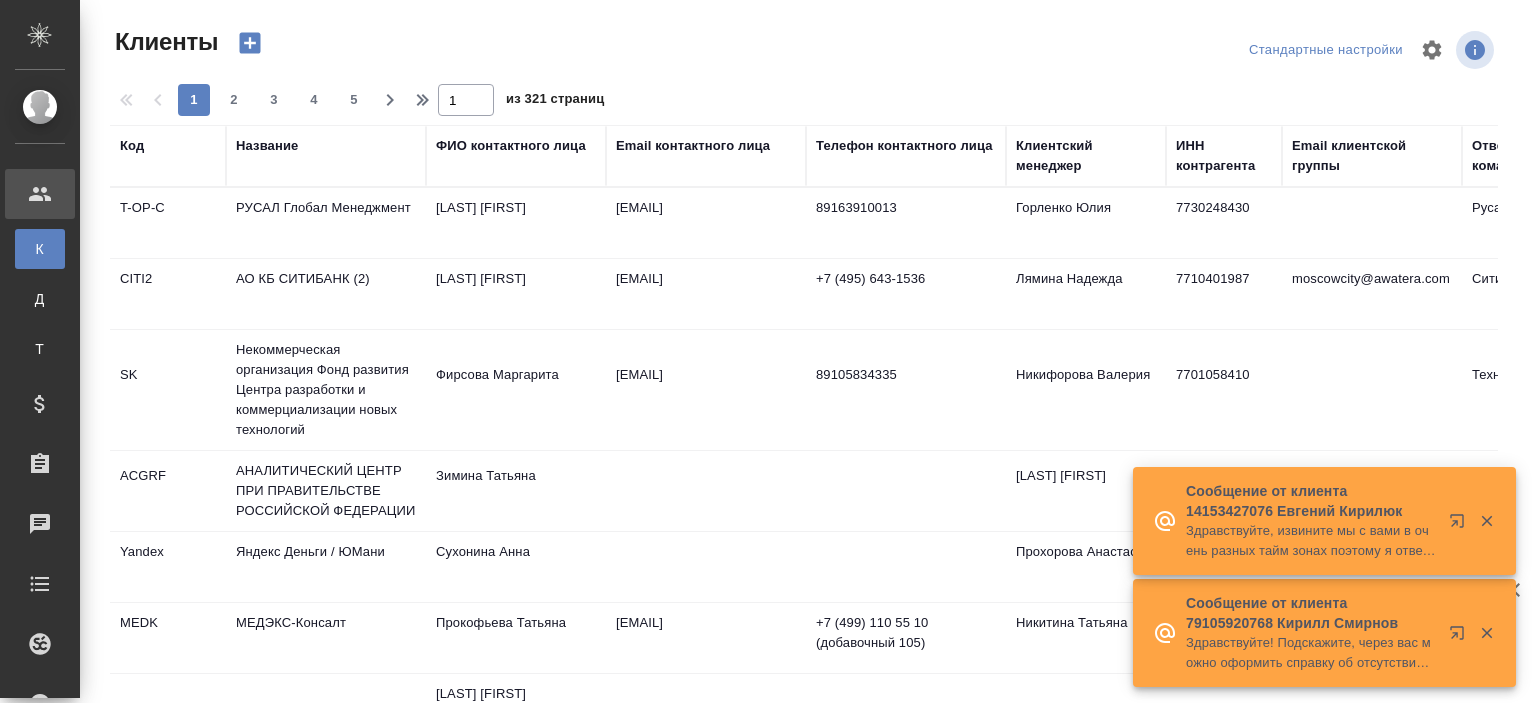 select on "RU" 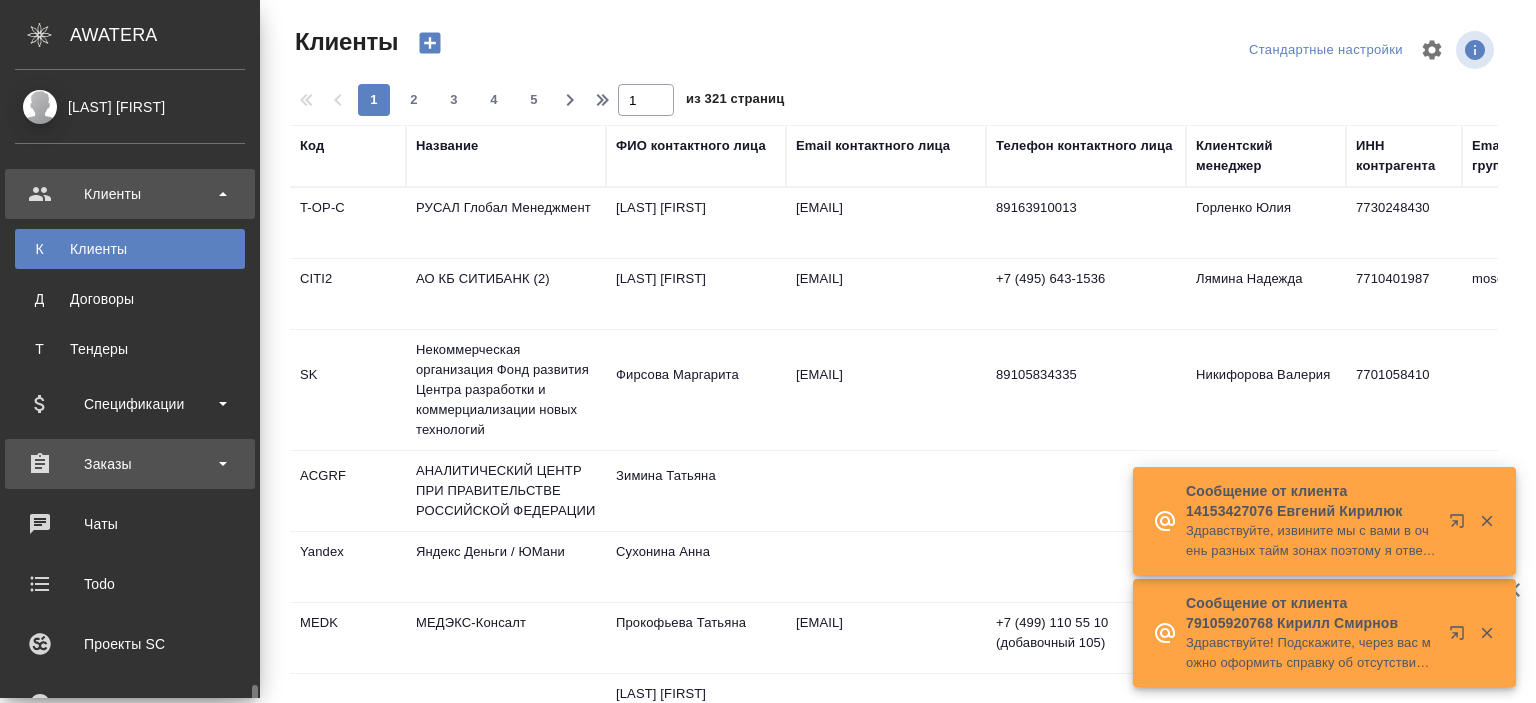 scroll, scrollTop: 540, scrollLeft: 0, axis: vertical 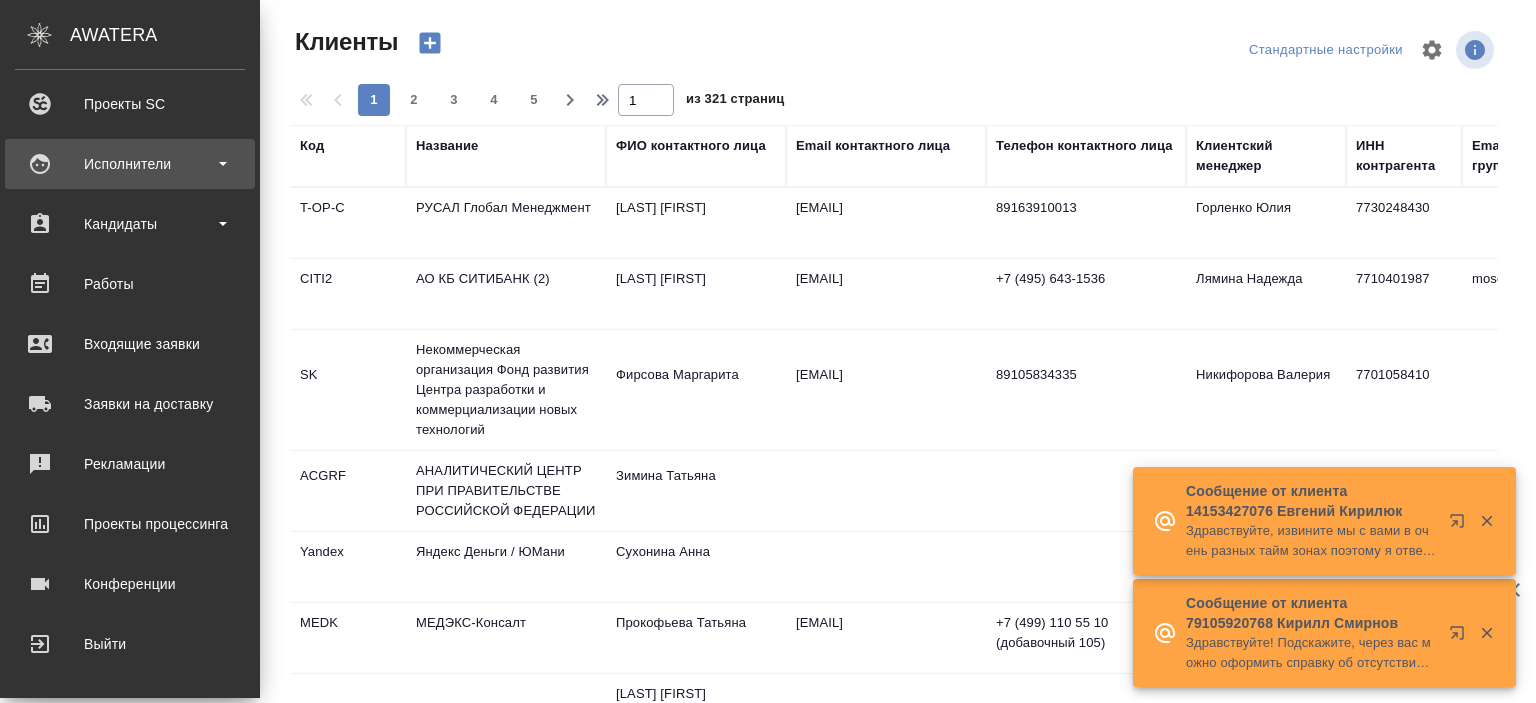 click on "Исполнители" at bounding box center (130, 164) 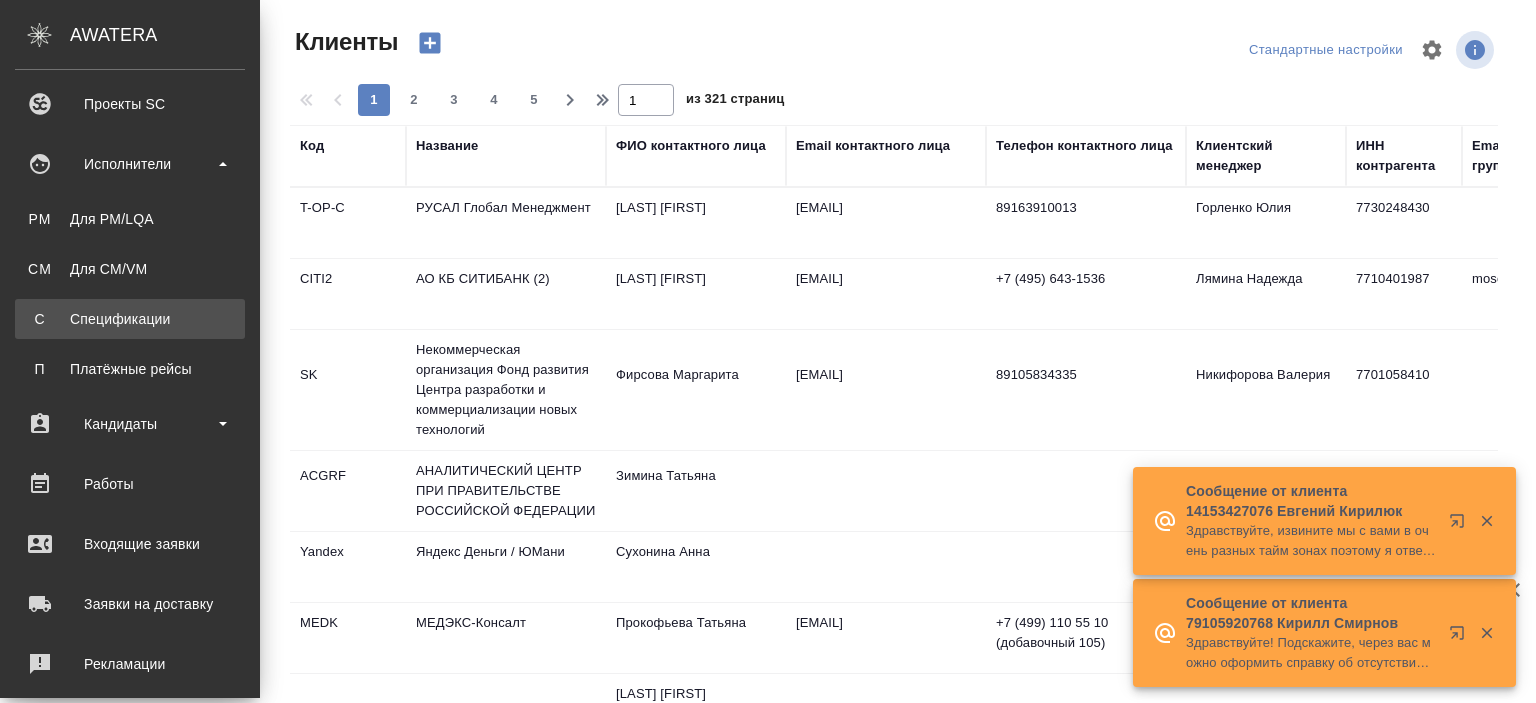click on "Спецификации" at bounding box center [130, 319] 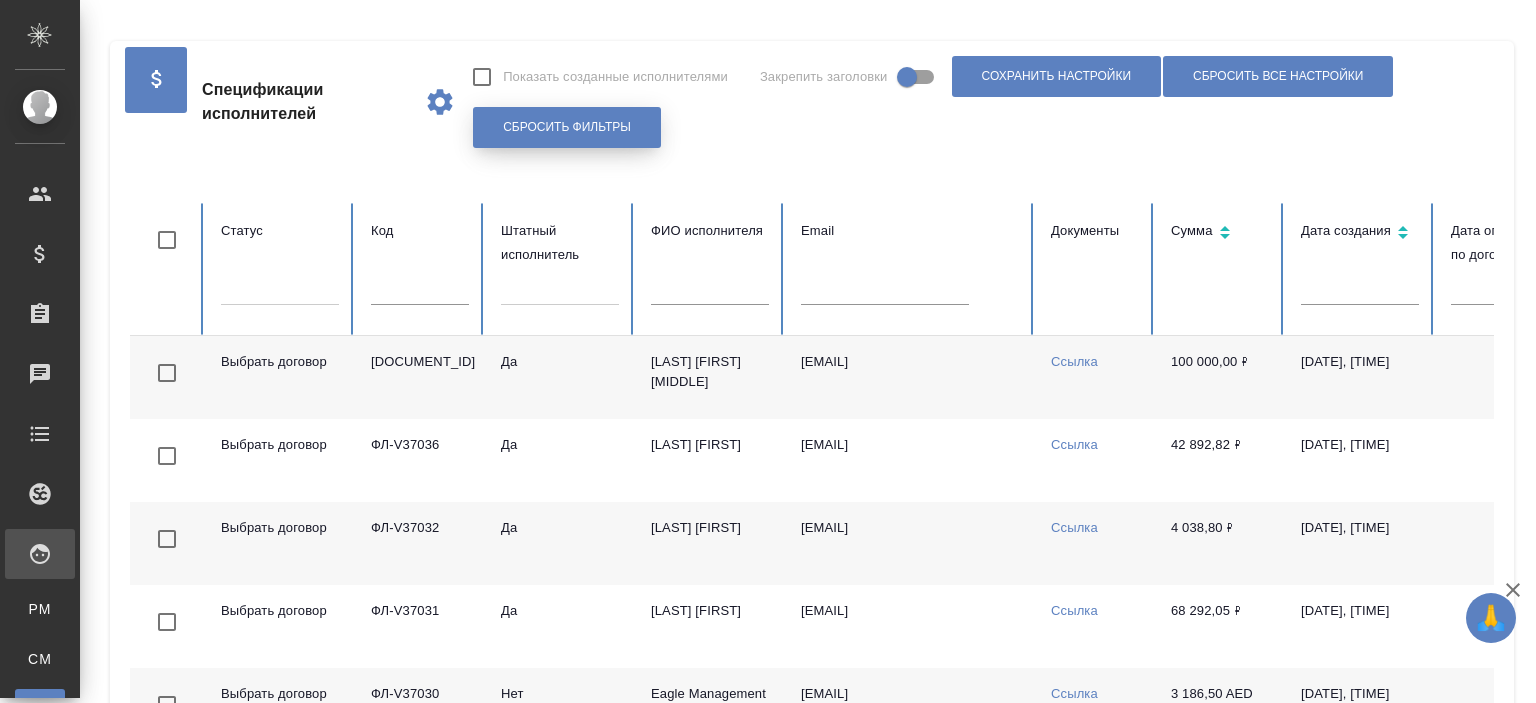 click on "Сбросить фильтры" at bounding box center [567, 127] 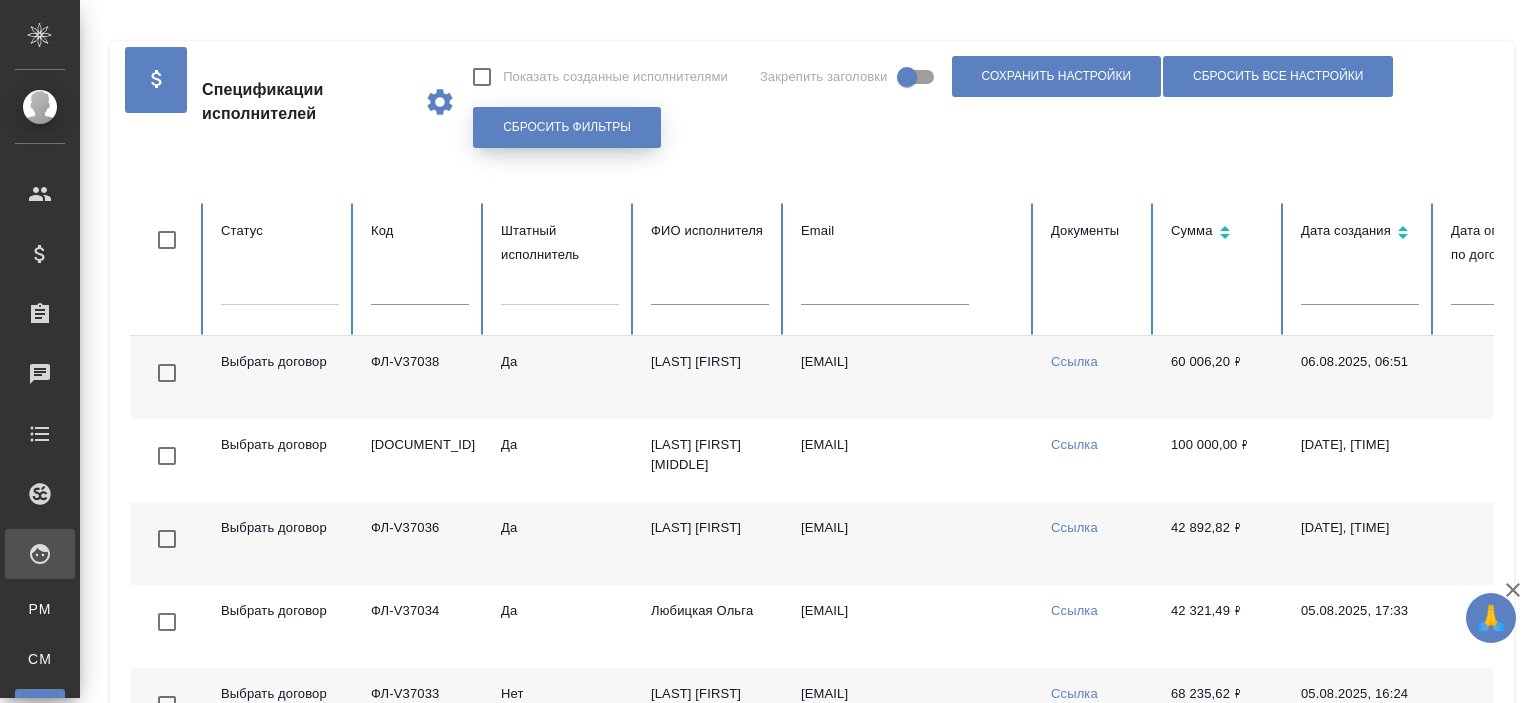 click on "Сбросить фильтры" at bounding box center [567, 127] 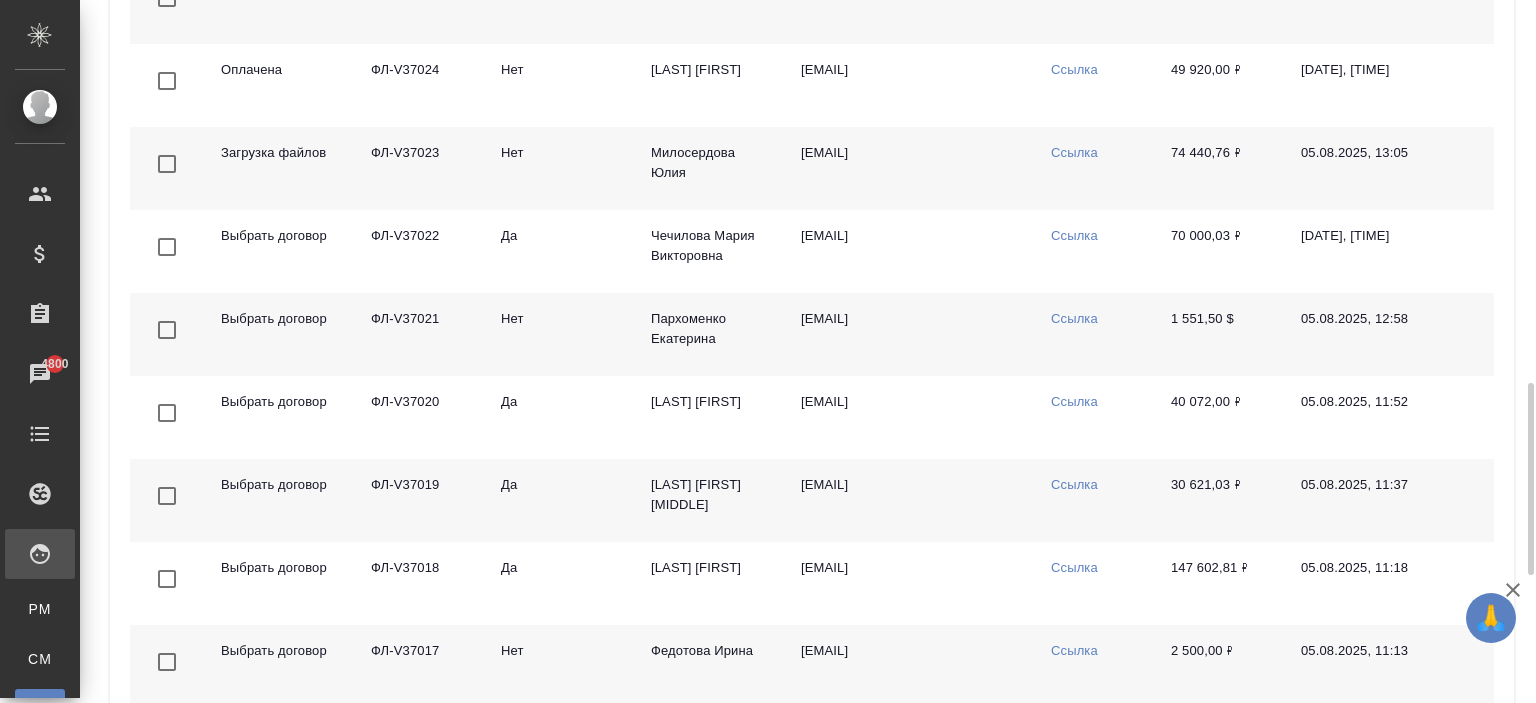 scroll, scrollTop: 1865, scrollLeft: 0, axis: vertical 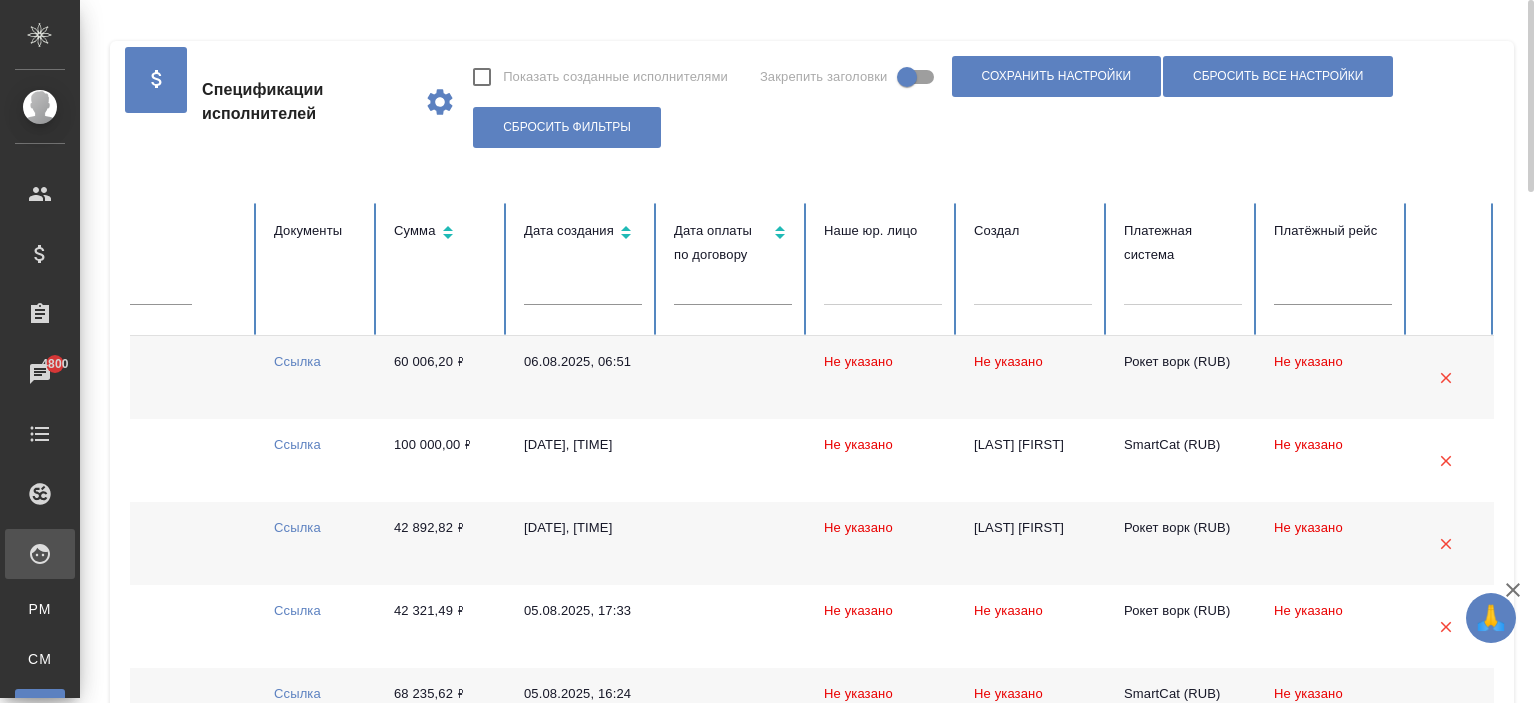 click at bounding box center (1183, 285) 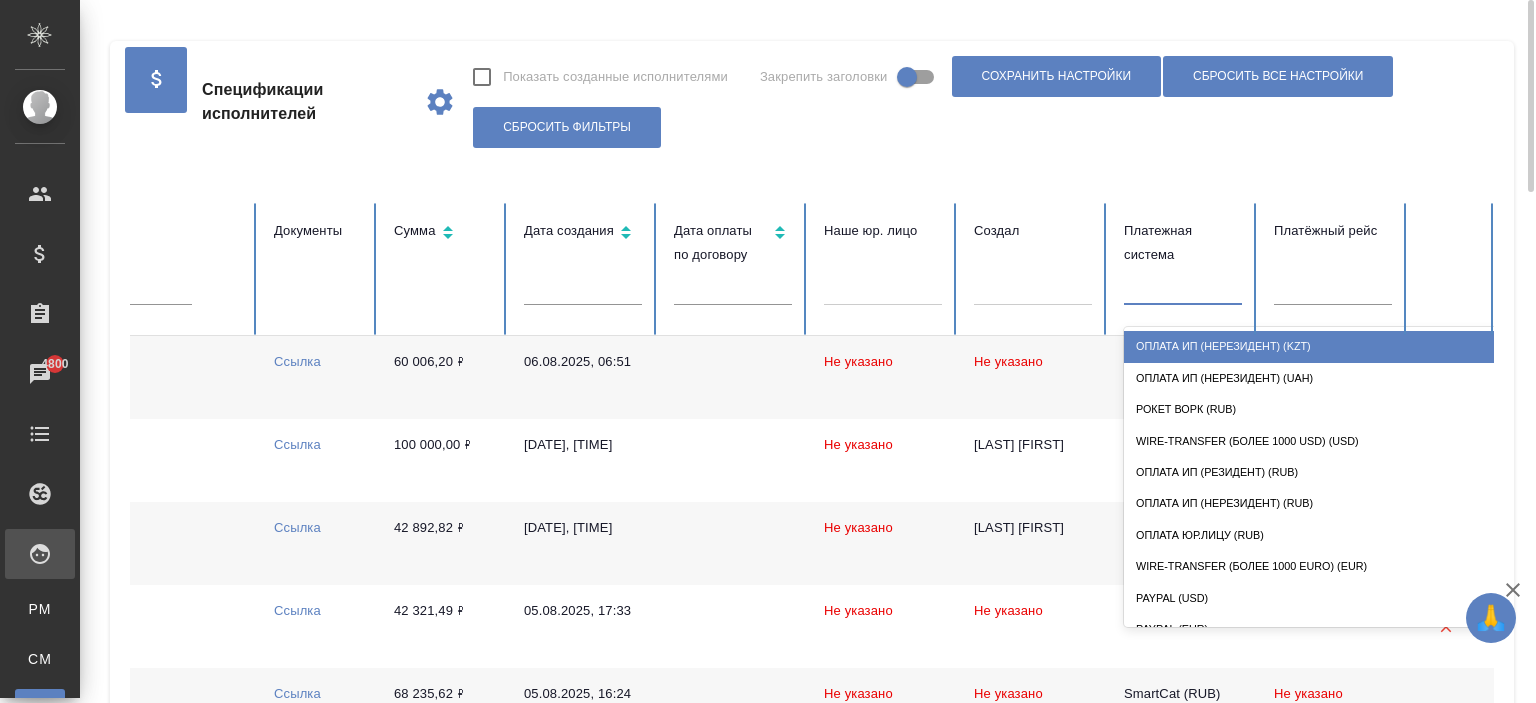 click on "Оплата ИП (нерезидент) (KZT)" at bounding box center [1324, 346] 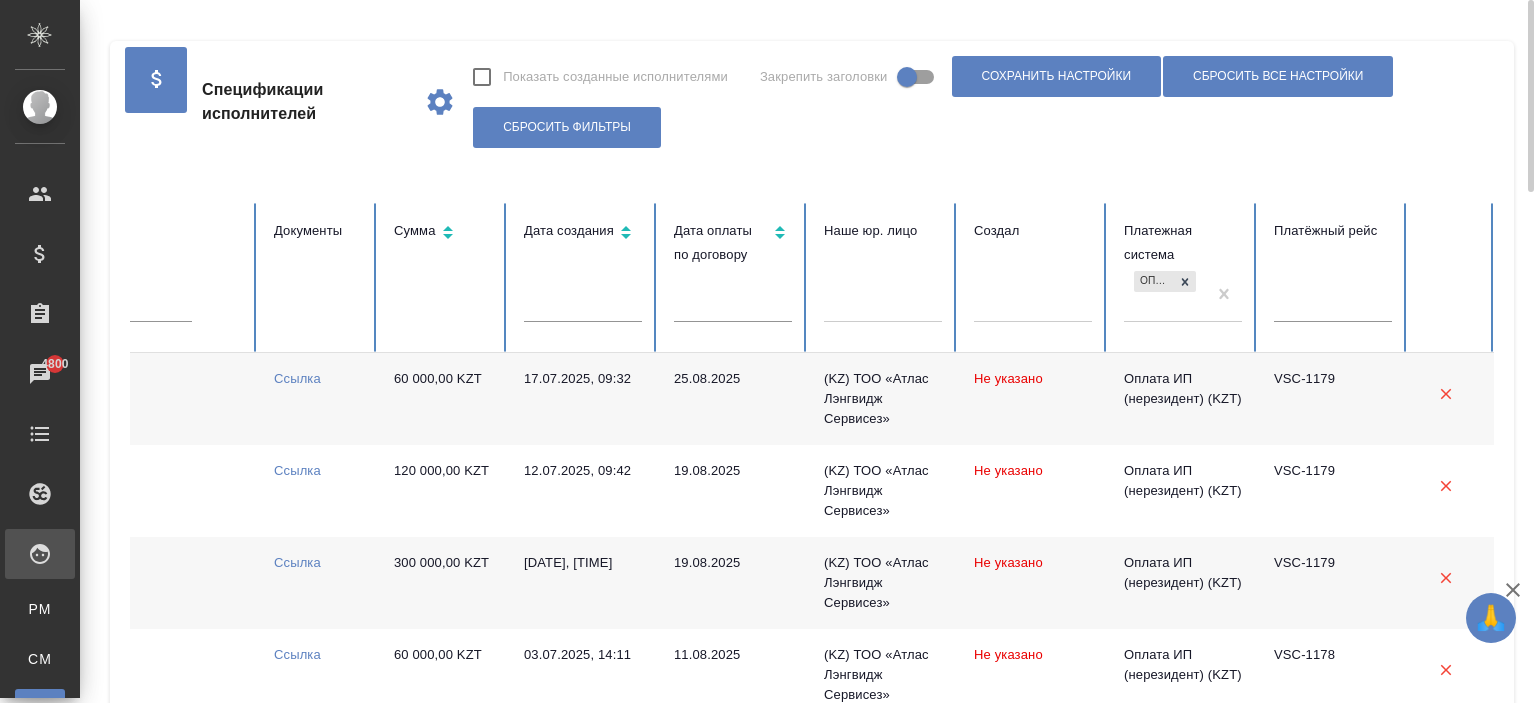 click on "Оплата ИП (нерезидент) (KZT)" at bounding box center (1165, 294) 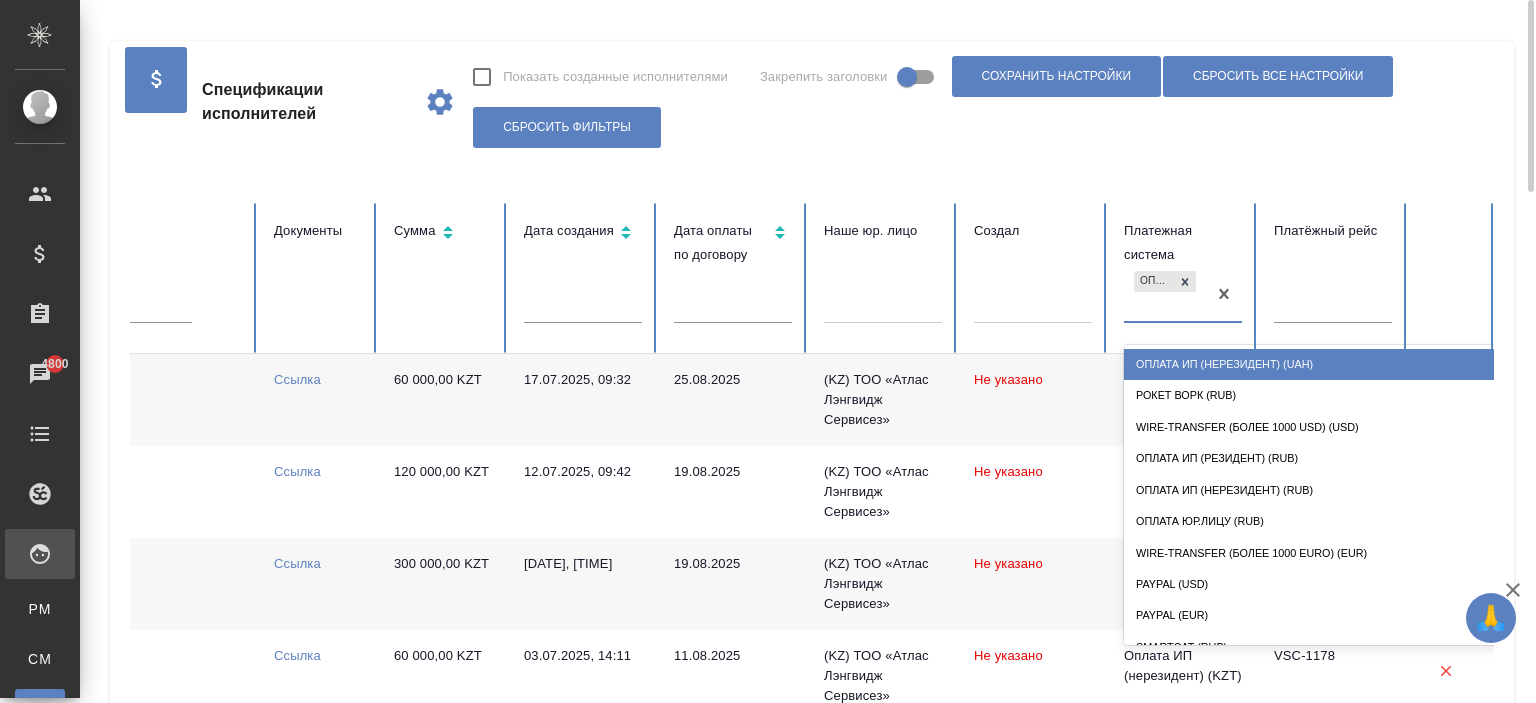 click on "Оплата ИП (нерезидент) (UAH)" at bounding box center (1324, 364) 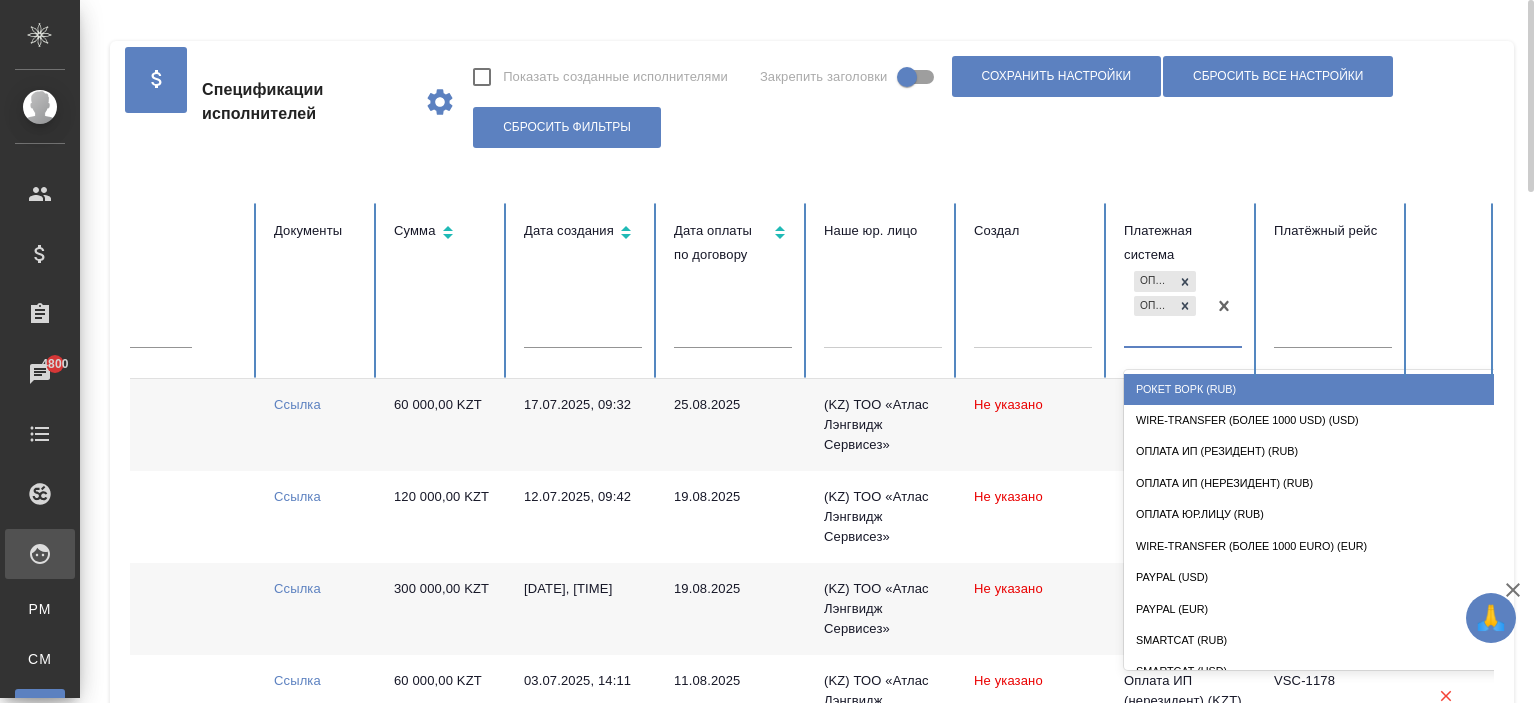 click on "Оплата ИП (нерезидент) (KZT) Оплата ИП (нерезидент) (UAH)" at bounding box center [1165, 306] 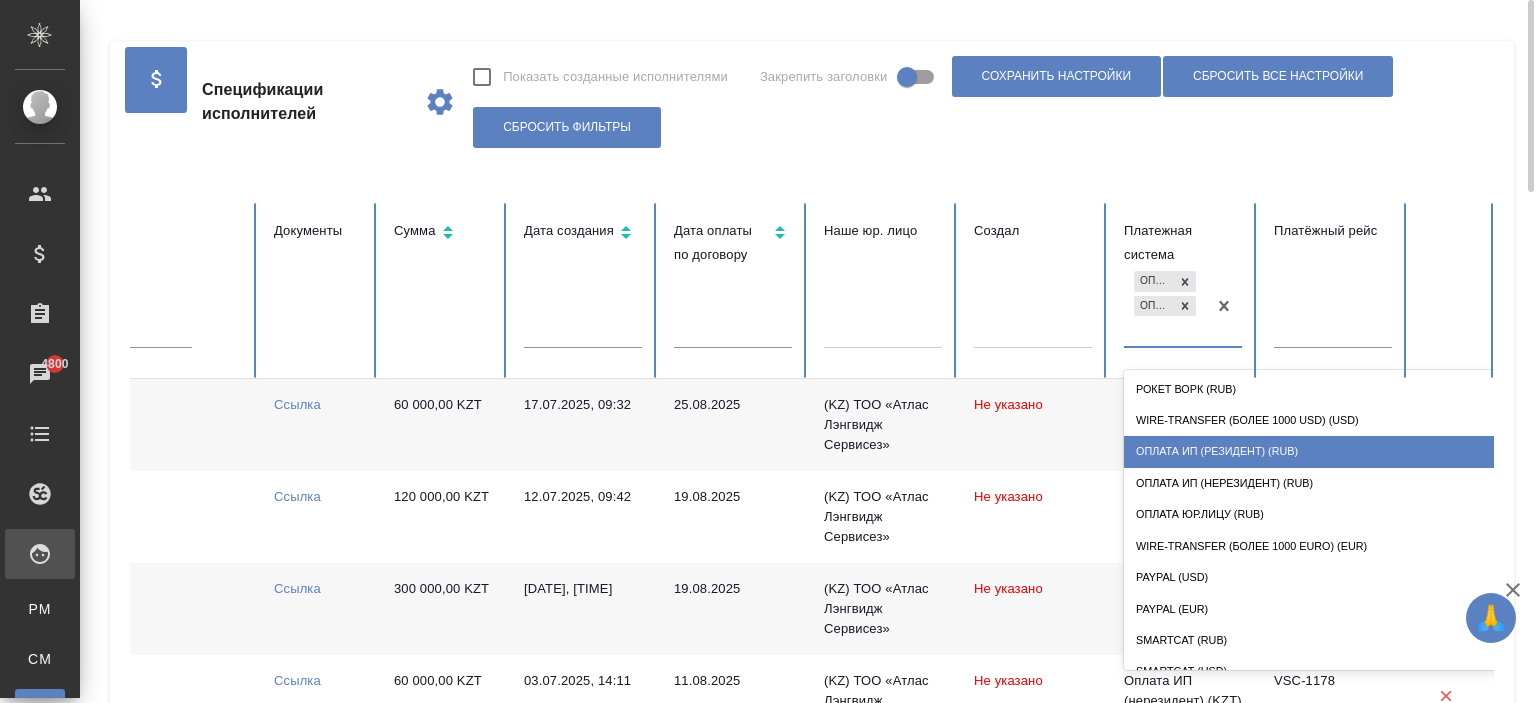click on "Оплата ИП (резидент) (RUB)" at bounding box center [1324, 451] 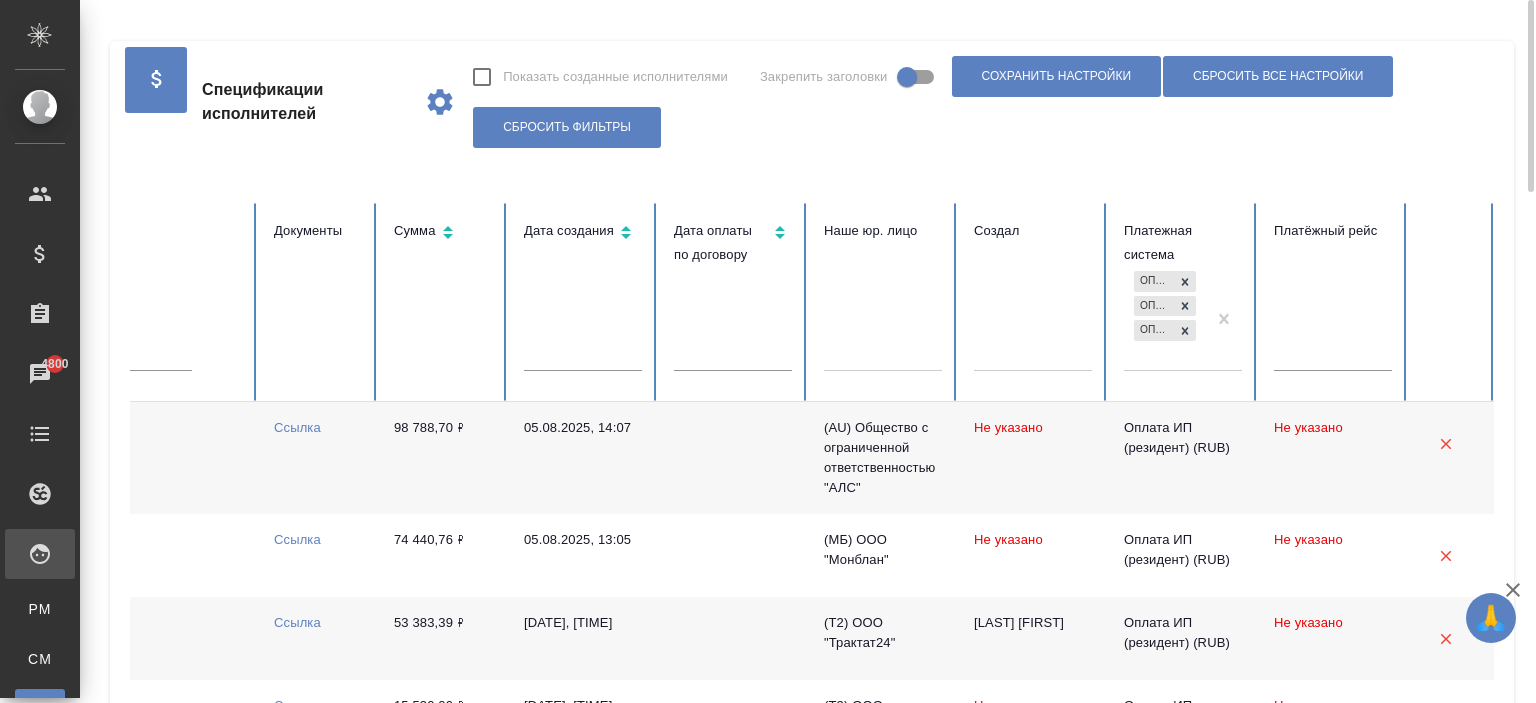click on "Оплата ИП (нерезидент) (KZT) Оплата ИП (нерезидент) (UAH) Оплата ИП (резидент) (RUB)" at bounding box center (1165, 318) 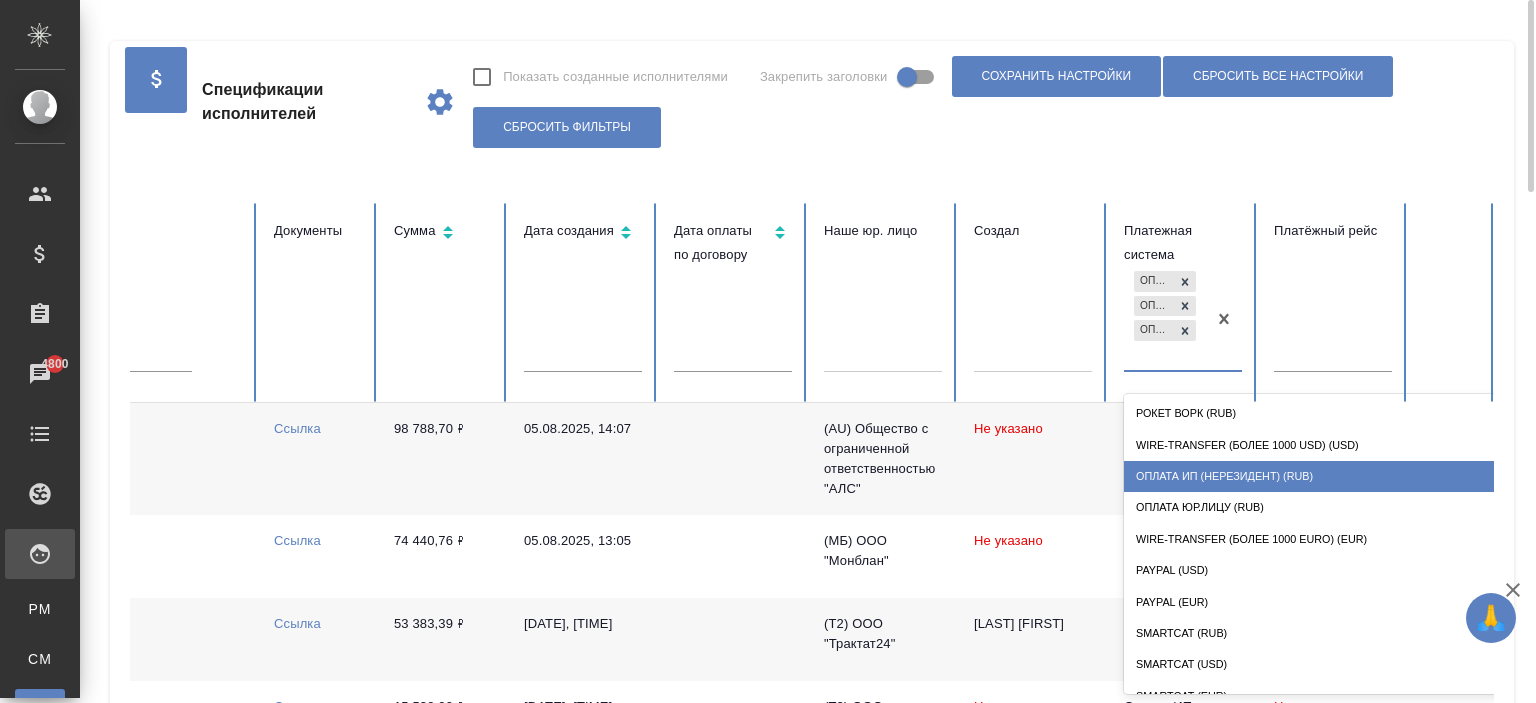 click on "Оплата ИП (нерезидент) (RUB)" at bounding box center [1324, 476] 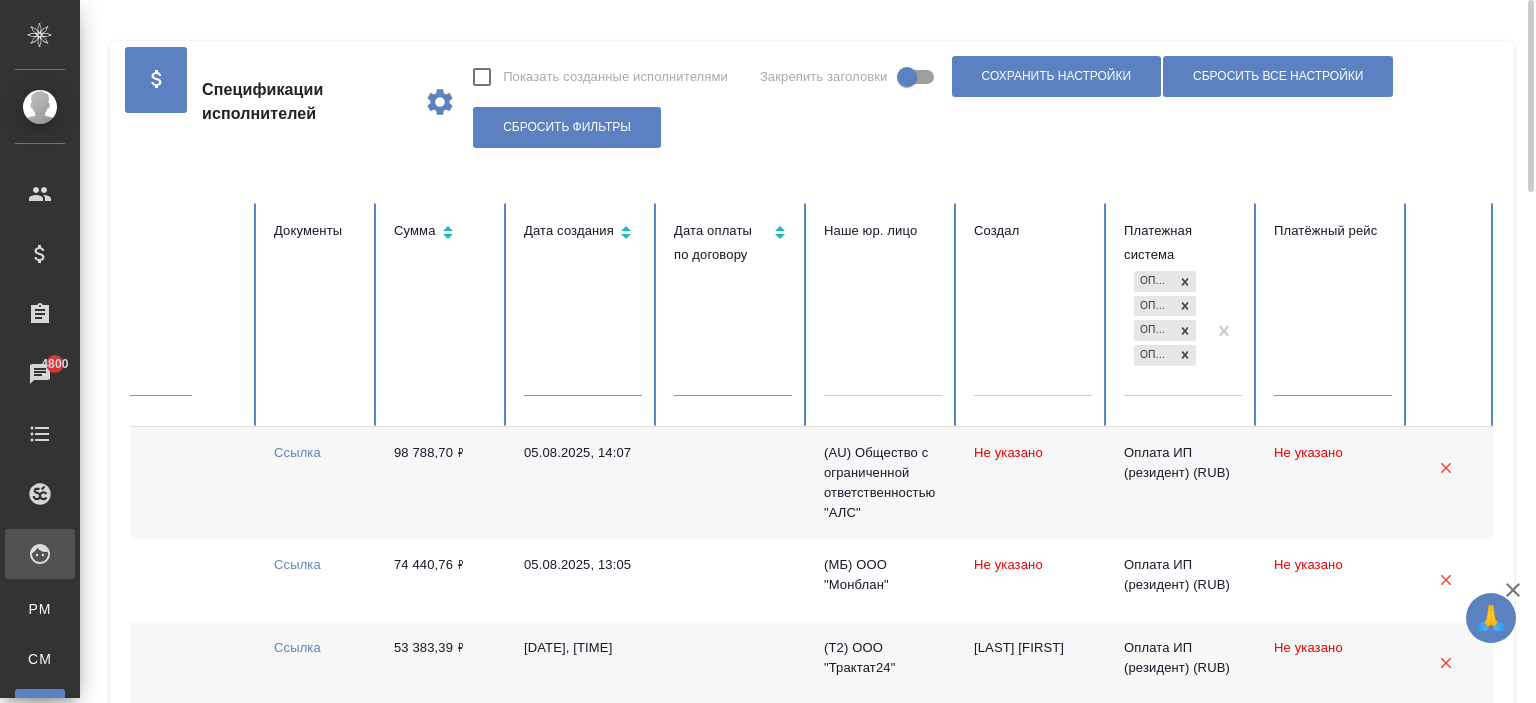 click on "Оплата ИП (нерезидент) (KZT) Оплата ИП (нерезидент) (UAH) Оплата ИП (резидент) (RUB) Оплата ИП (нерезидент) (RUB)" at bounding box center (1165, 330) 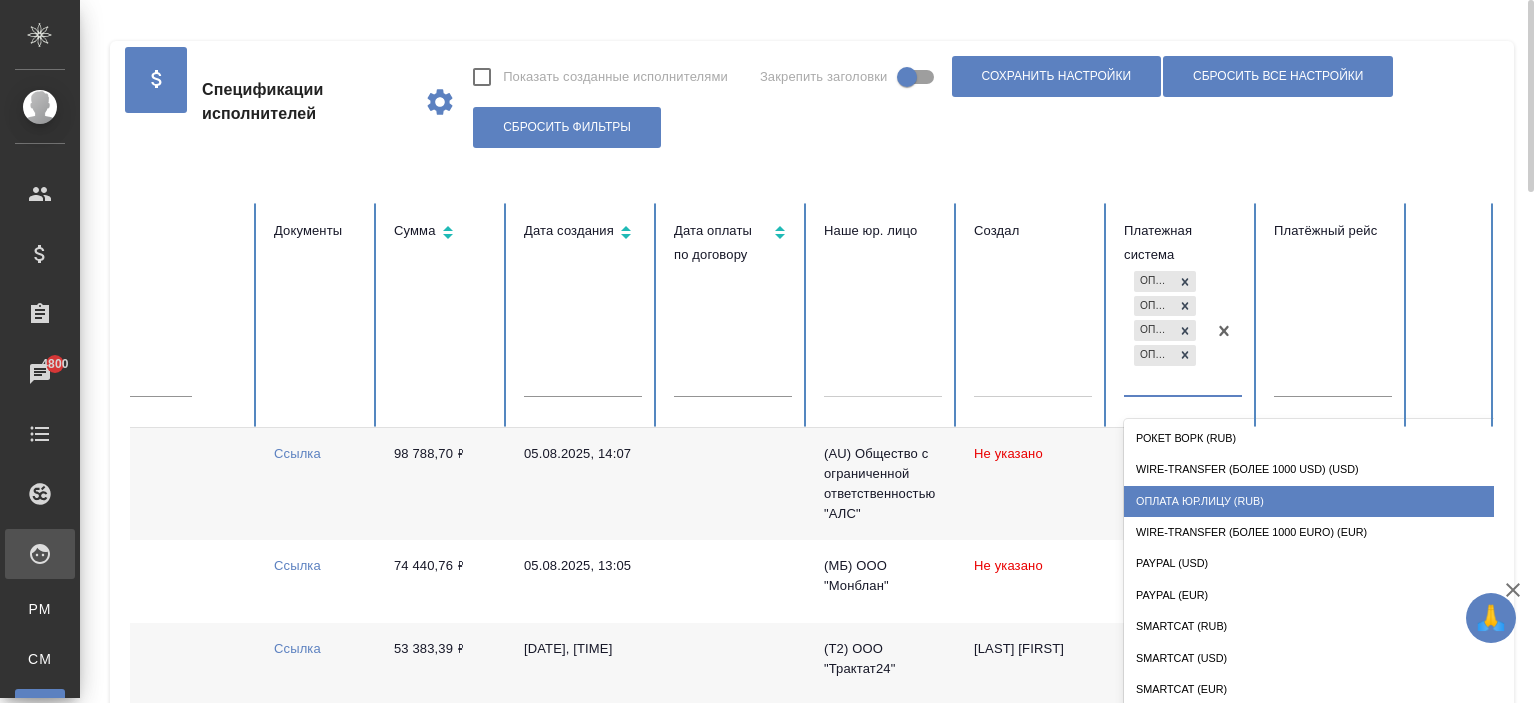 click on "Оплата Юр.лицу (RUB)" at bounding box center [1324, 501] 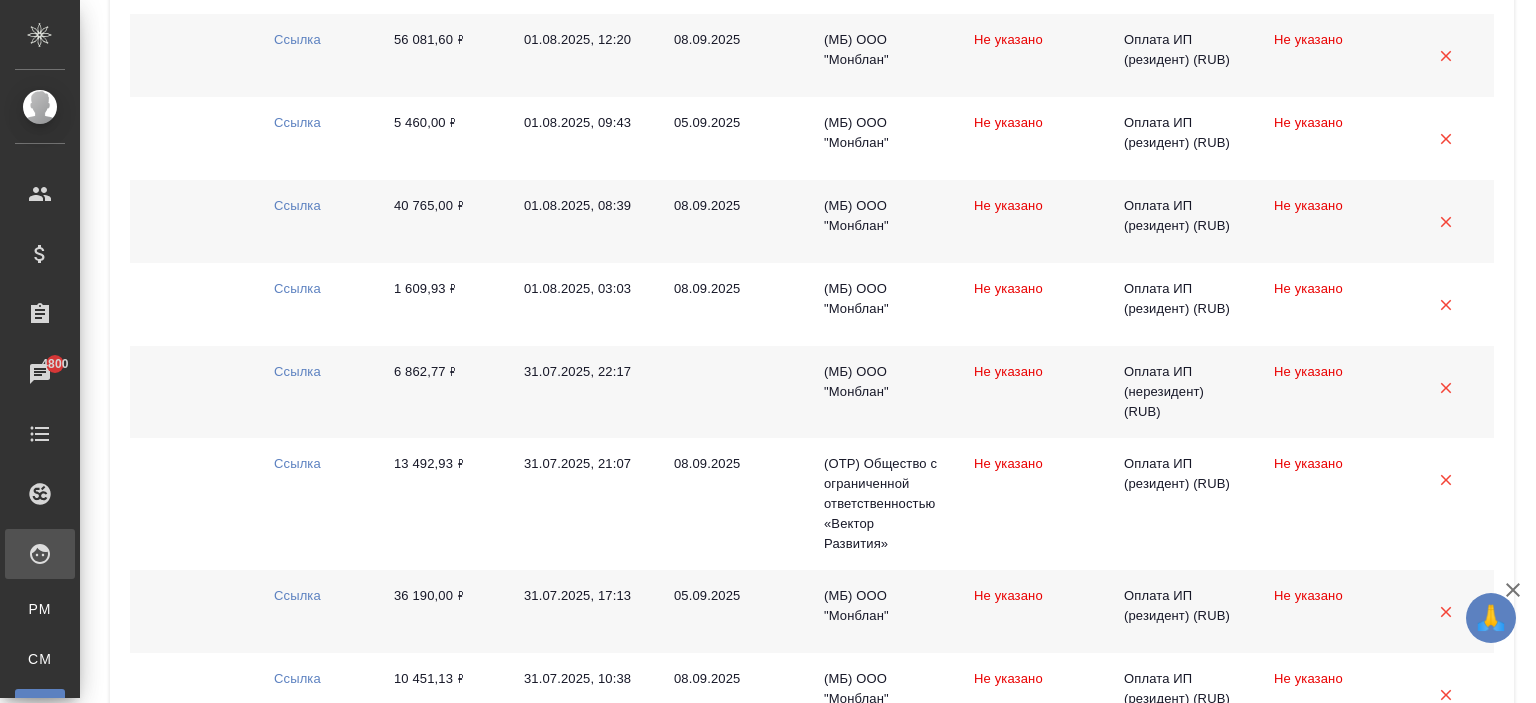 scroll, scrollTop: 2134, scrollLeft: 0, axis: vertical 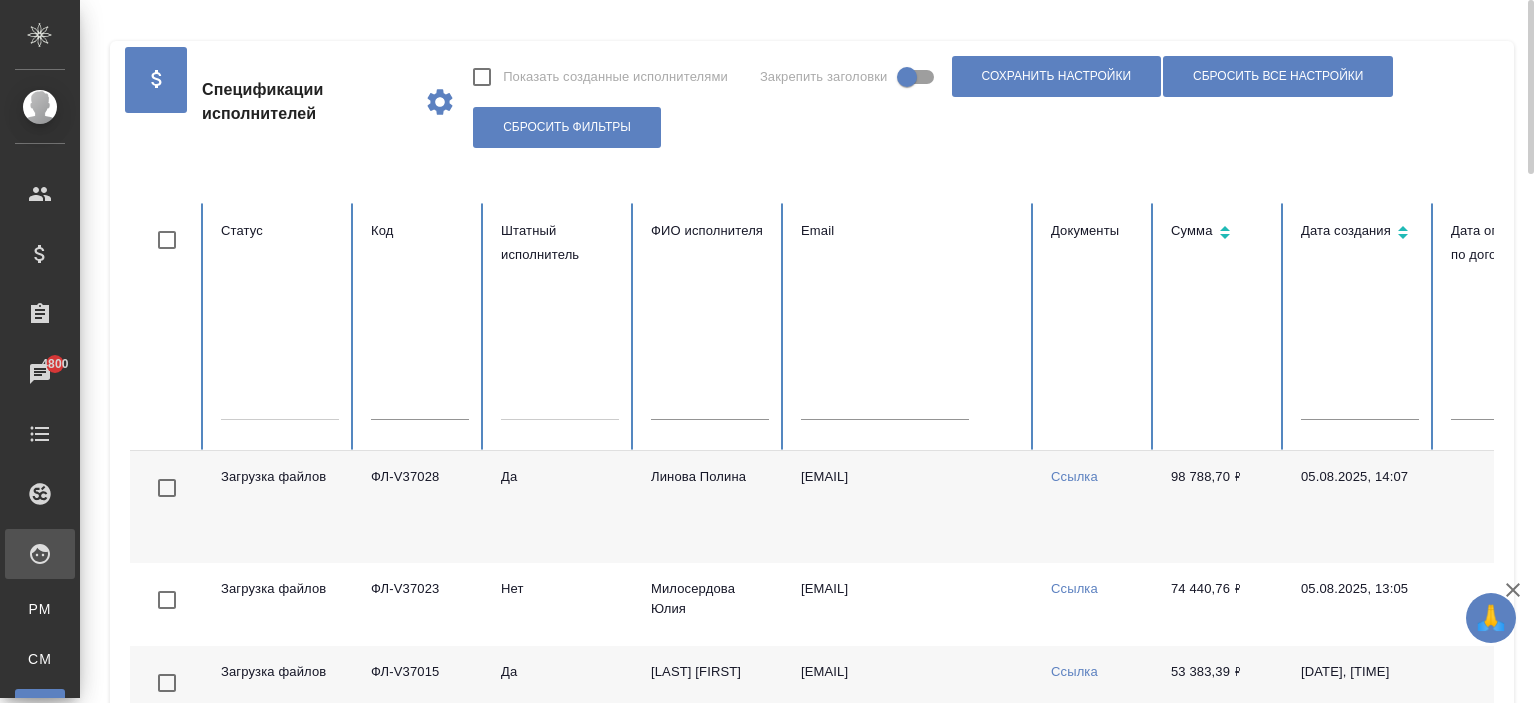 click at bounding box center [280, 400] 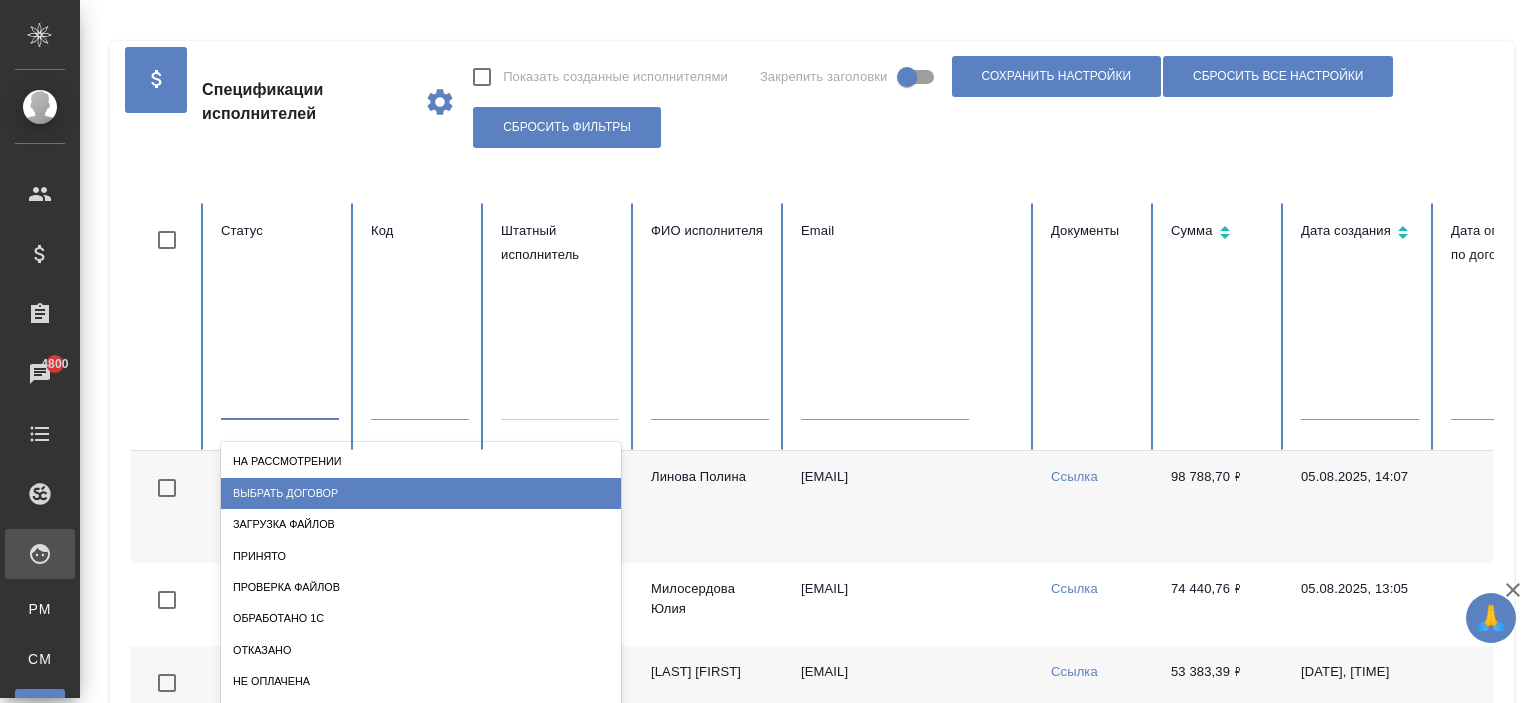 click on "Выбрать договор" at bounding box center (421, 493) 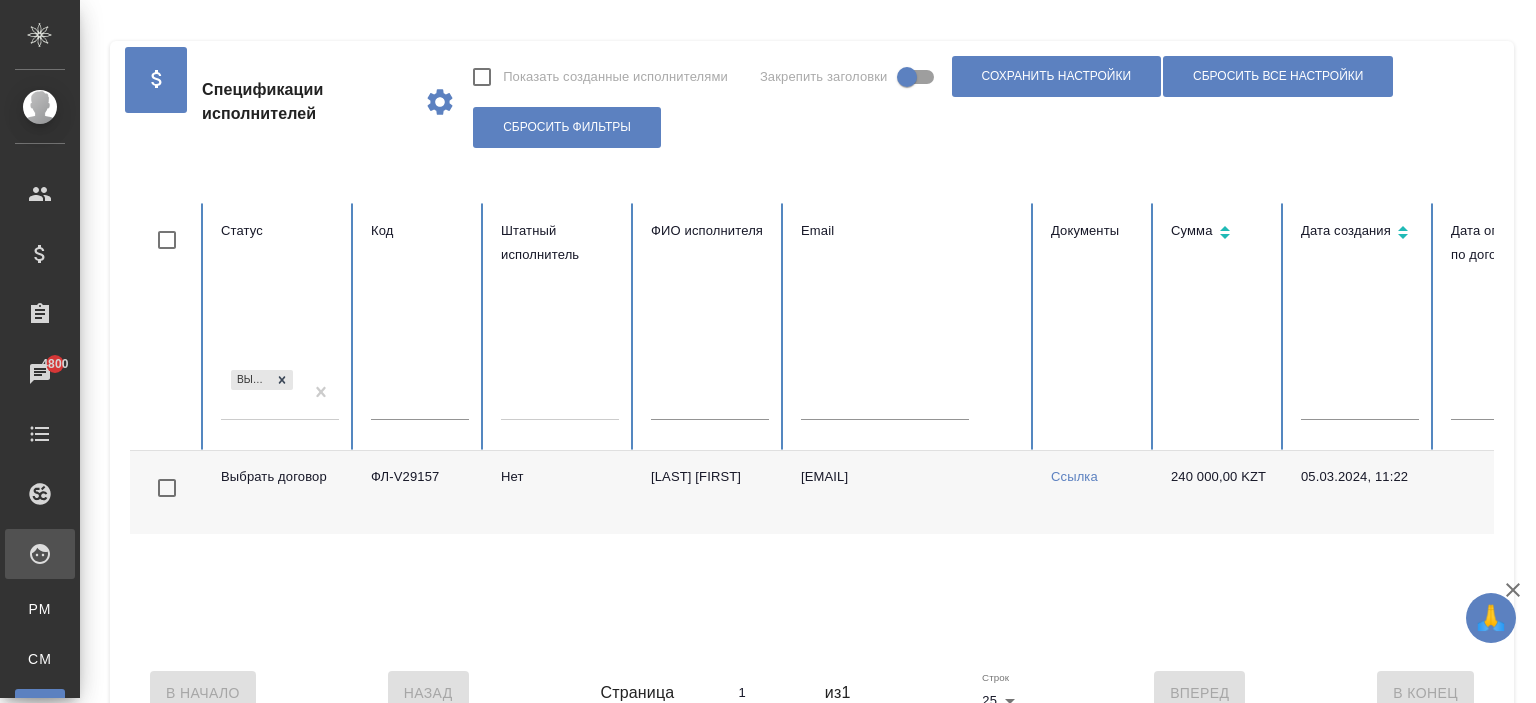 click on "Выбрать договор" at bounding box center [280, 400] 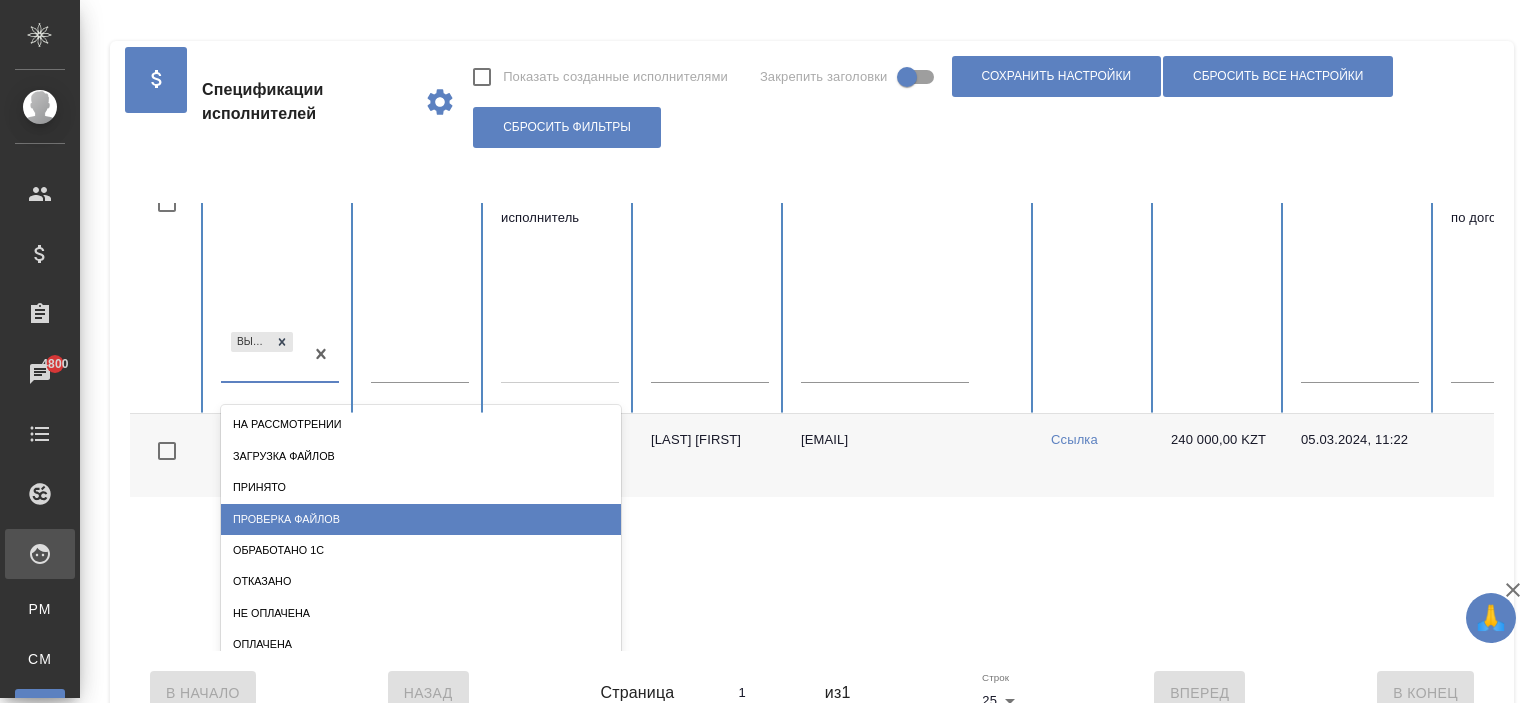click on "Проверка файлов" at bounding box center [421, 519] 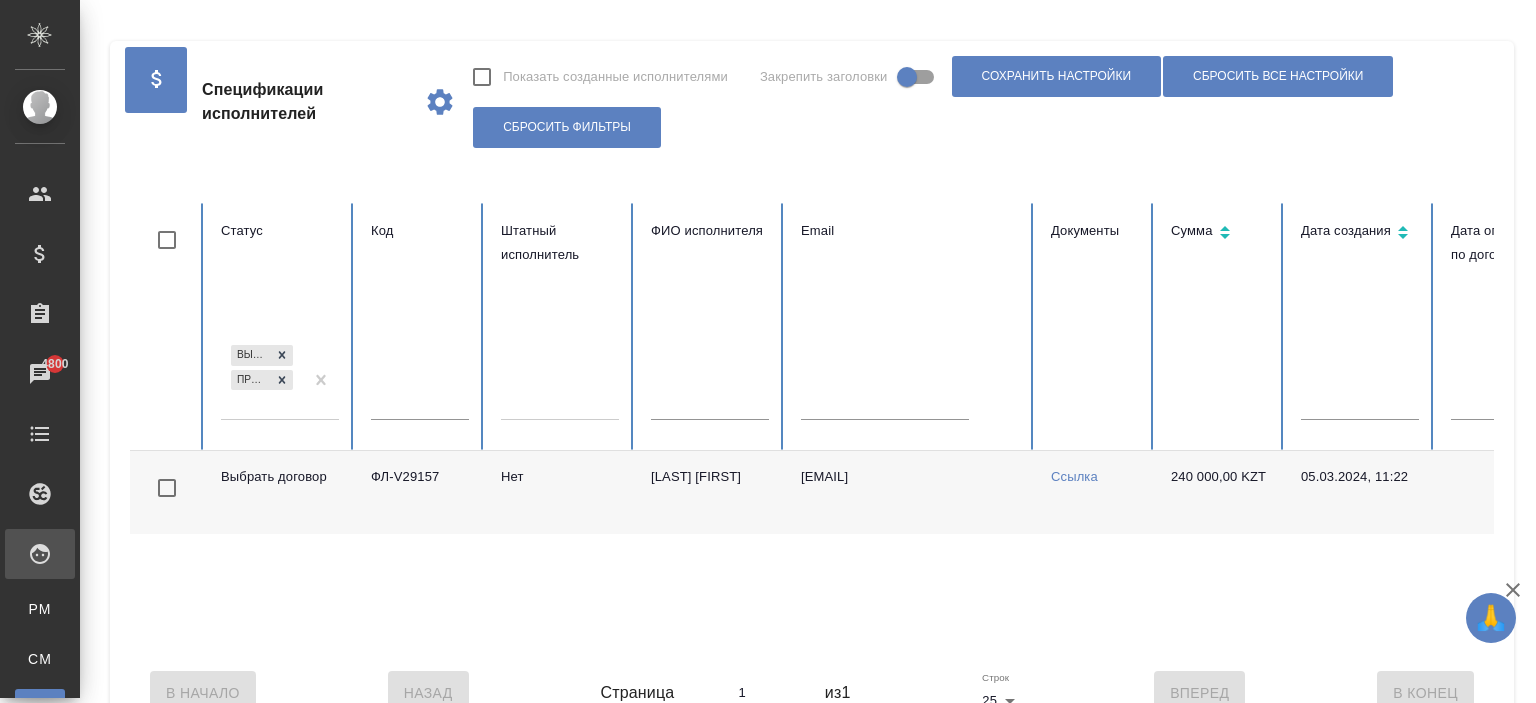 scroll, scrollTop: 0, scrollLeft: 0, axis: both 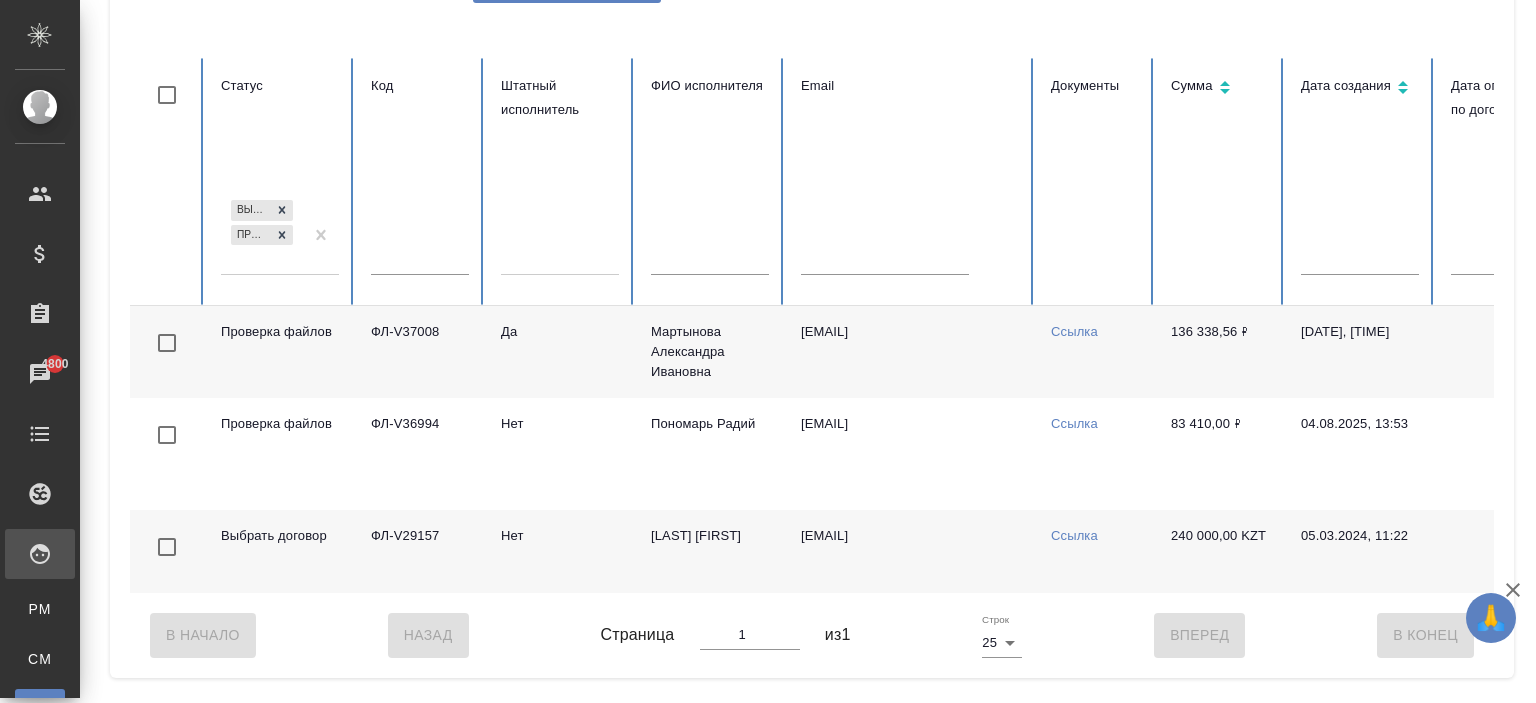 click on "a.martynova1@awatera.com" at bounding box center [910, 352] 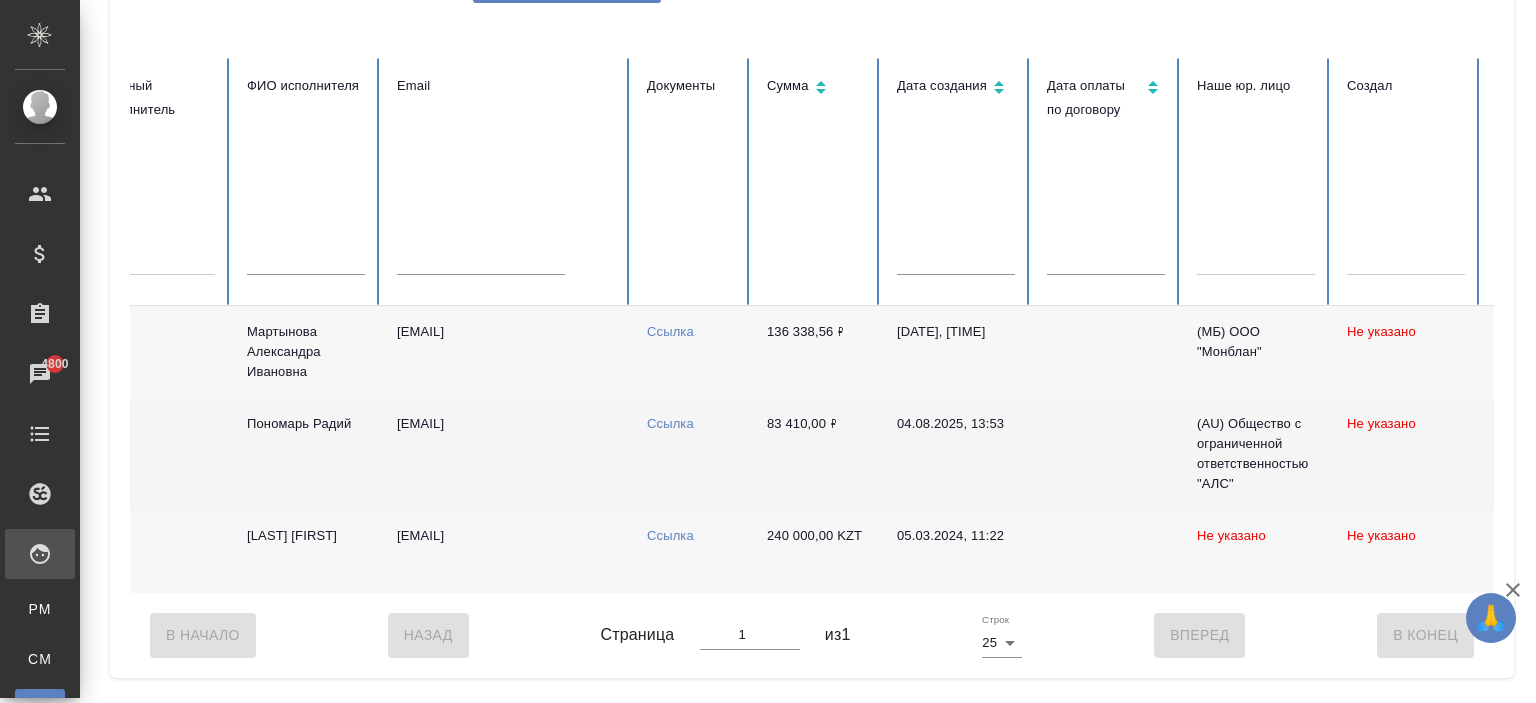 click on "Ссылка" at bounding box center (670, 423) 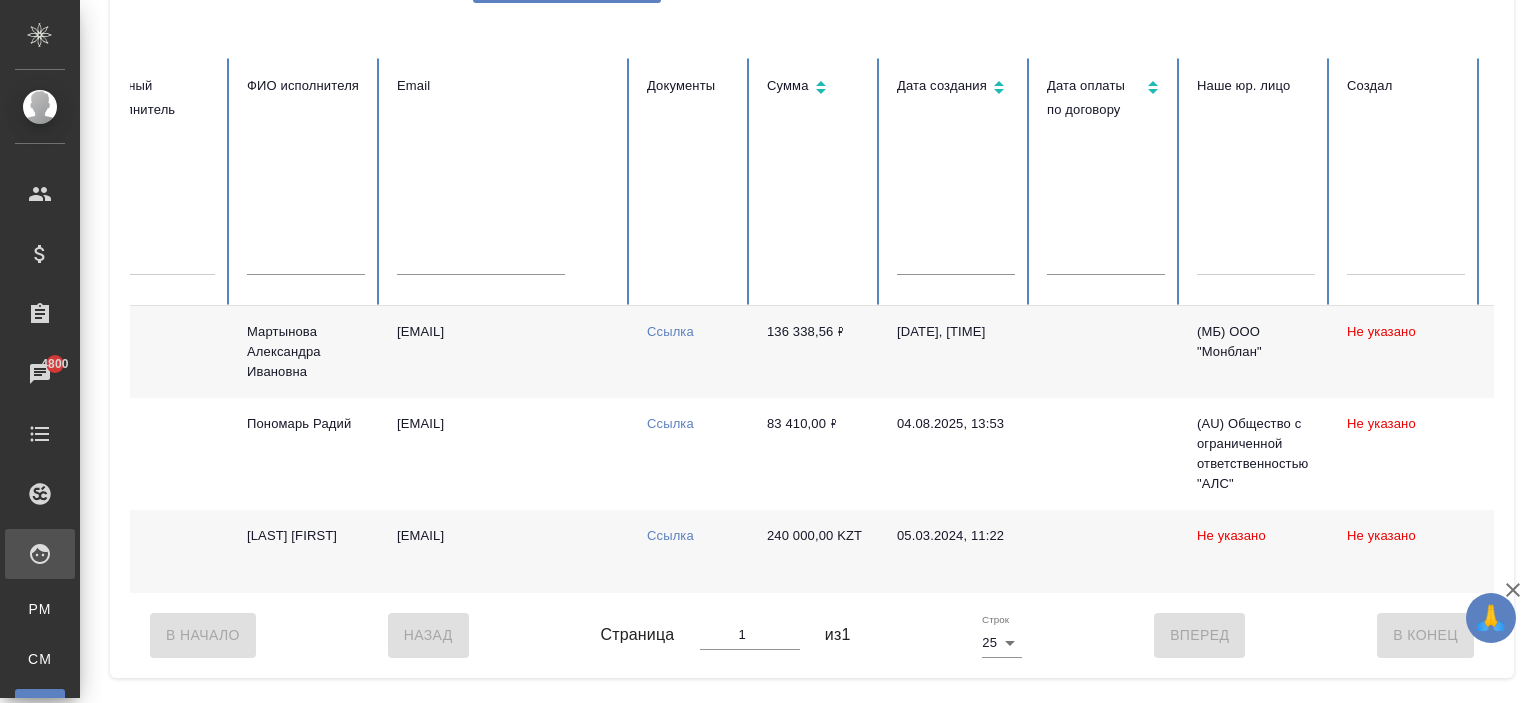 click on "a.martynova1@awatera.com" at bounding box center [506, 352] 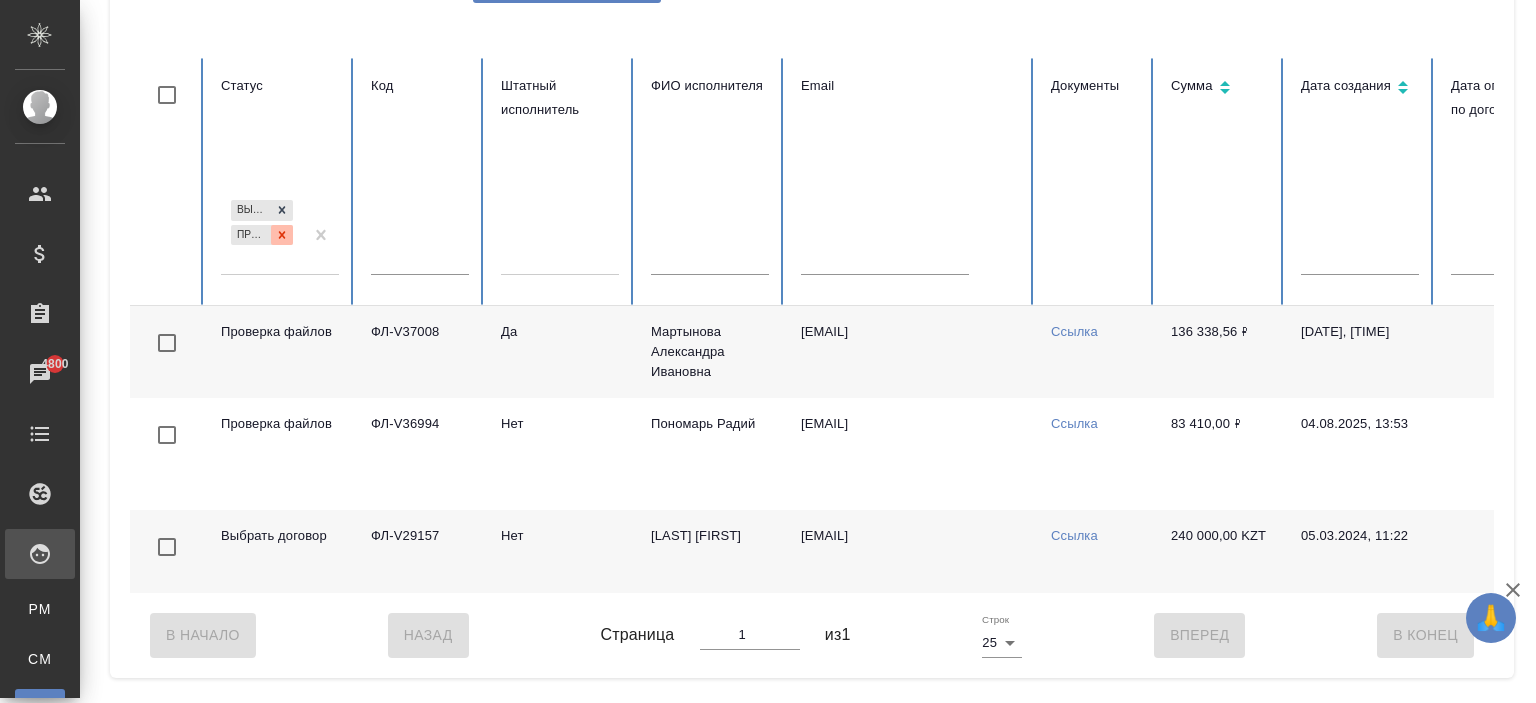click at bounding box center [282, 235] 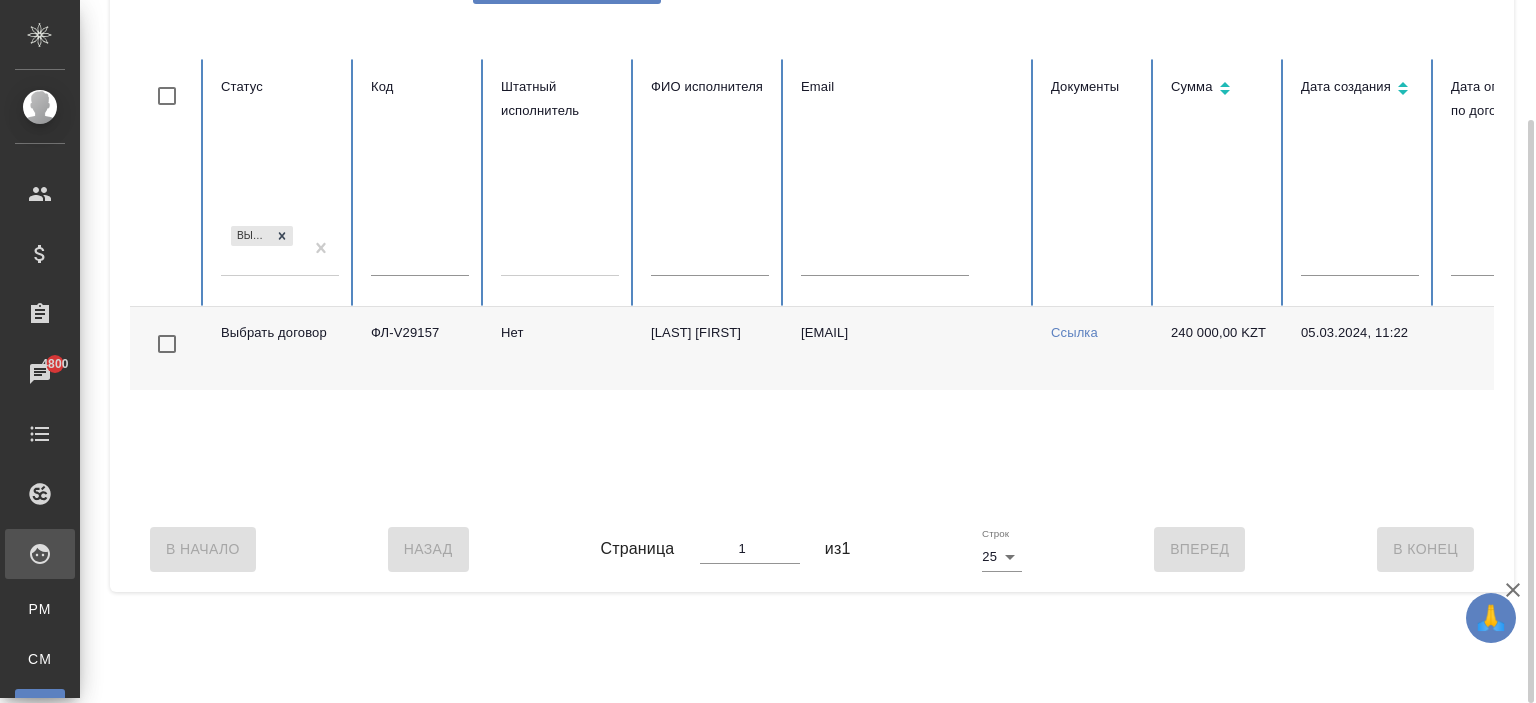 scroll, scrollTop: 144, scrollLeft: 0, axis: vertical 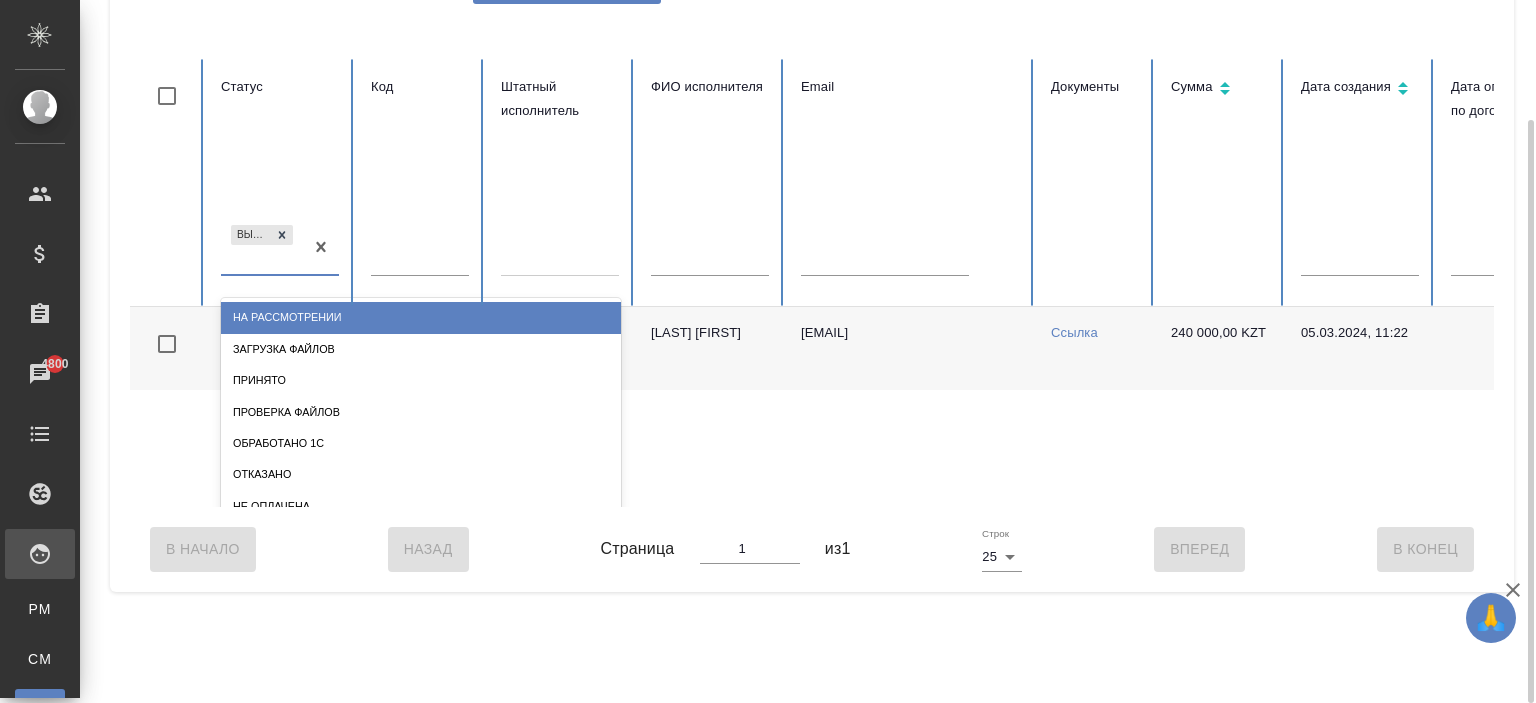 click on "Выбрать договор" at bounding box center (262, 248) 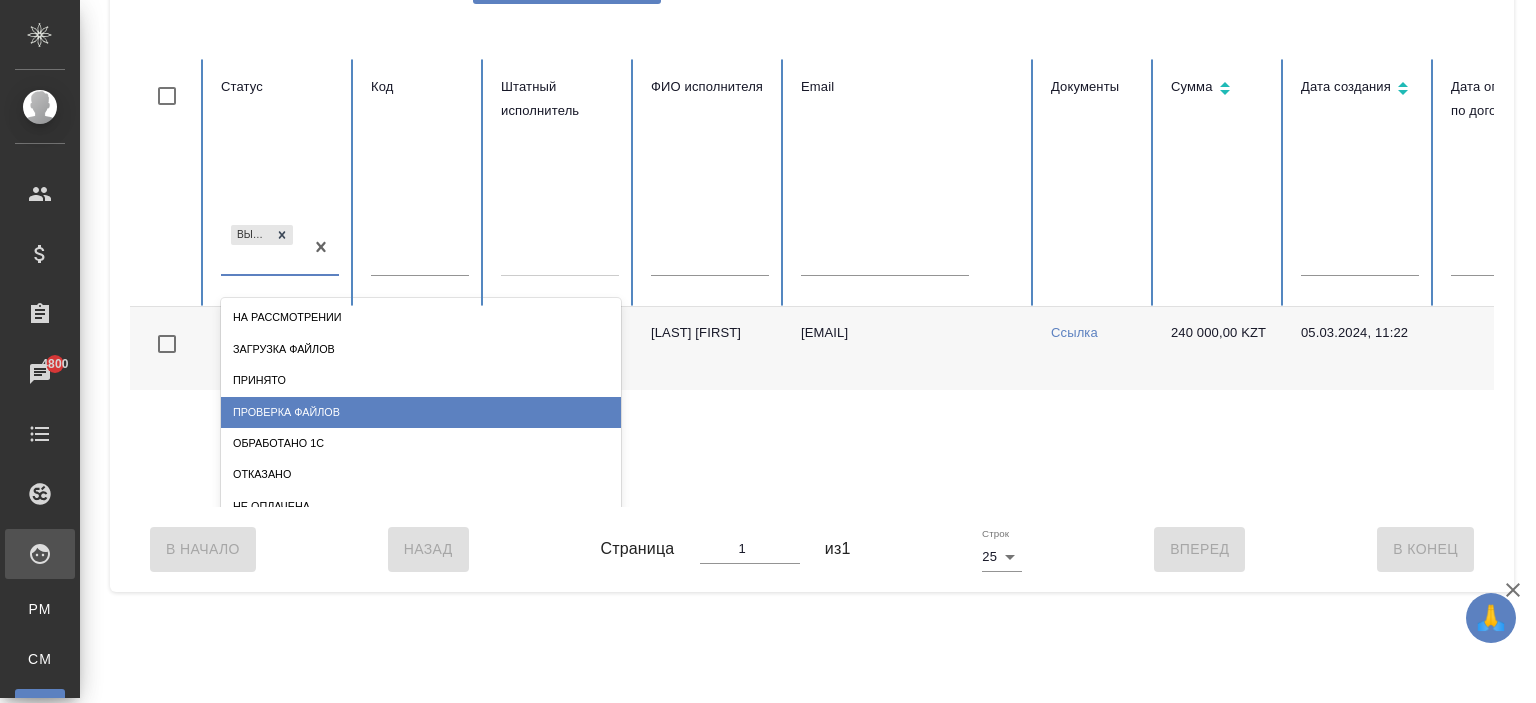 click on "Проверка файлов" at bounding box center [421, 412] 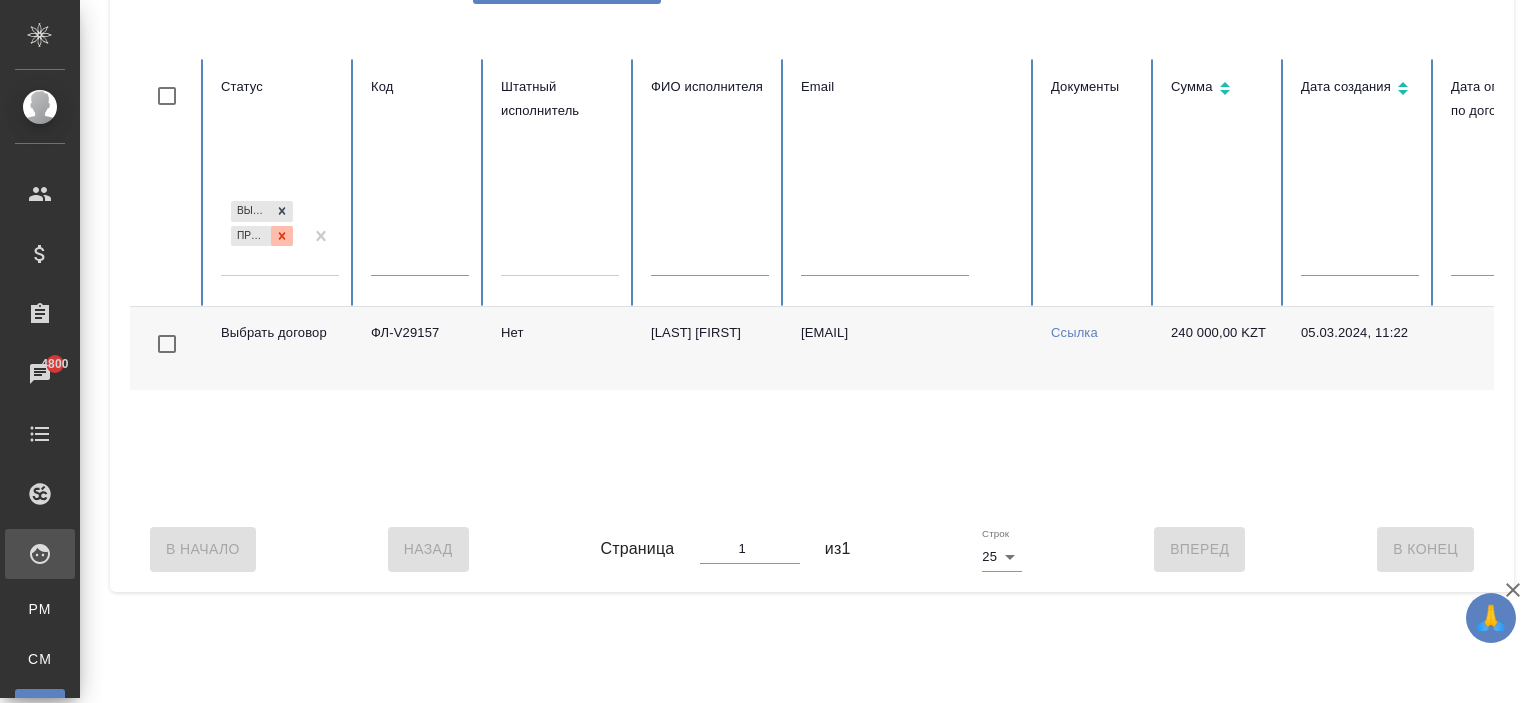 click 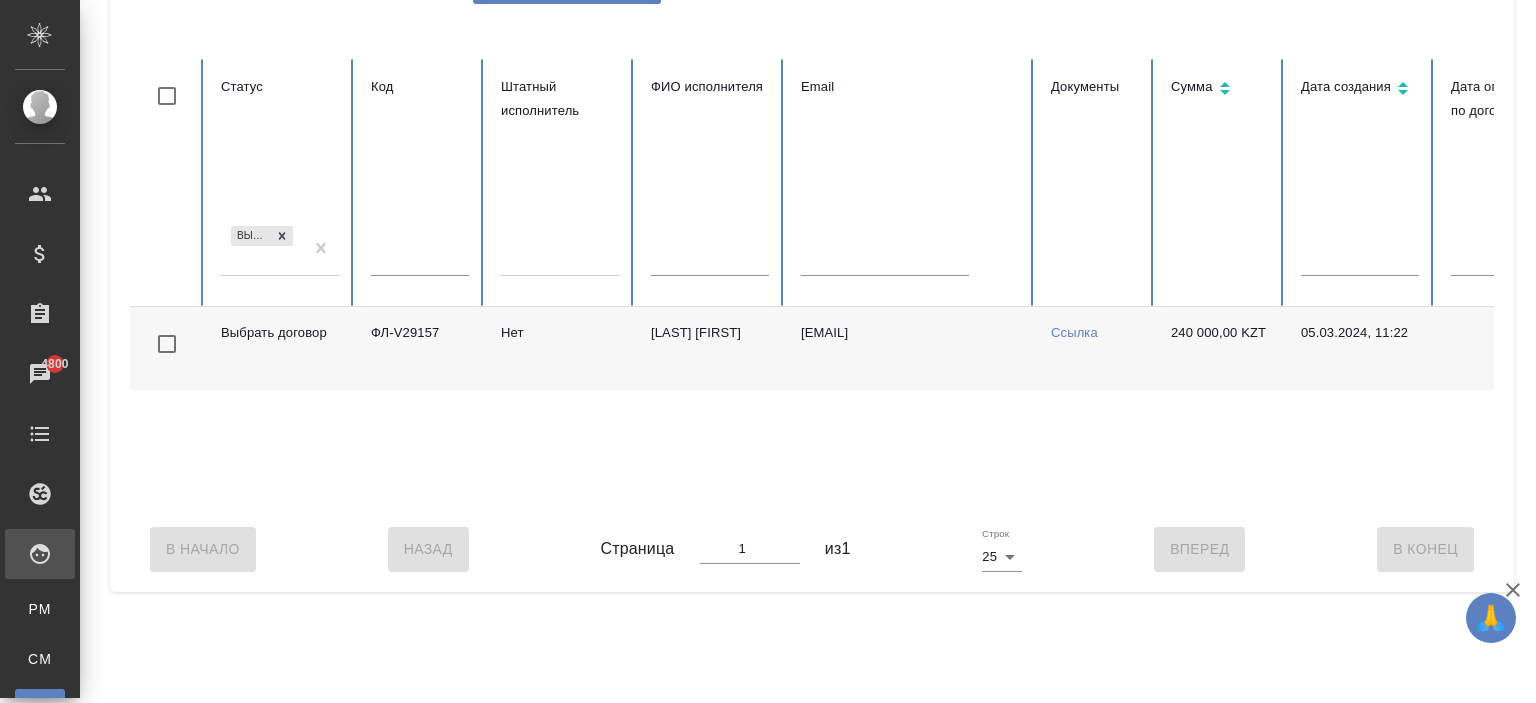 click on "Выбрать договор" at bounding box center (262, 249) 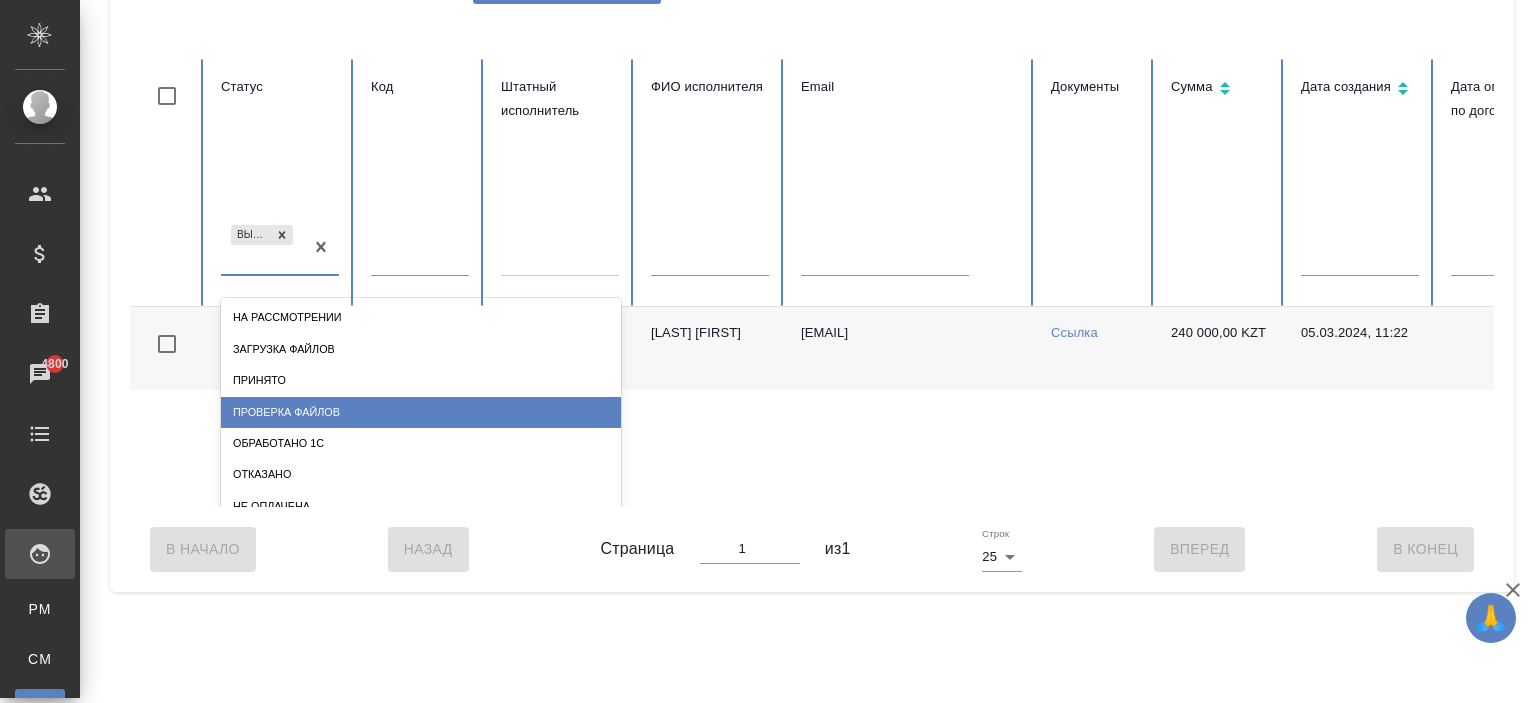 click on "Проверка файлов" at bounding box center (421, 412) 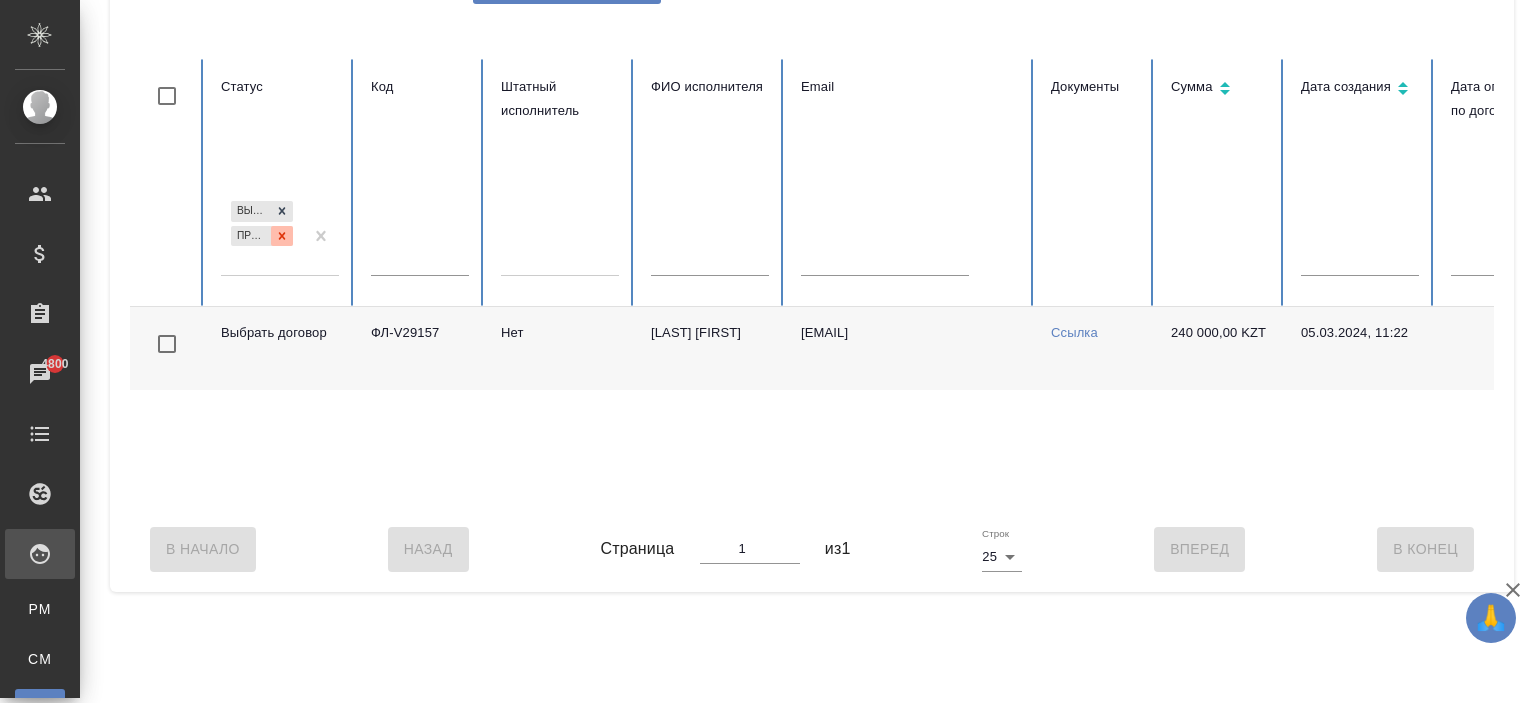 click 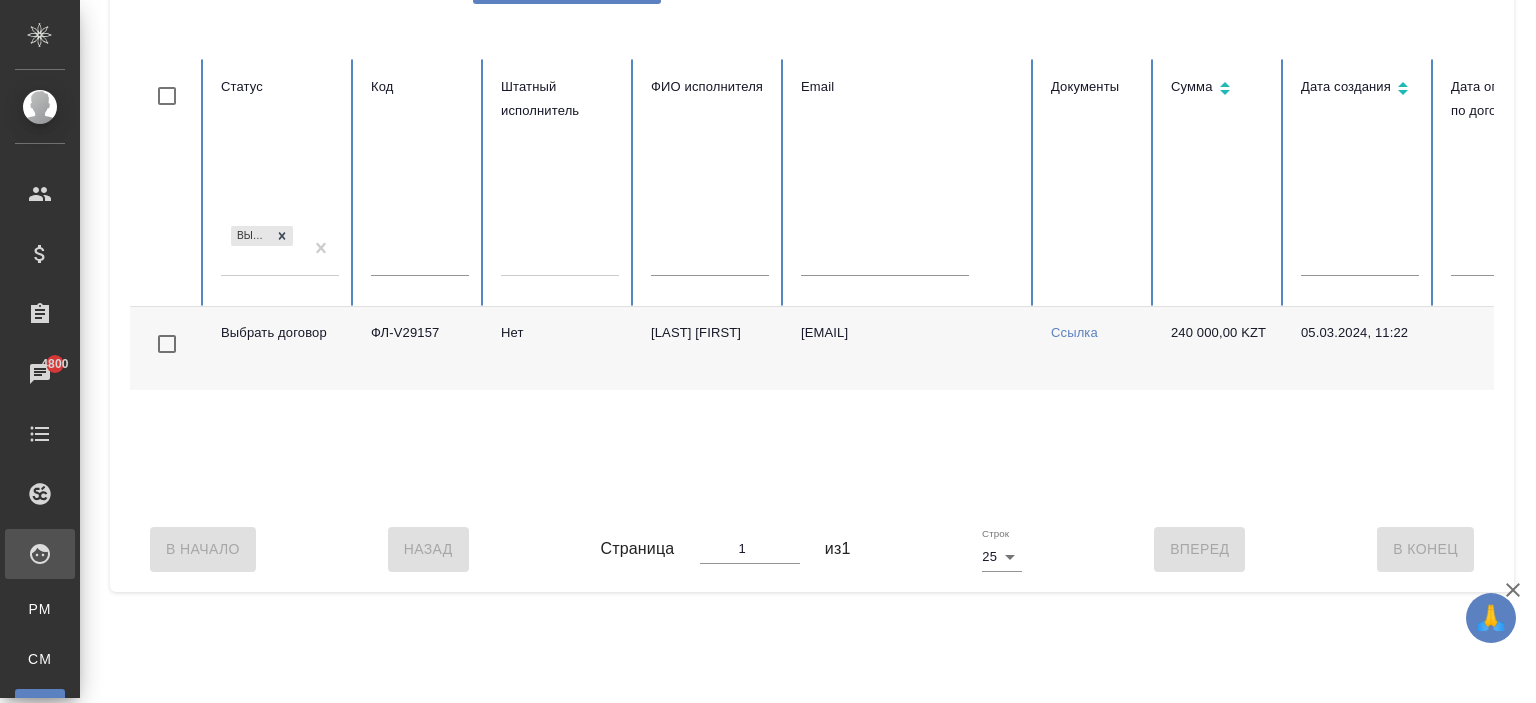 click on "Выбрать договор" at bounding box center [262, 249] 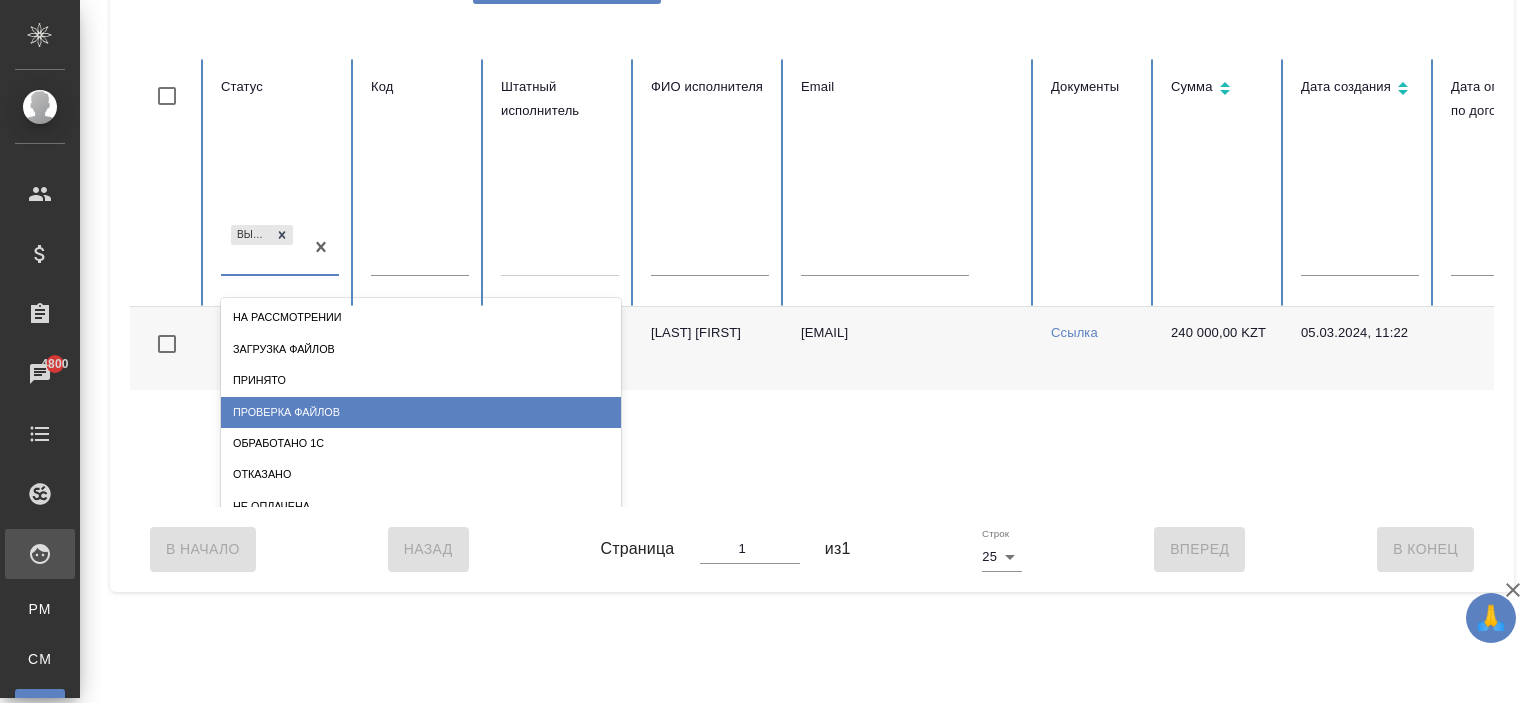 click on "Проверка файлов" at bounding box center (421, 412) 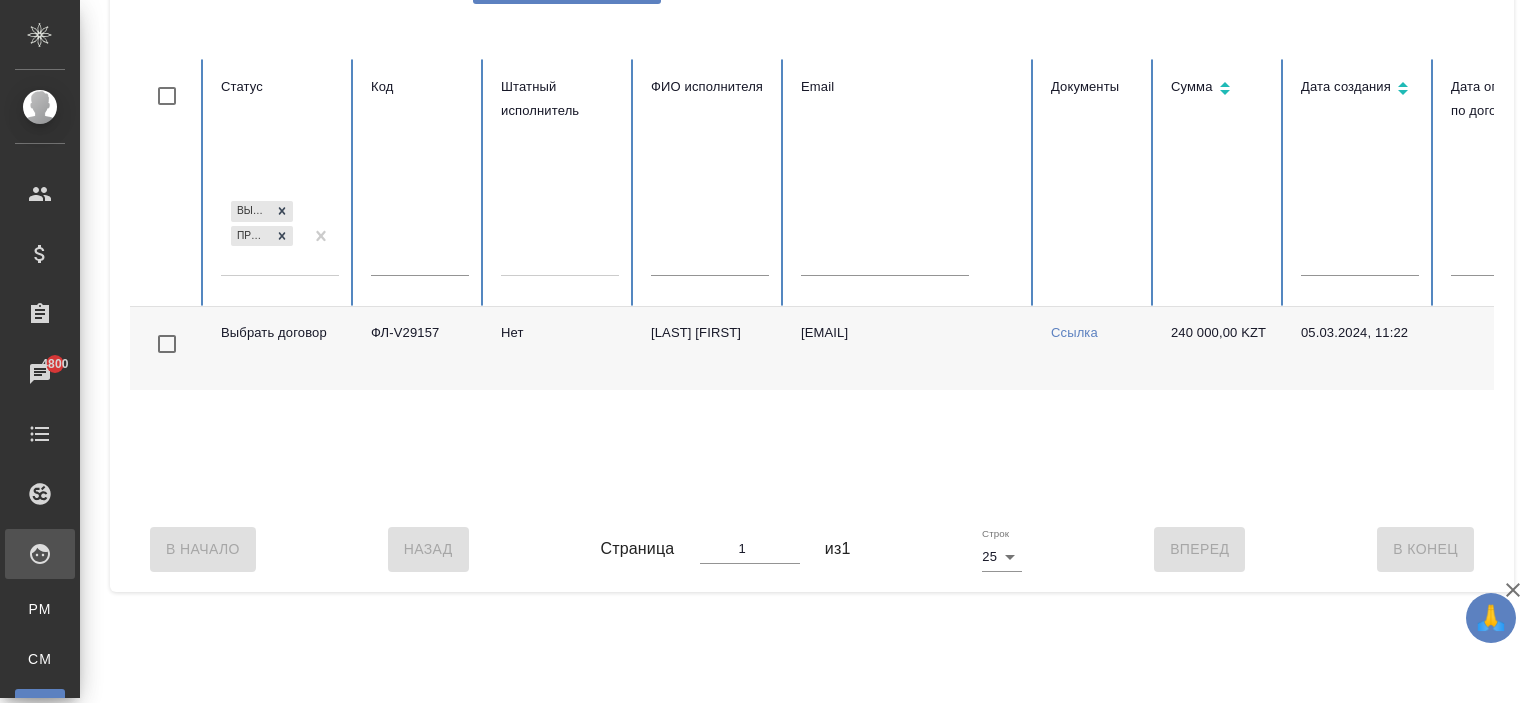 scroll, scrollTop: 58, scrollLeft: 0, axis: vertical 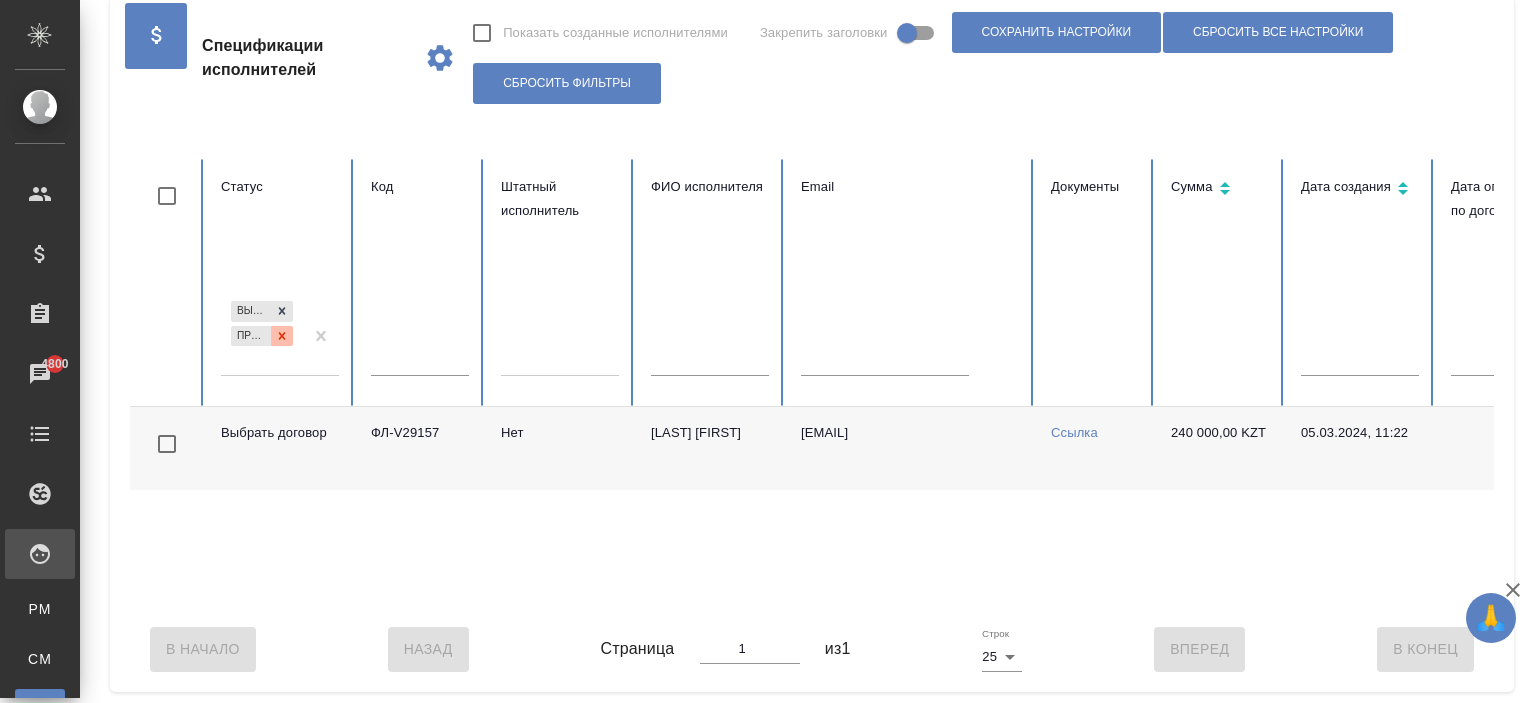 click 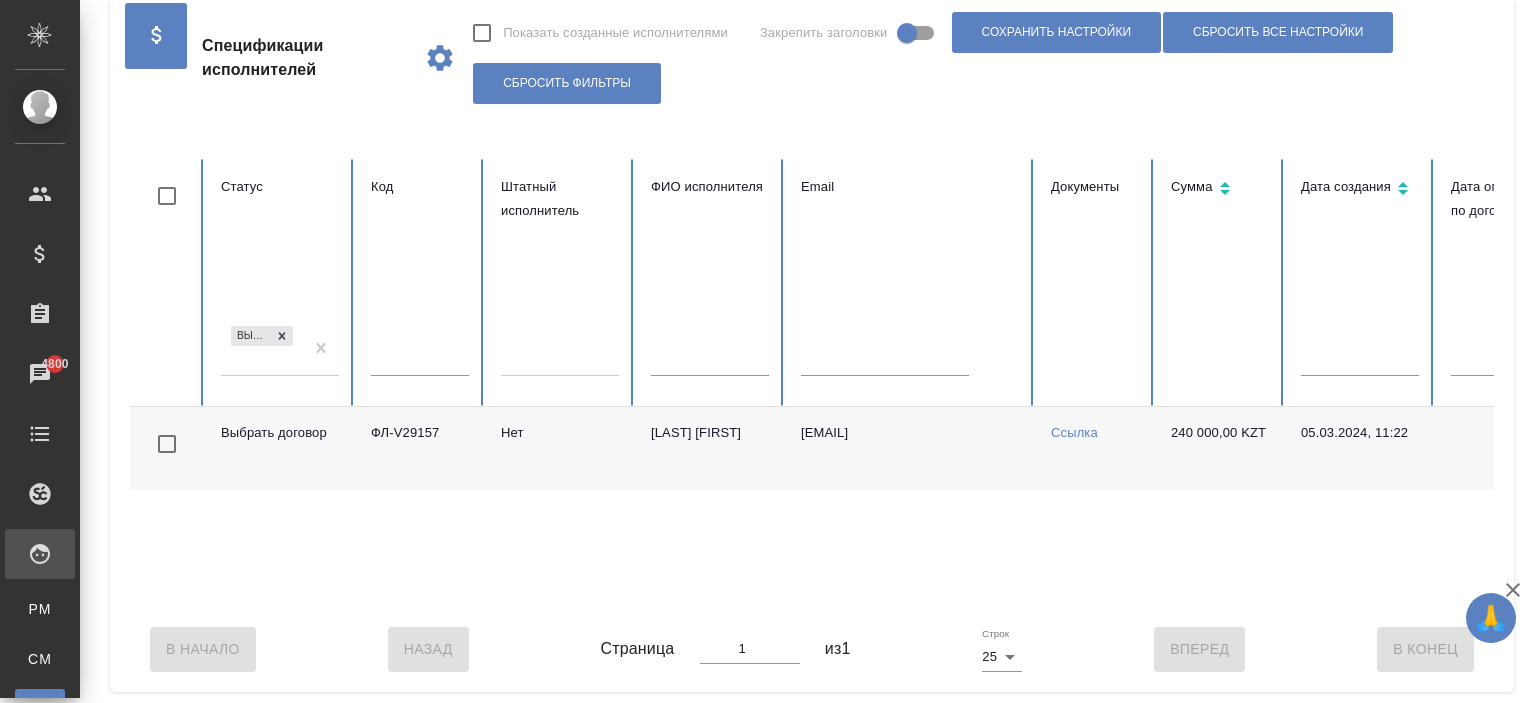 click on "Выбрать договор" at bounding box center (262, 349) 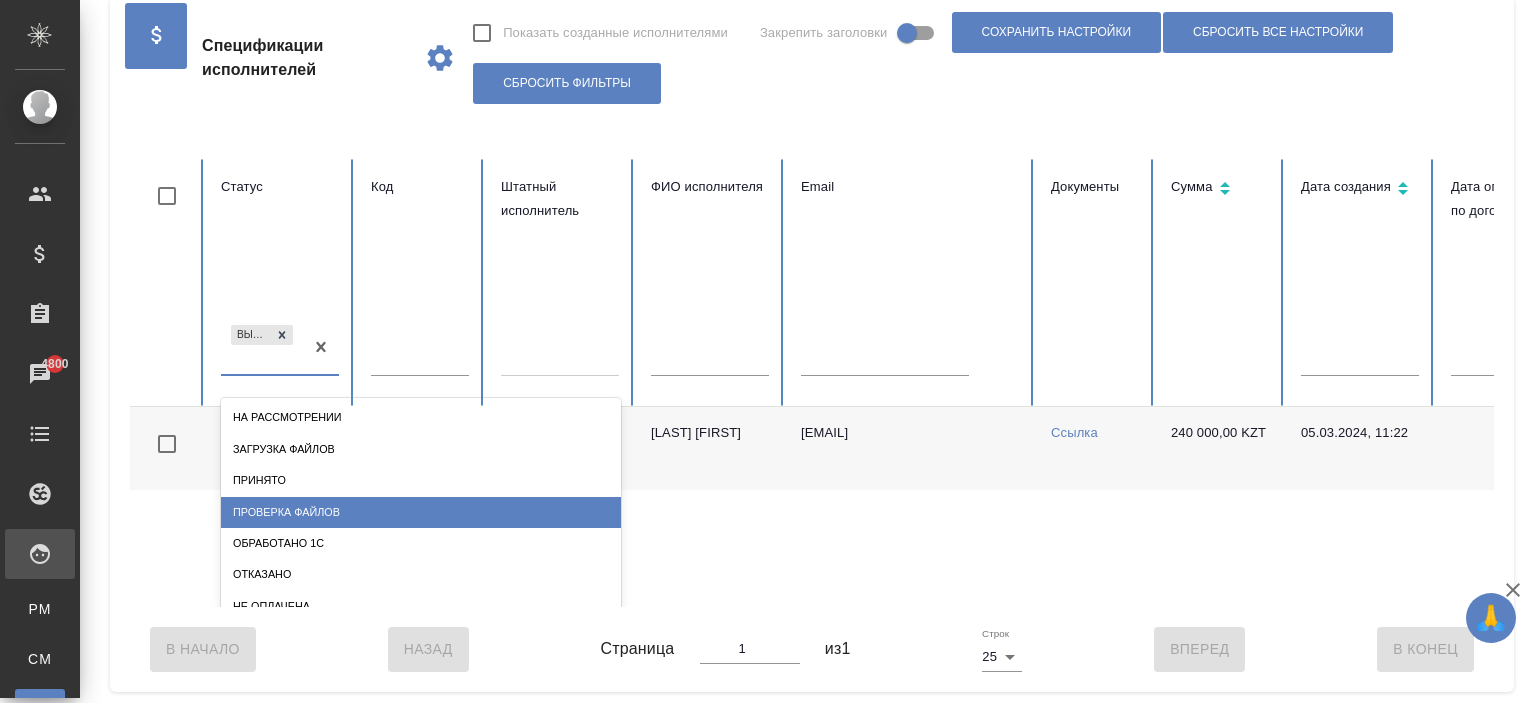 click on "Проверка файлов" at bounding box center (421, 512) 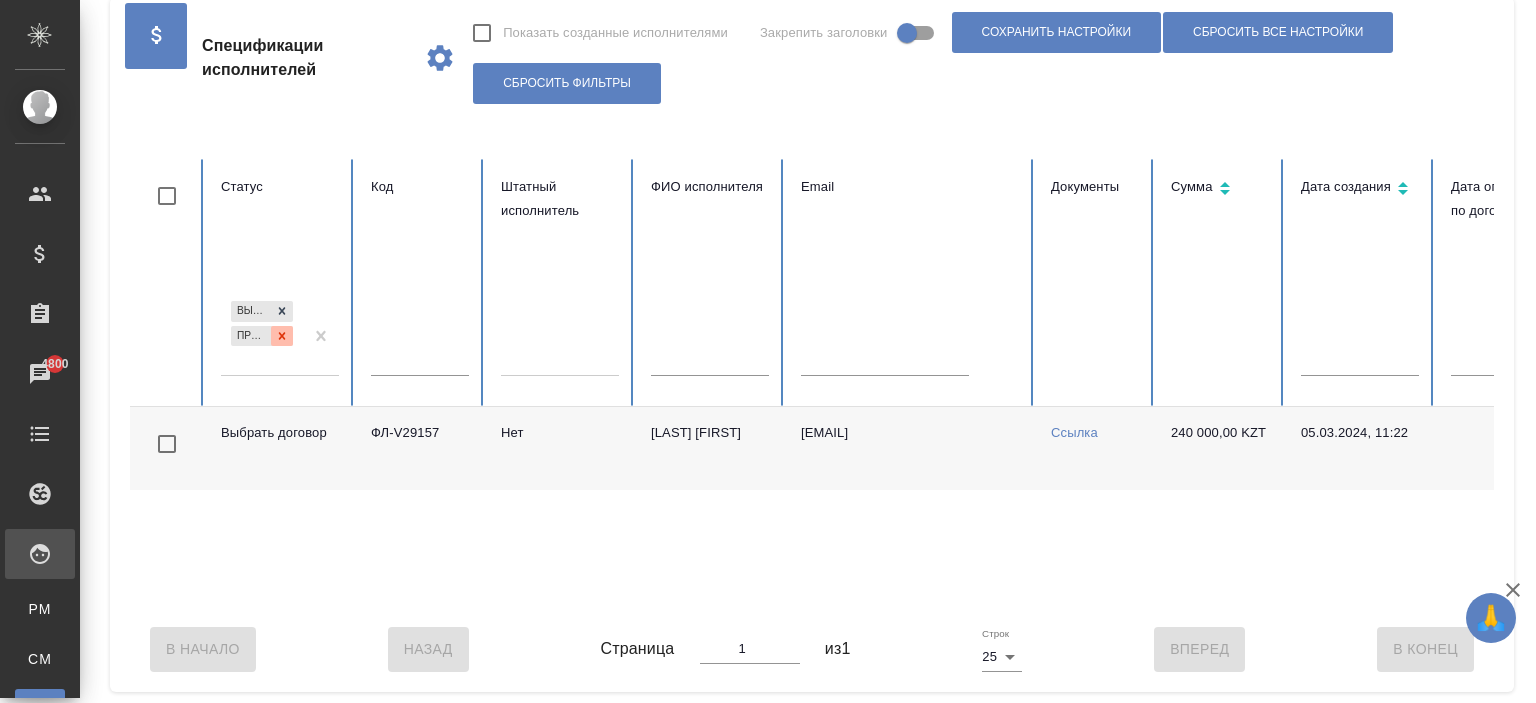 click 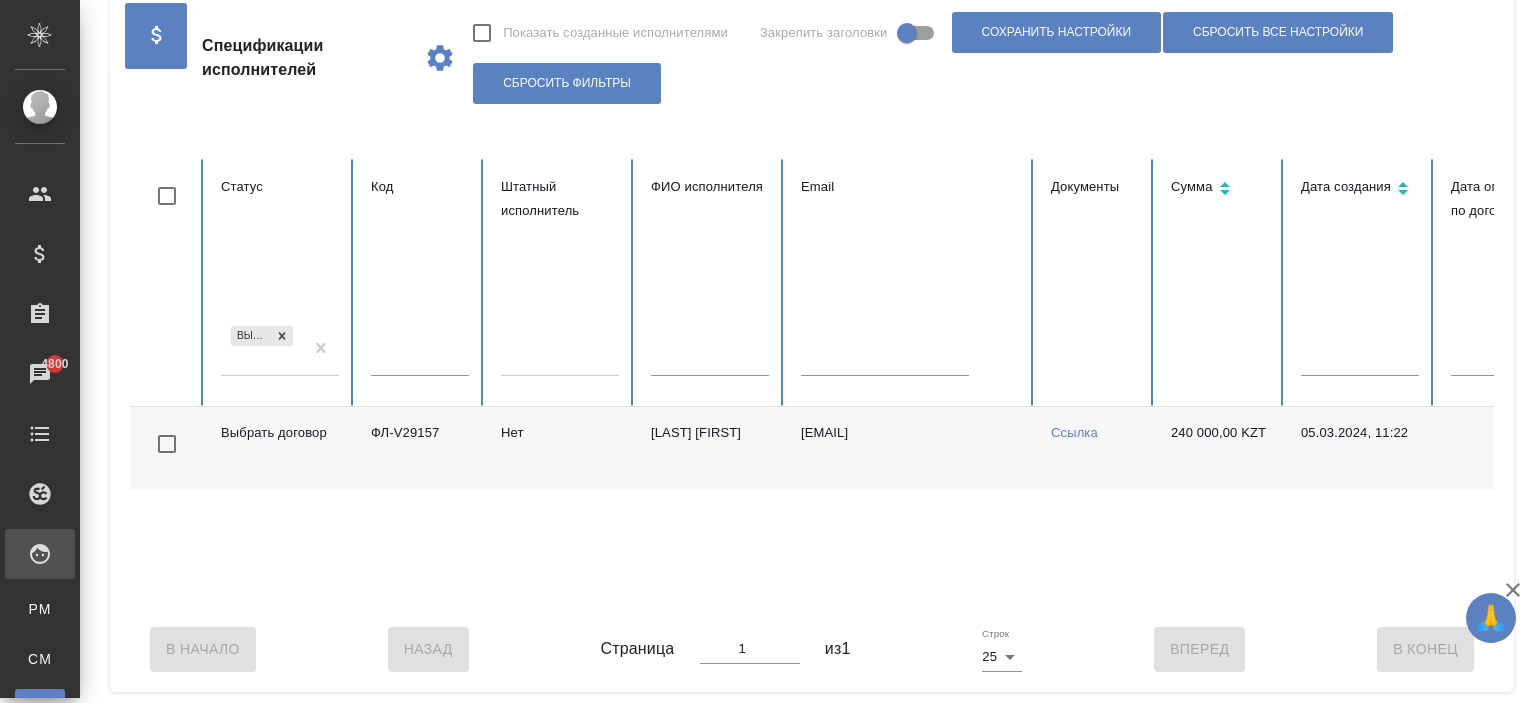 click on "Выбрать договор" at bounding box center (262, 349) 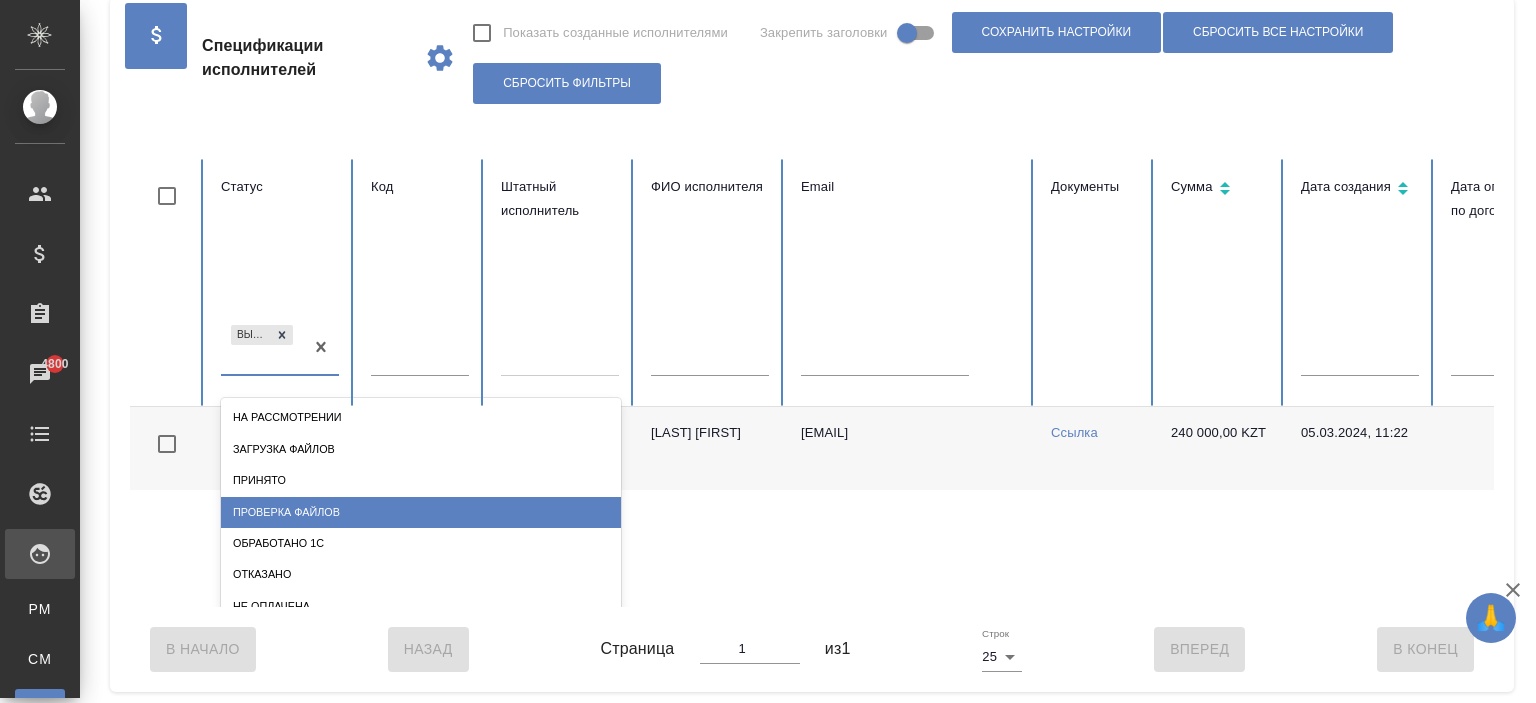 click on "Проверка файлов" at bounding box center [421, 512] 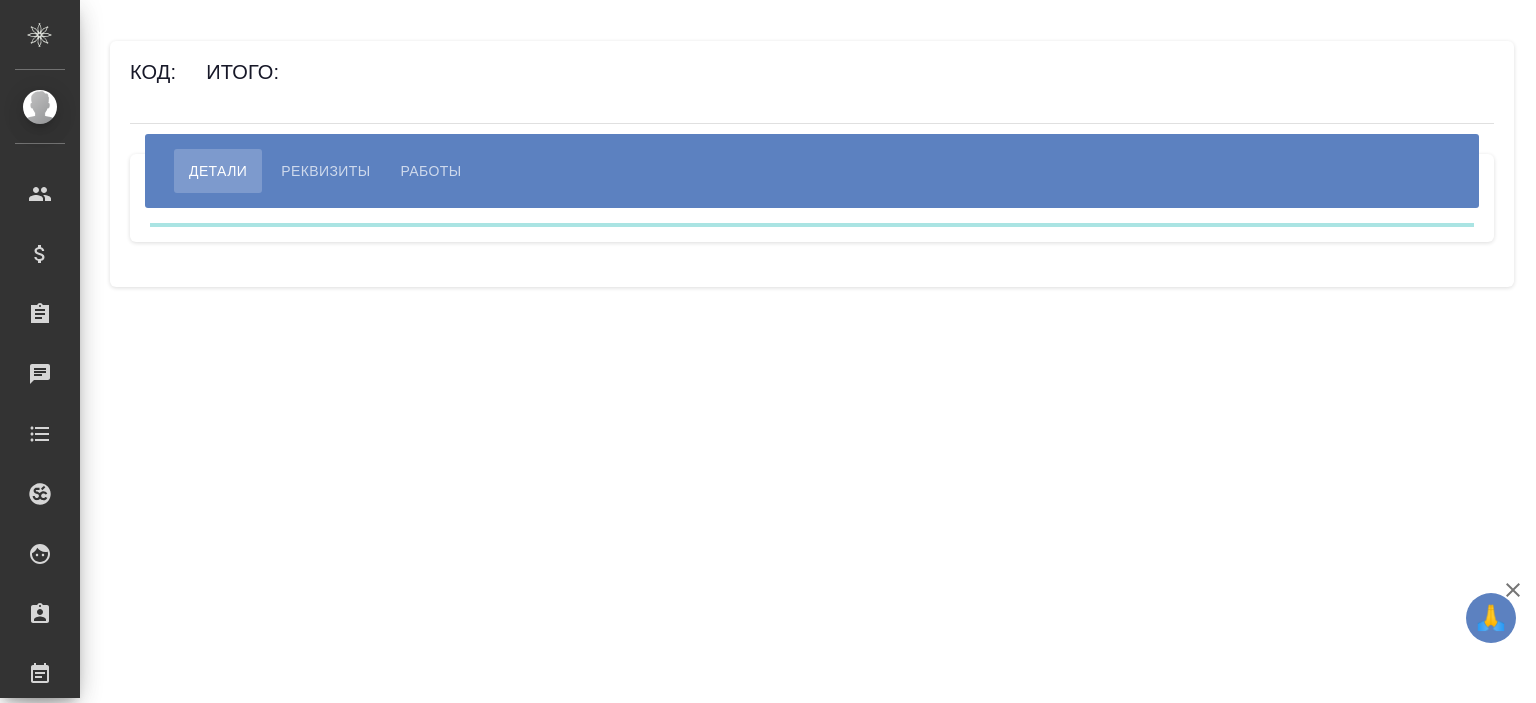 scroll, scrollTop: 0, scrollLeft: 0, axis: both 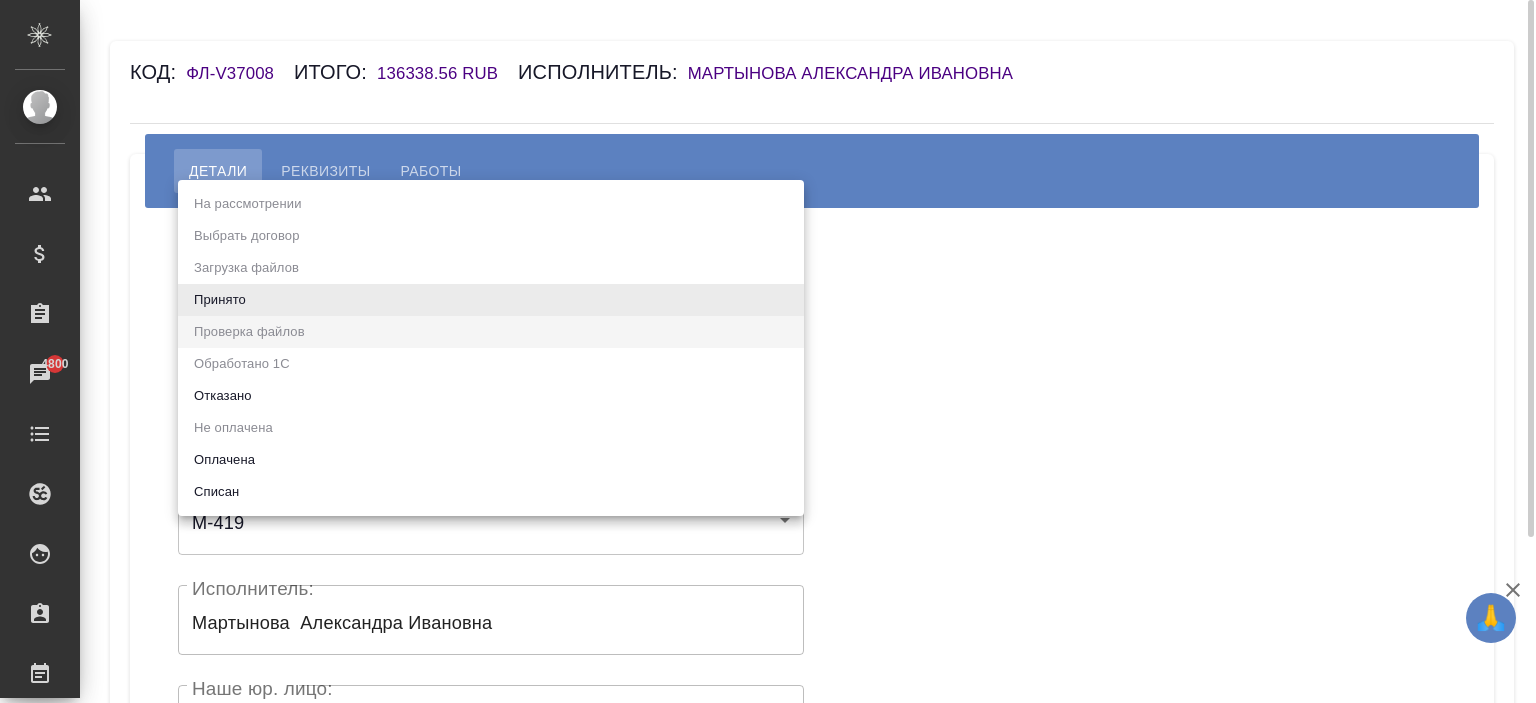 click on "🙏 .cls-1
fill:#fff;
AWATERA Ishkova Yuliya Клиенты Спецификации Заказы 4800 Чаты Todo Проекты SC Исполнители Кандидаты Работы Входящие заявки Заявки на доставку Рекламации Проекты процессинга Конференции Выйти Код: ФЛ-V37008 Итого: 136338.56 RUB Исполнитель: Мартынова  Александра Ивановна Детали Реквизиты Работы Статус: Проверка файлов filesCheck Статус: Реквизиты 673cb3e227198d09b920caff Реквизиты Доступные договоры: М-419 67c8a0a18ef64cefadcac137 Доступные договоры: Исполнитель: Мартынова  Александра Ивановна Исполнитель: Наше юр. лицо: (ФЛ) Наше юр. лицо: Создал: Создал: Сохранить .cls-1   AWATERA Чаты x" at bounding box center [768, 351] 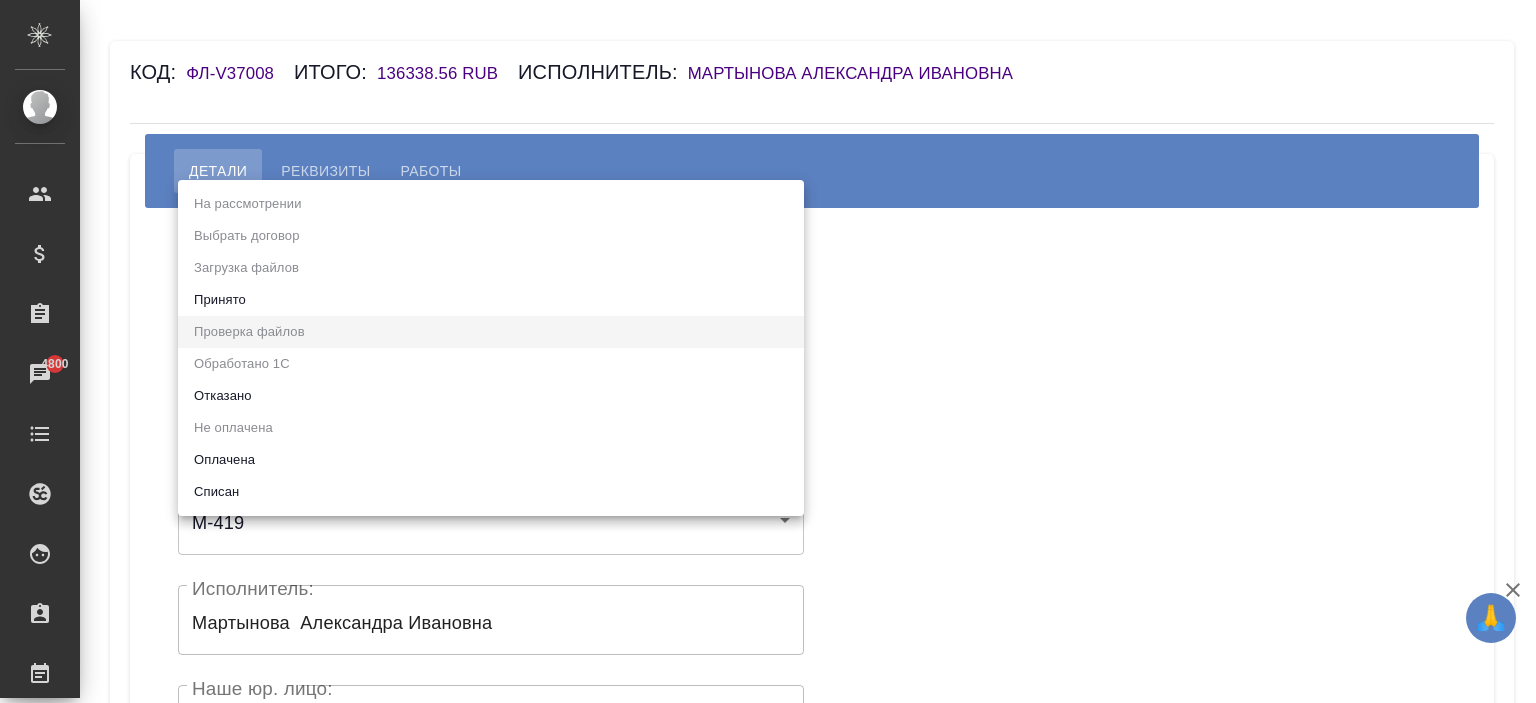 click on "Принято" at bounding box center [491, 300] 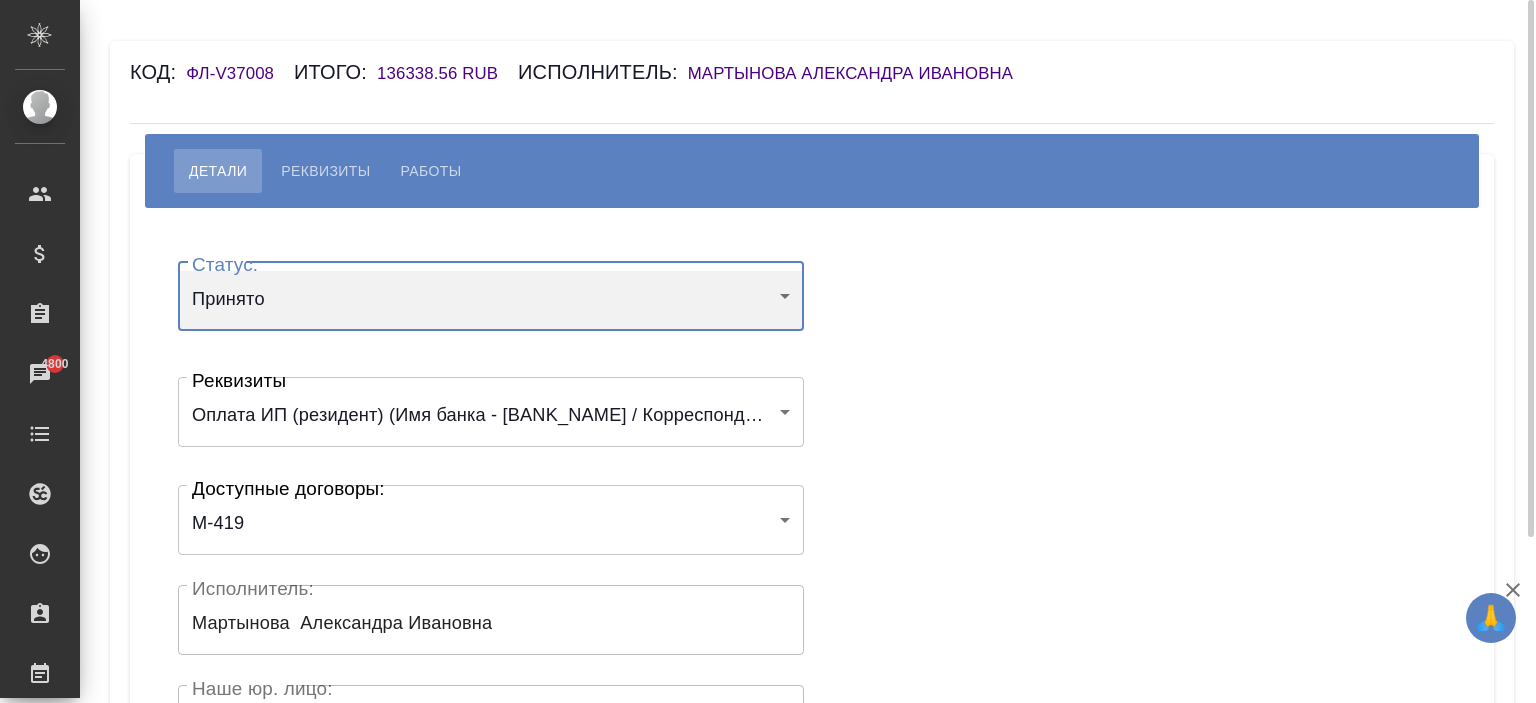 scroll, scrollTop: 440, scrollLeft: 0, axis: vertical 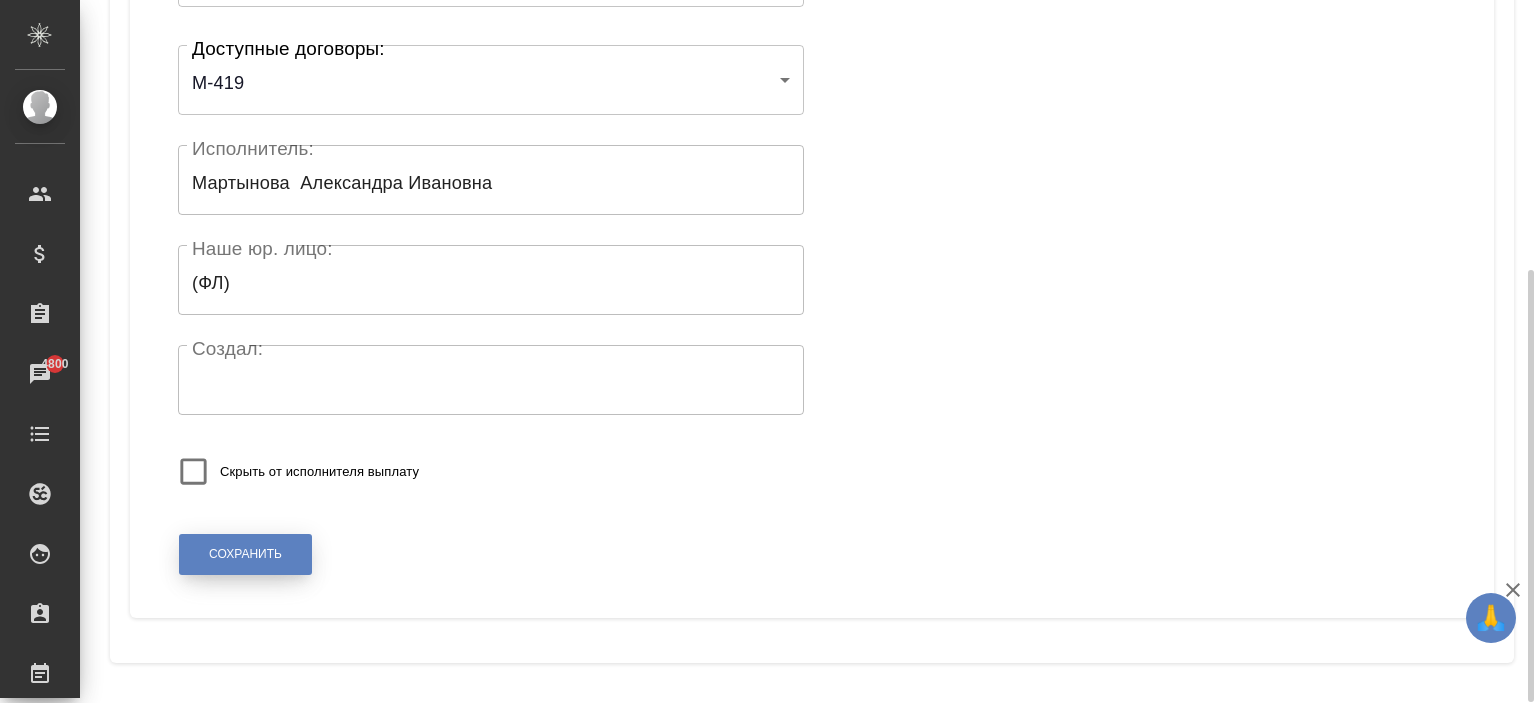 click on "Сохранить" at bounding box center [245, 554] 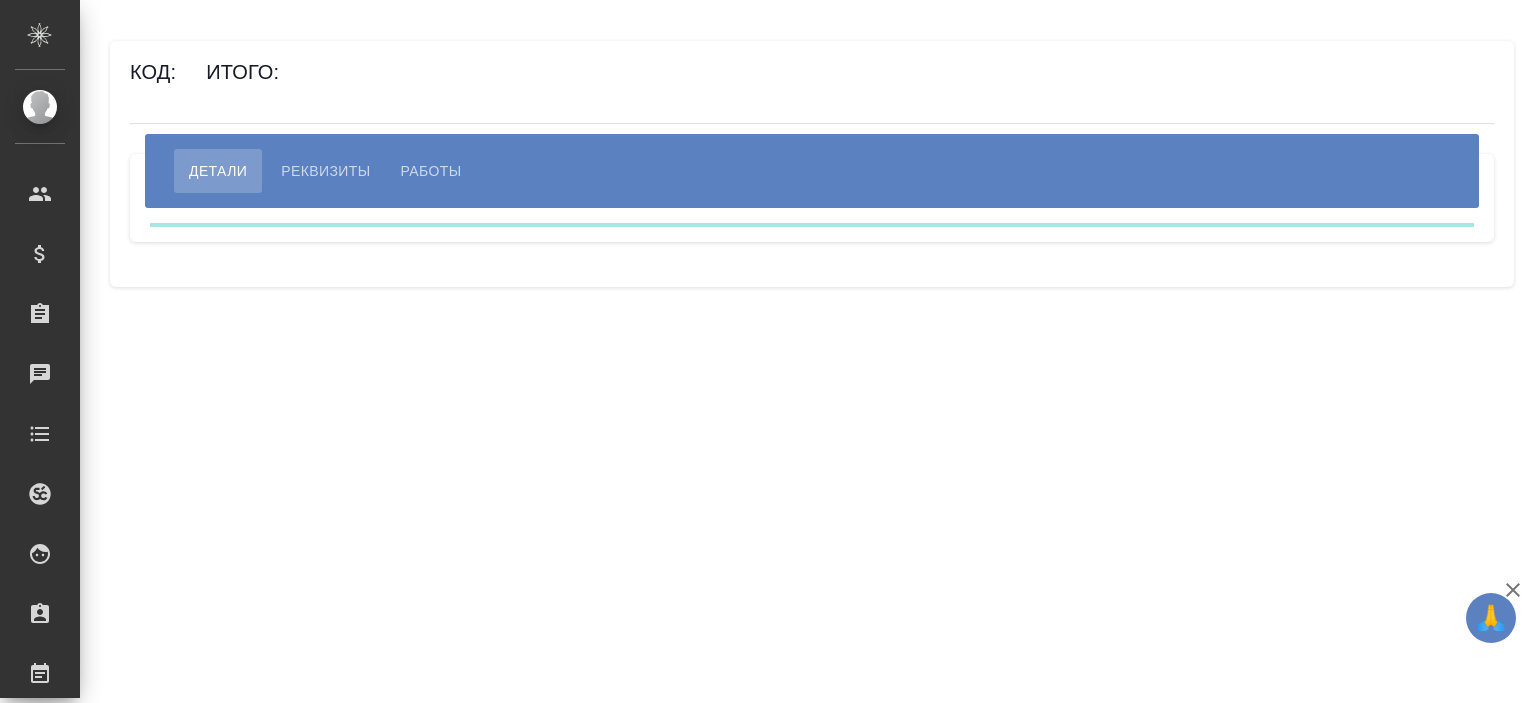 scroll, scrollTop: 0, scrollLeft: 0, axis: both 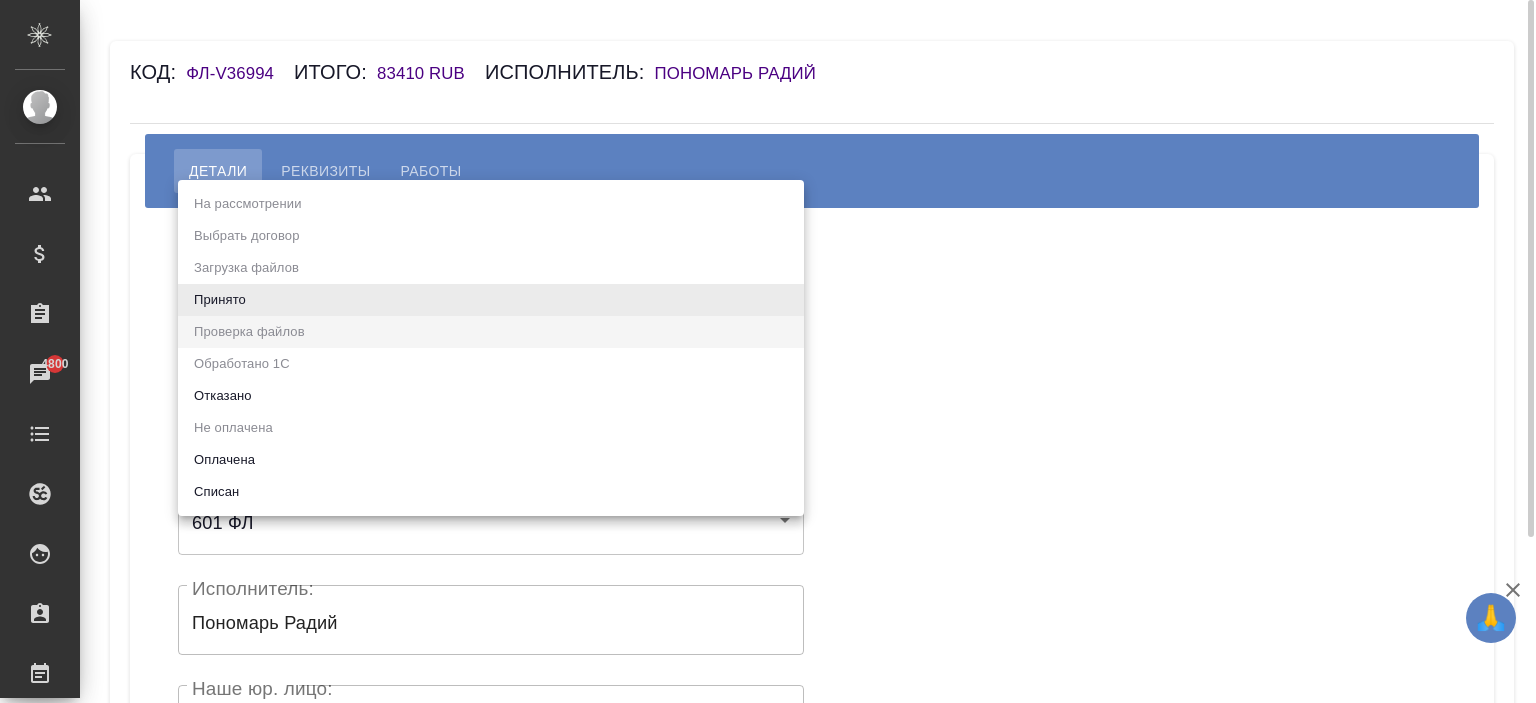 click on "🙏 .cls-1
fill:#fff;
AWATERA Ishkova Yuliya Клиенты Спецификации Заказы 4800 Чаты Todo Проекты SC Исполнители Кандидаты Работы Входящие заявки Заявки на доставку Рекламации Проекты процессинга Конференции Выйти Код: ФЛ-V36994 Итого: 83410 RUB Исполнитель: Пономарь Радий Детали Реквизиты Работы Статус: Проверка файлов filesCheck Статус: Реквизиты Оплата ИП (резидент) (Имя банка - АО «Тинькофф Банк» / Корреспондентский счет - 30101810145250000974 / БИК - 044525974 / Расчетный счет - 40802810300000050779 / ИНН получателя - 310207267478 / ОГРН - 1027739642281 / ФИО получателя - Пономарь Наталья Эдуардовна) 61cc5de531c9eb6cd43af3ff   x" at bounding box center (768, 351) 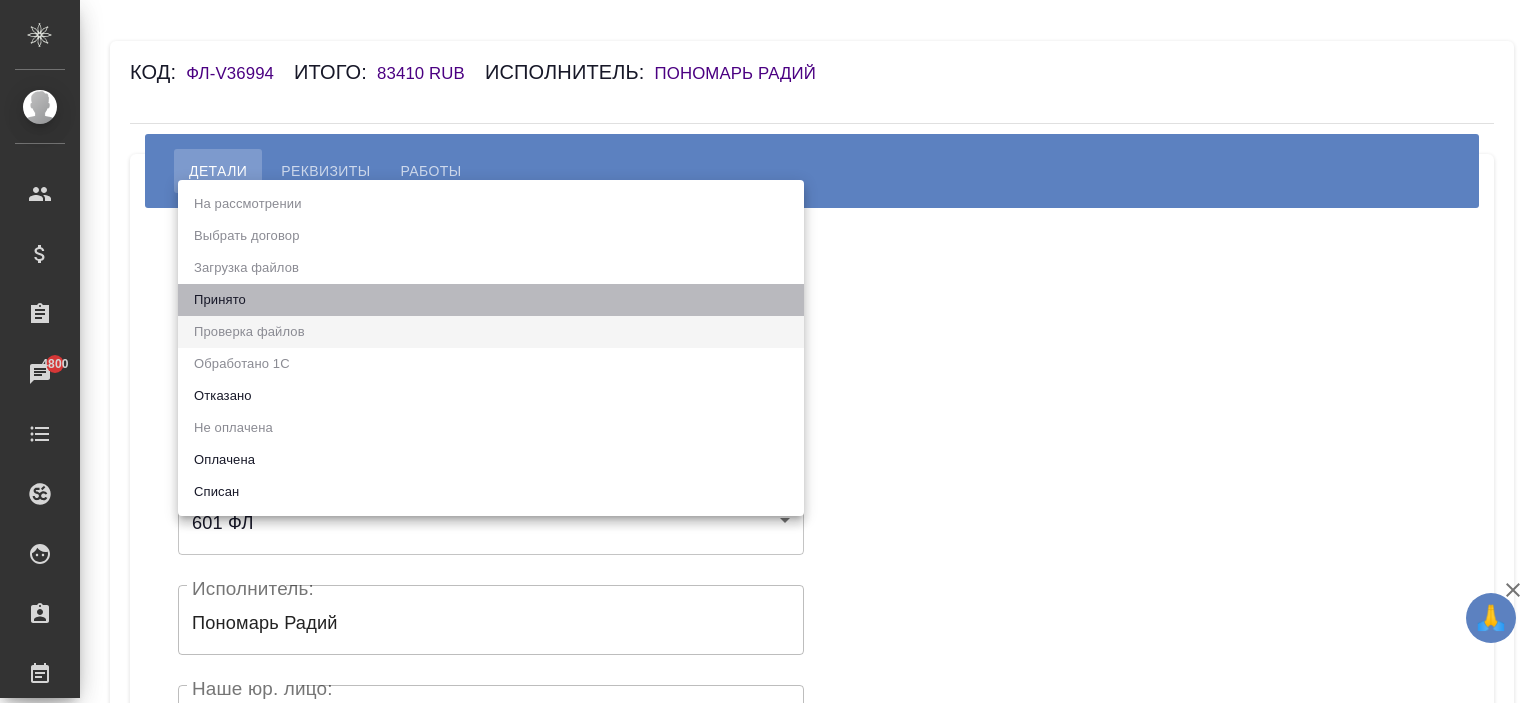 click on "Принято" at bounding box center (491, 300) 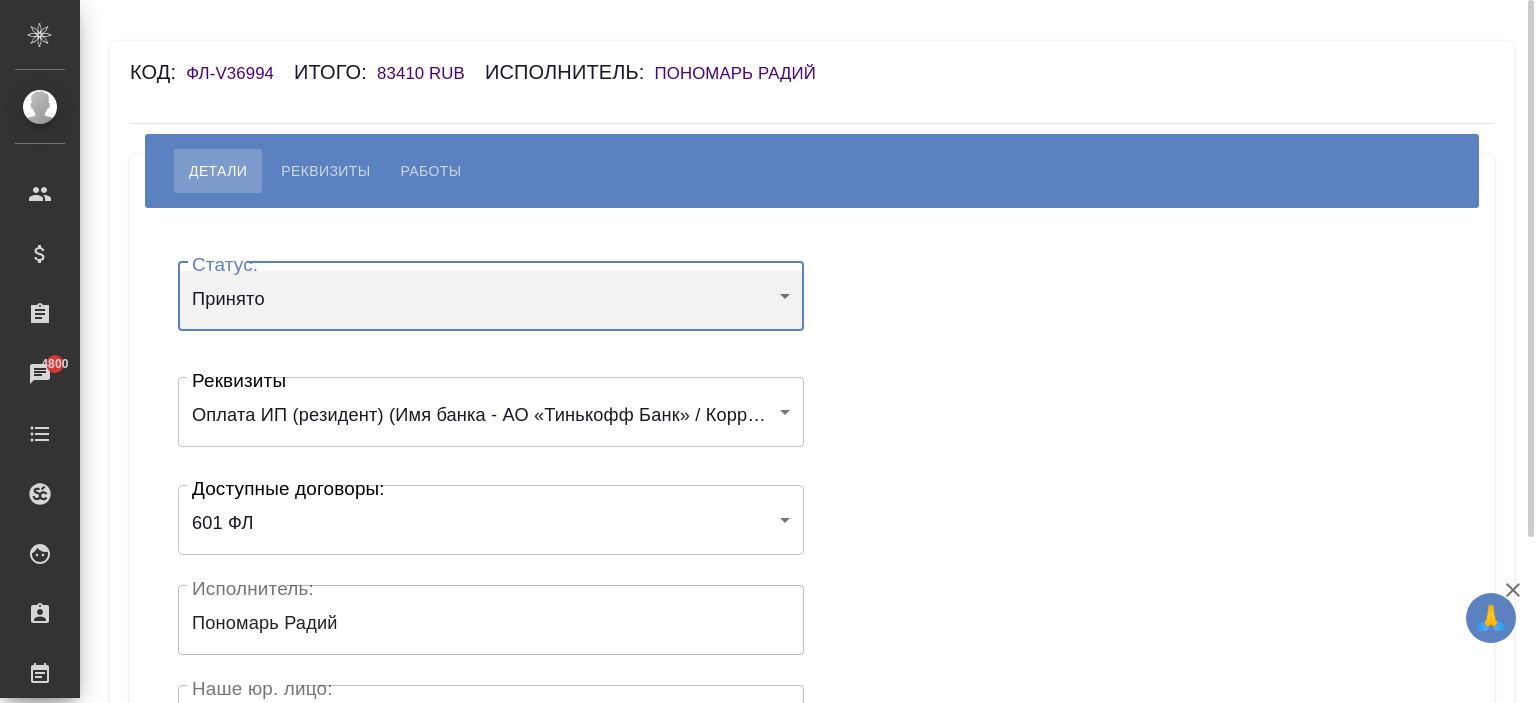 scroll, scrollTop: 400, scrollLeft: 0, axis: vertical 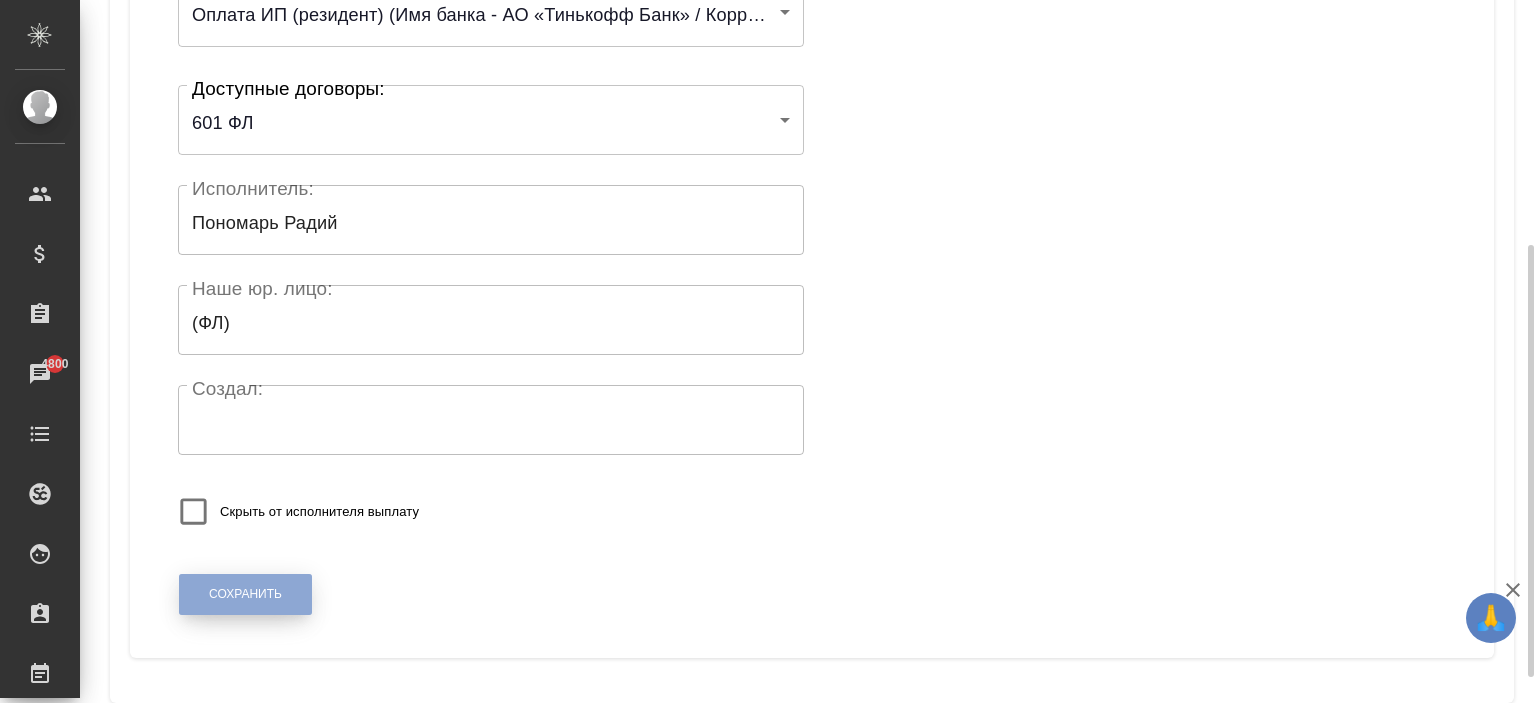 click on "Сохранить" at bounding box center [245, 594] 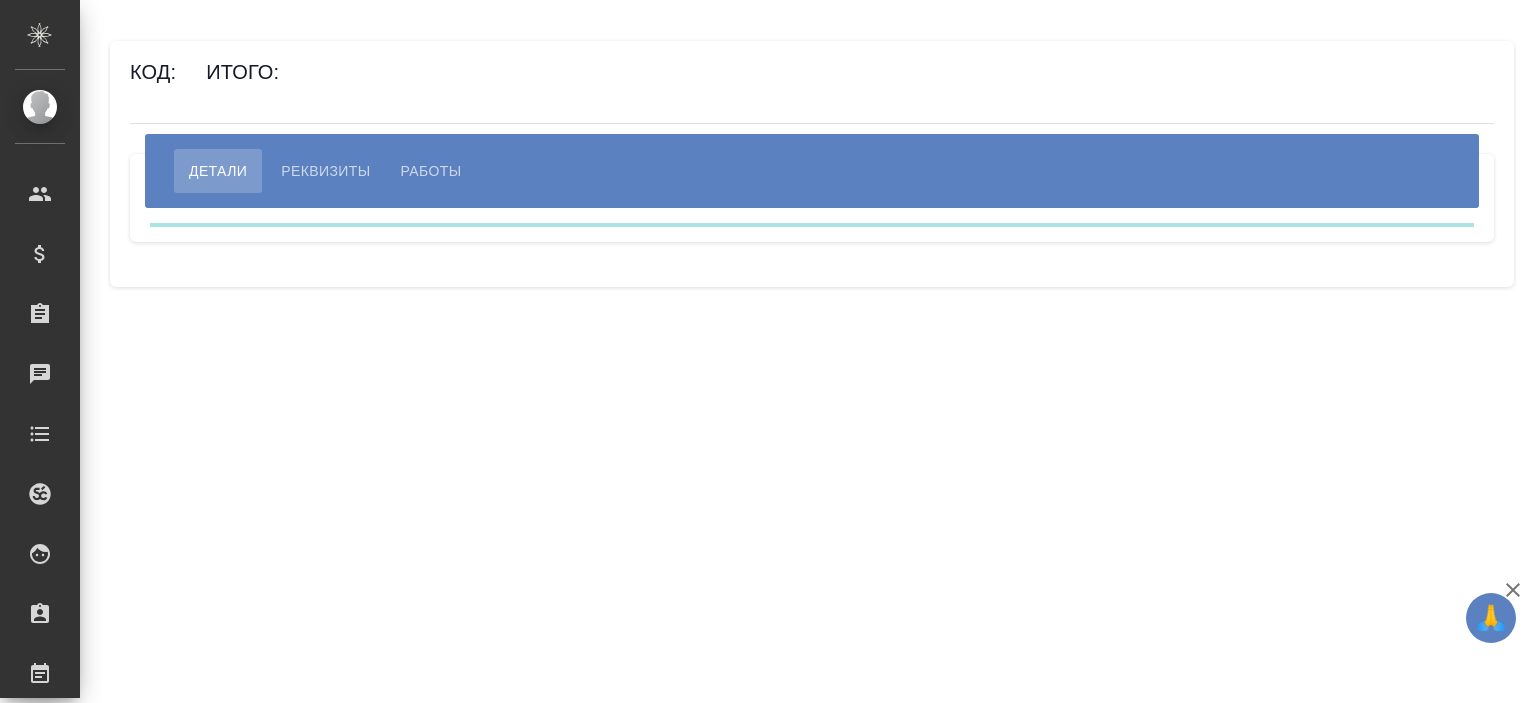 scroll, scrollTop: 0, scrollLeft: 0, axis: both 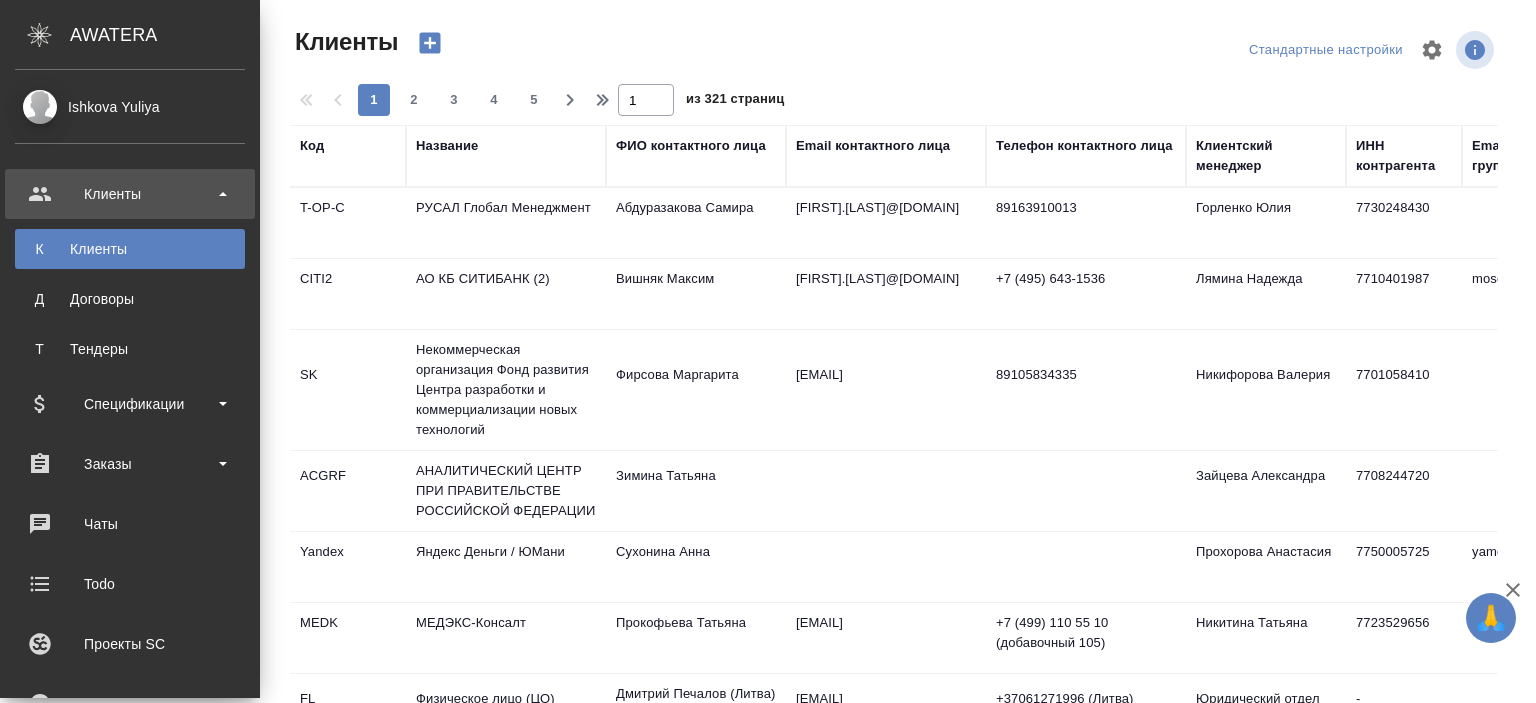 select on "RU" 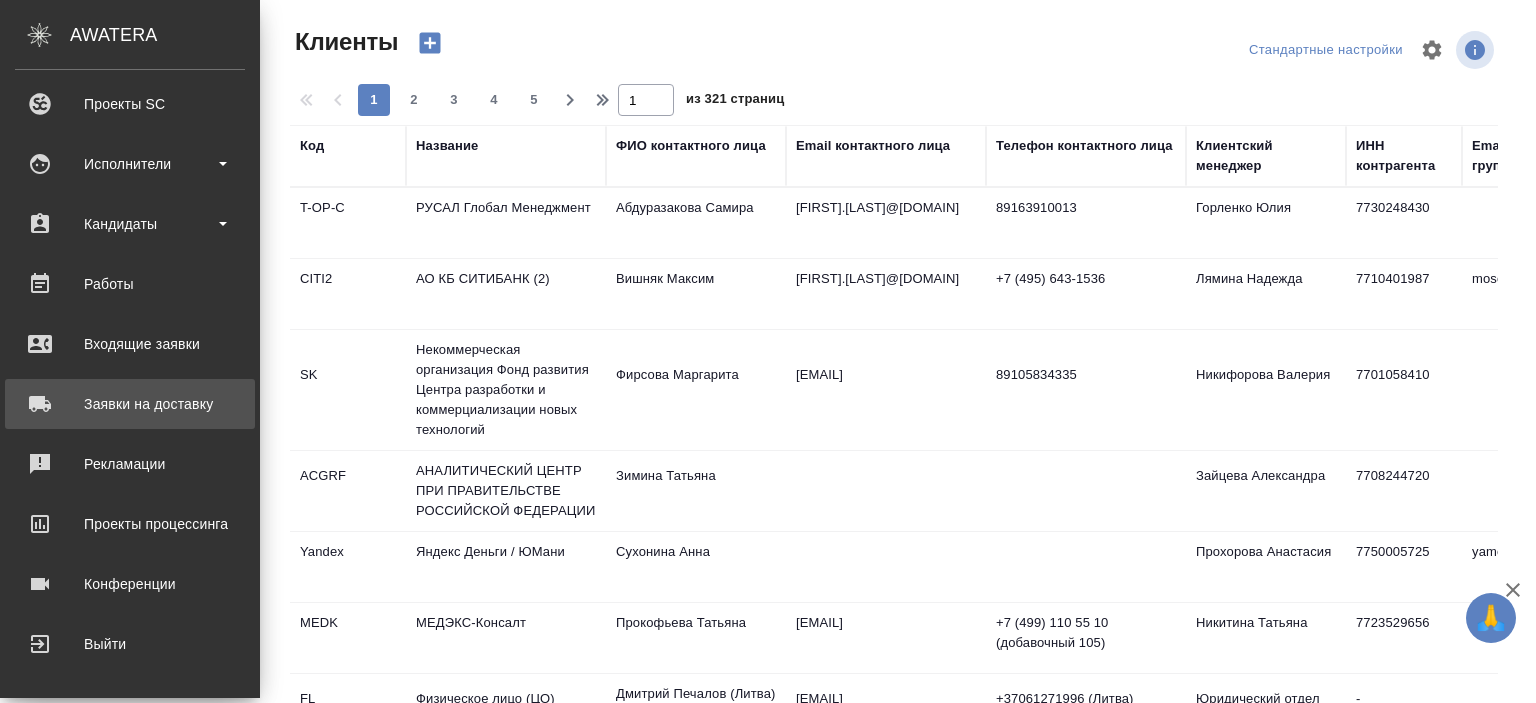 click on "Заявки на доставку" at bounding box center (130, 404) 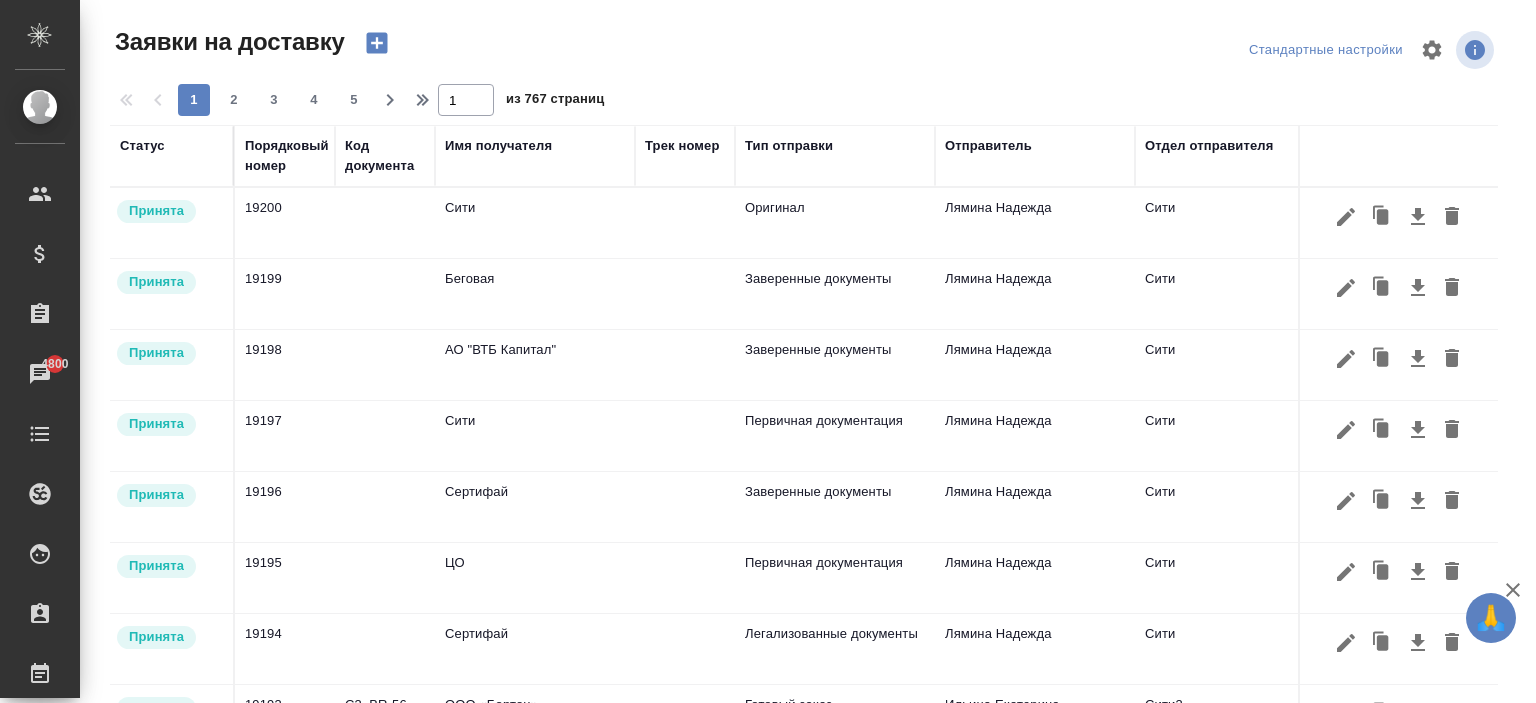 click 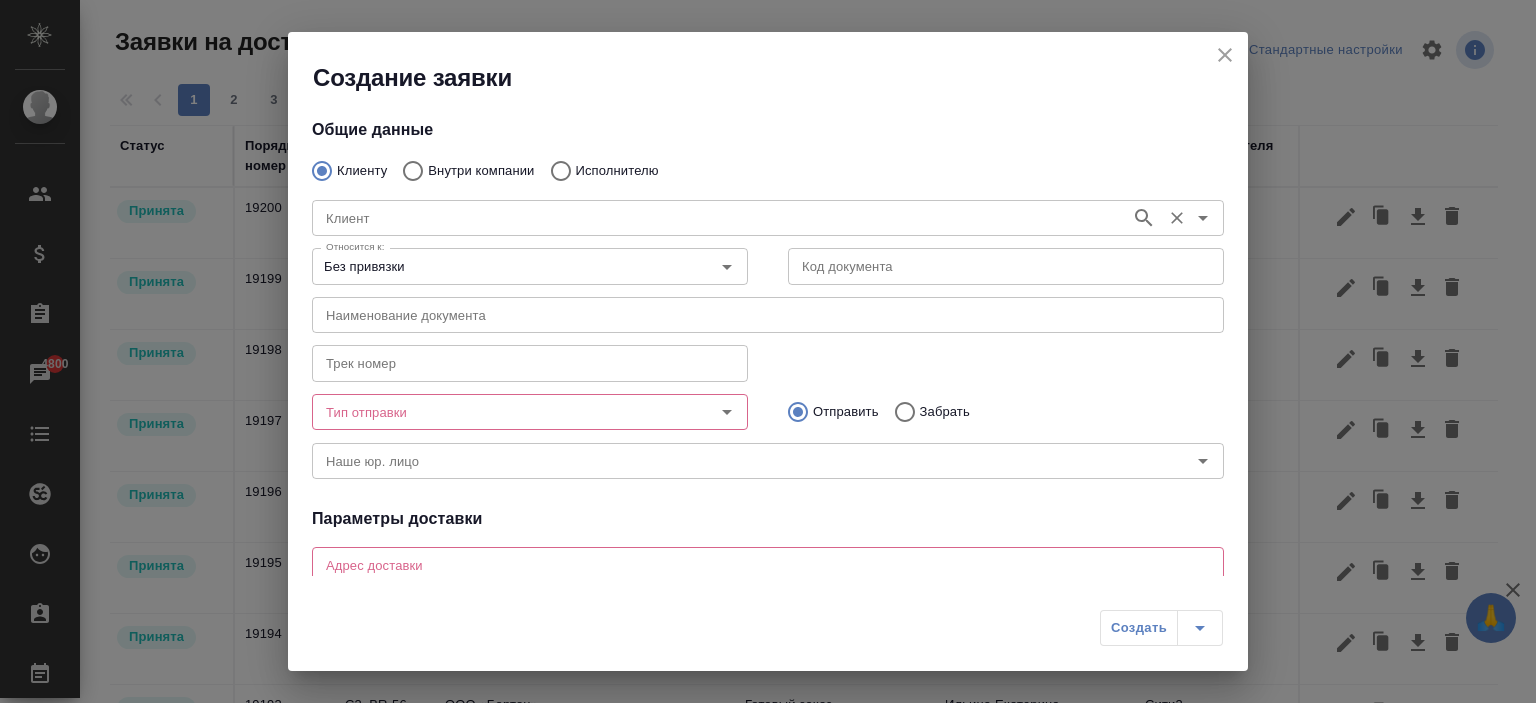 click on "Клиент" at bounding box center (719, 218) 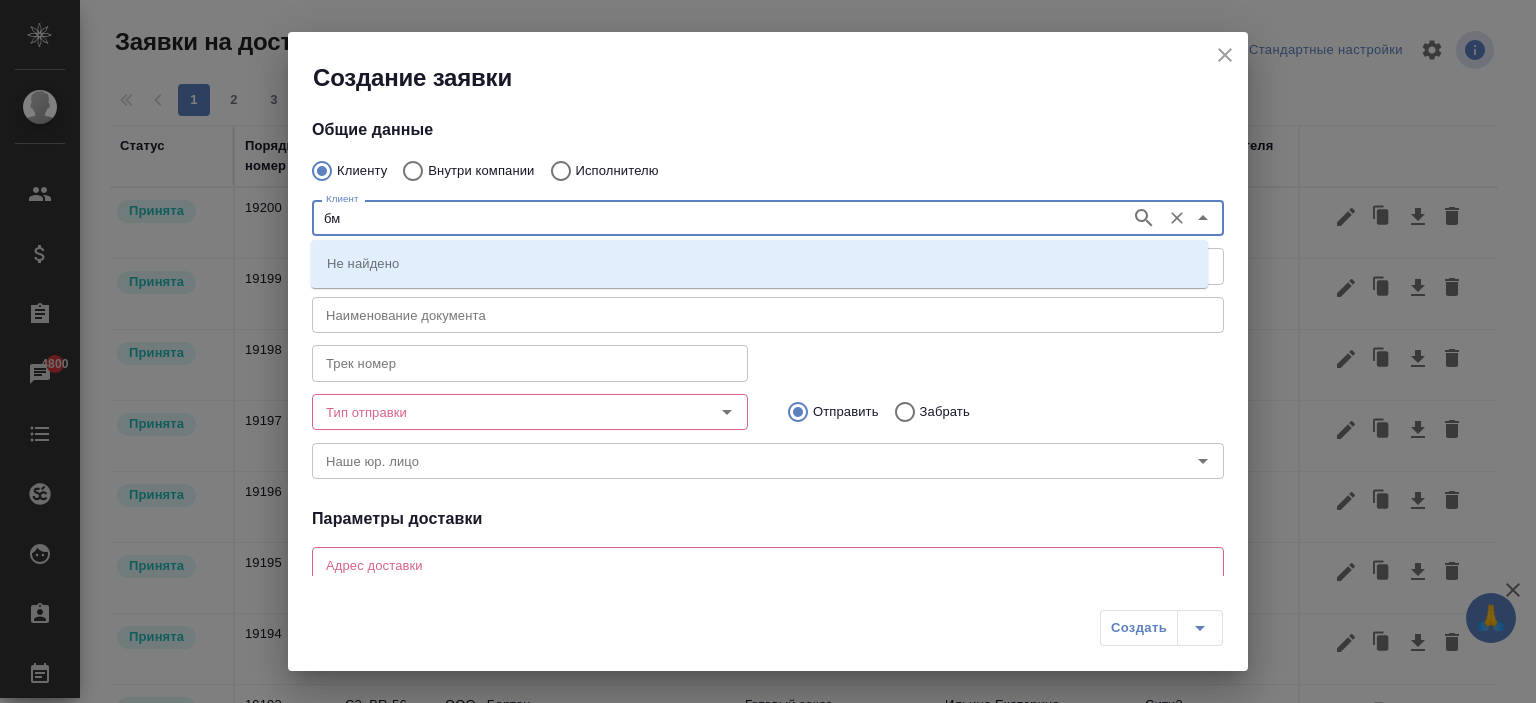 type on "бмс" 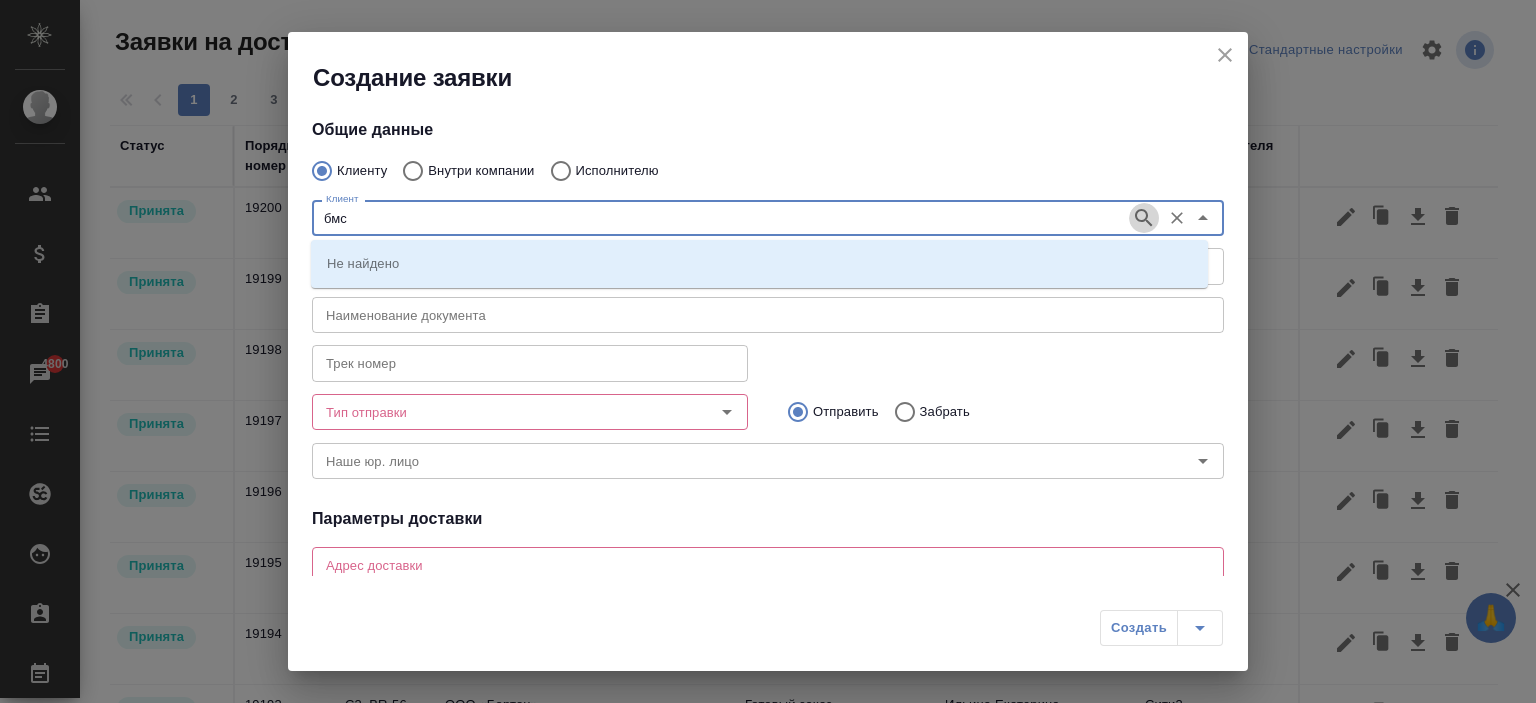 click 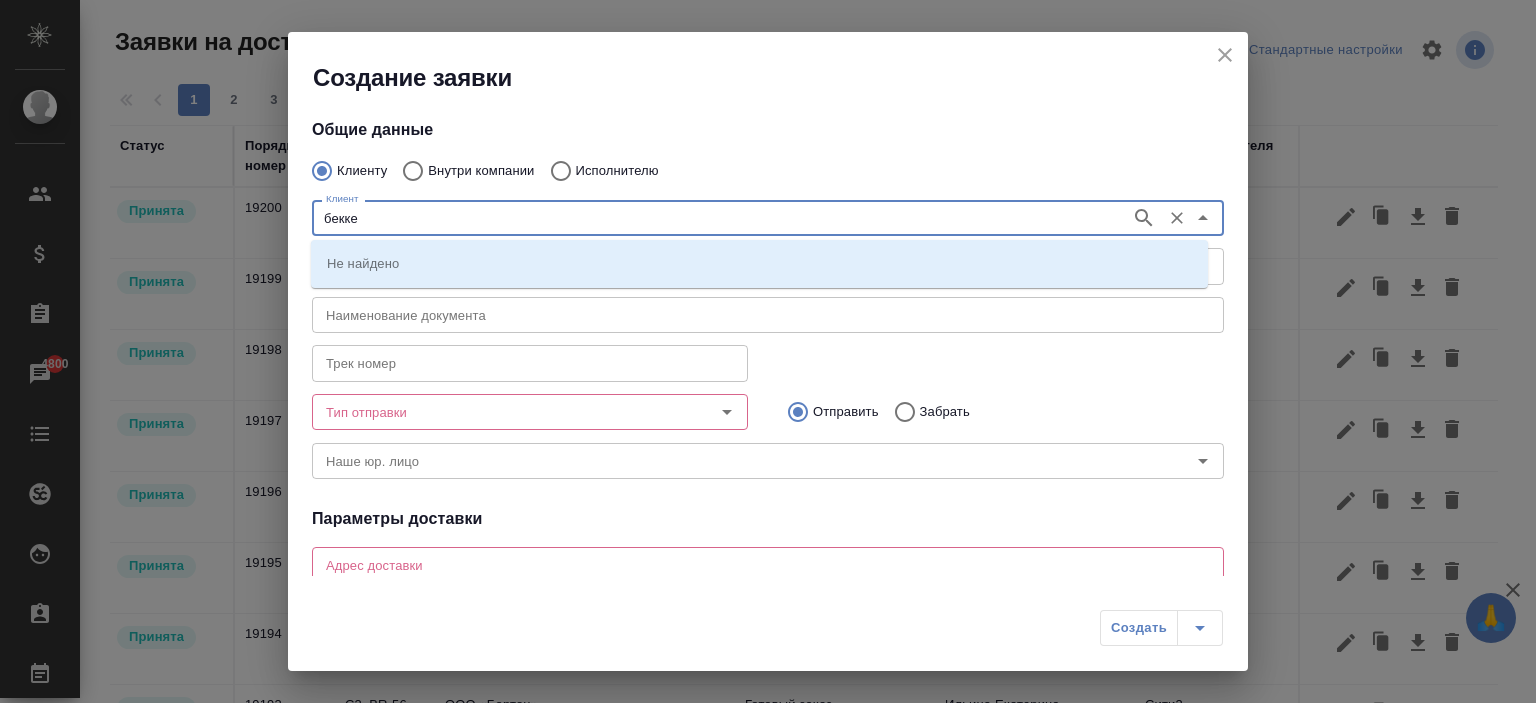 type on "беккер" 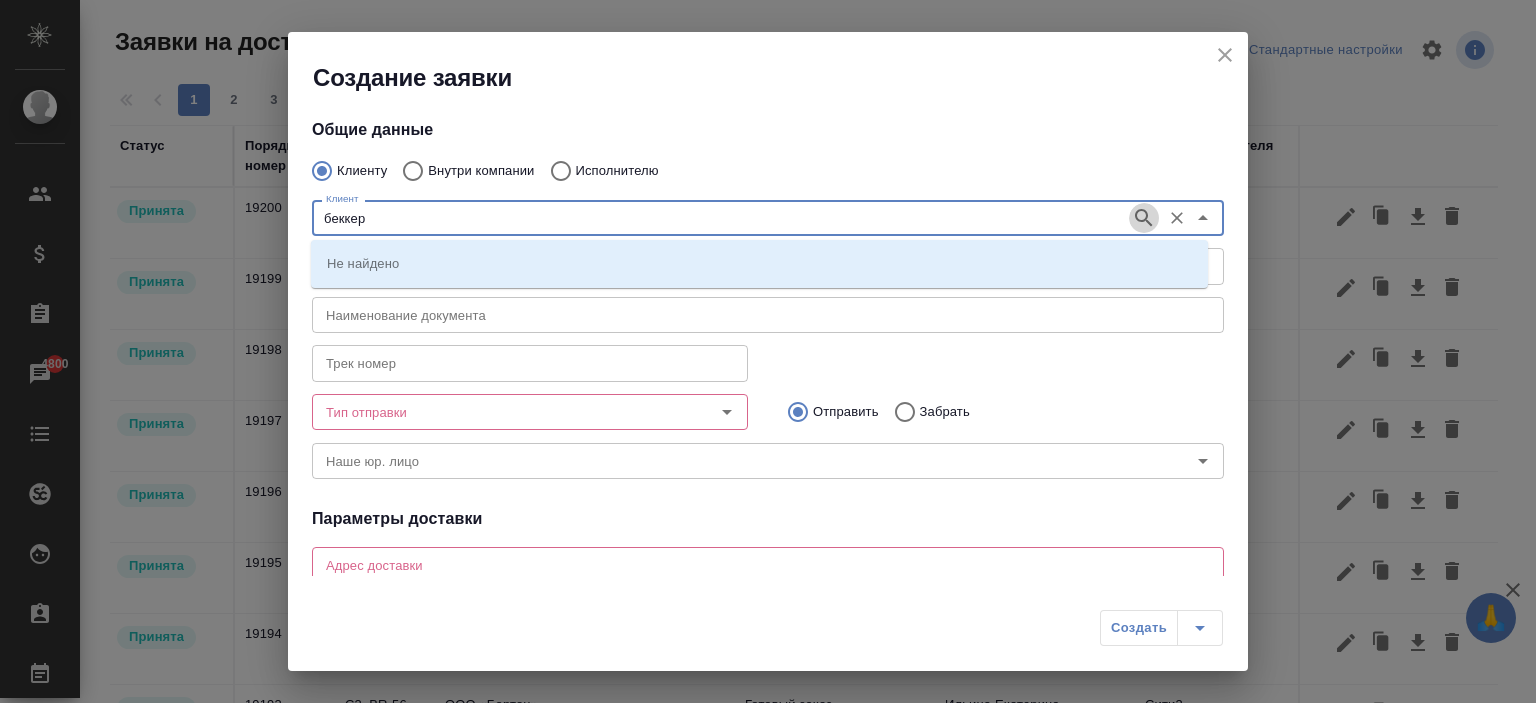click 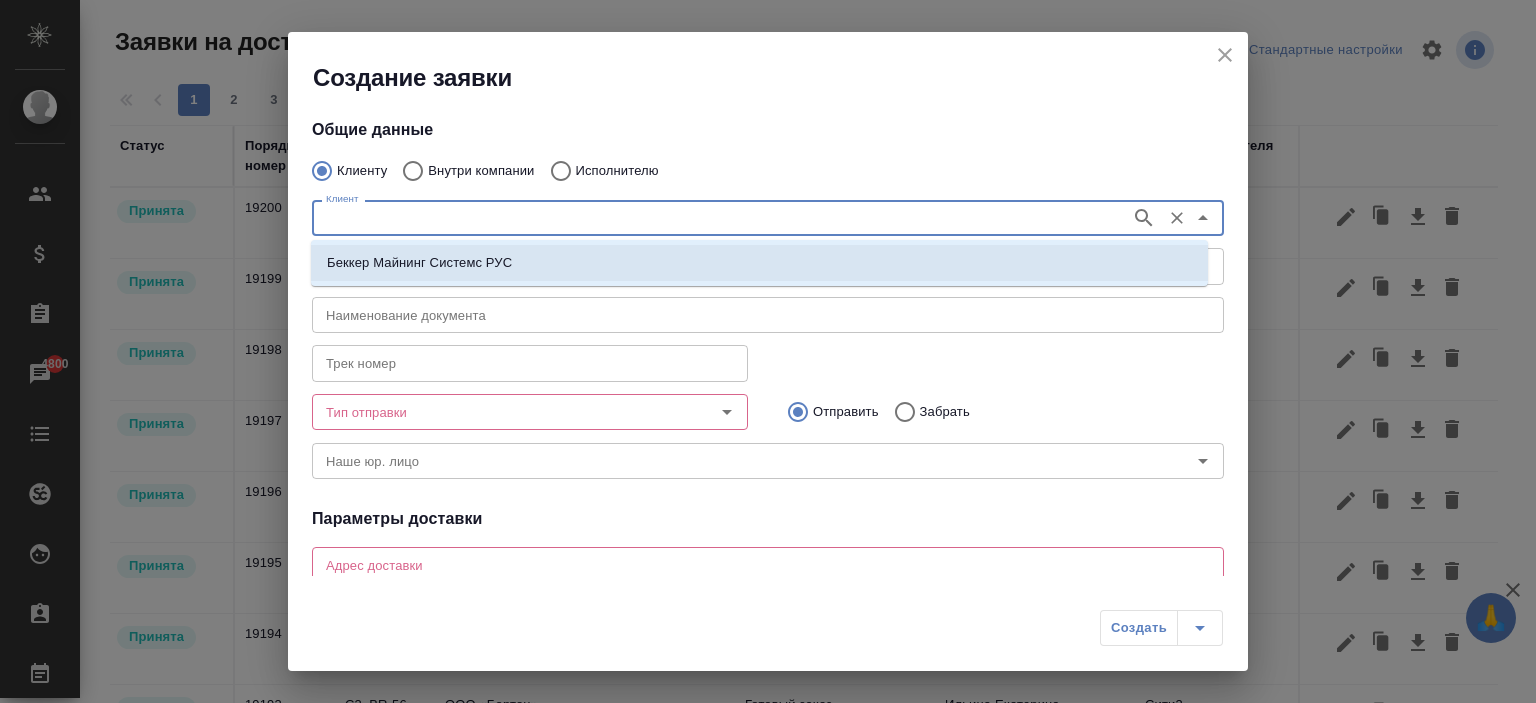 click on "Беккер Майнинг Системс РУС" at bounding box center (759, 263) 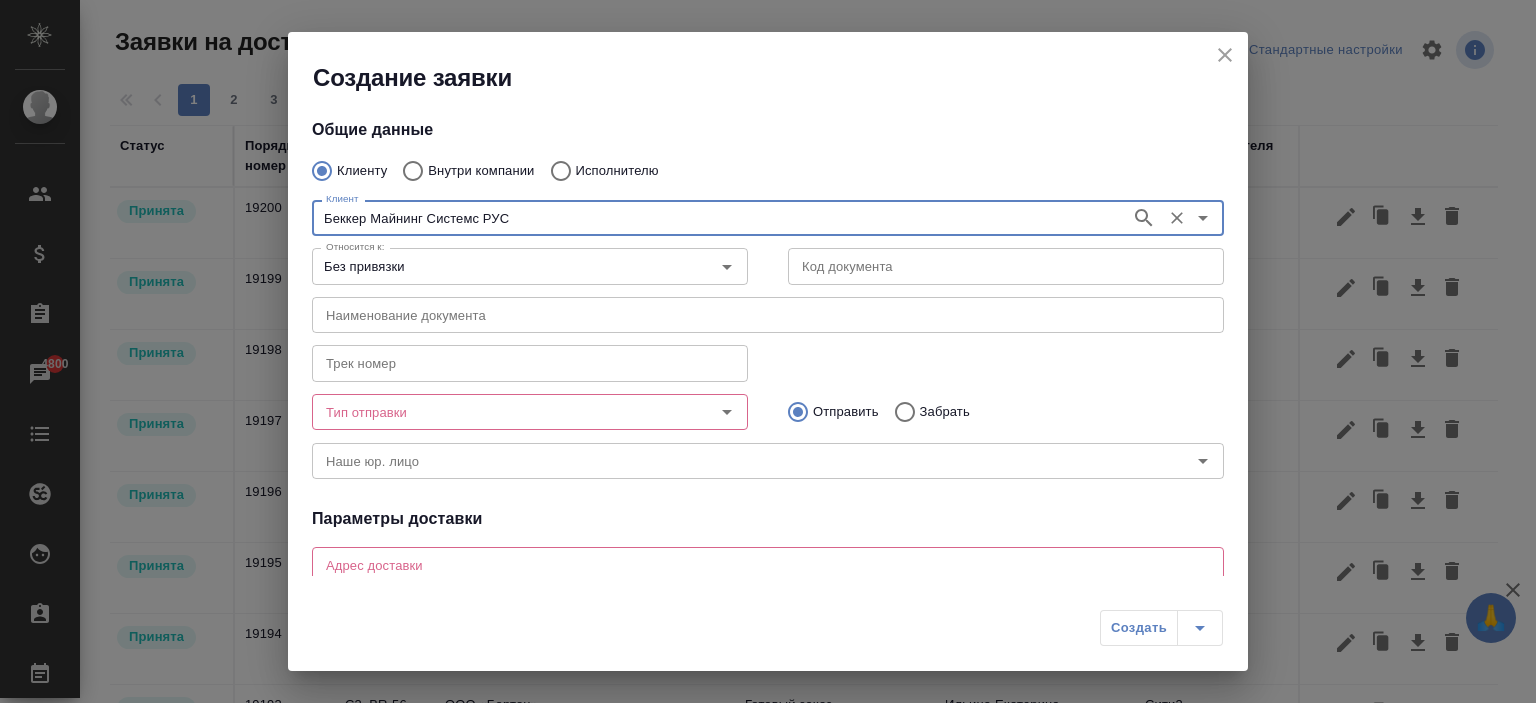 type on "Беккер Майнинг Системс РУС" 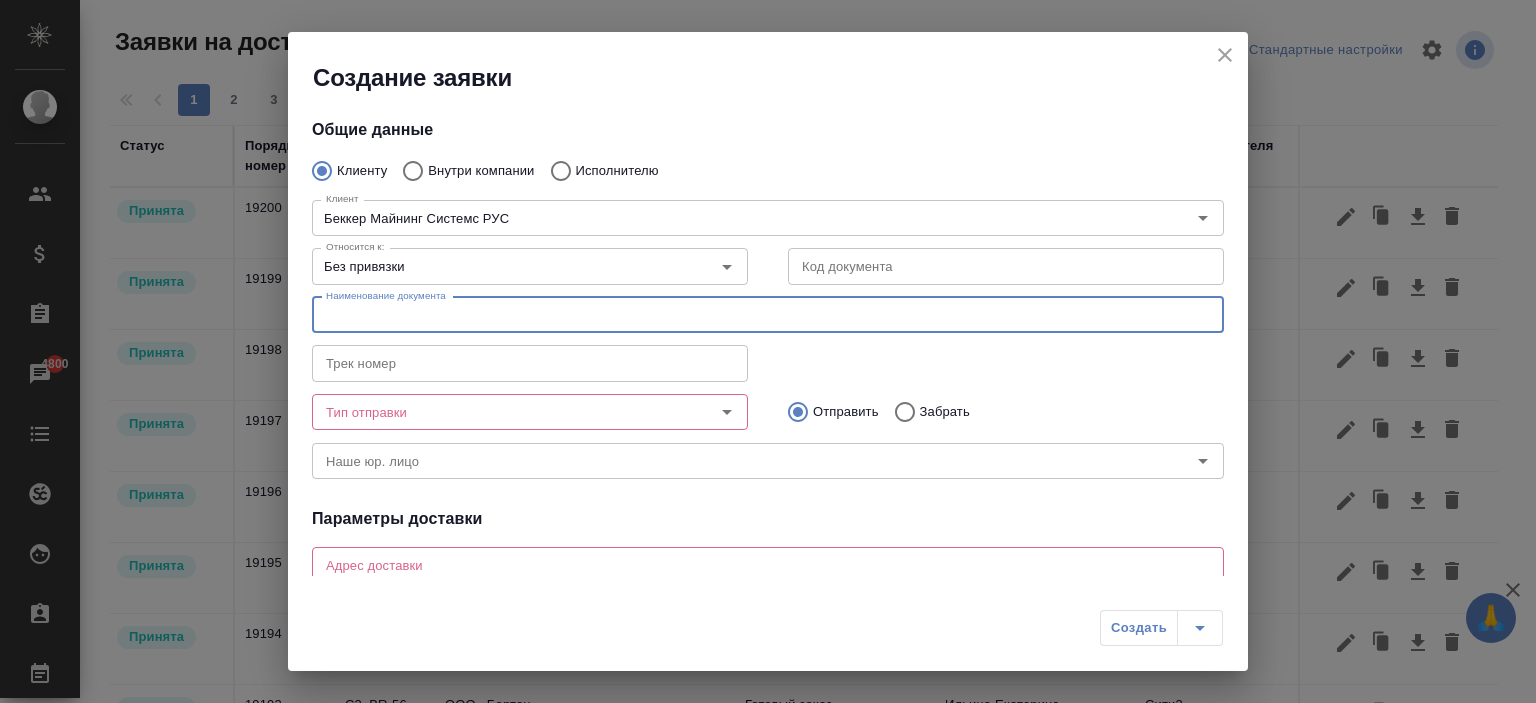 click at bounding box center (768, 315) 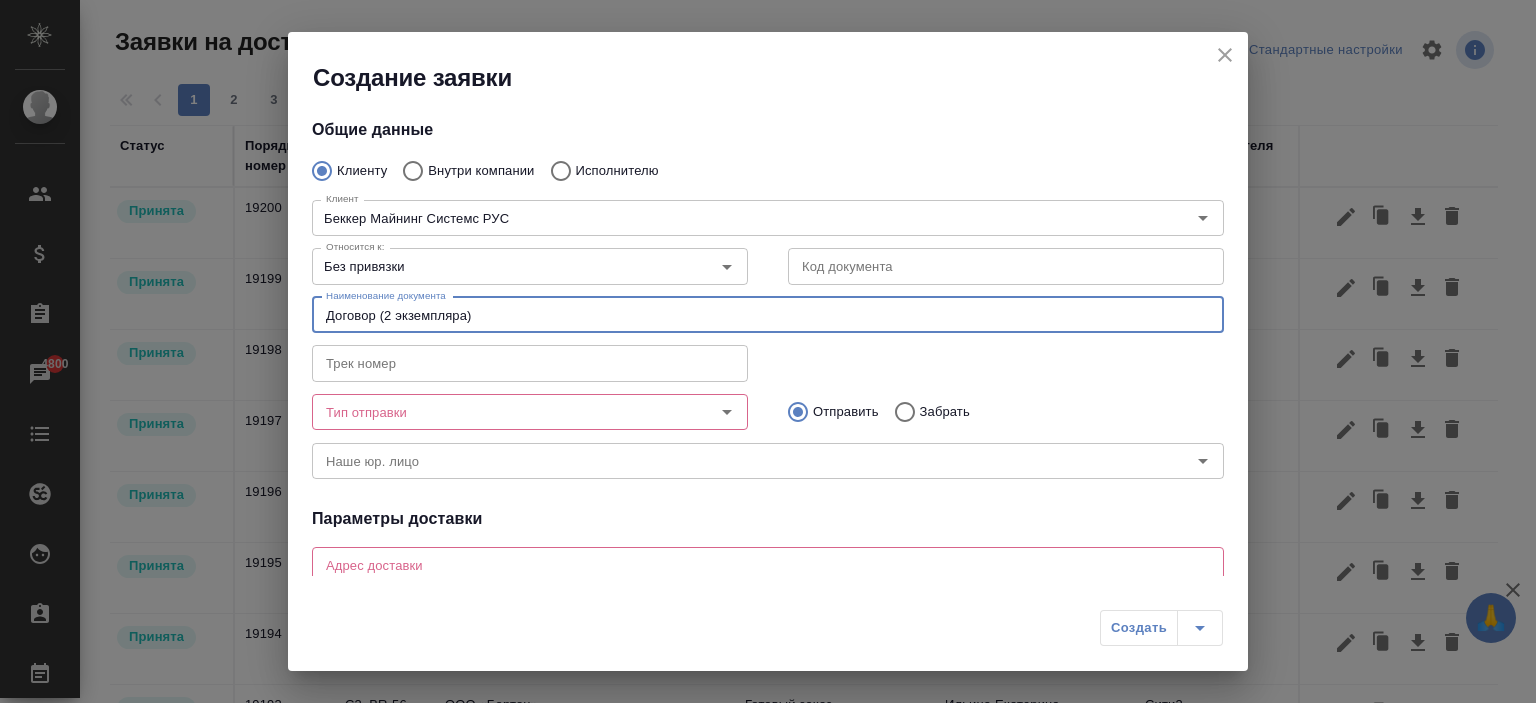 type on "Договор (2 экземпляра)" 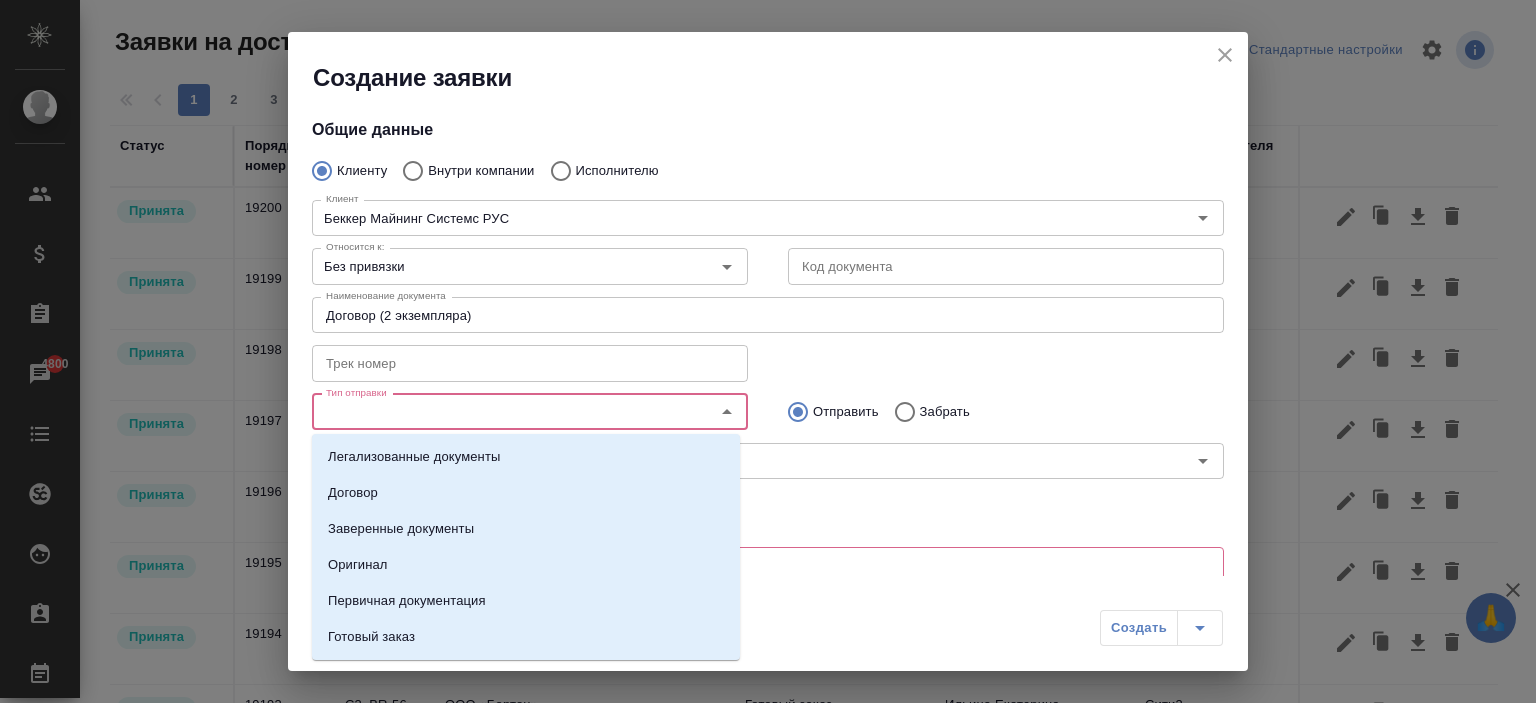 click on "Тип отправки" at bounding box center [496, 412] 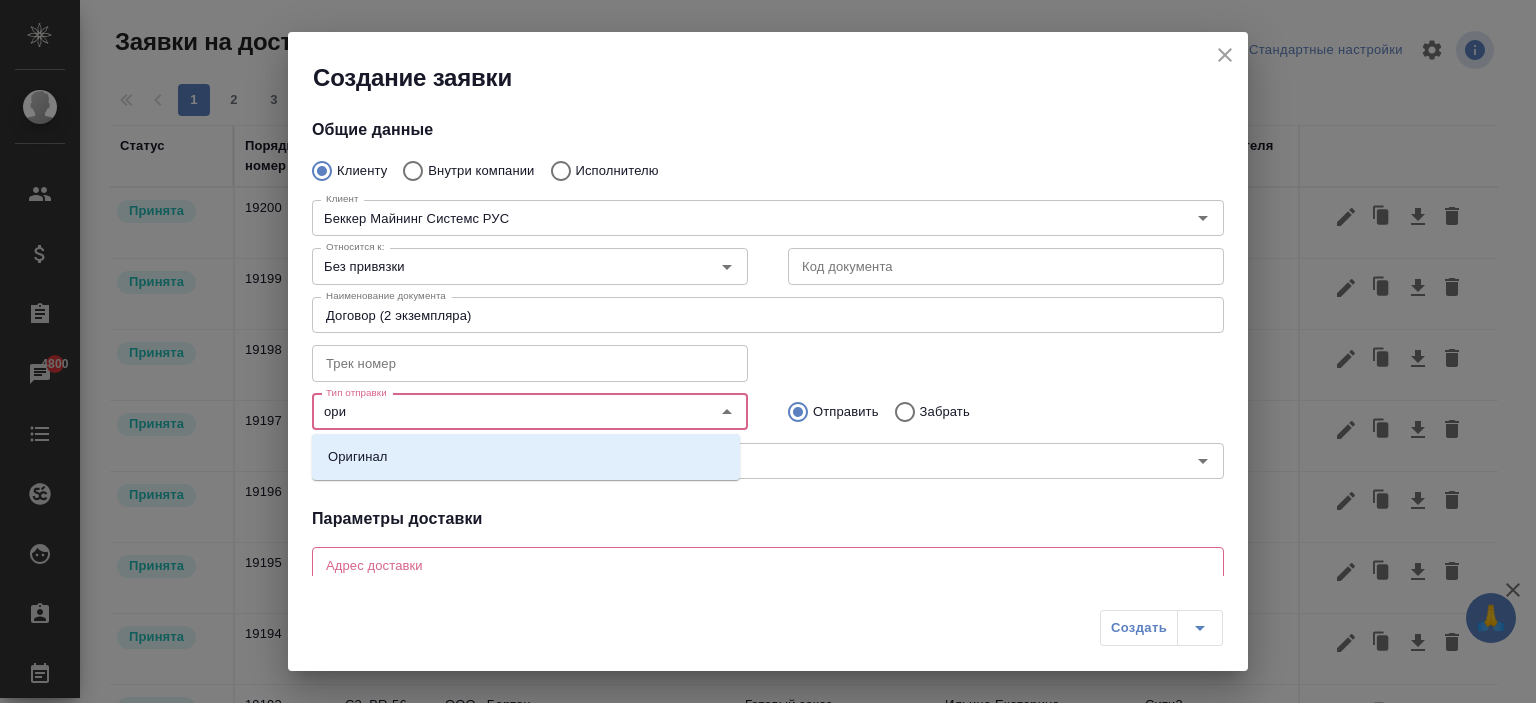 type on "ориг" 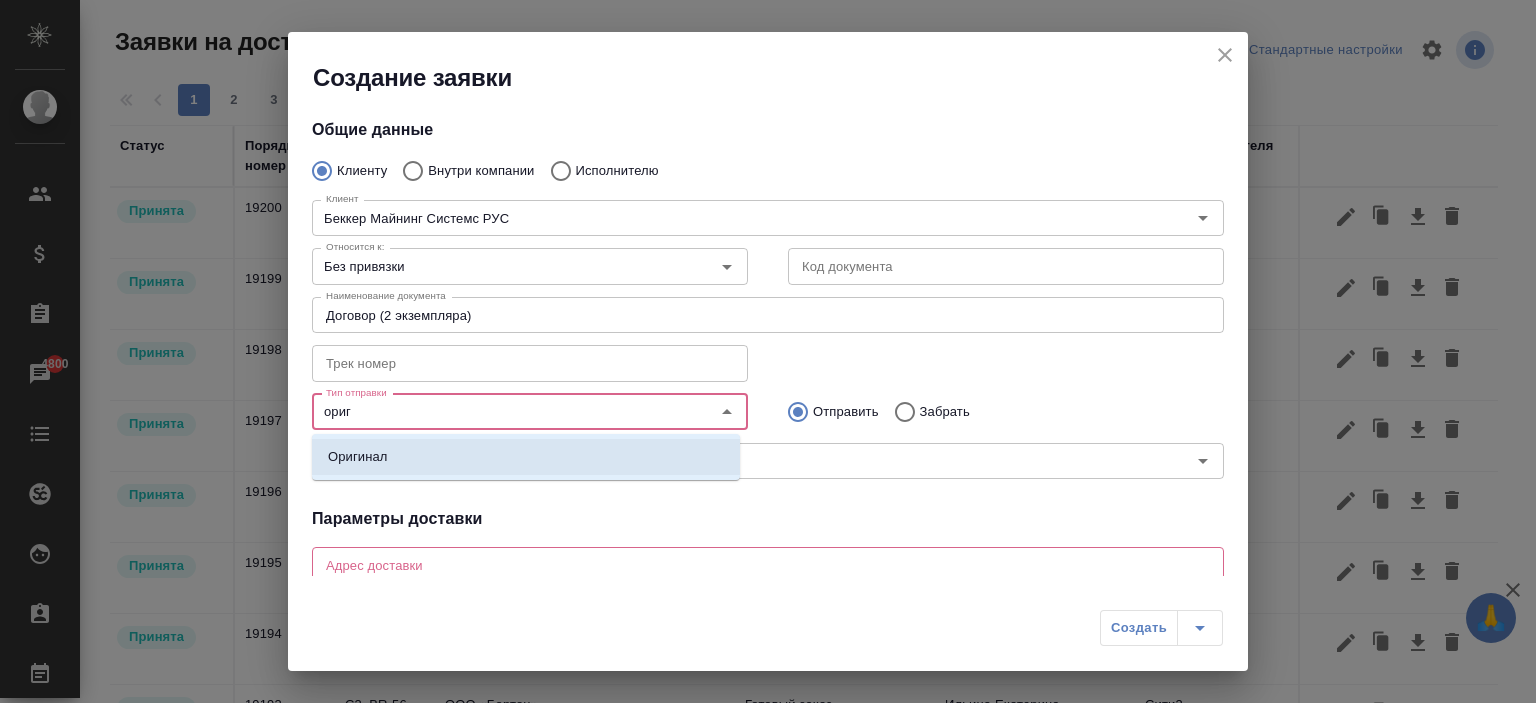 click on "Оригинал" at bounding box center (526, 457) 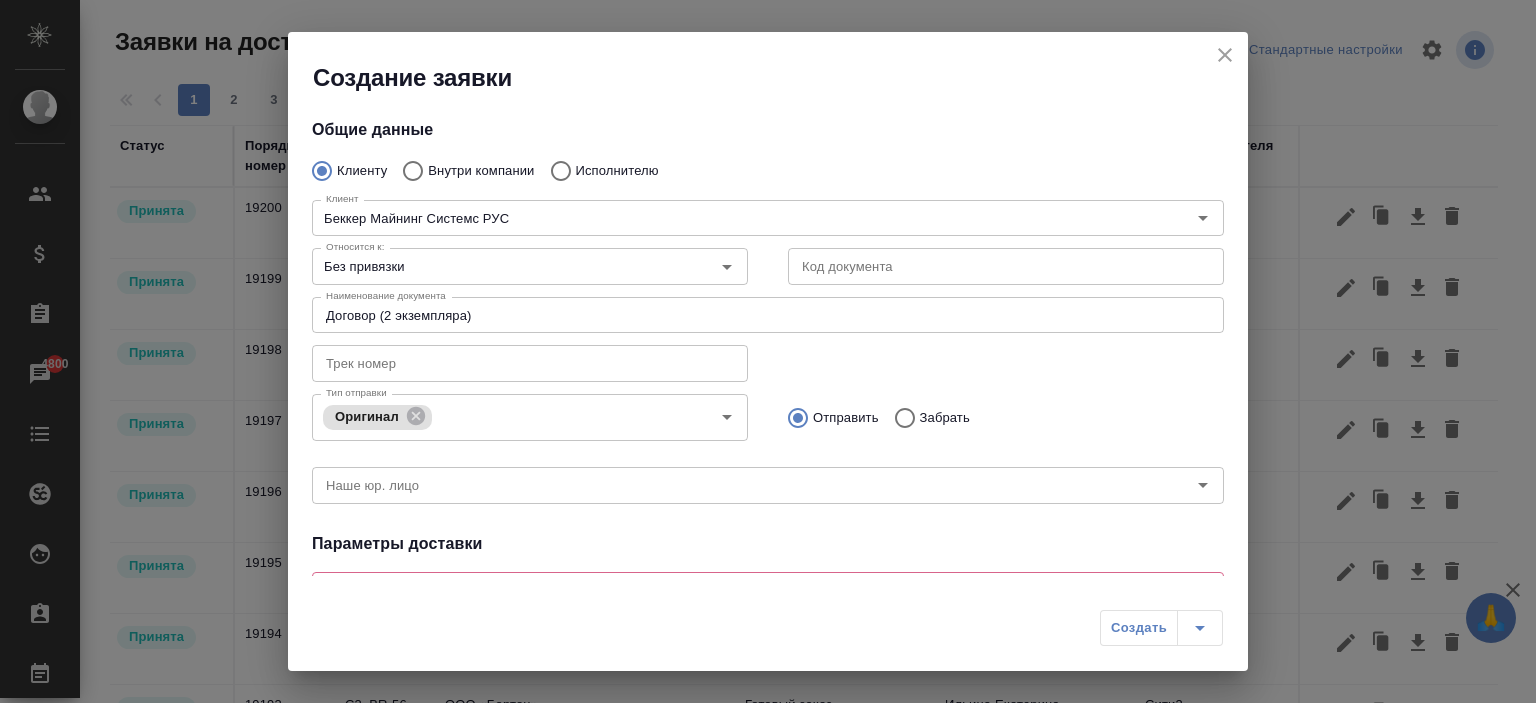 click on "Создание заявки" at bounding box center [768, 63] 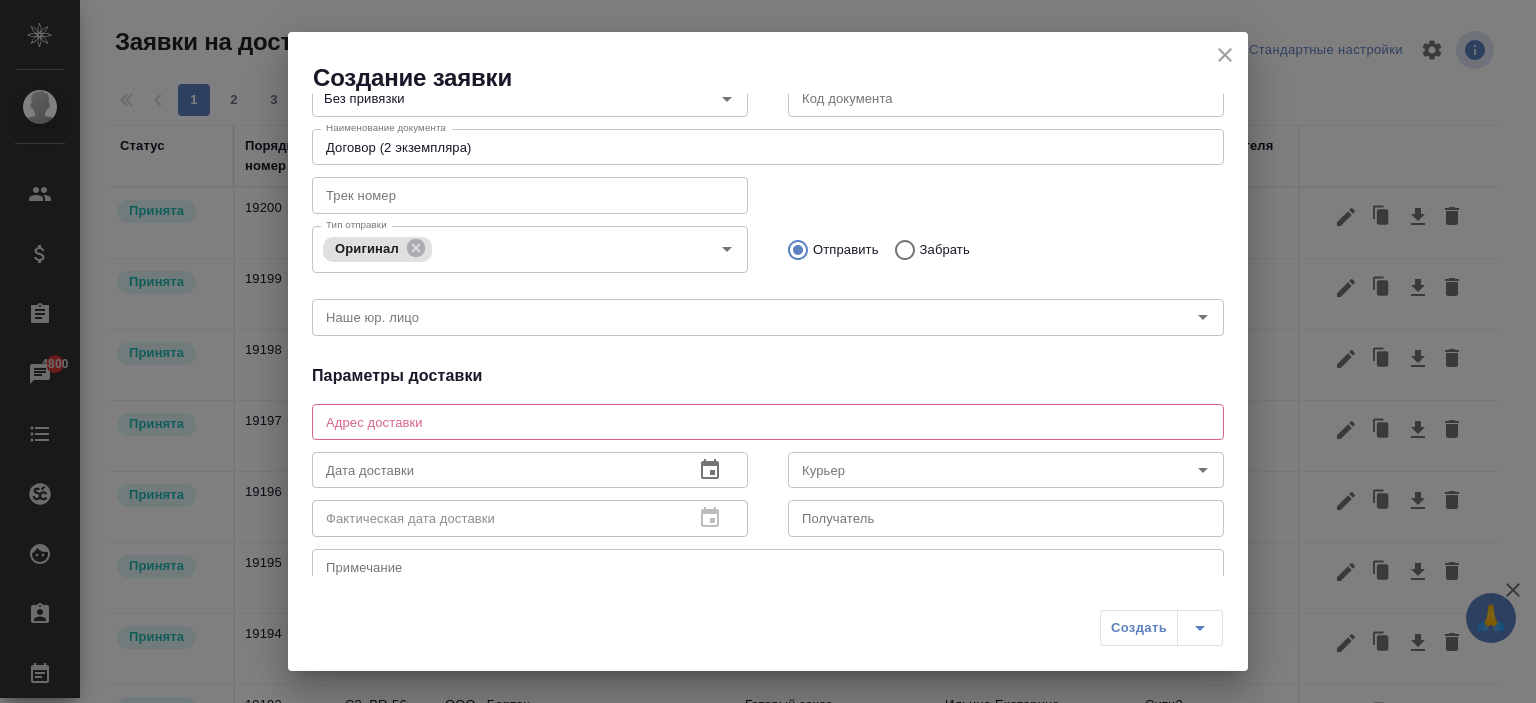 scroll, scrollTop: 300, scrollLeft: 0, axis: vertical 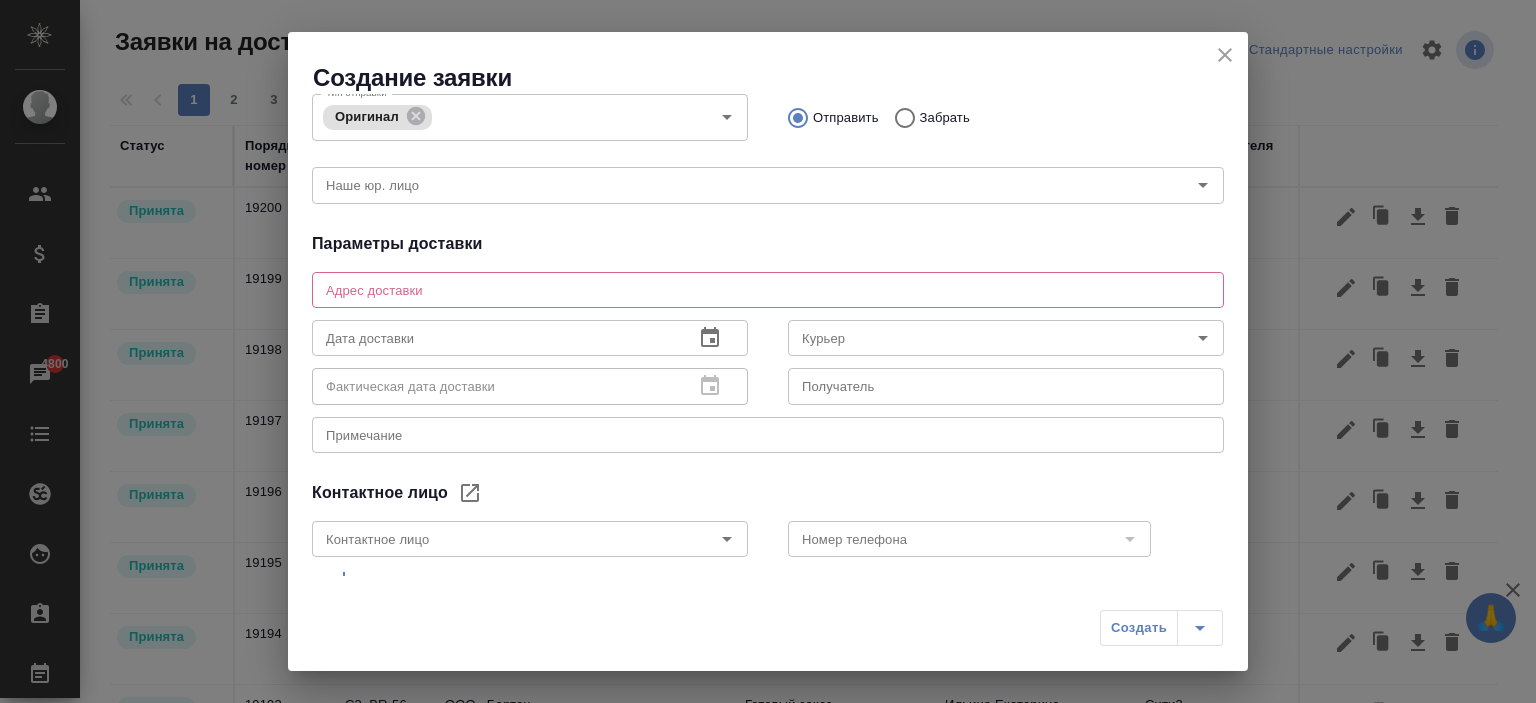 click at bounding box center [768, 289] 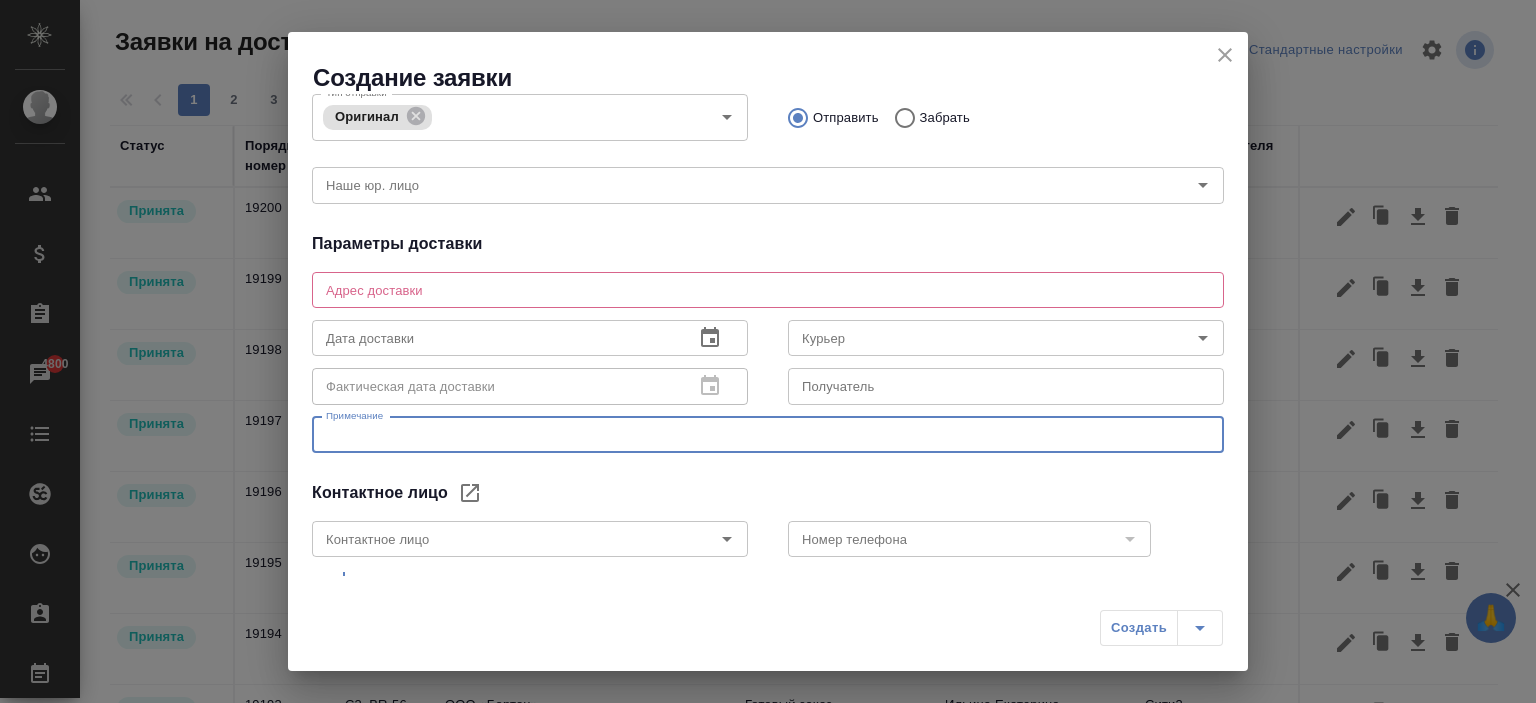 click at bounding box center [768, 434] 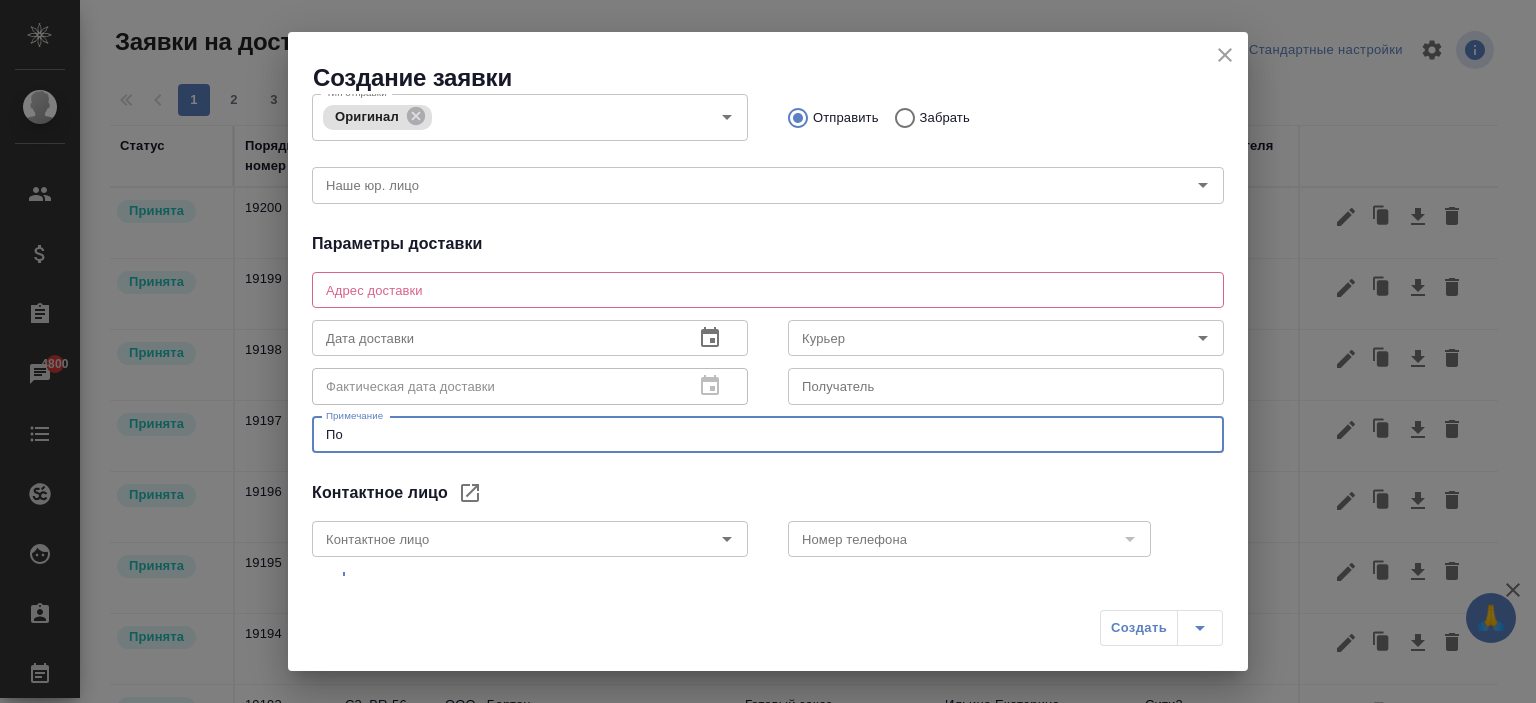 type on "П" 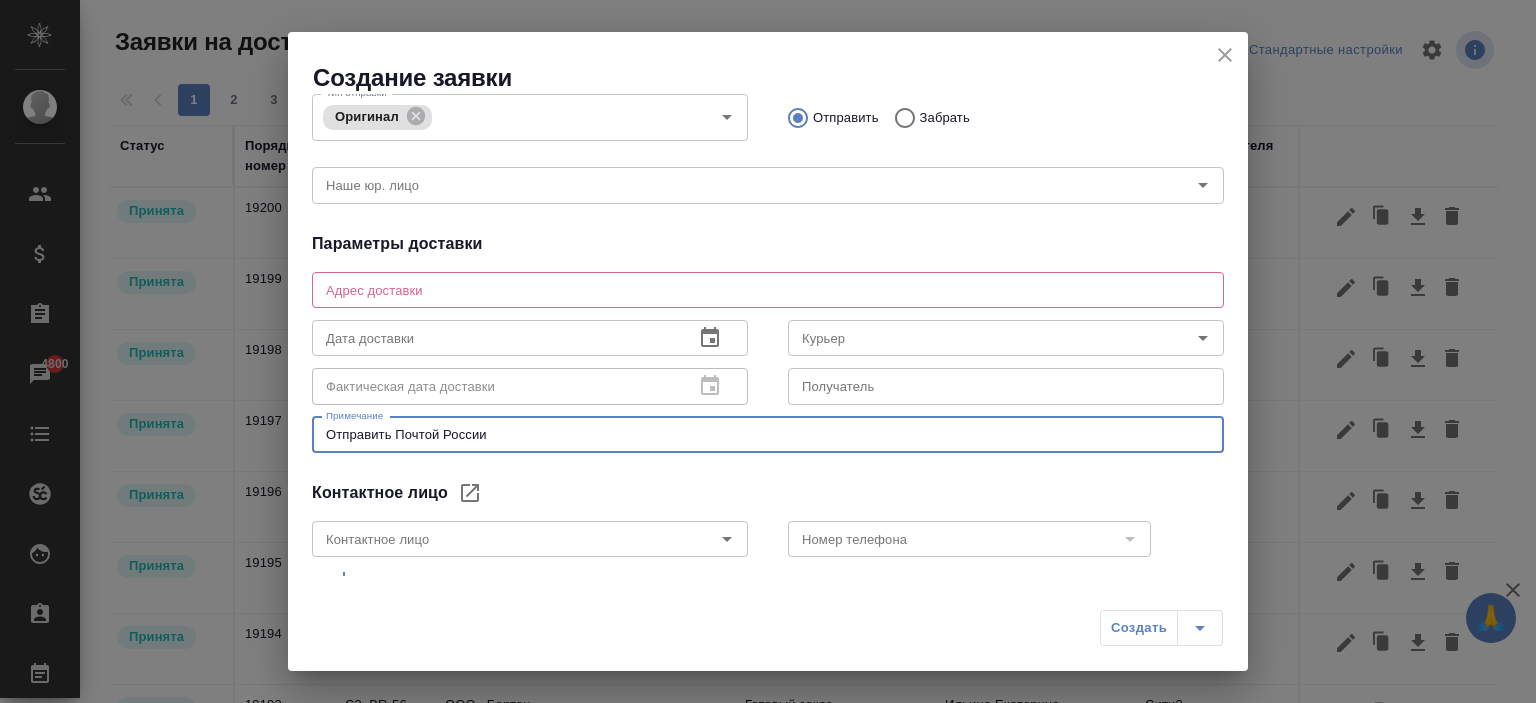 type on "Отправить Почтой России" 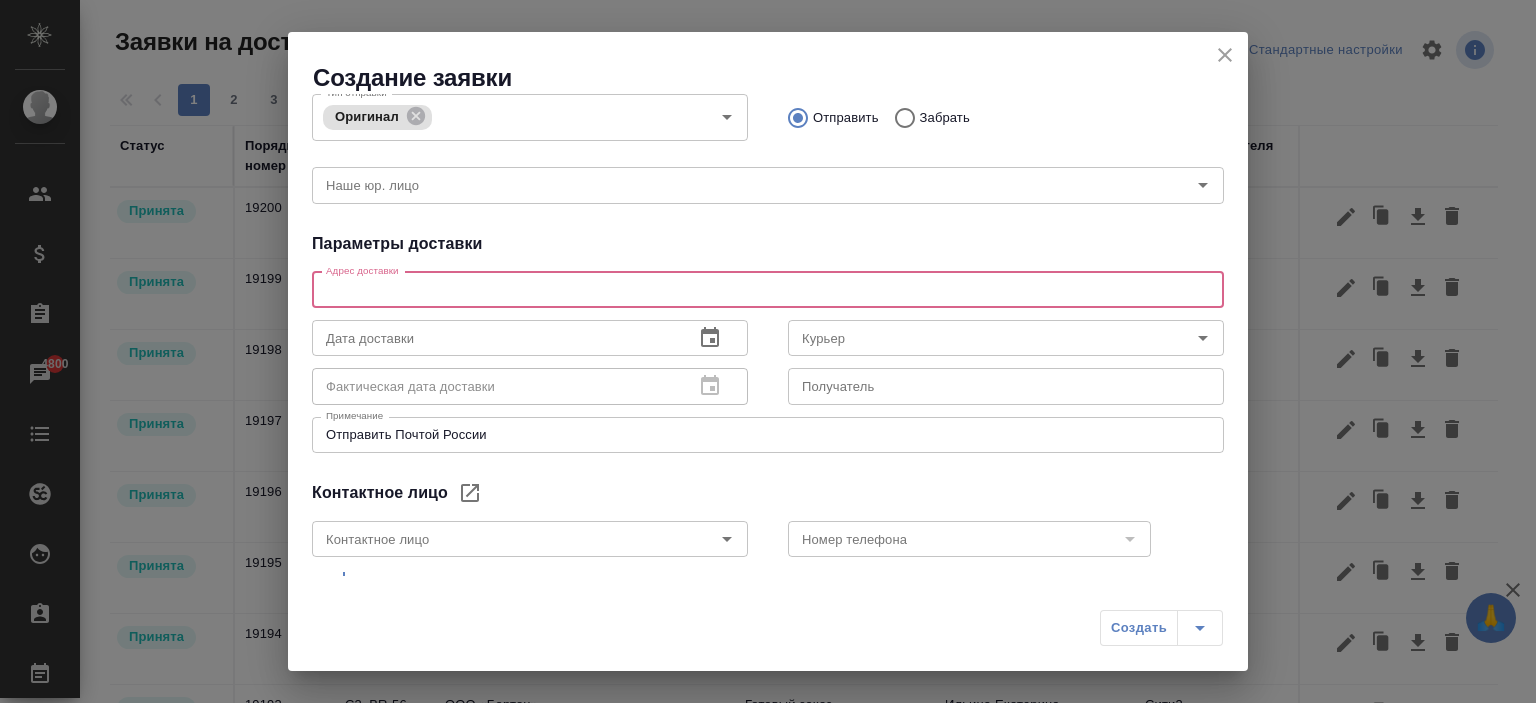 paste on "654000 Кемеровская область, г. Новокузнецк, пл. Побед д.1, корп. 106, ая 99/497" 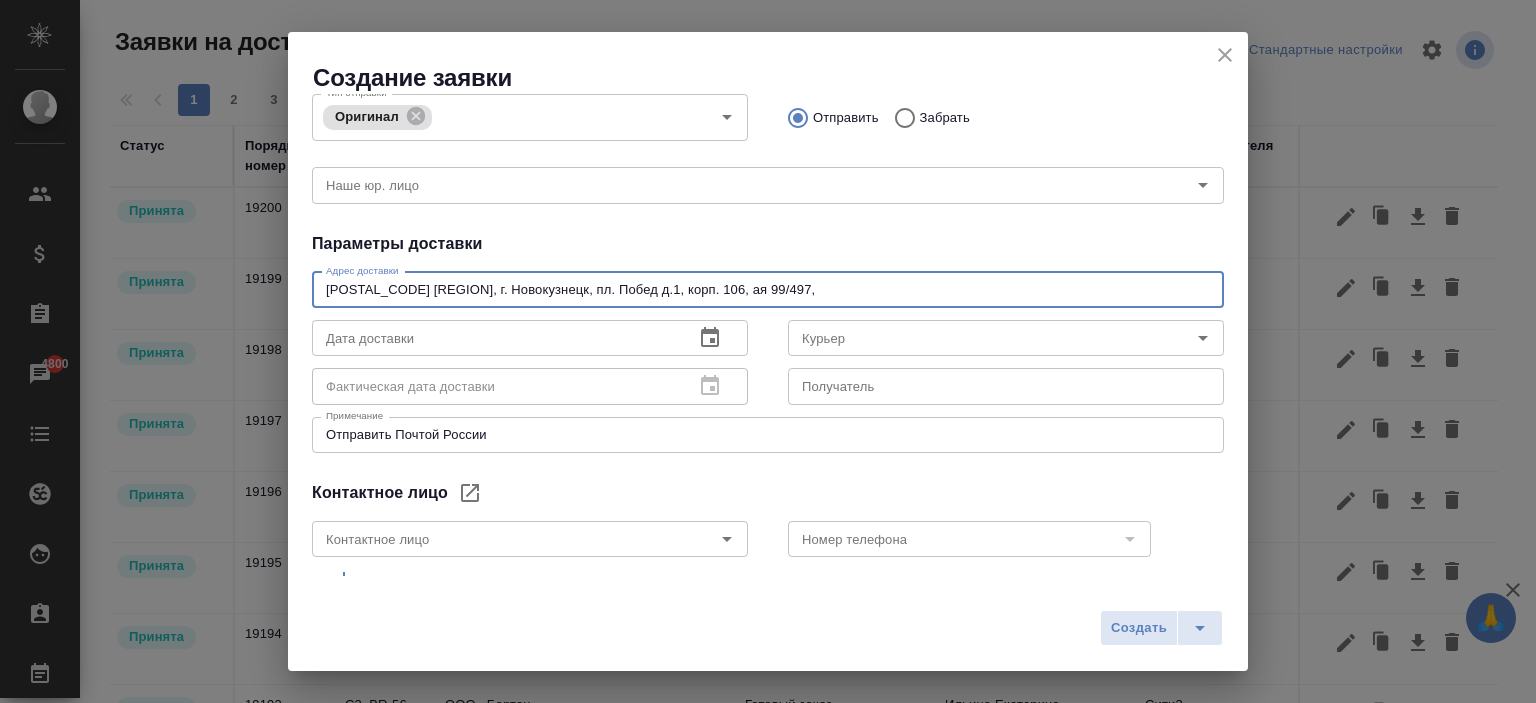 paste on "ООО «БМС РУС»" 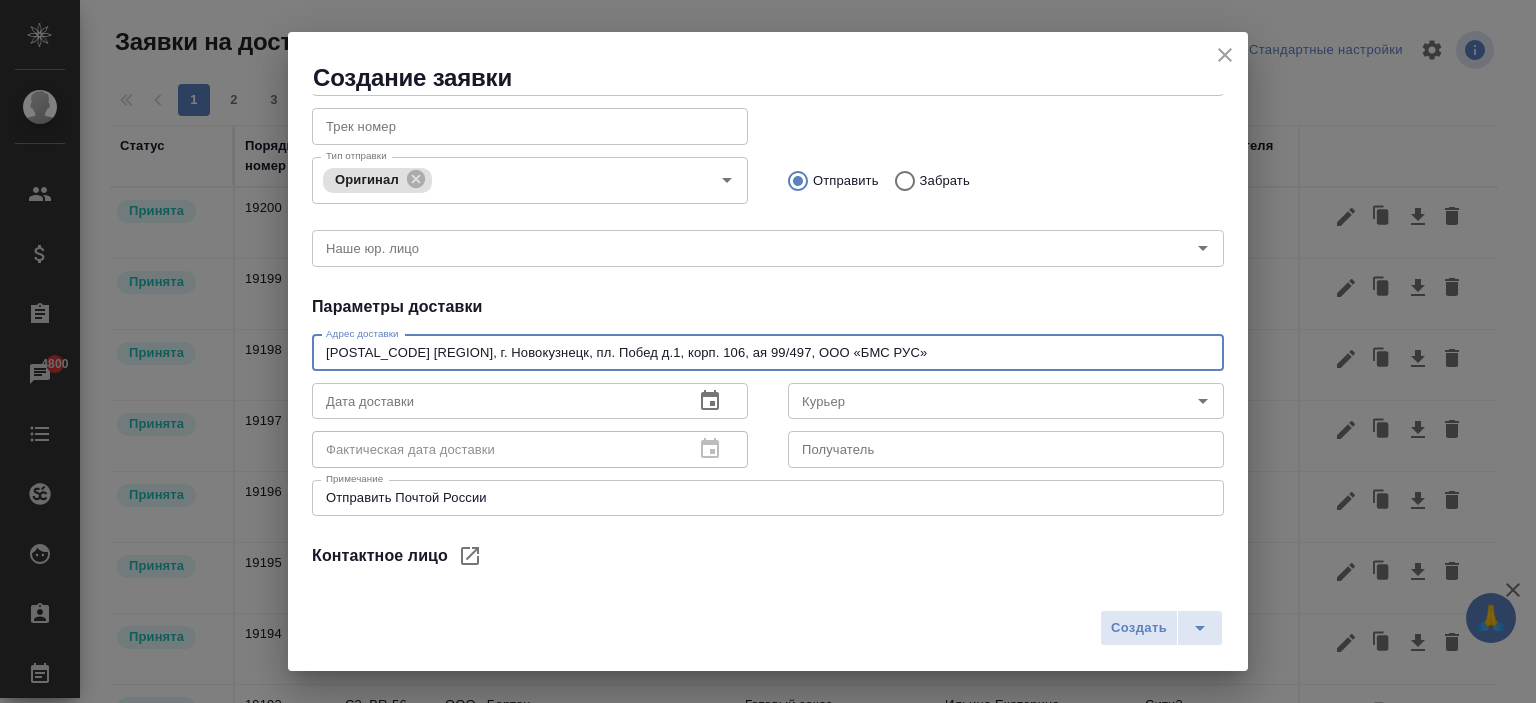 scroll, scrollTop: 300, scrollLeft: 0, axis: vertical 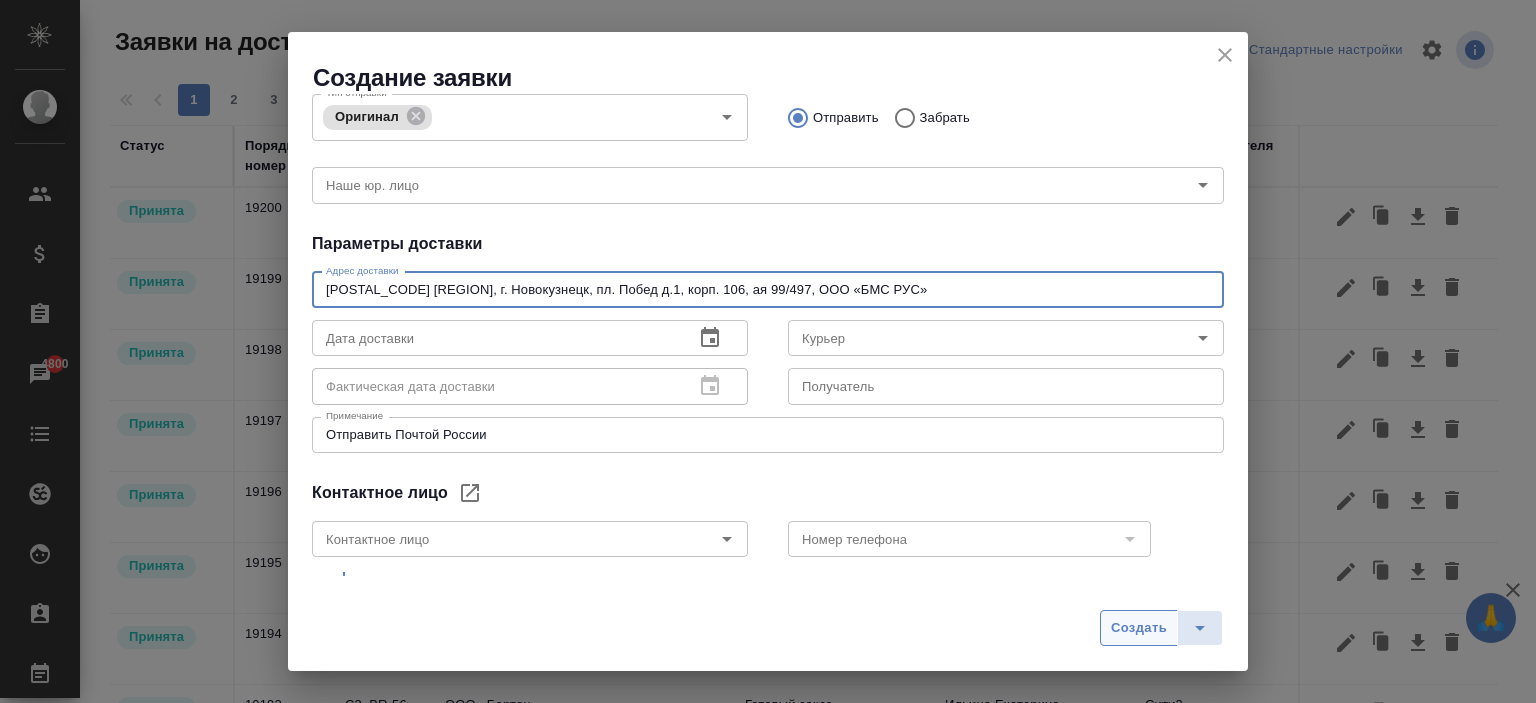 type on "654000 Кемеровская область, г. Новокузнецк, пл. Побед д.1, корп. 106, ая 99/497, ООО «БМС РУС»" 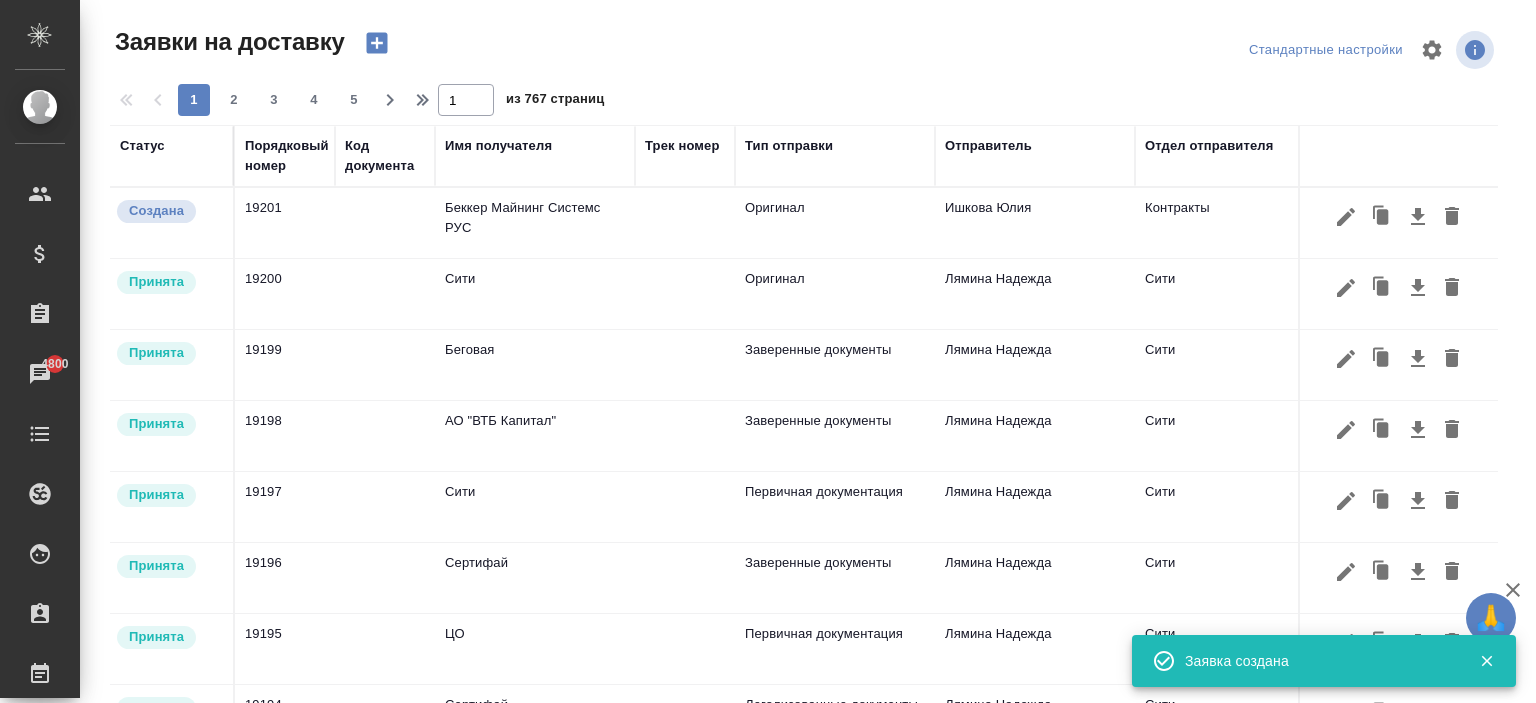 click on "19201" at bounding box center (285, 223) 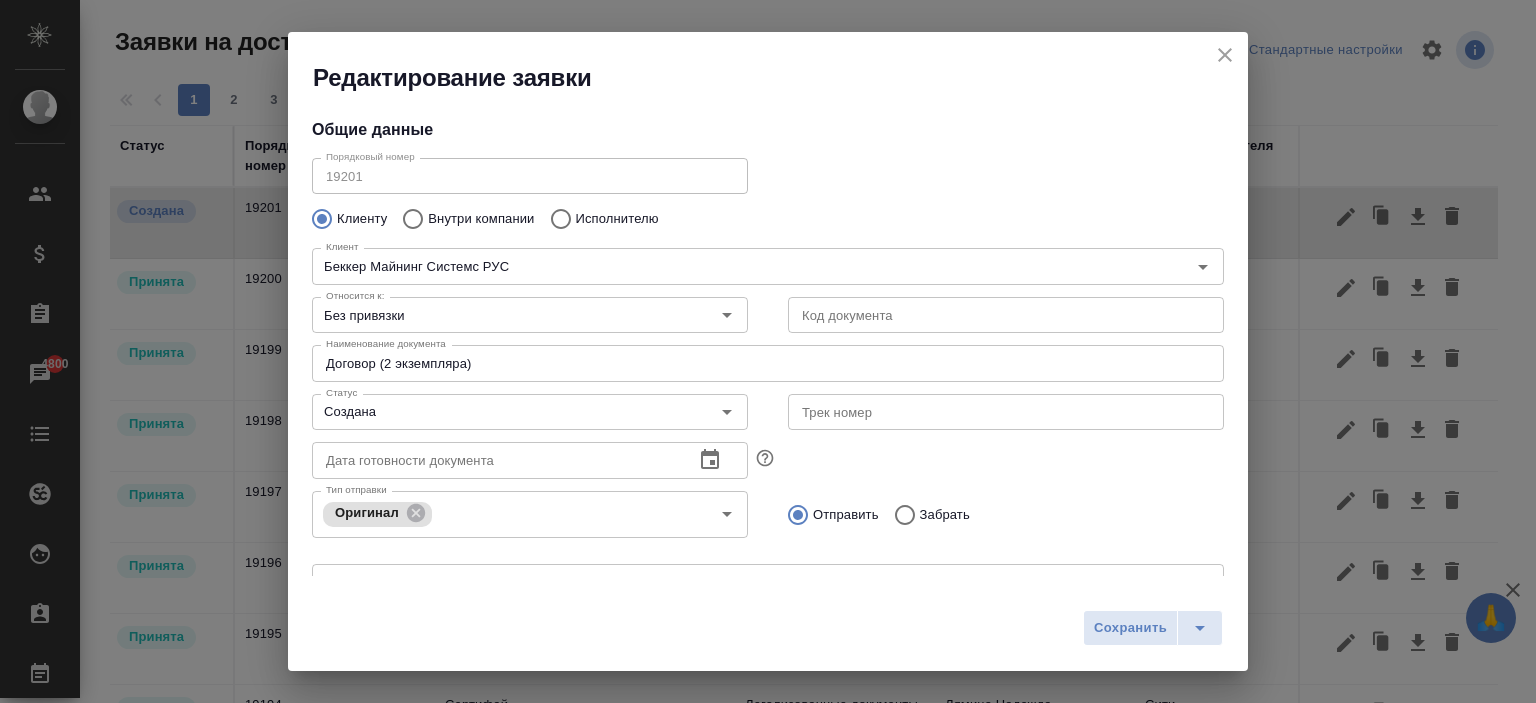 click on "Порядковый номер 19201 Порядковый номер" at bounding box center (530, 174) 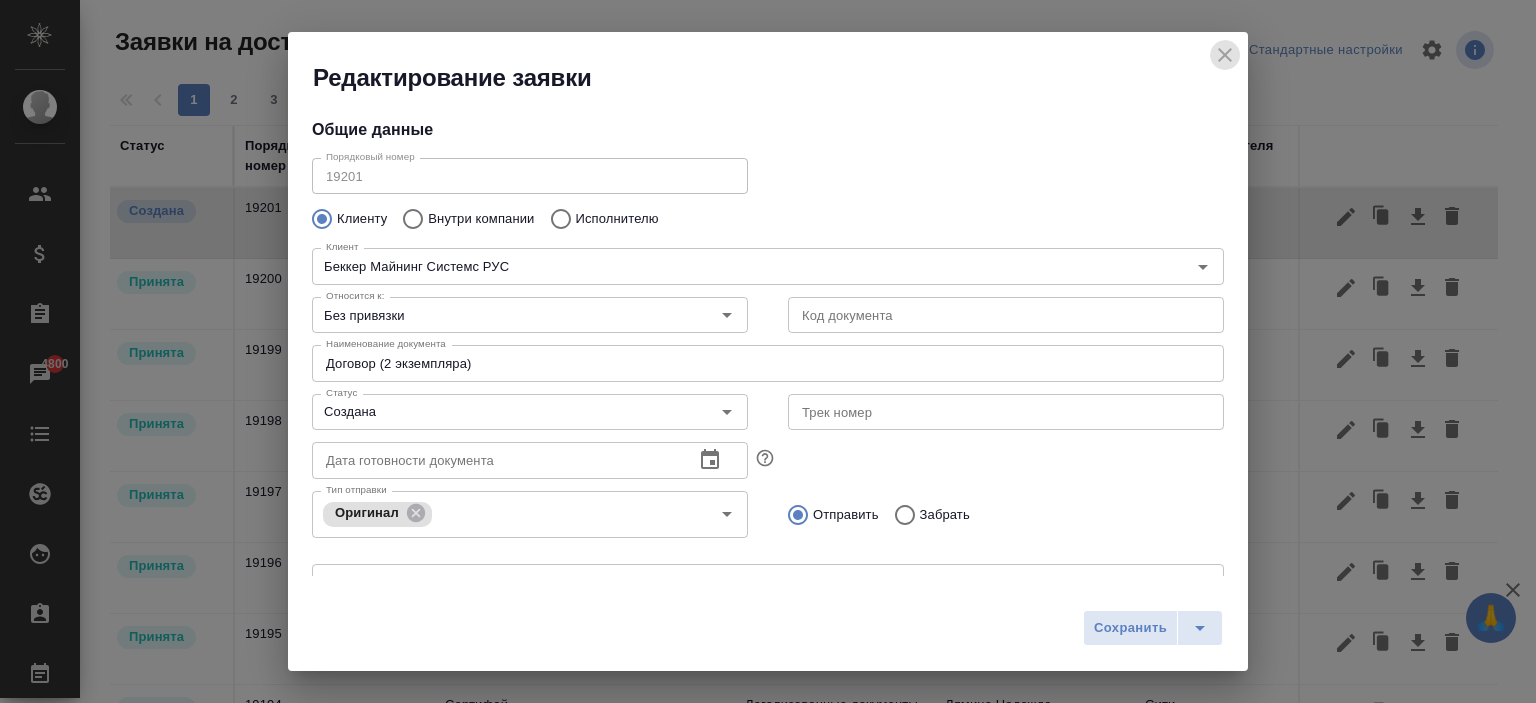 click 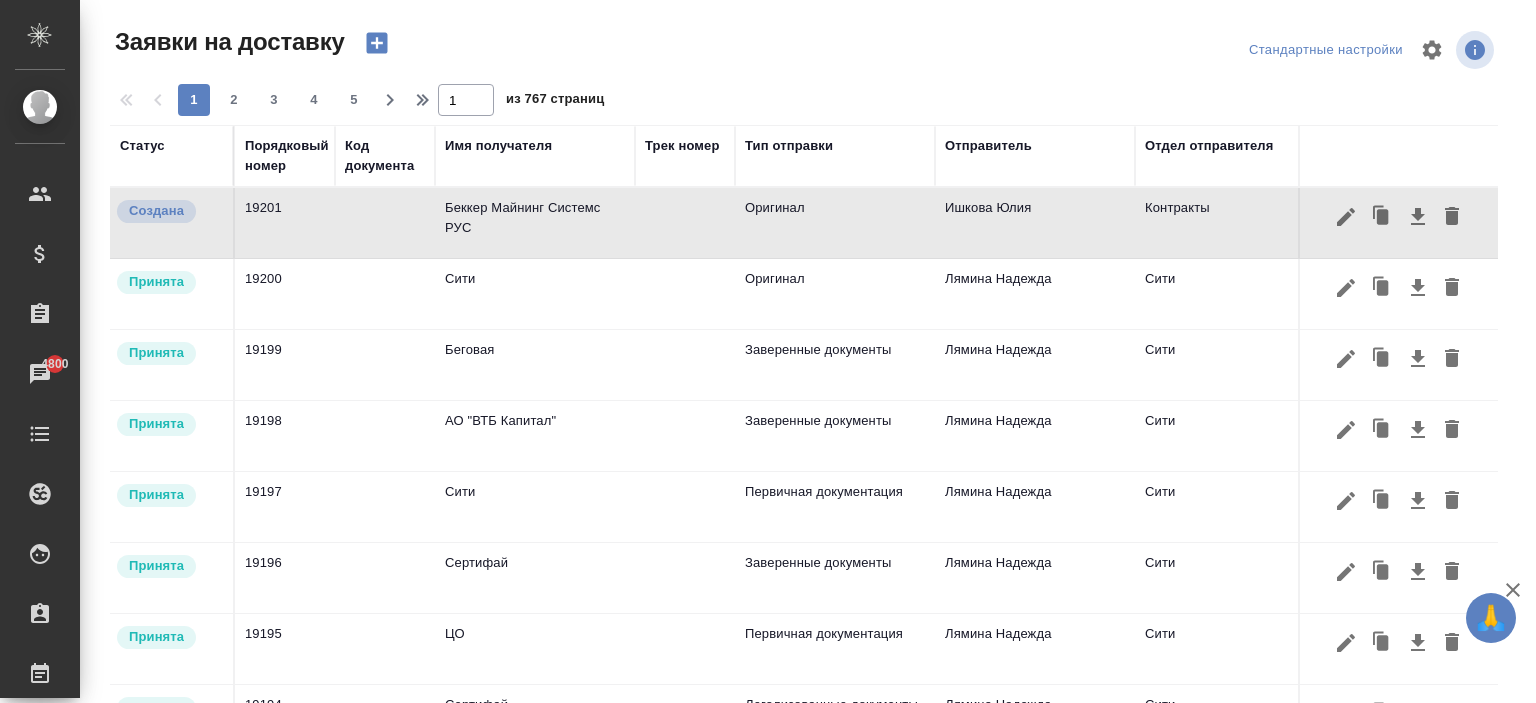click on "Беккер Майнинг Системс РУС" at bounding box center [535, 223] 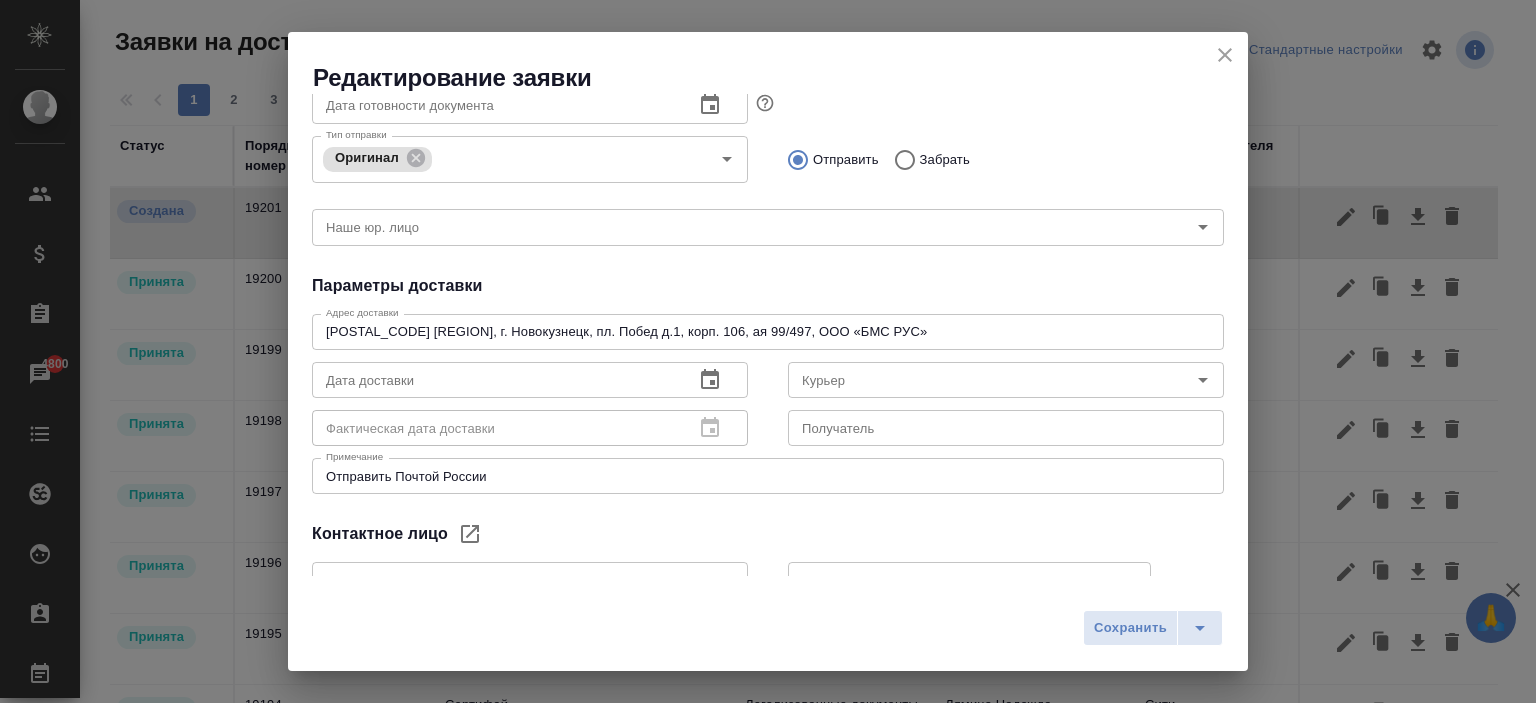 scroll, scrollTop: 485, scrollLeft: 0, axis: vertical 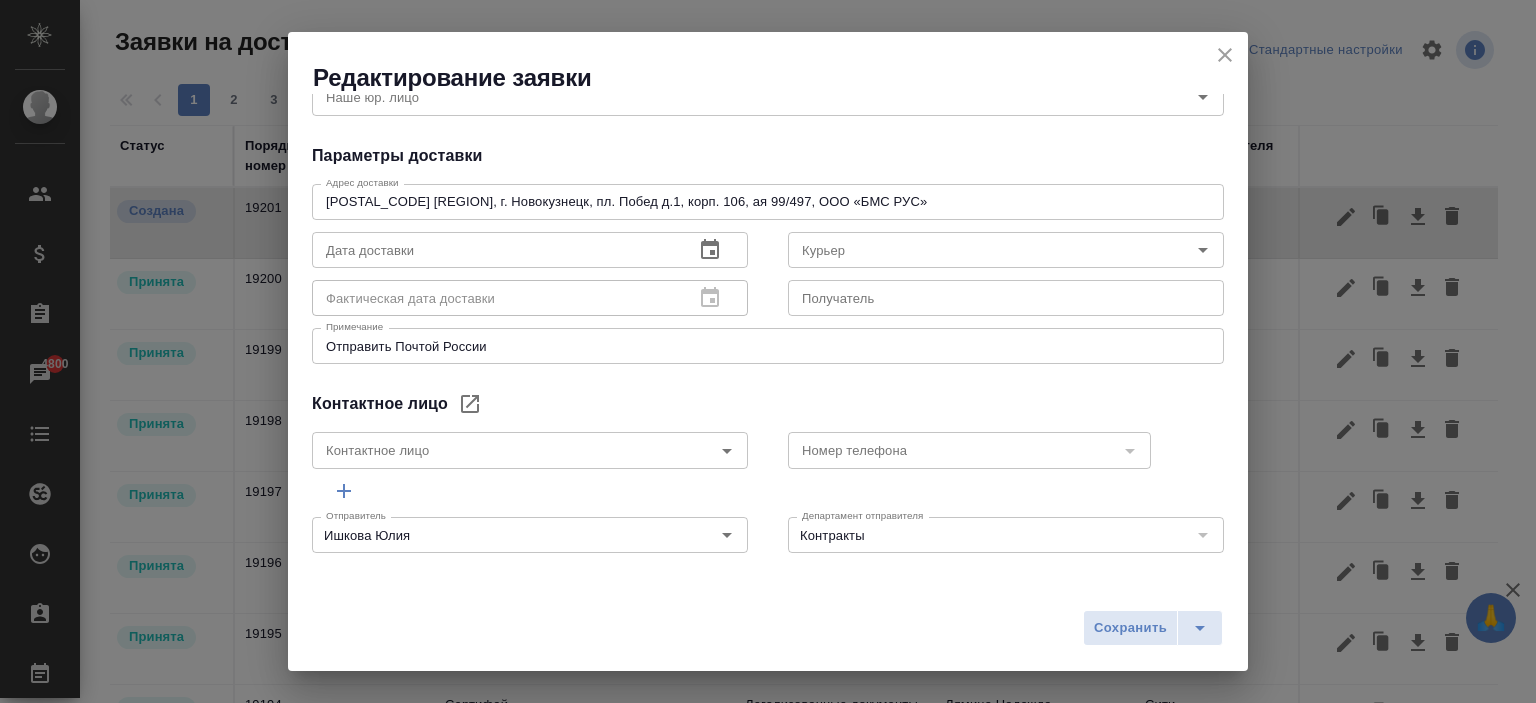 click 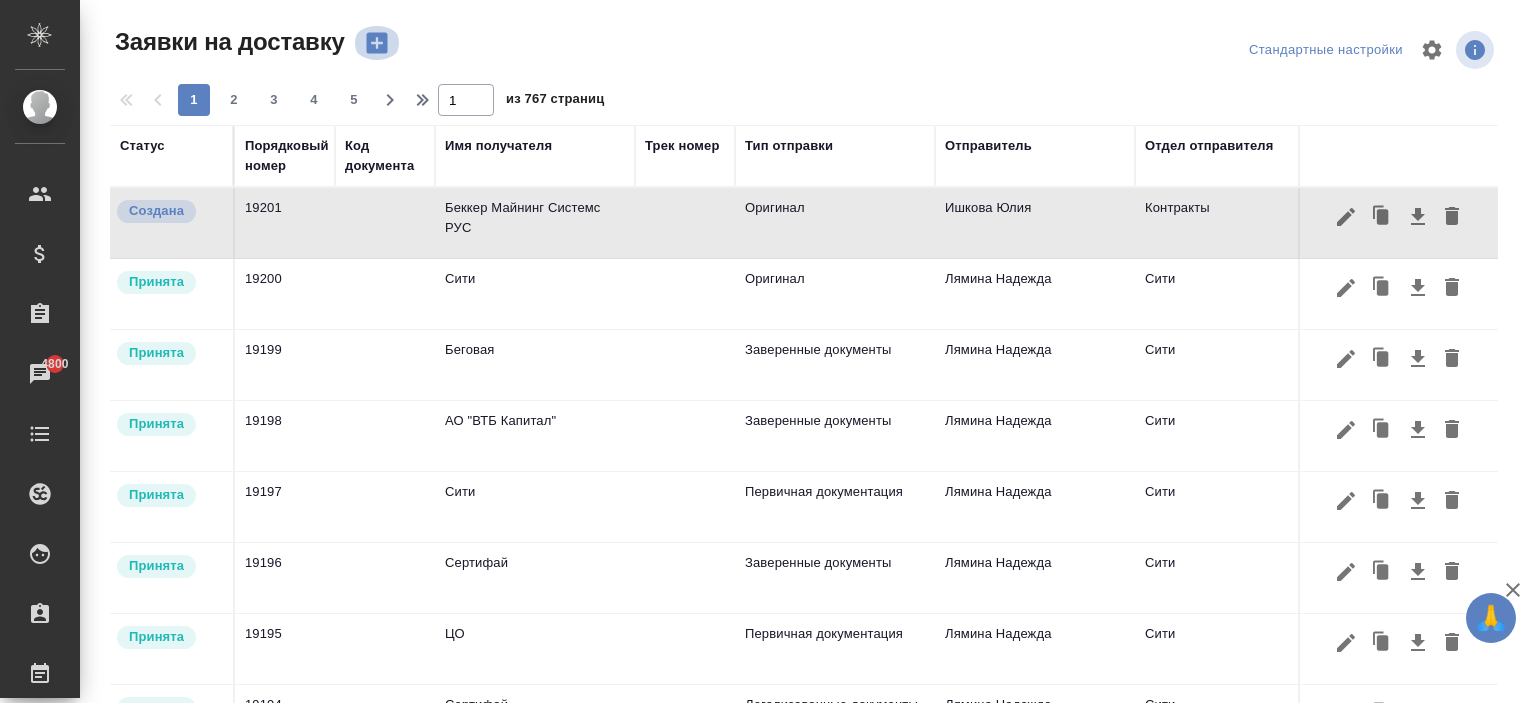 click 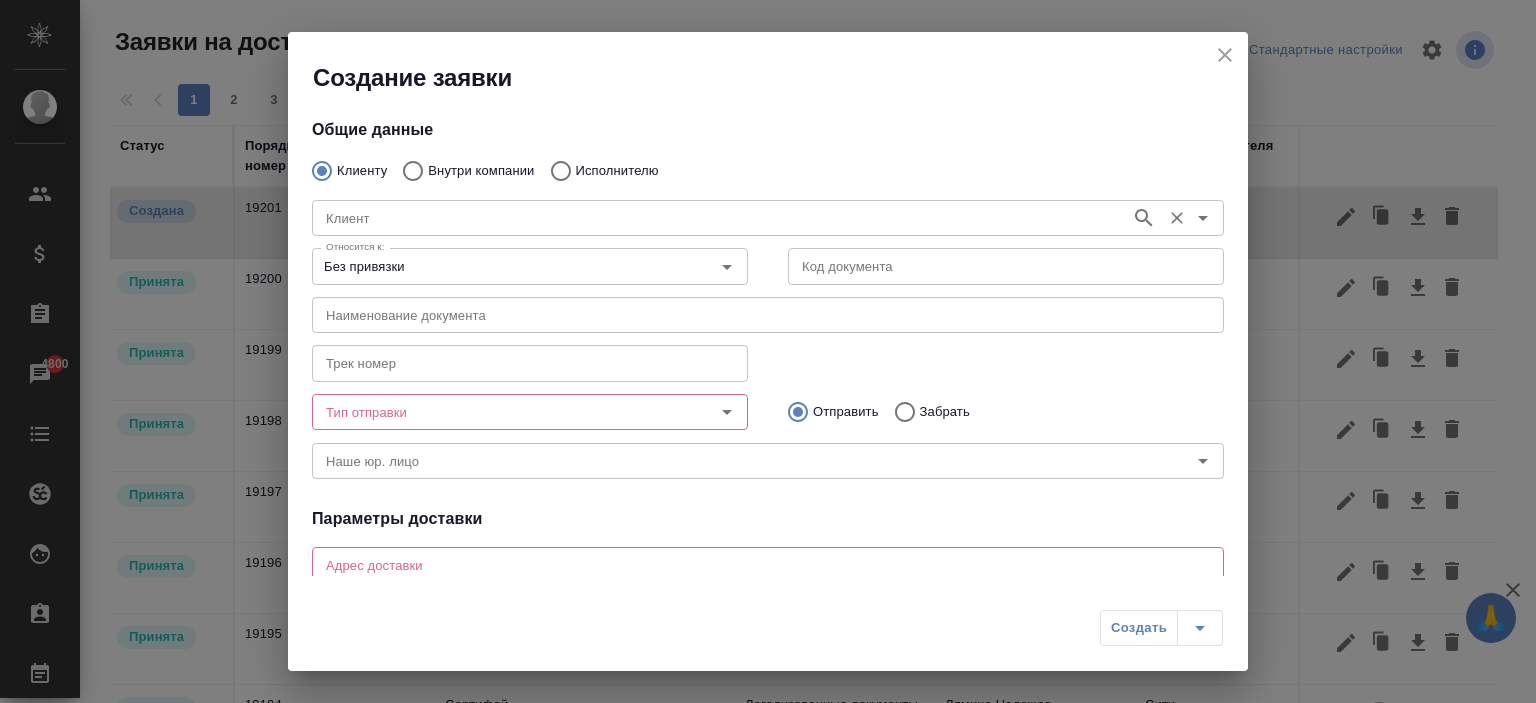 click on "Клиент" at bounding box center (719, 218) 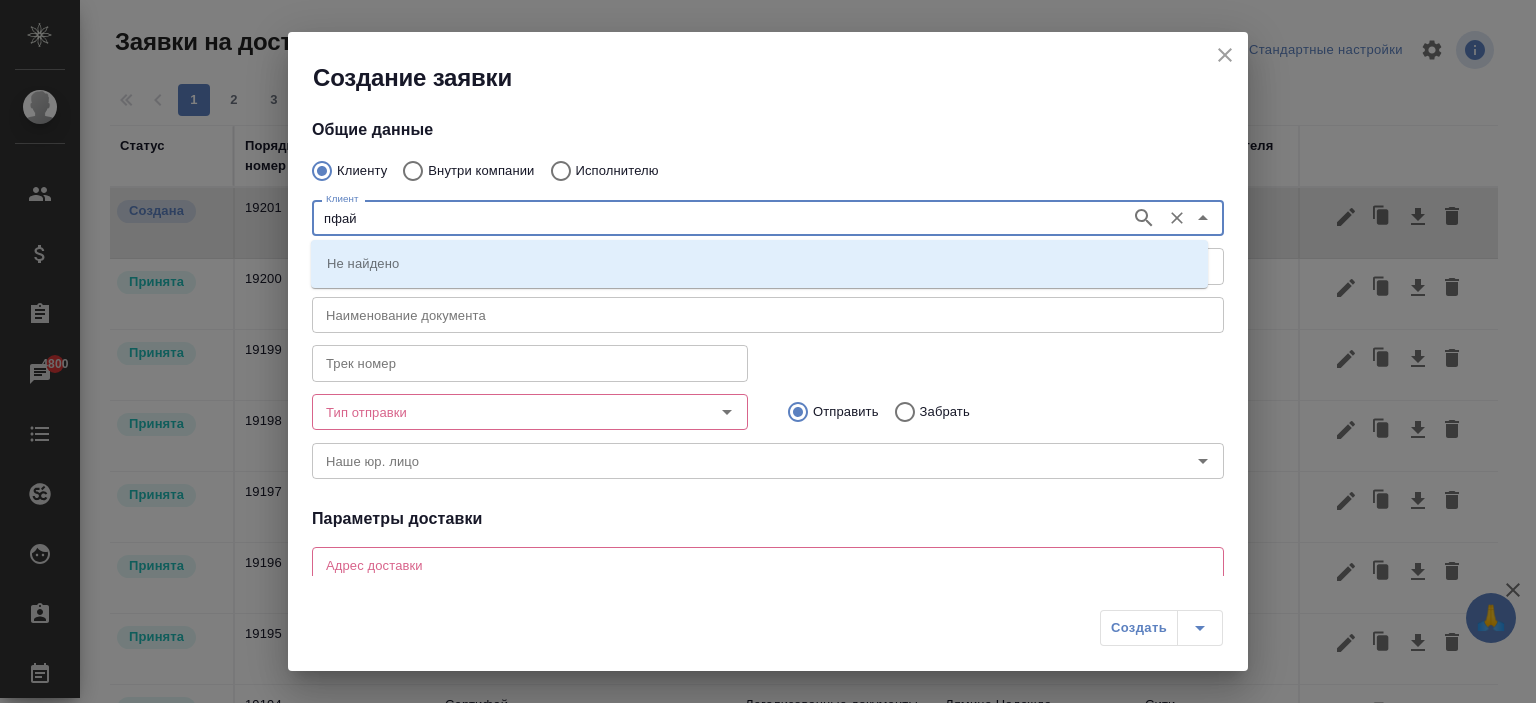 type on "пфайз" 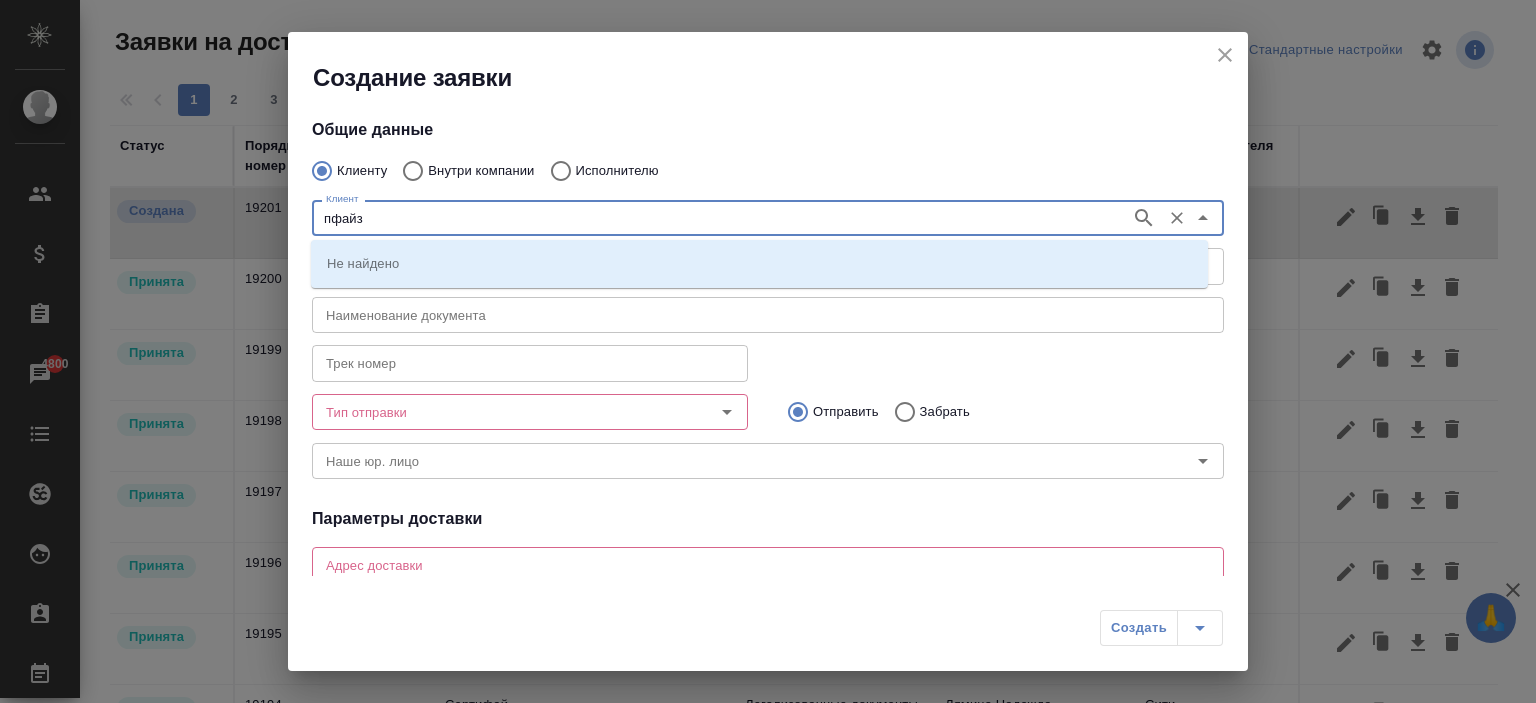 click 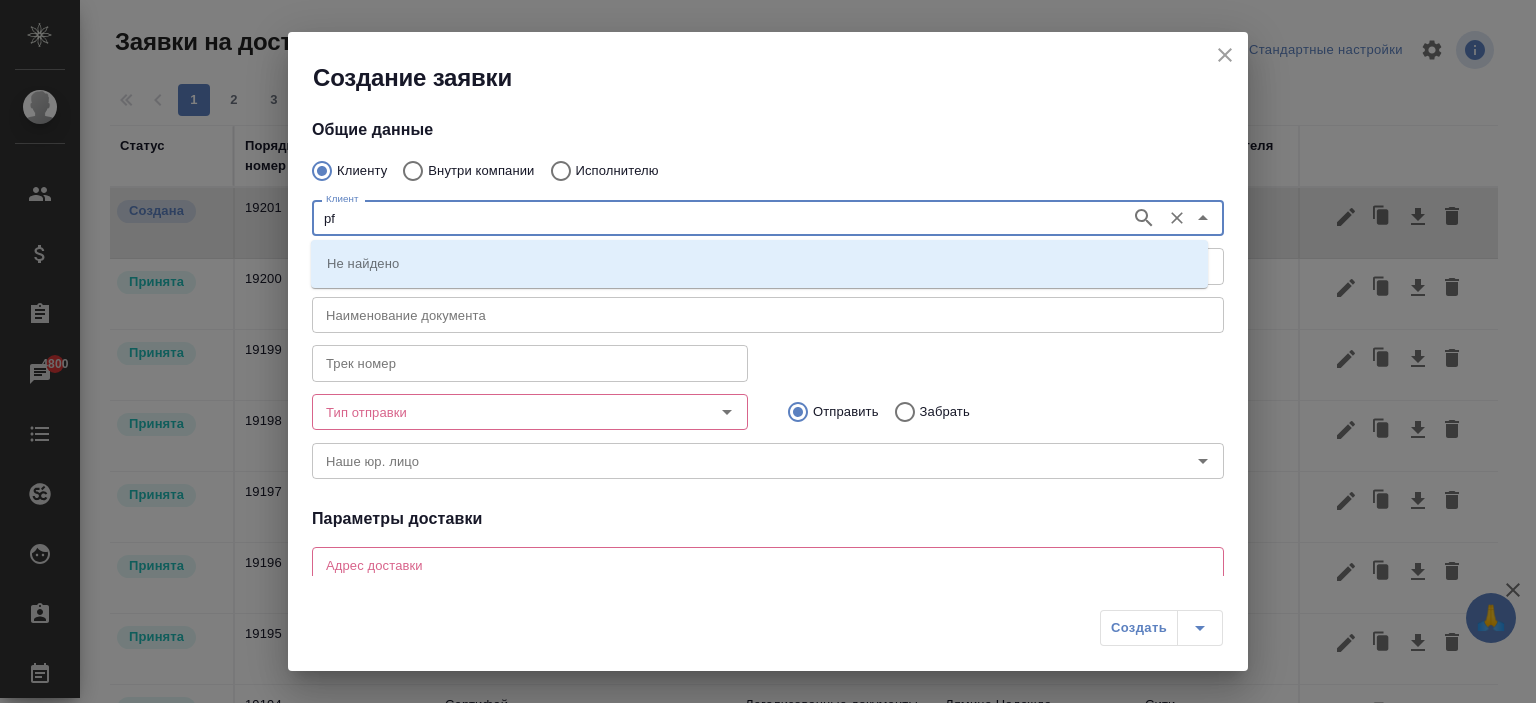 type on "pfi" 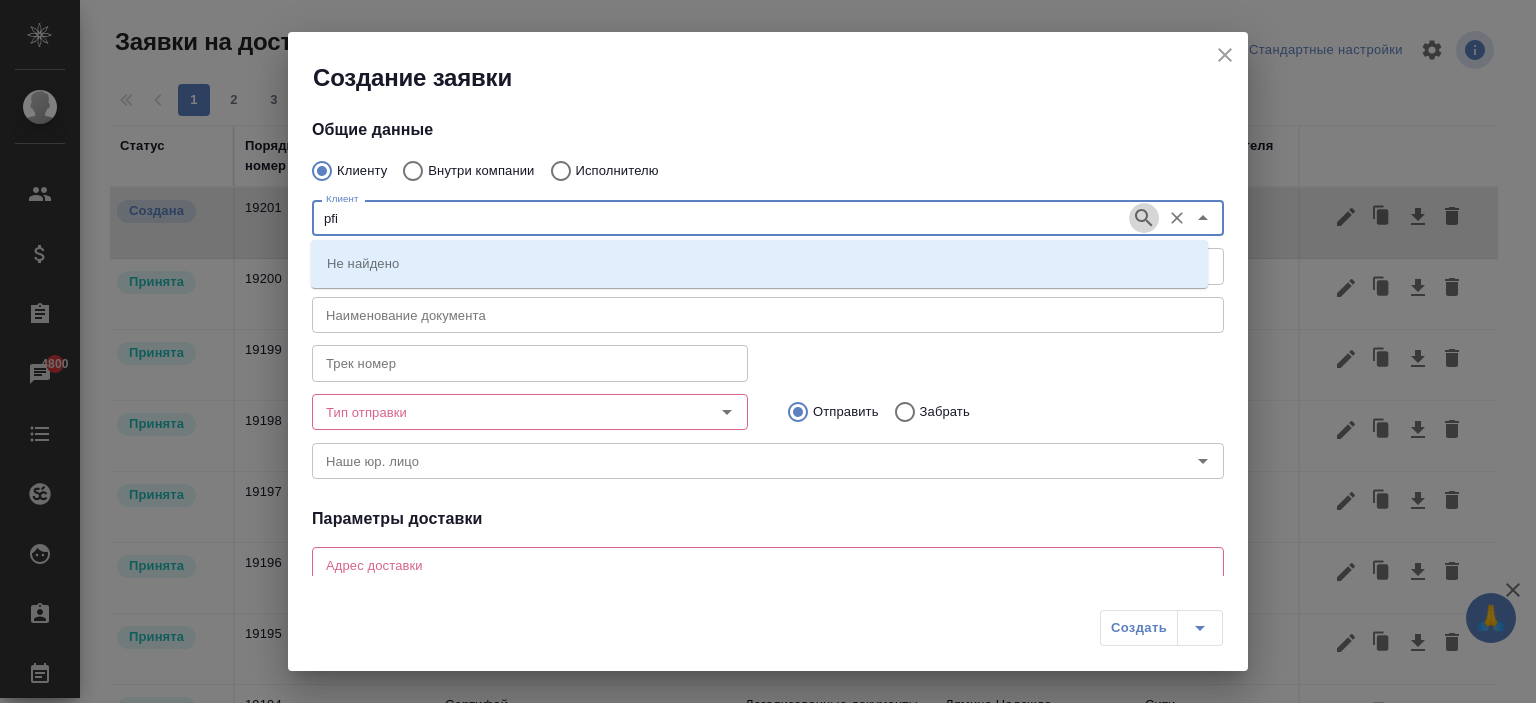 click 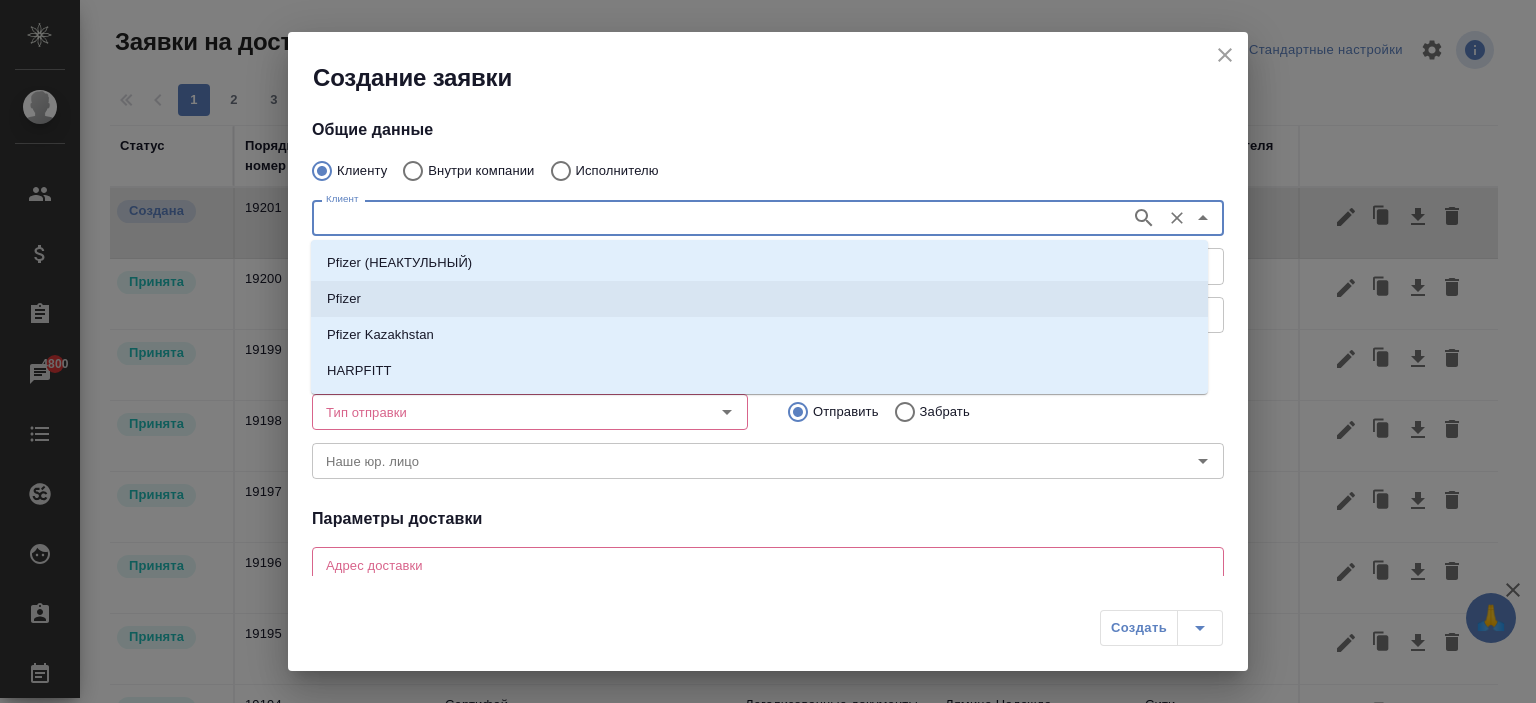 click on "Pfizer" at bounding box center (759, 299) 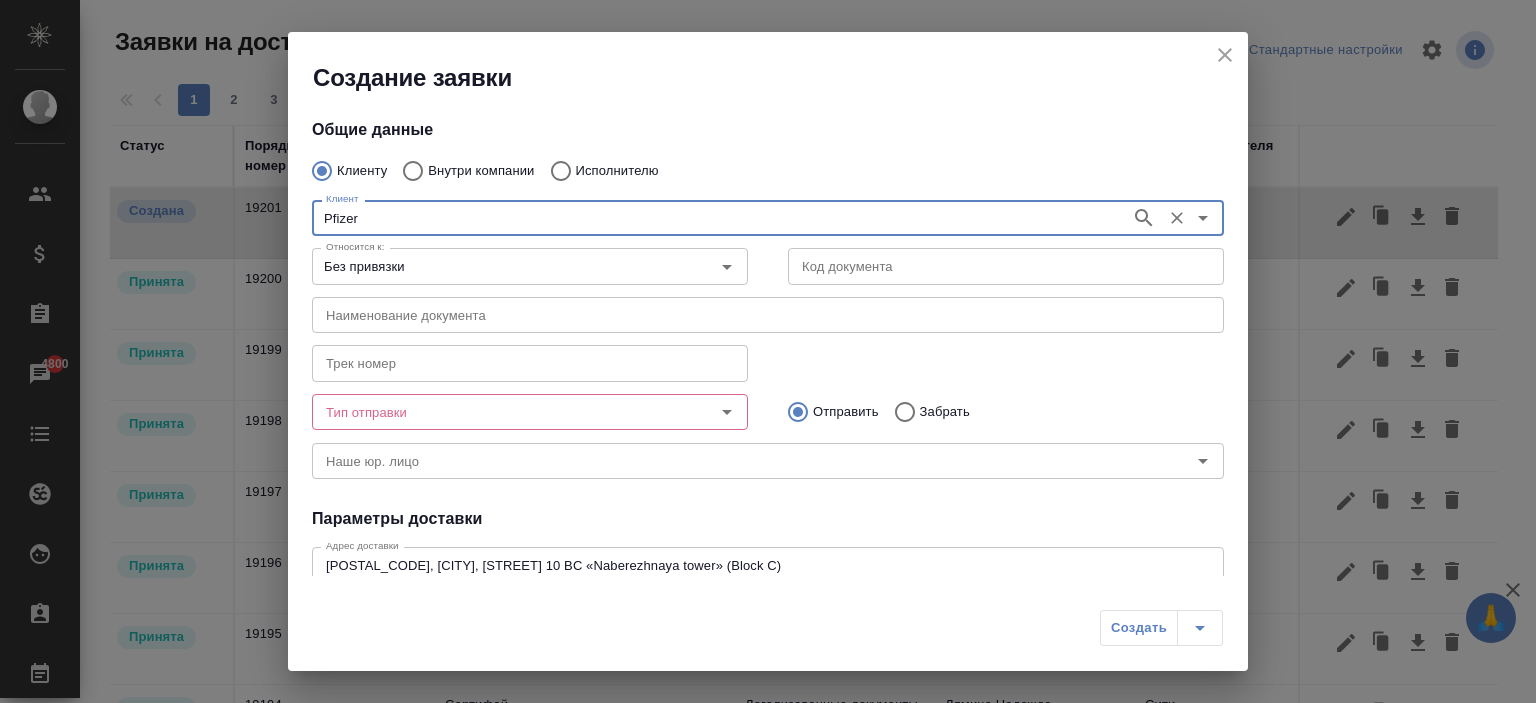 type on "Pfizer" 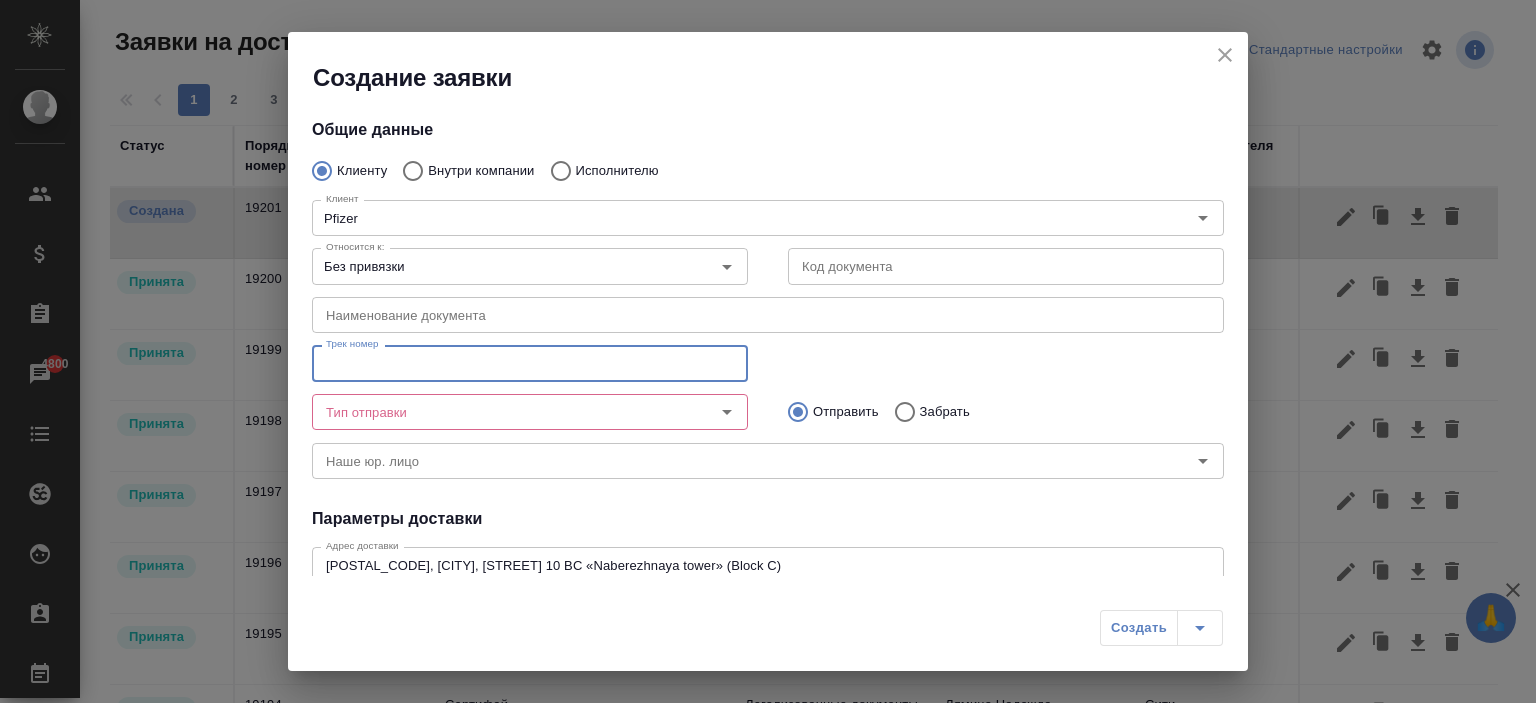 click at bounding box center (530, 363) 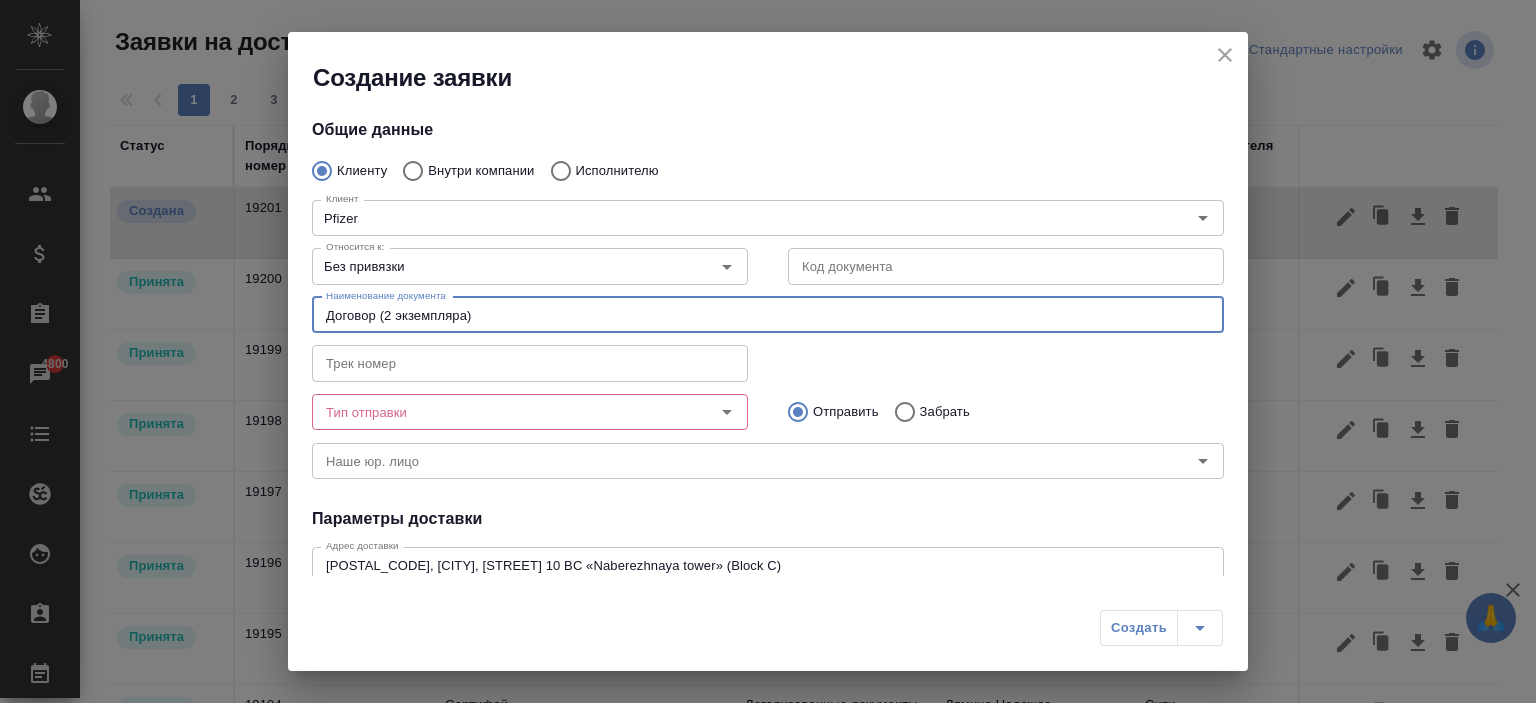 type on "Договор (2 экземпляра)" 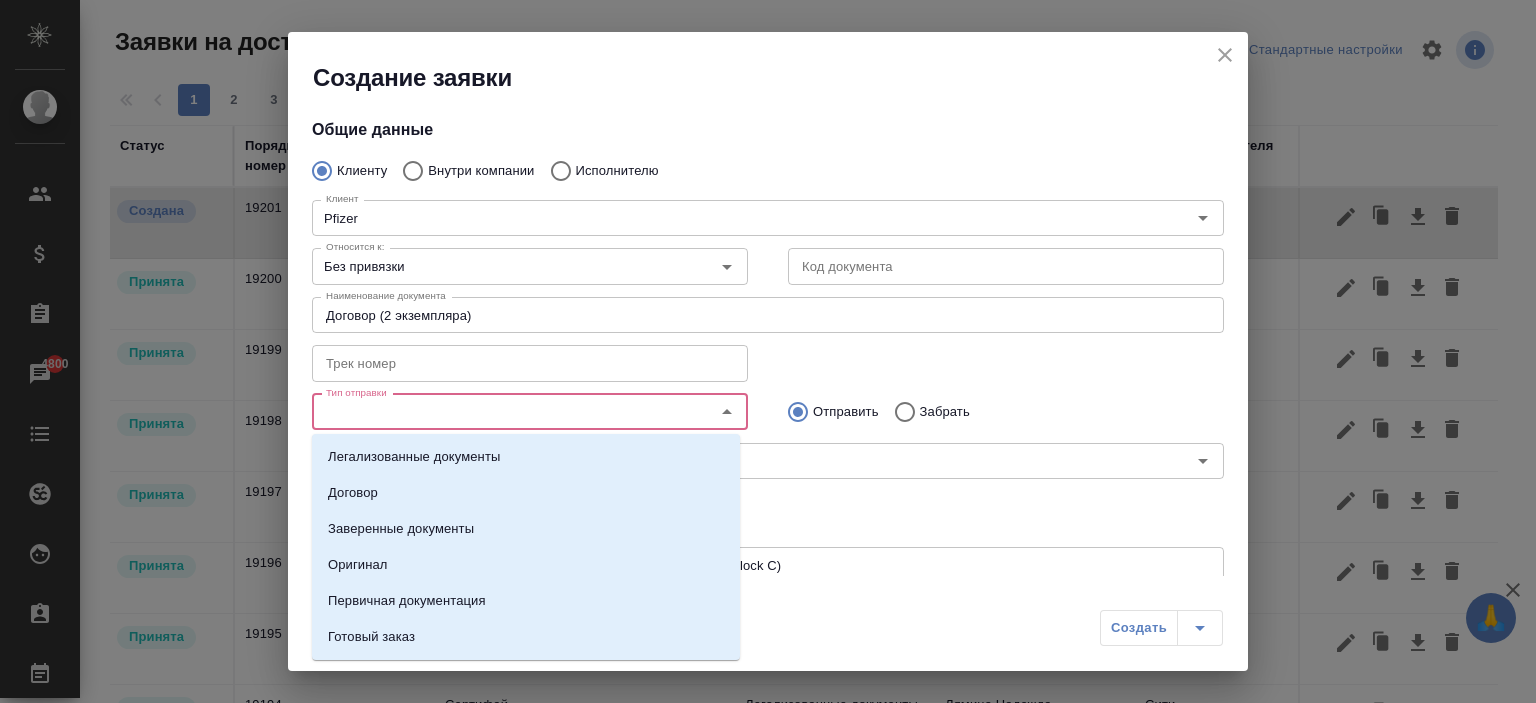 click on "Тип отправки" at bounding box center (496, 412) 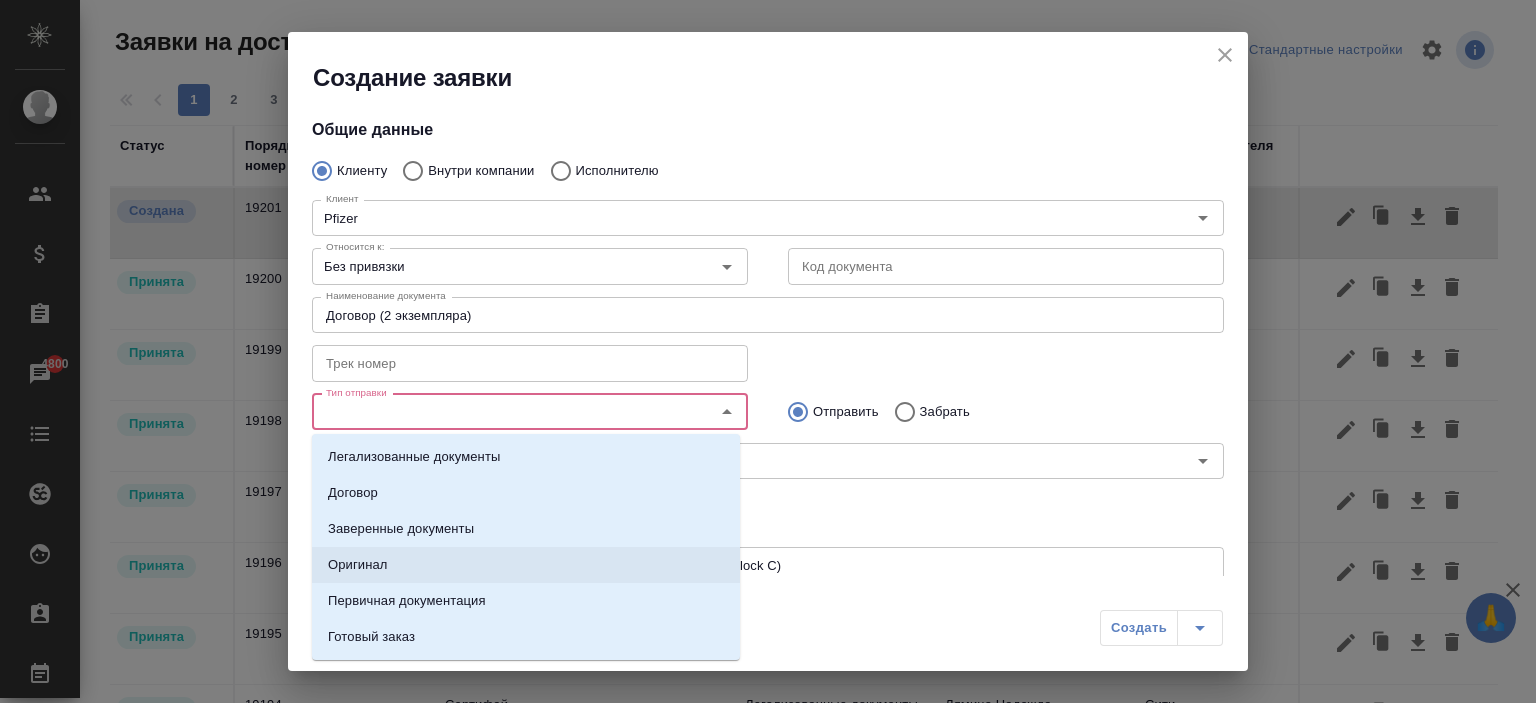 click on "Оригинал" at bounding box center [526, 565] 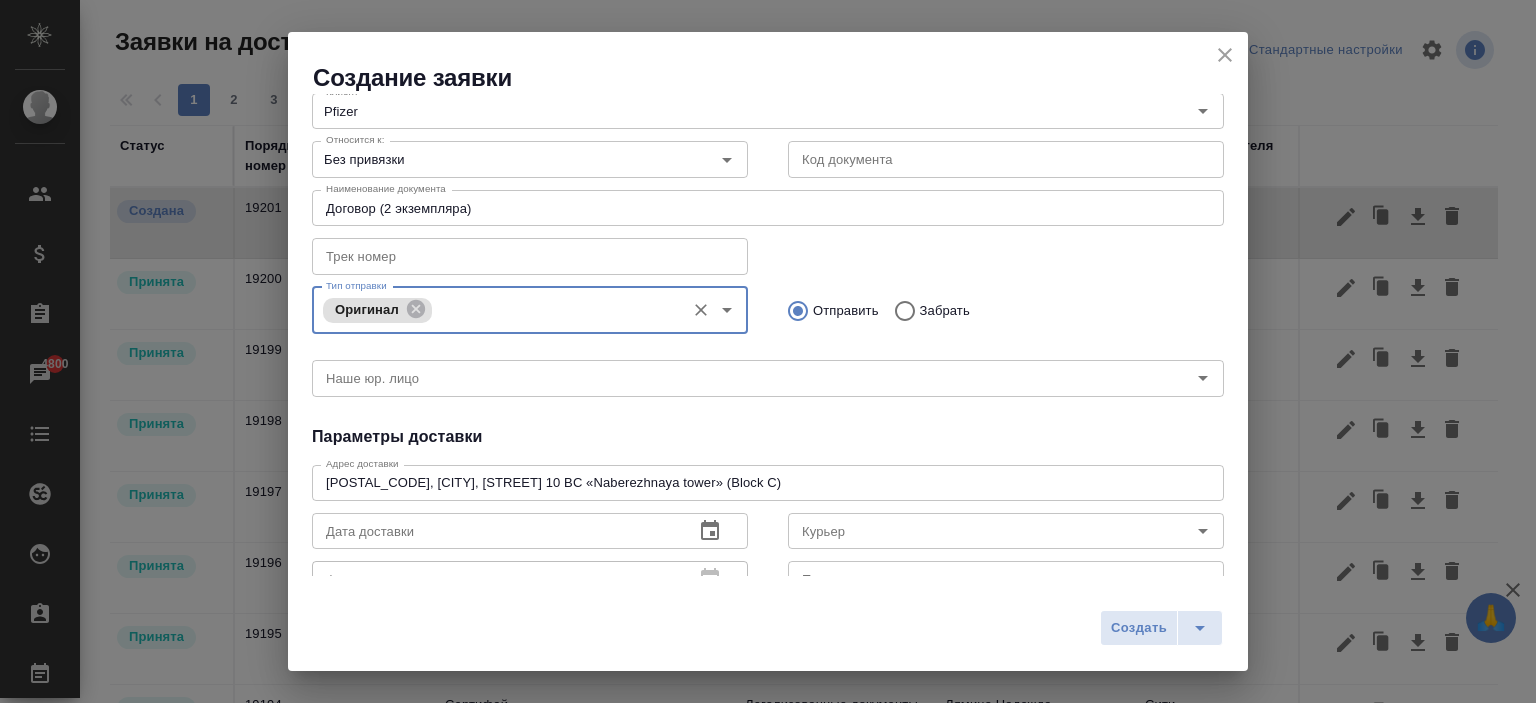 scroll, scrollTop: 300, scrollLeft: 0, axis: vertical 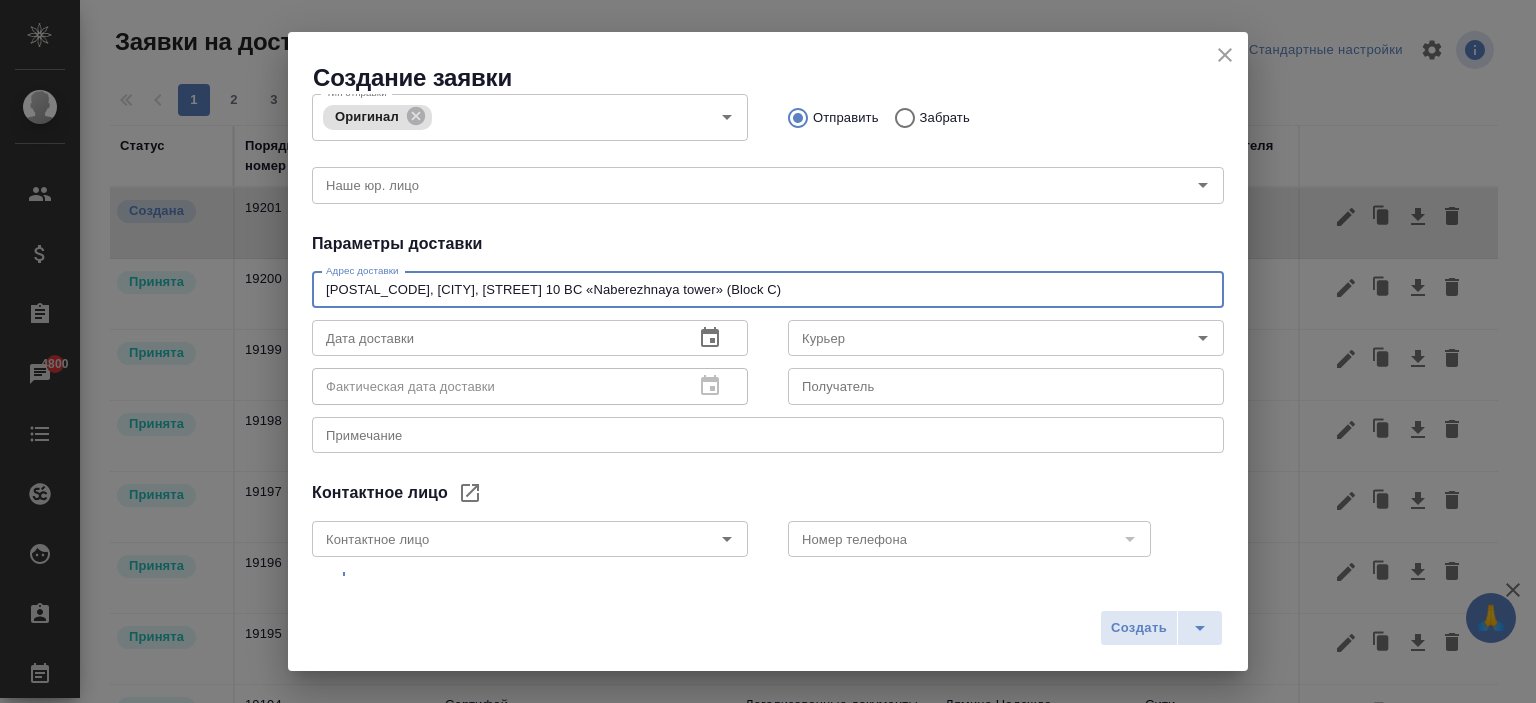 drag, startPoint x: 569, startPoint y: 278, endPoint x: 110, endPoint y: 239, distance: 460.65387 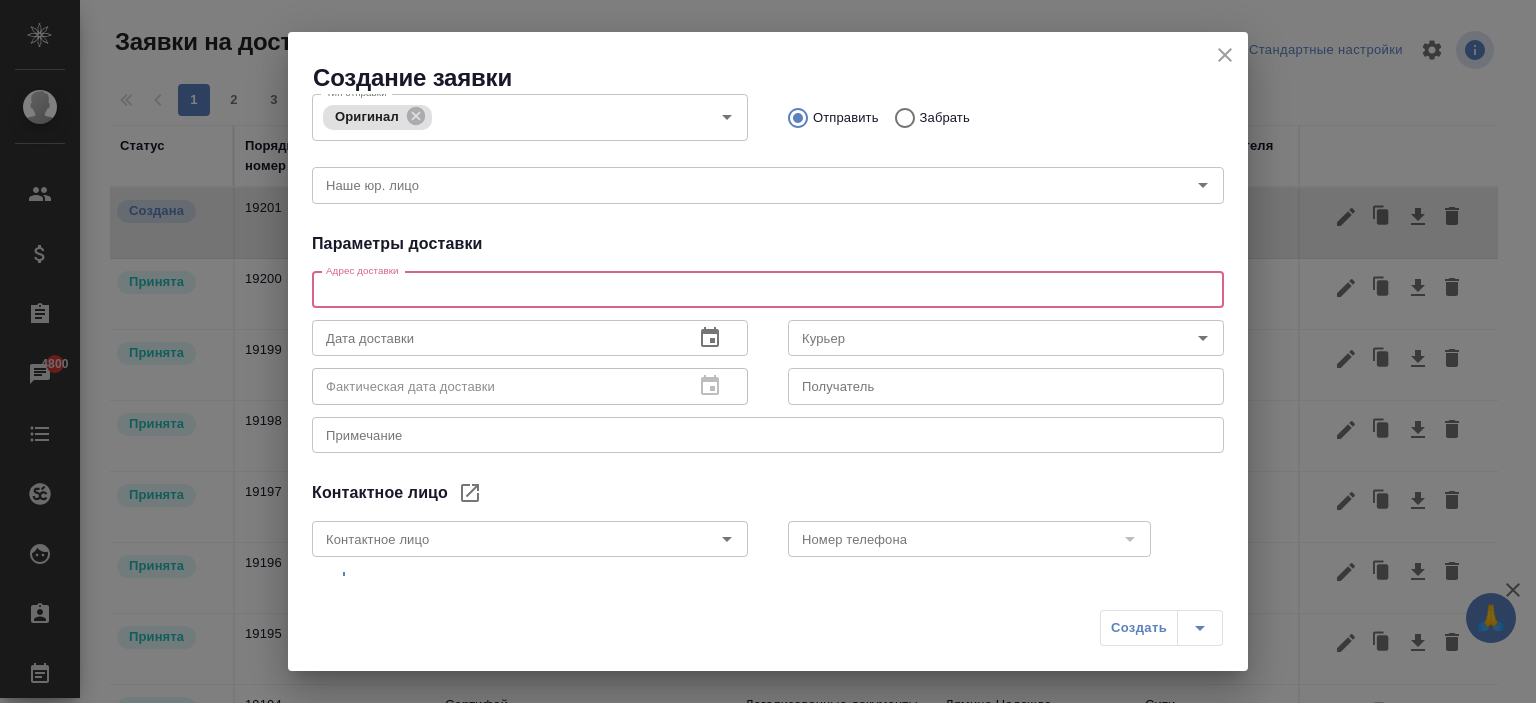 drag, startPoint x: 475, startPoint y: 298, endPoint x: 388, endPoint y: 283, distance: 88.28363 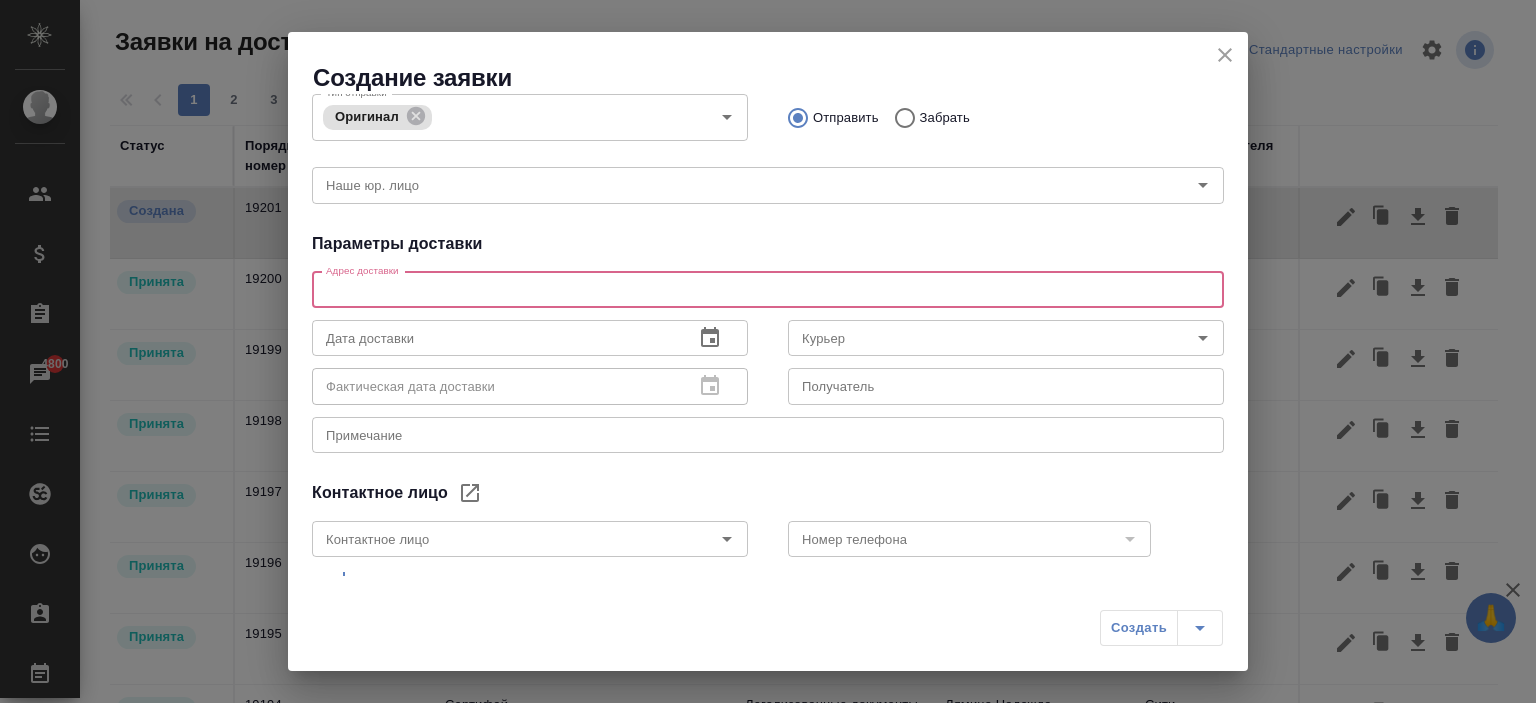 paste on "Пресненская наб., д.10, 21 этаж, БЦ «Башня на Набережной» (Блок С)" 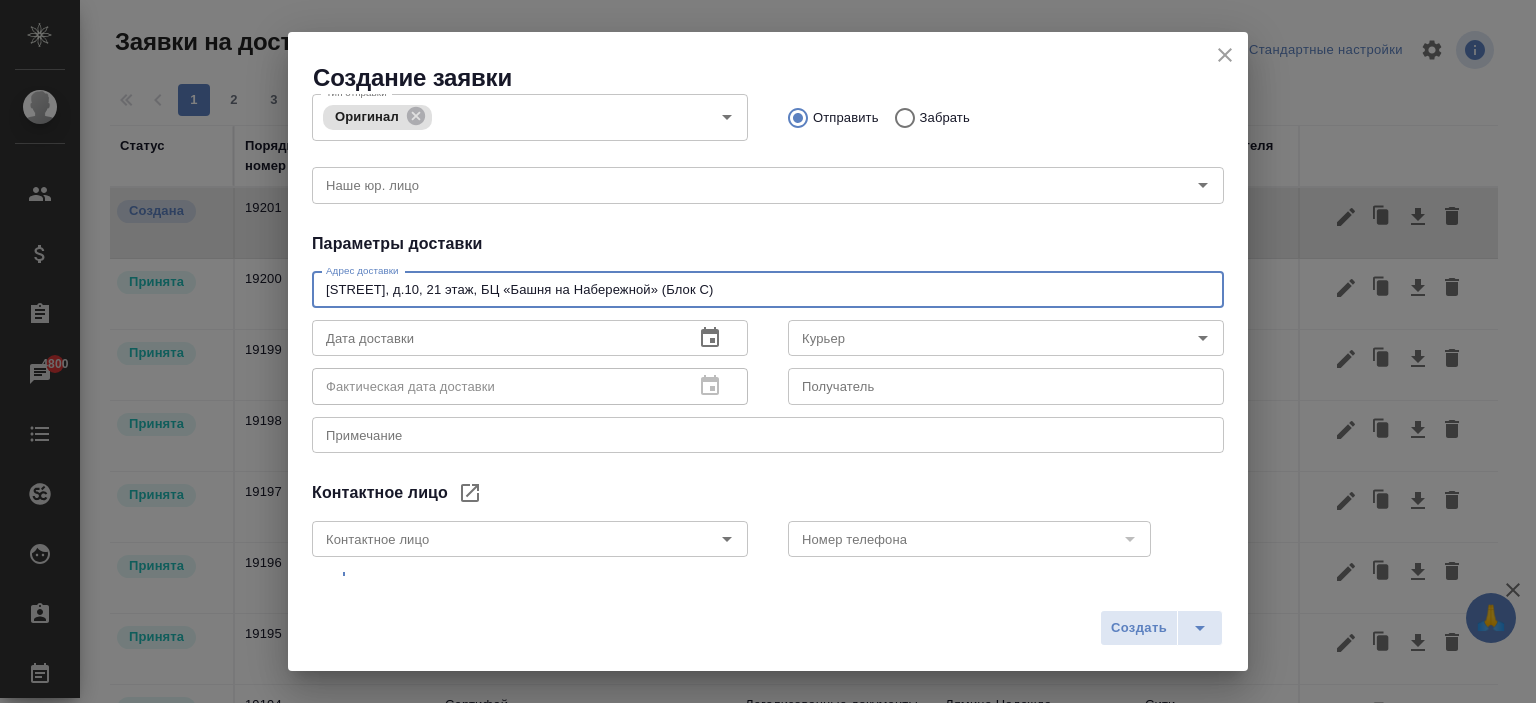 type on "Пресненская наб., д.10, 21 этаж, БЦ «Башня на Набережной» (Блок С)" 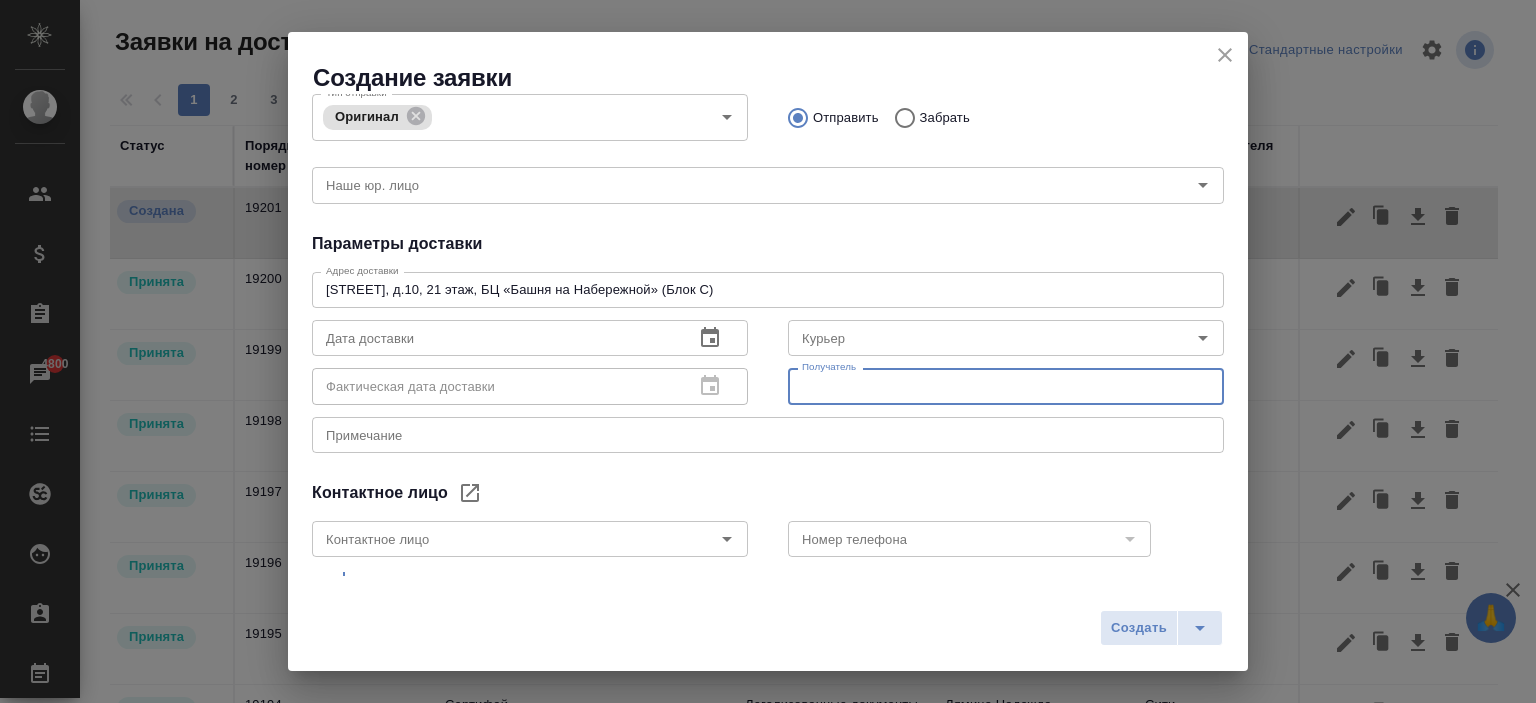 click at bounding box center [1006, 386] 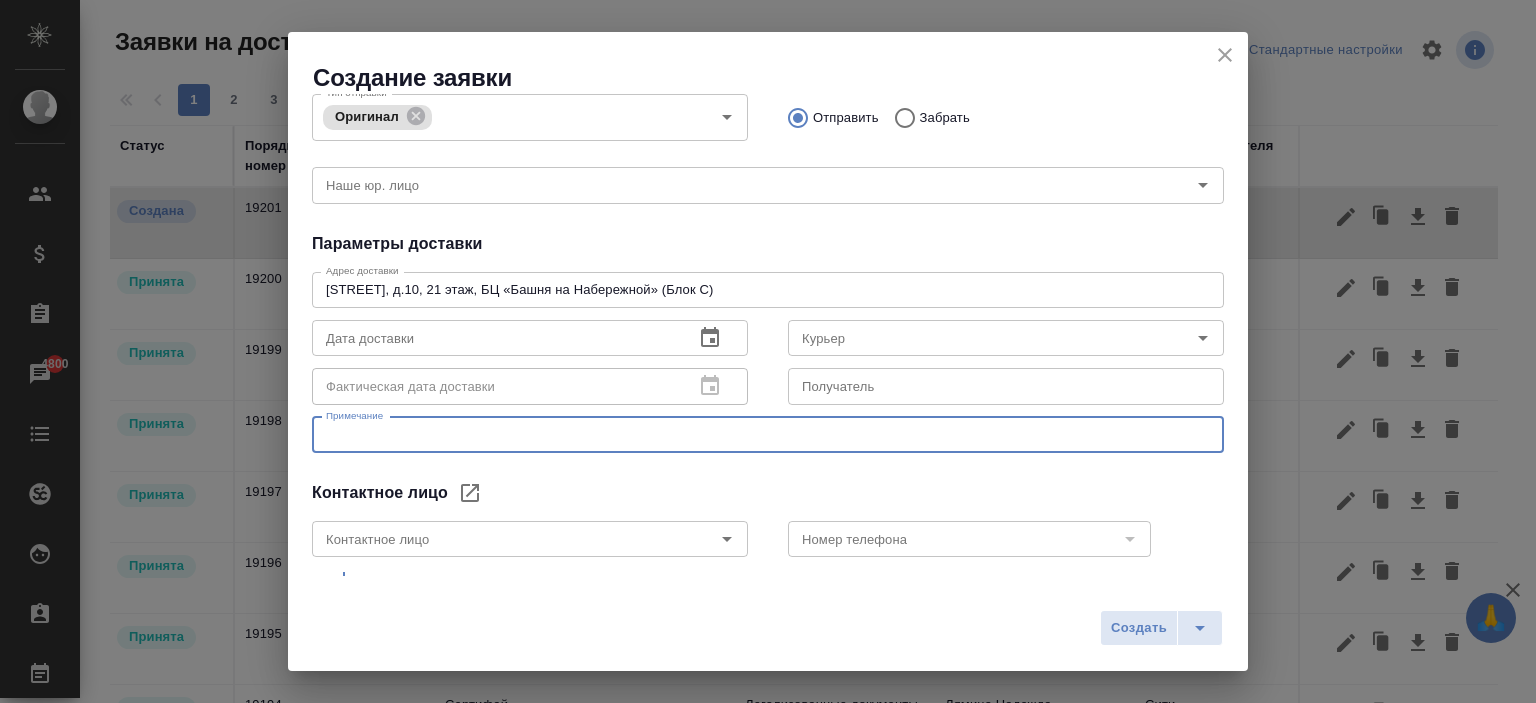click at bounding box center [768, 434] 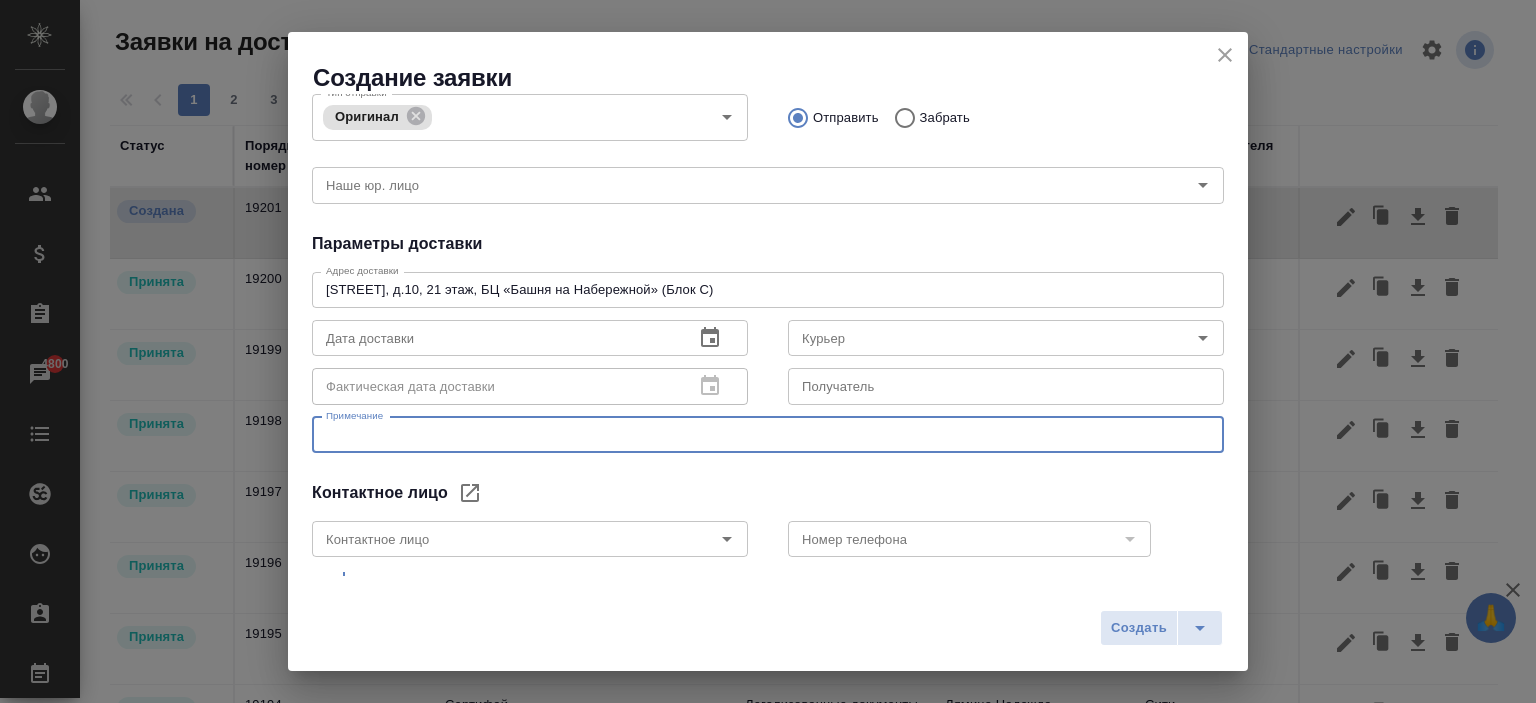 paste on "Галина Мартынова, +79857651350" 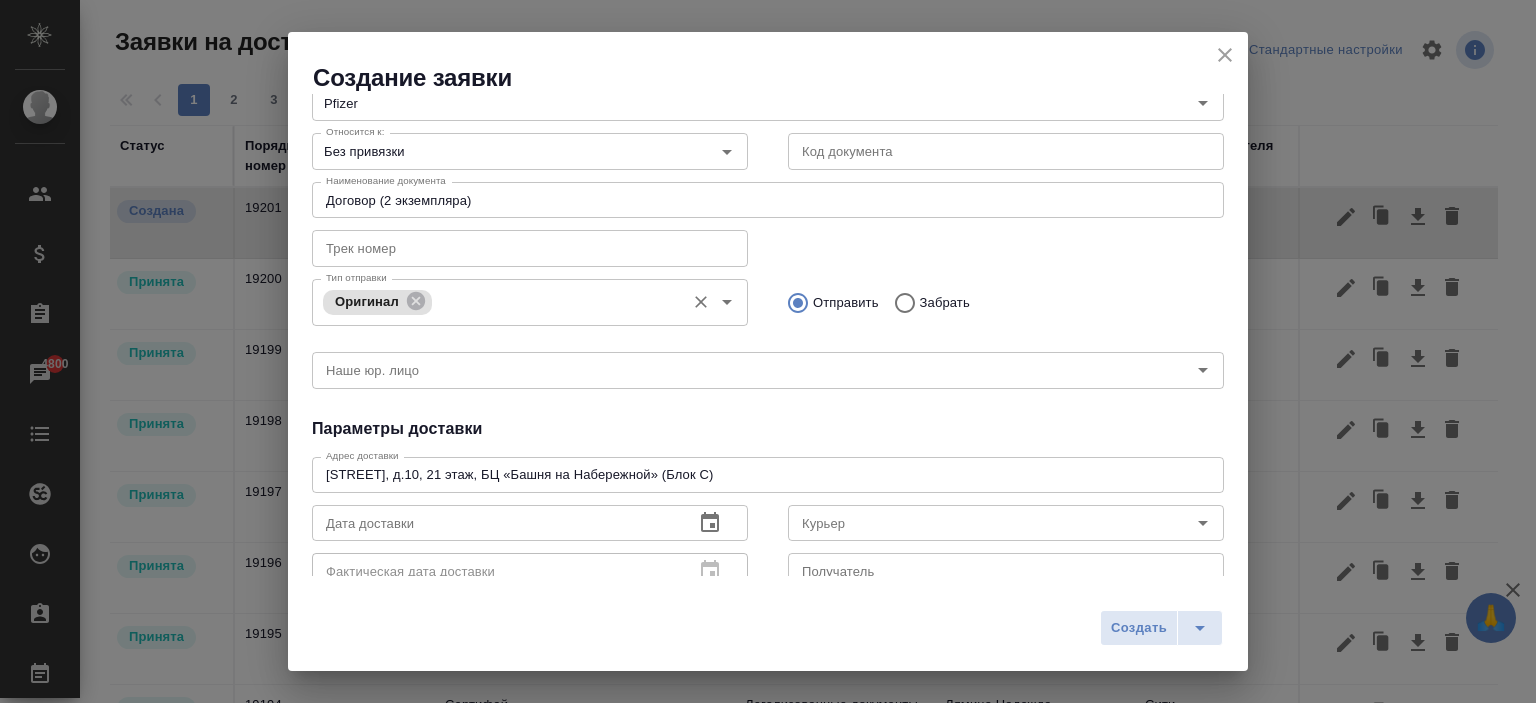 scroll, scrollTop: 0, scrollLeft: 0, axis: both 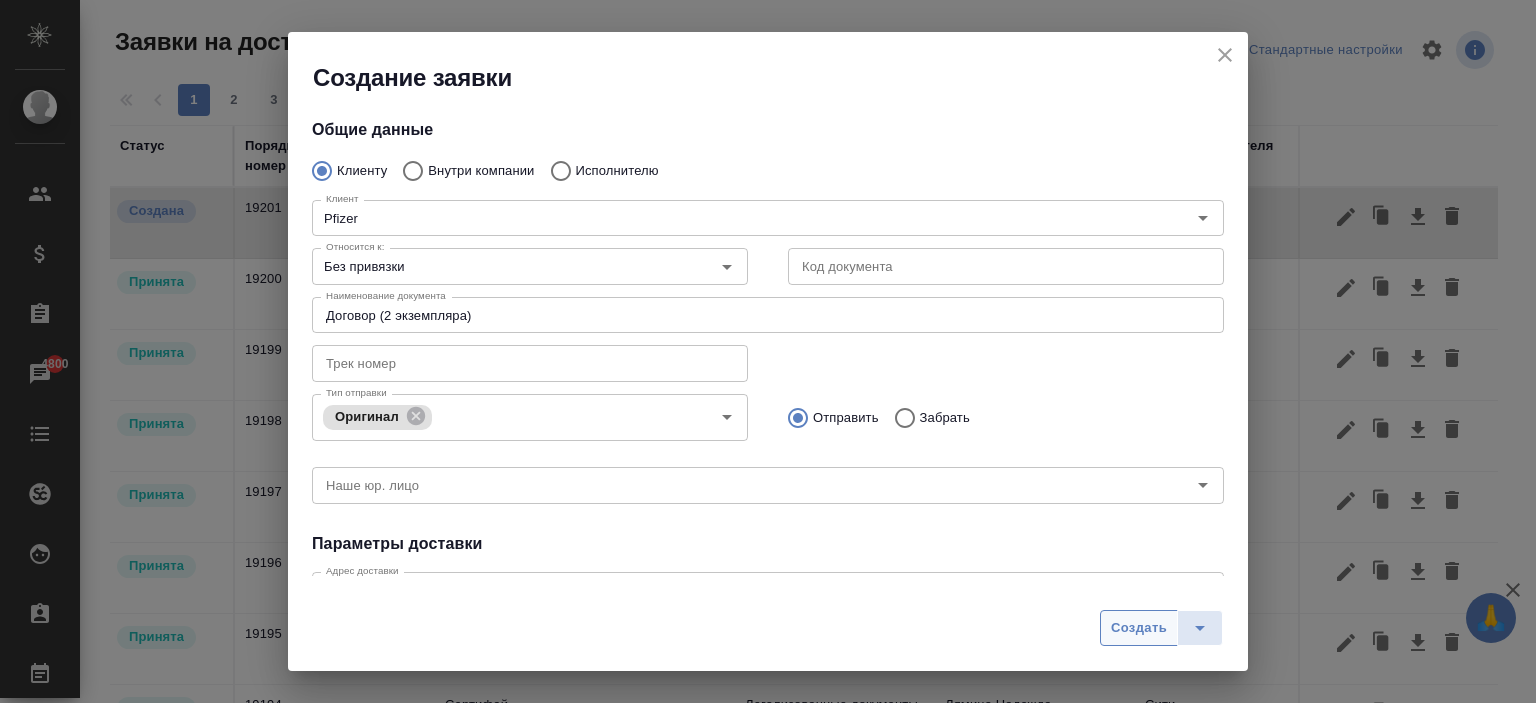 type on "Галина Мартынова, +79857651350" 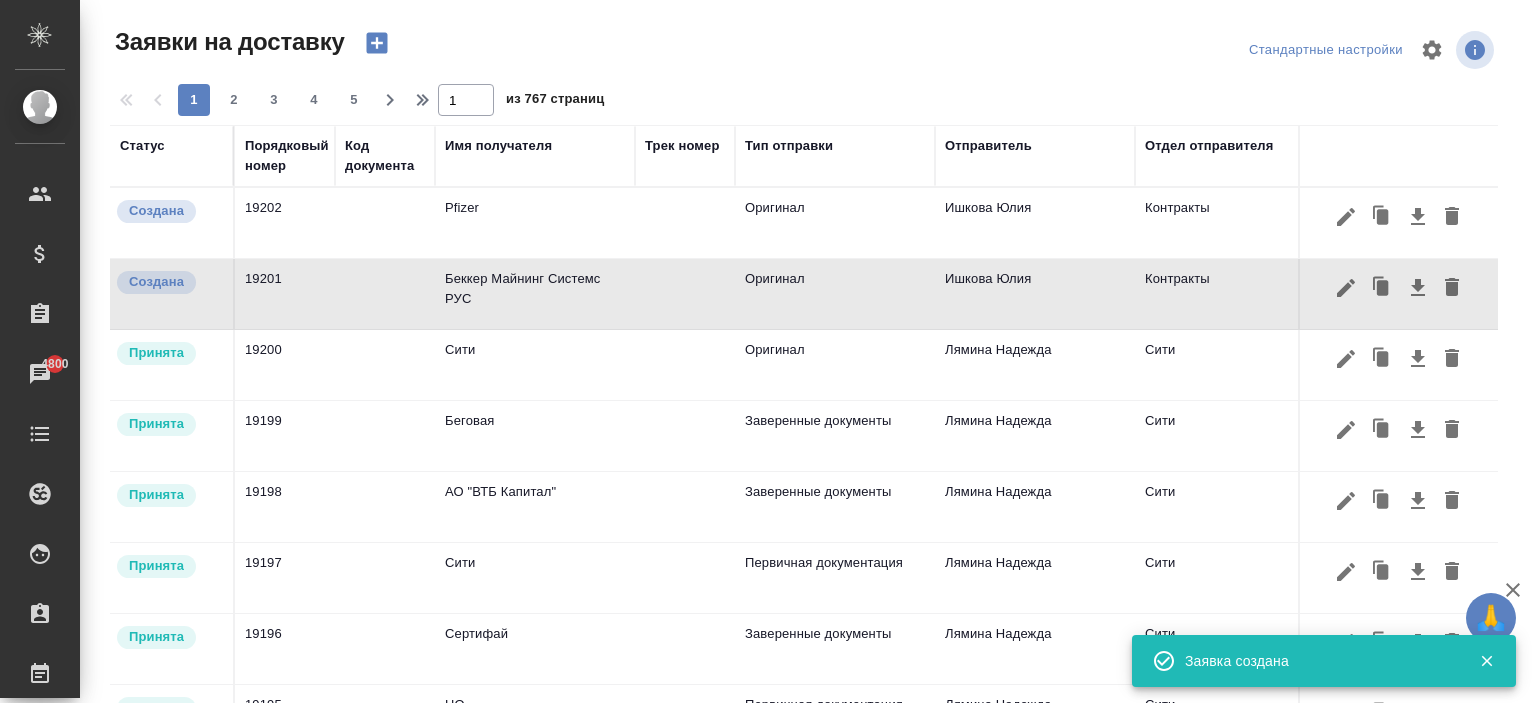 click on "Pfizer" at bounding box center (535, 223) 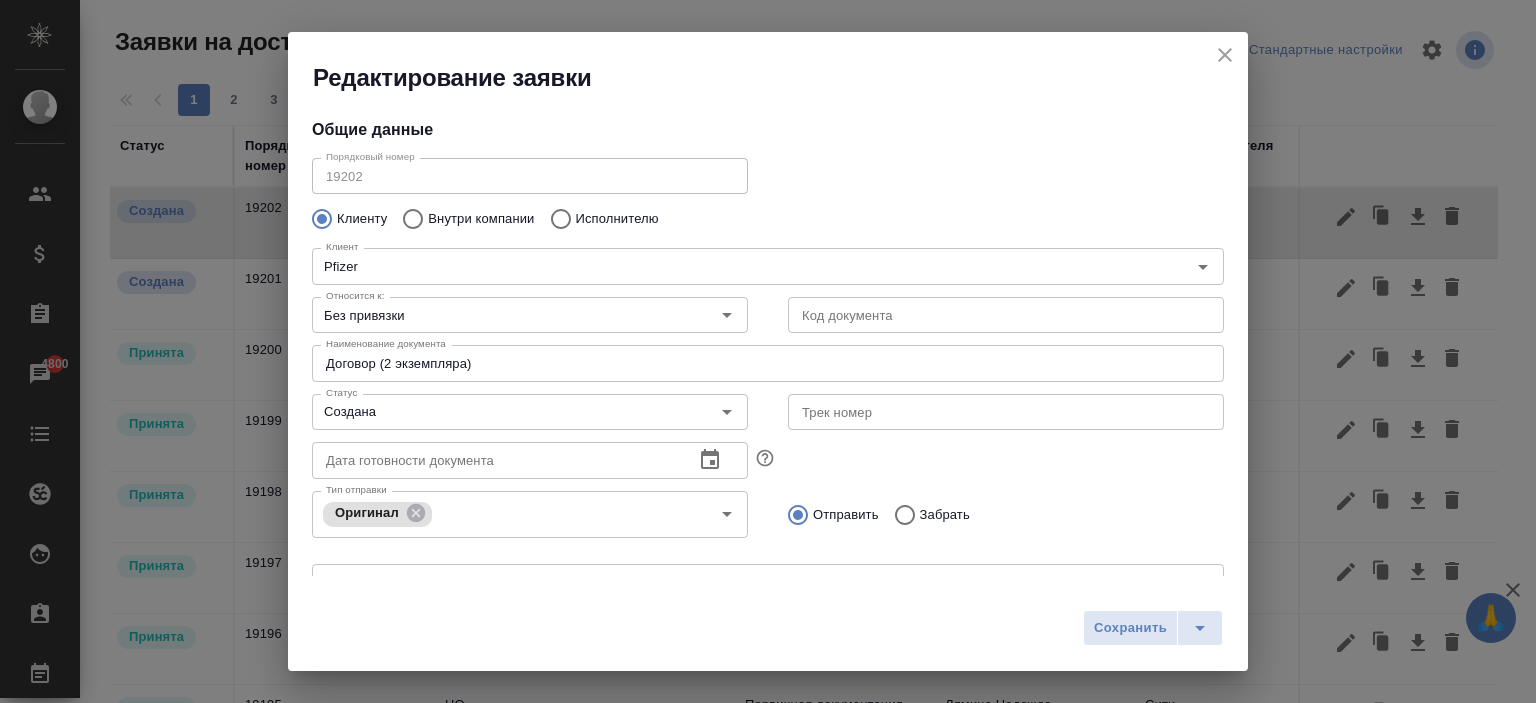 click on "Порядковый номер 19202 Порядковый номер" at bounding box center (530, 174) 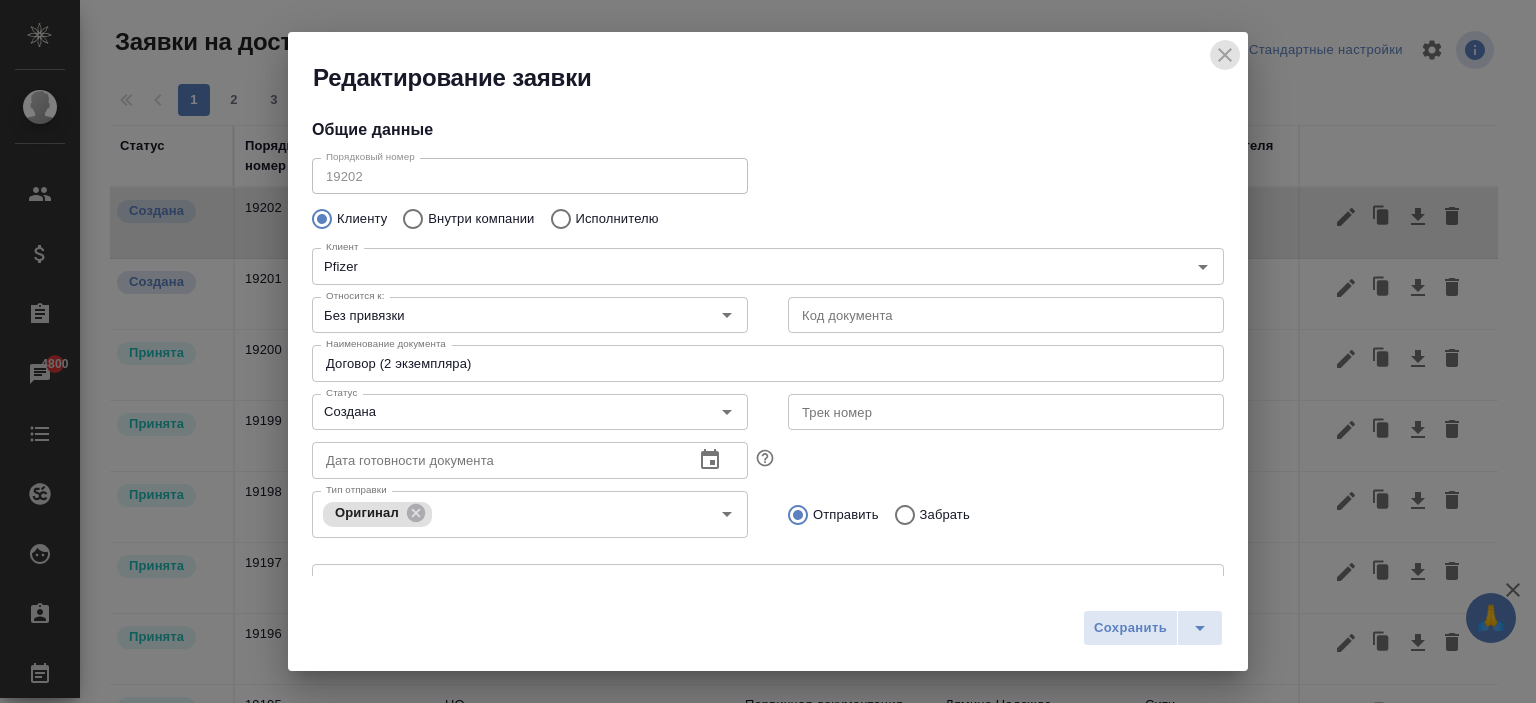 click 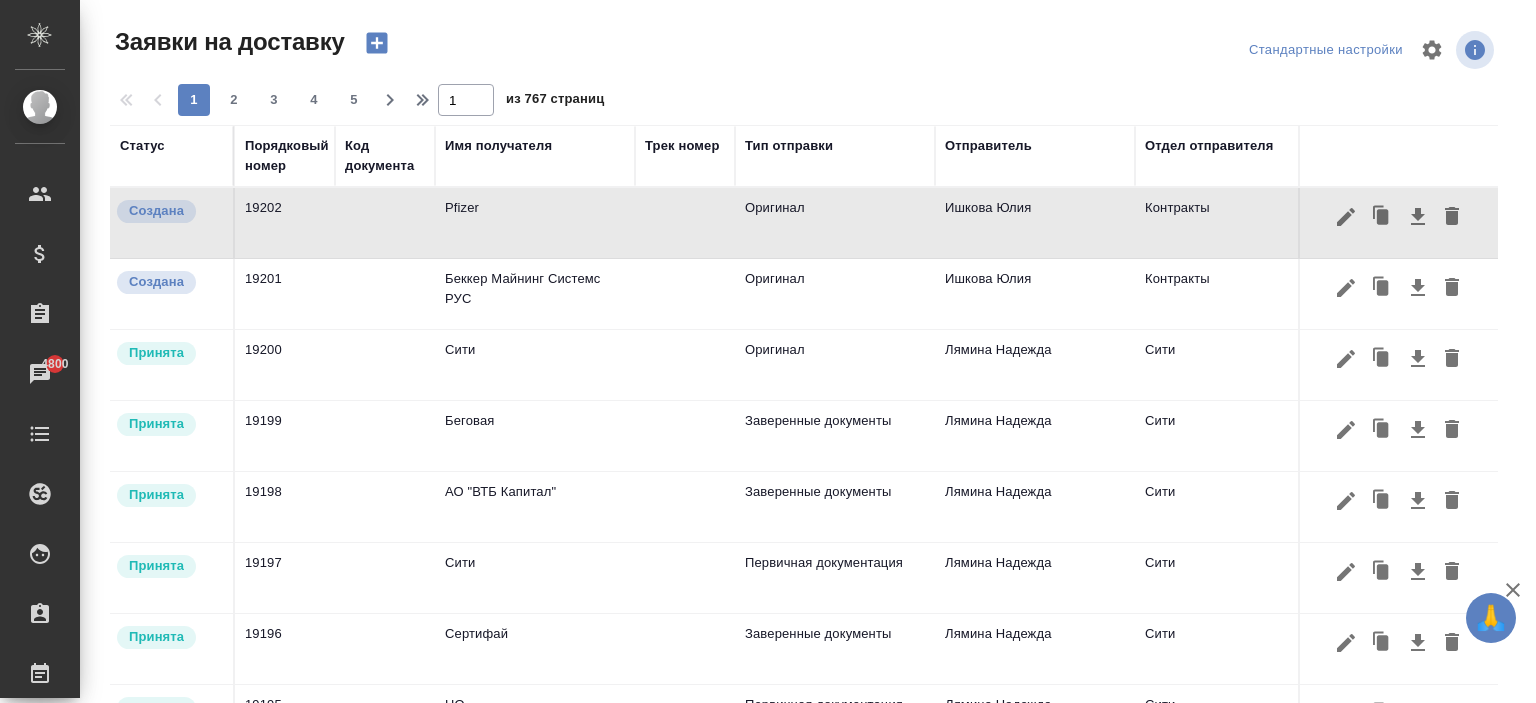 click 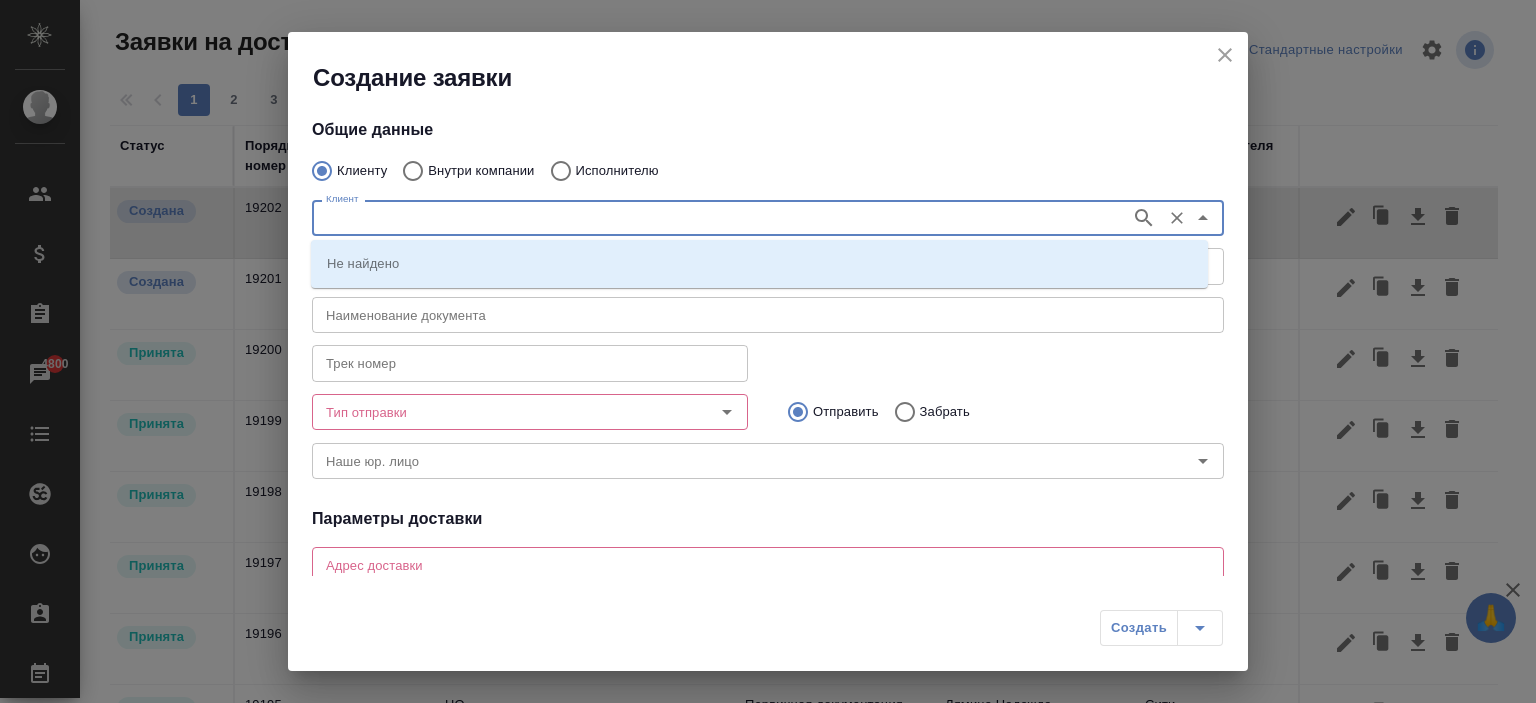 click on "Клиент" at bounding box center [719, 218] 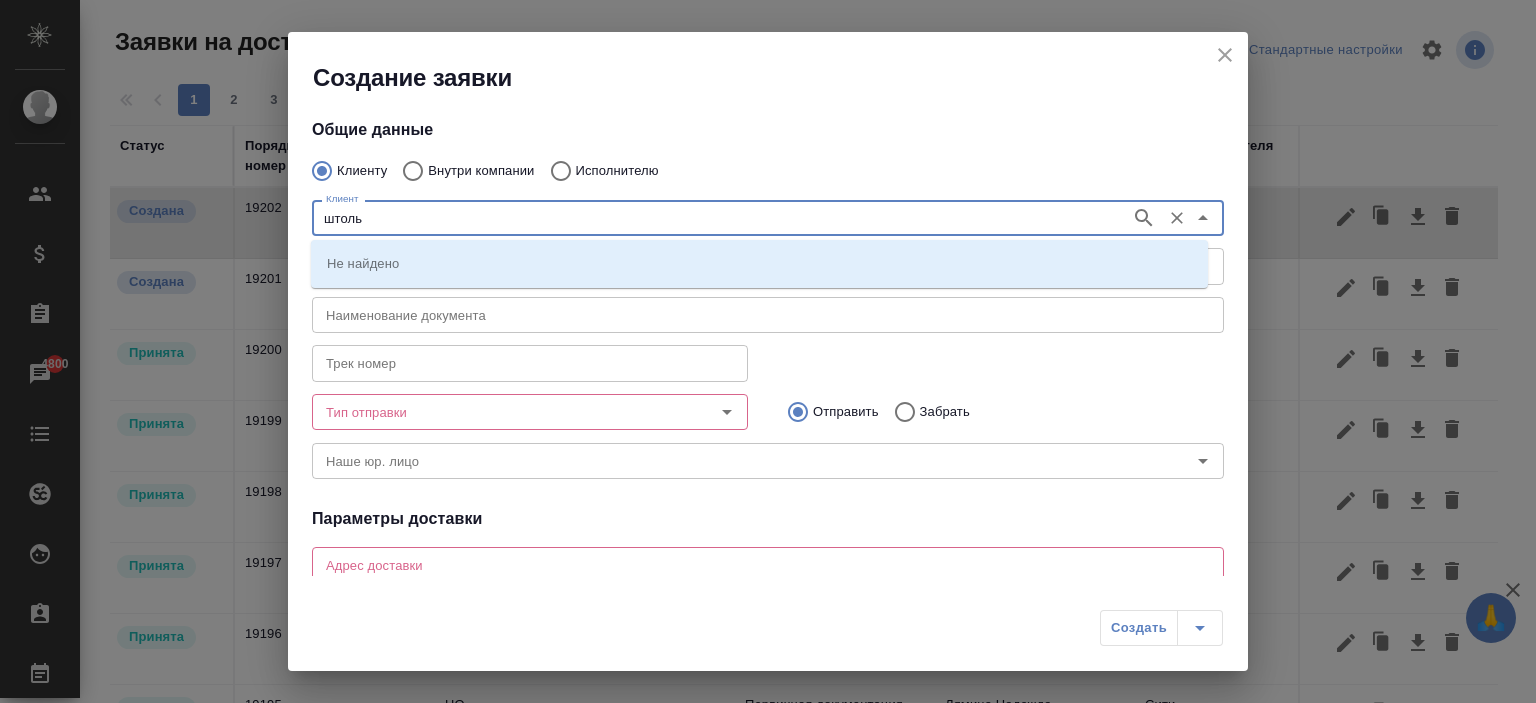 type on "штольц" 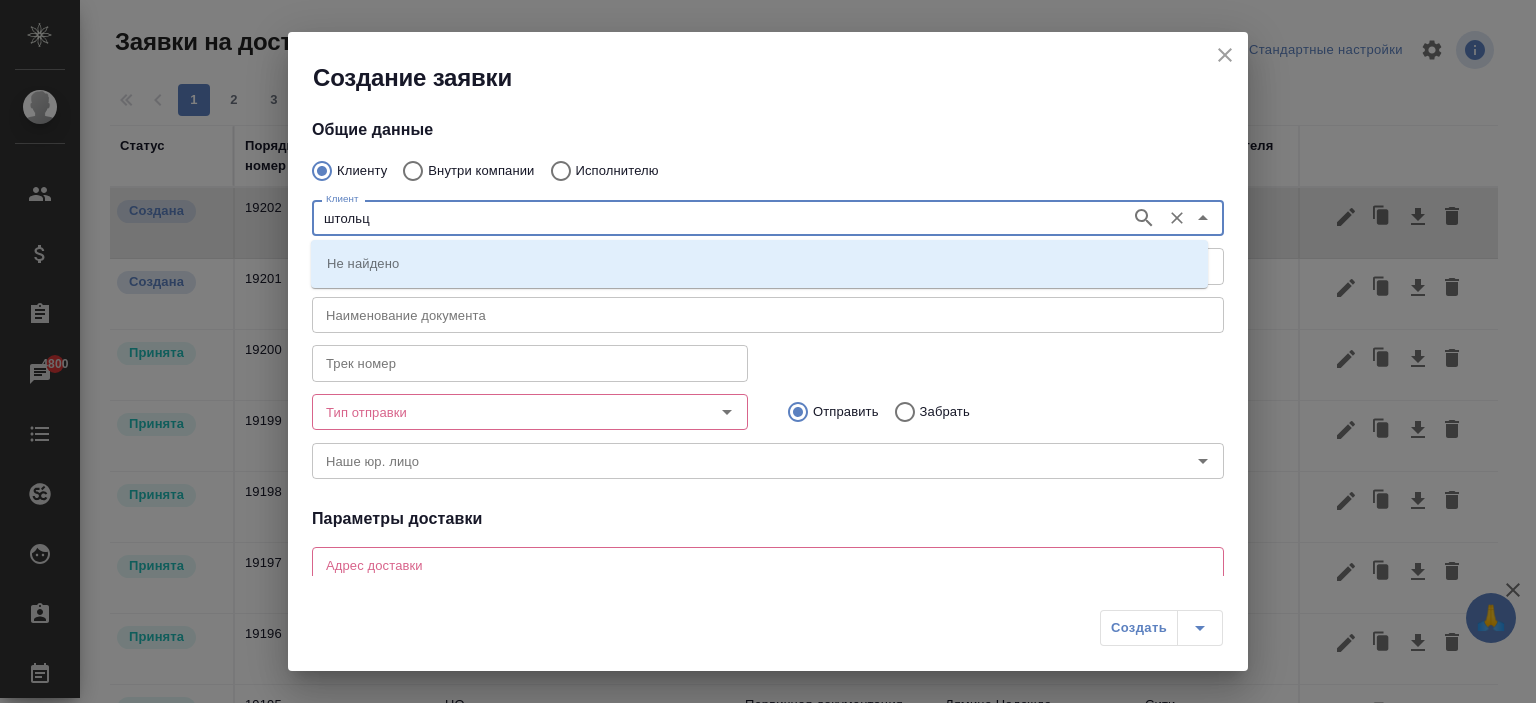 click 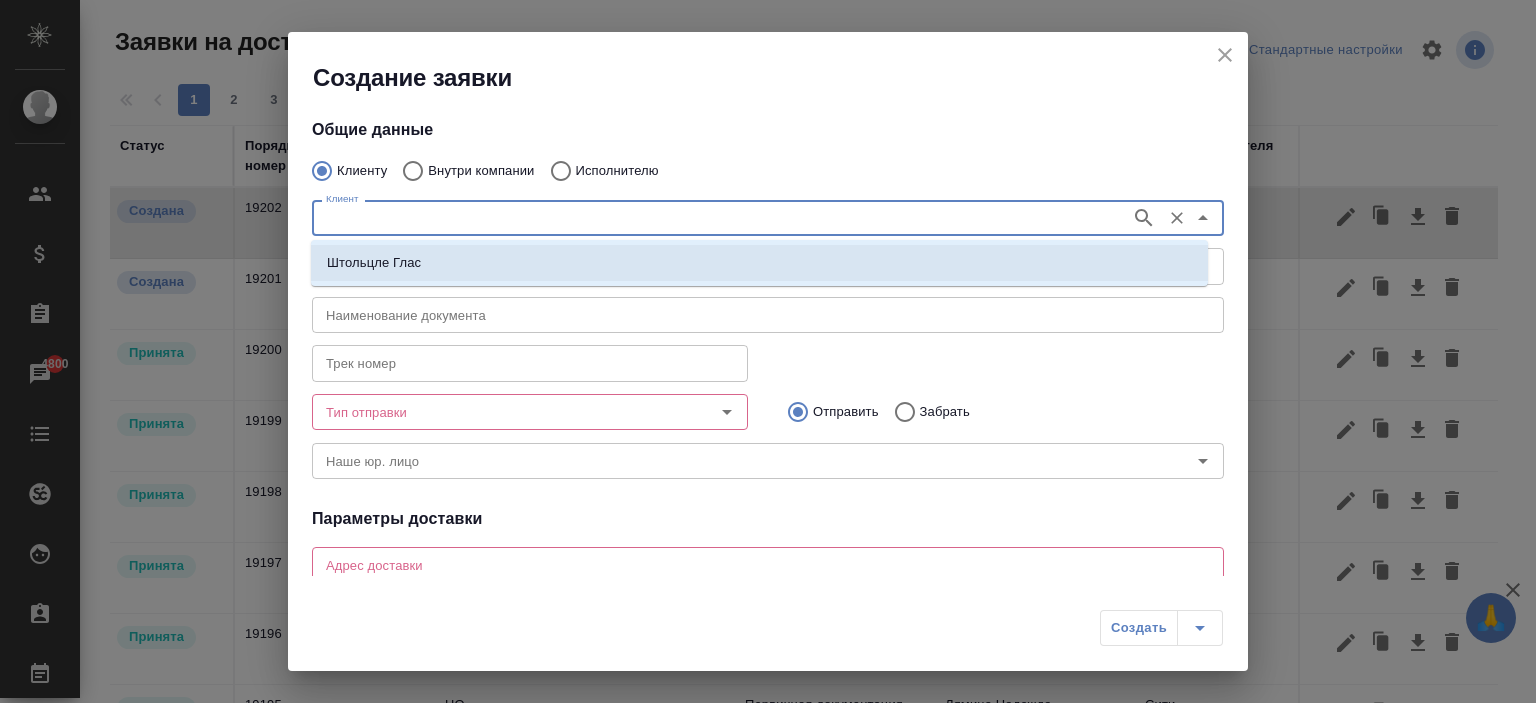 click on "Штольцле Глас" at bounding box center [374, 263] 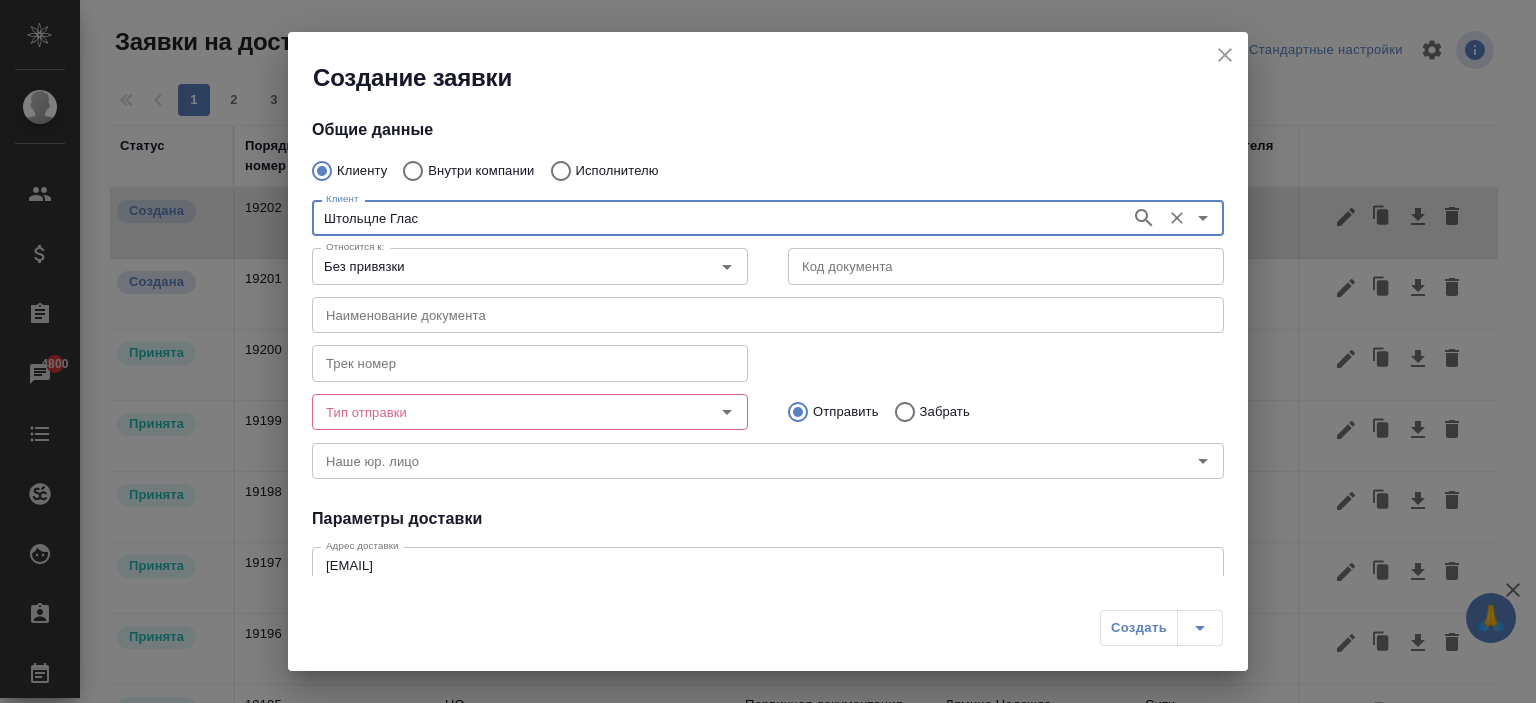 type on "Штольцле Глас" 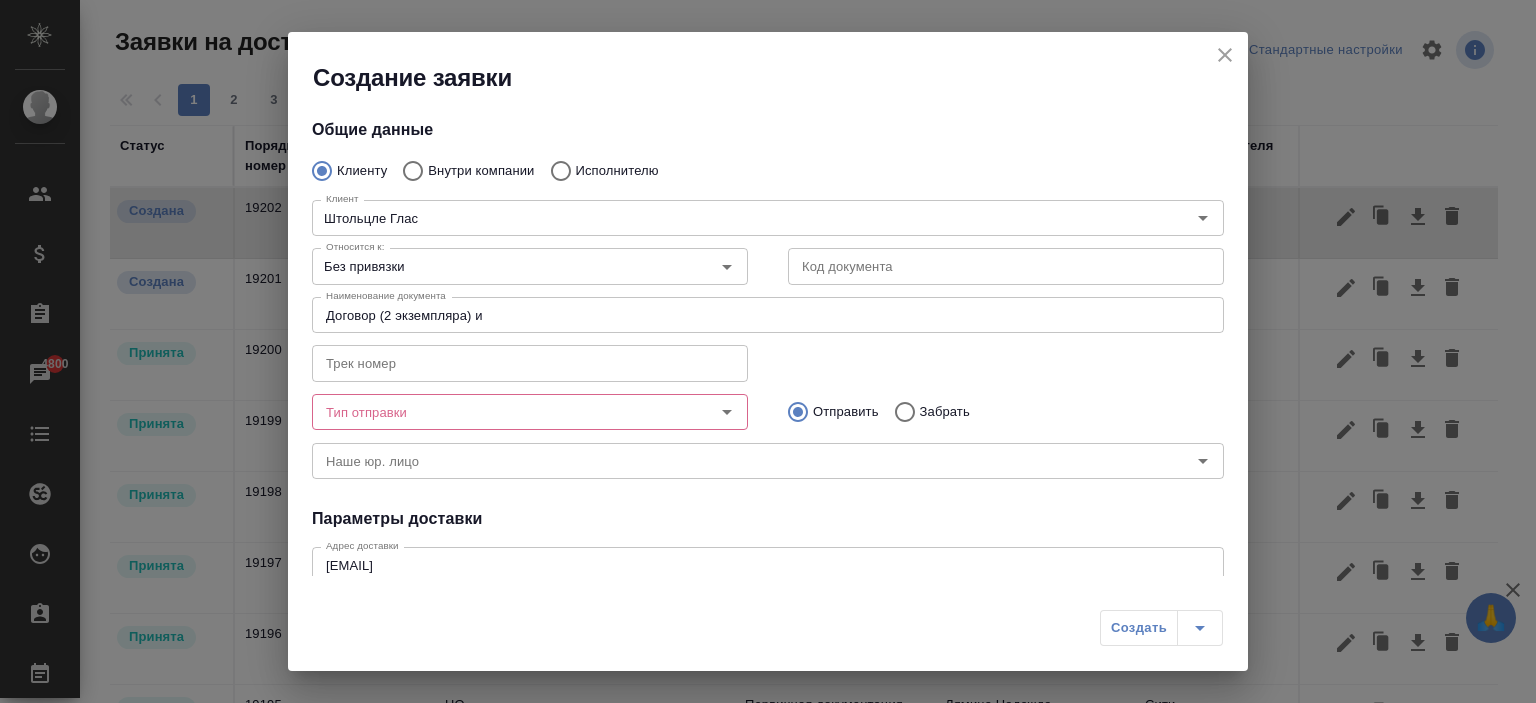 click on "Создание заявки" at bounding box center [768, 63] 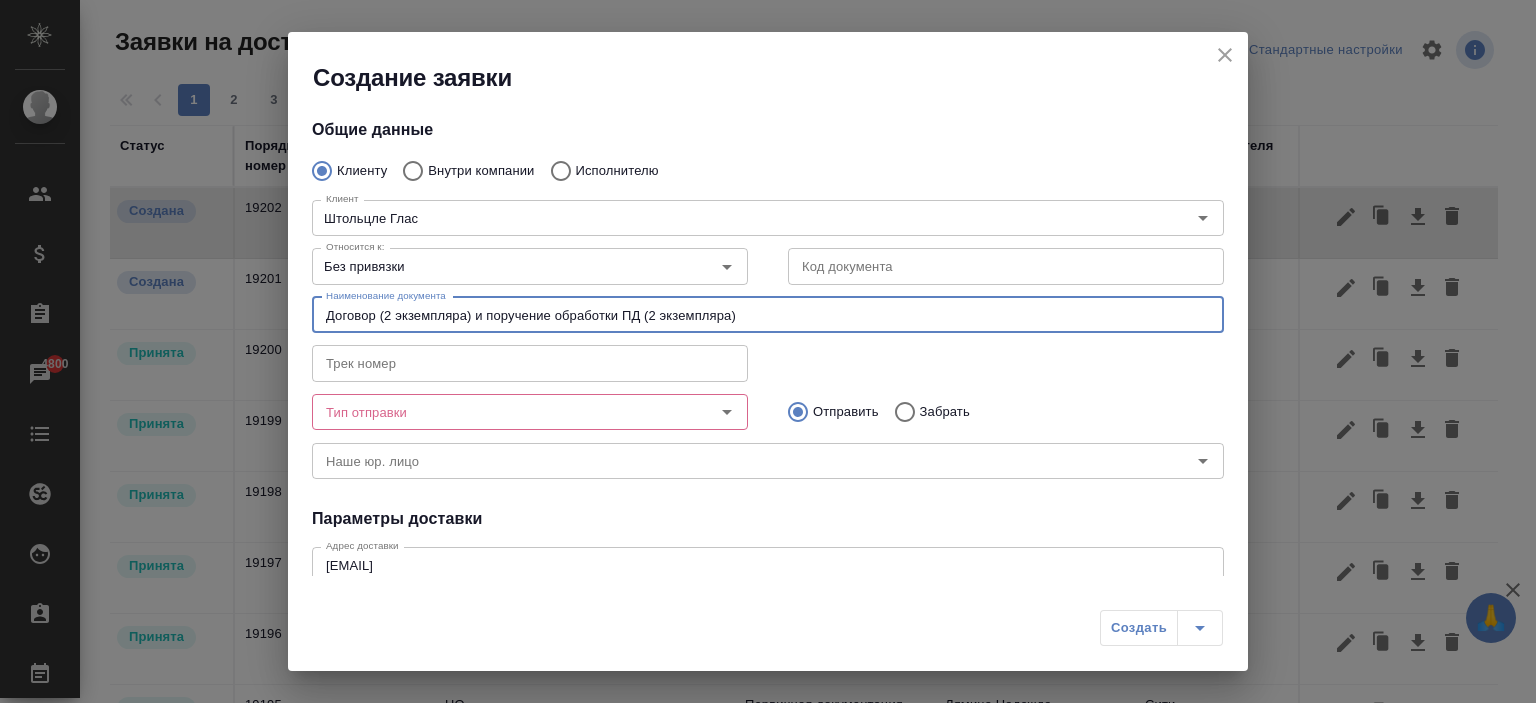 type on "Договор (2 экземпляра) и поручение обработки ПД (2 экземпляра)" 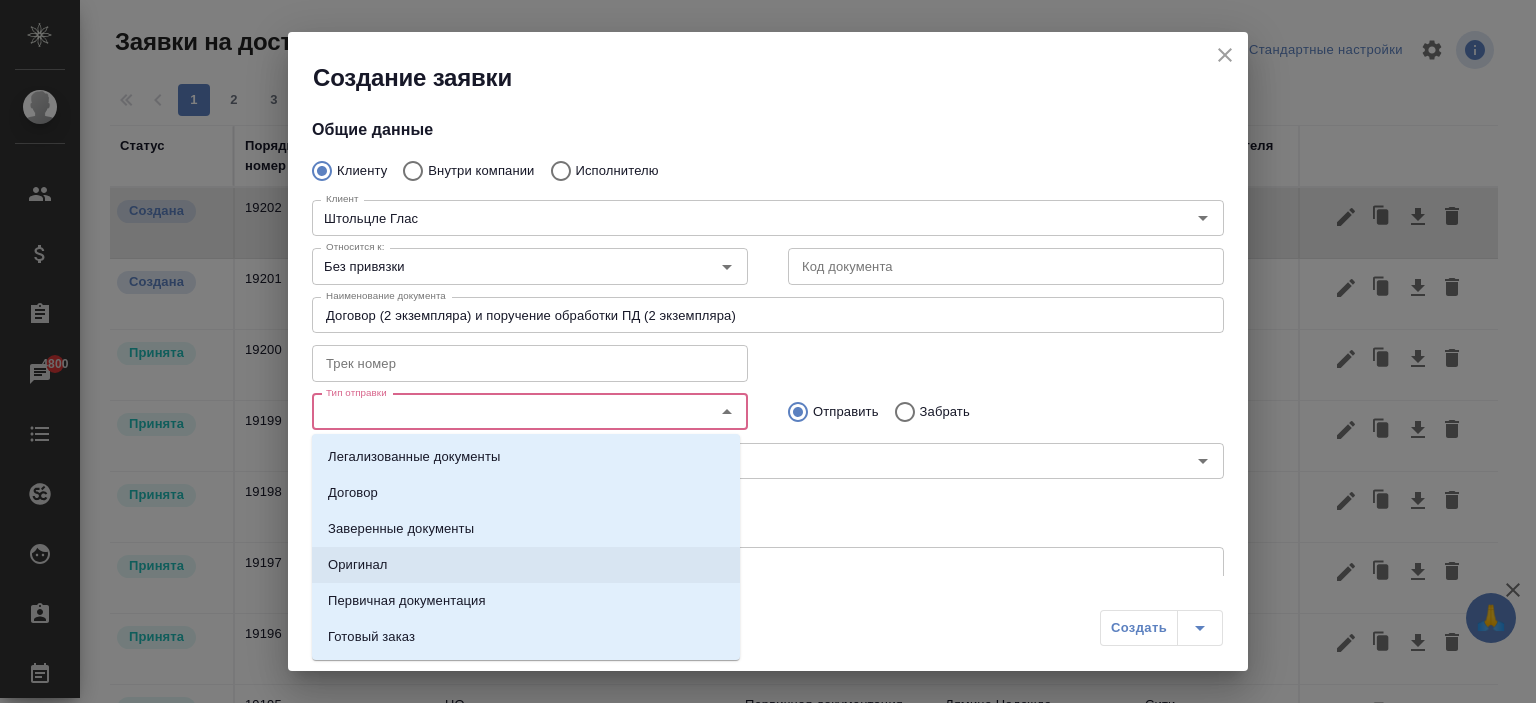 click on "Оригинал" at bounding box center (526, 565) 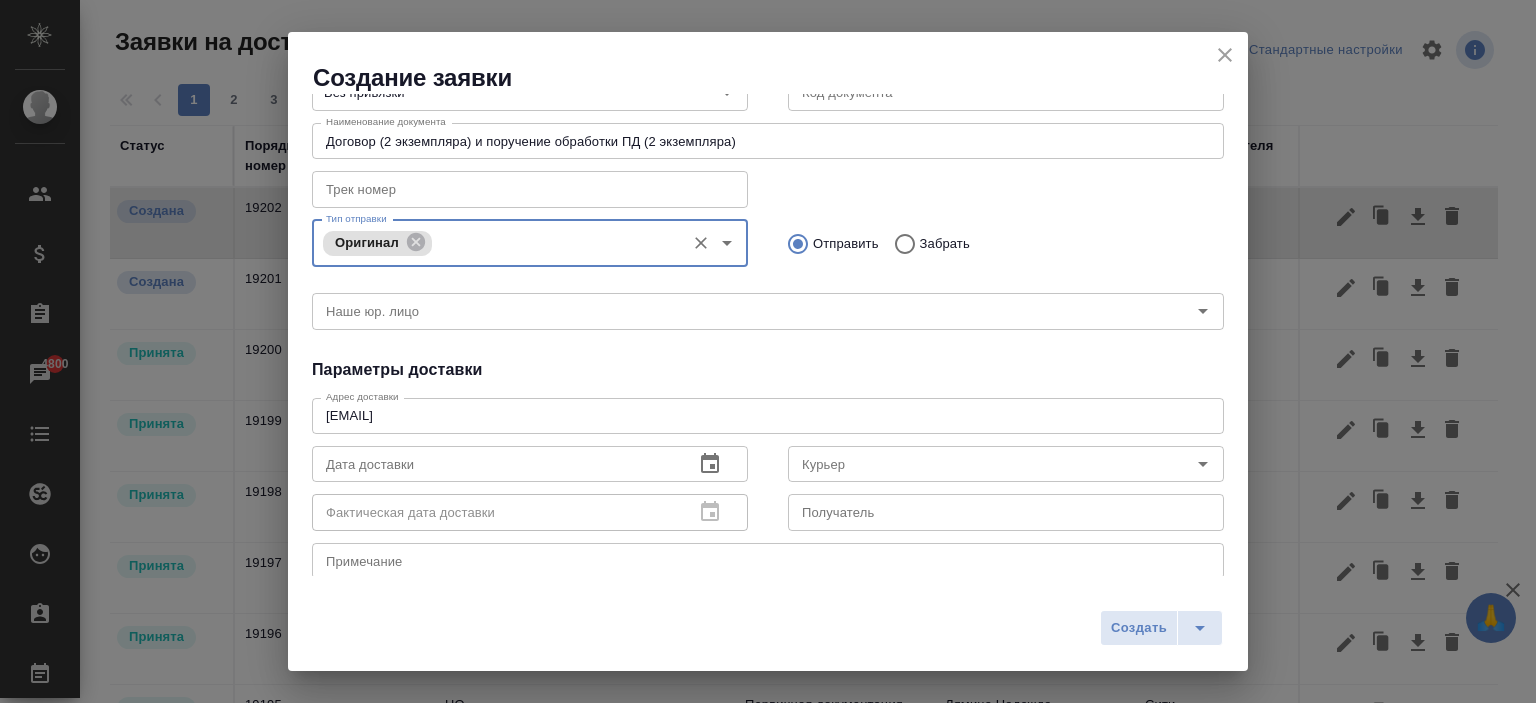 scroll, scrollTop: 200, scrollLeft: 0, axis: vertical 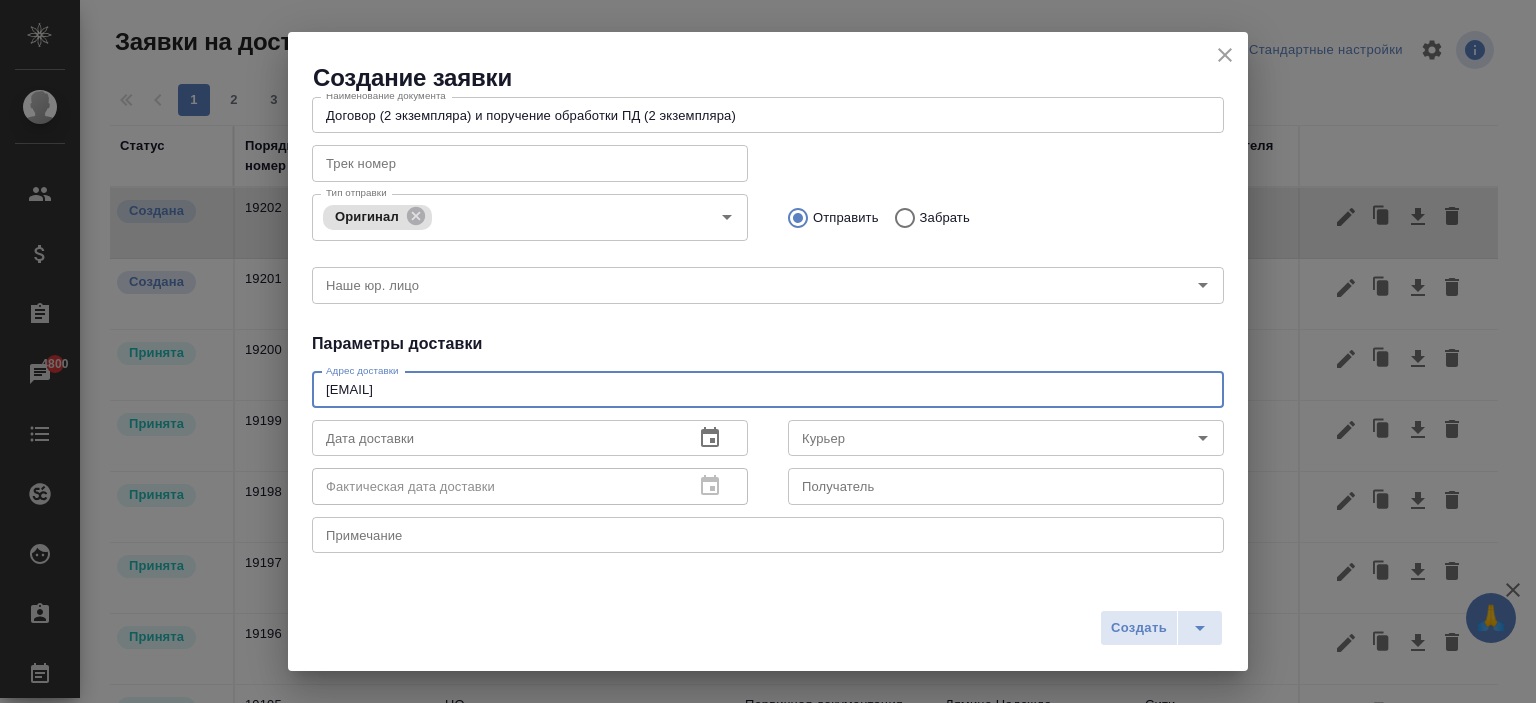 click on "stoelzle@awatera.com" at bounding box center (768, 389) 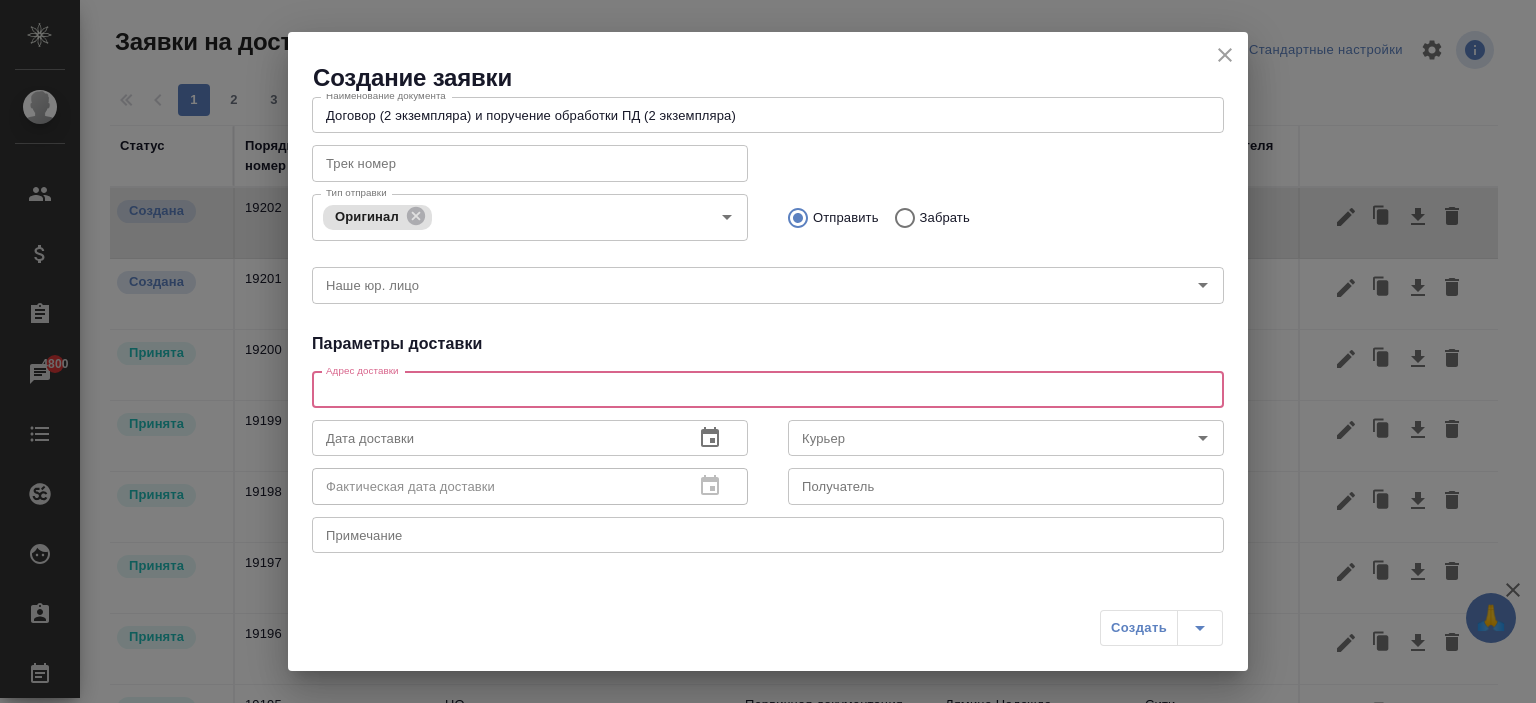 paste on "ул. Добролюбова, 3, стр.1, оф. 300_Голубчикова Елена, + 7 915 300 19 24" 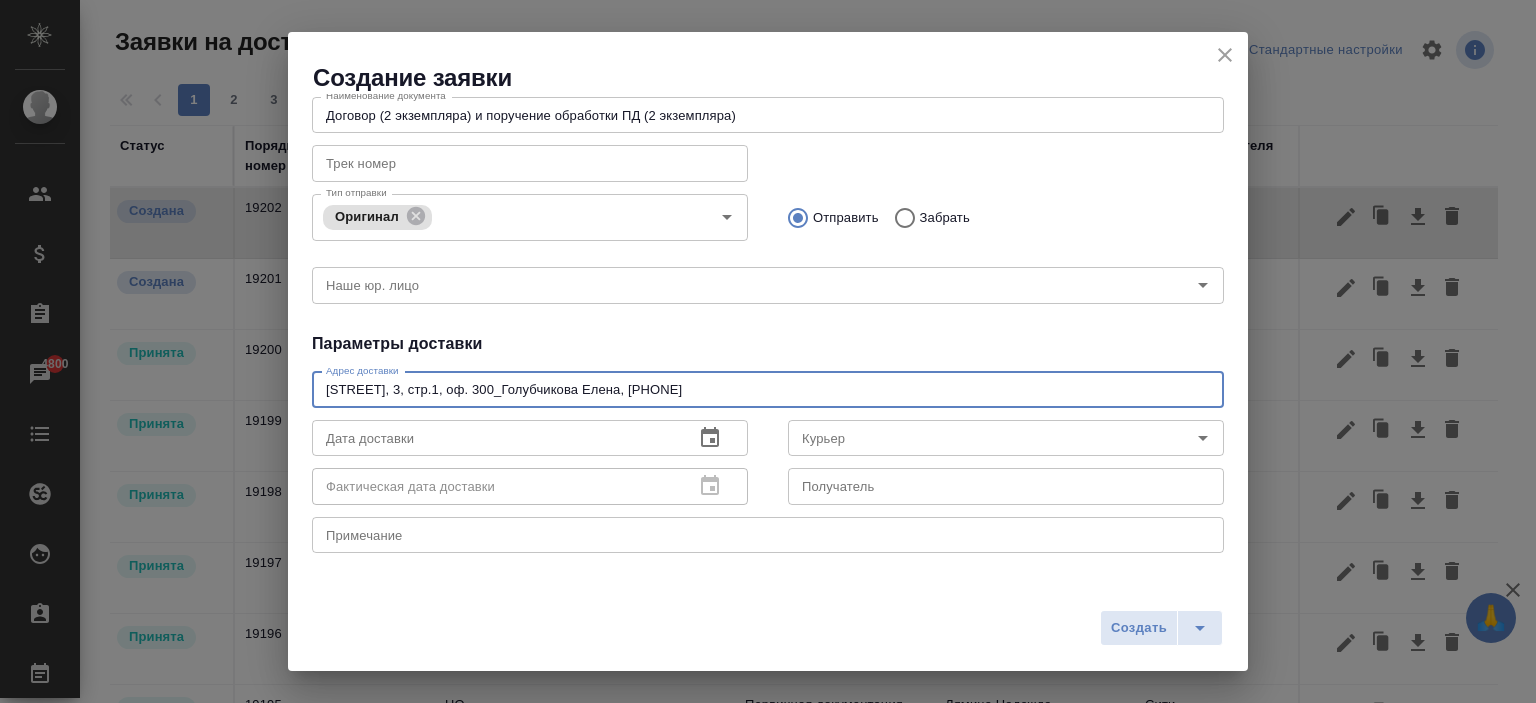 drag, startPoint x: 819, startPoint y: 387, endPoint x: 549, endPoint y: 391, distance: 270.02963 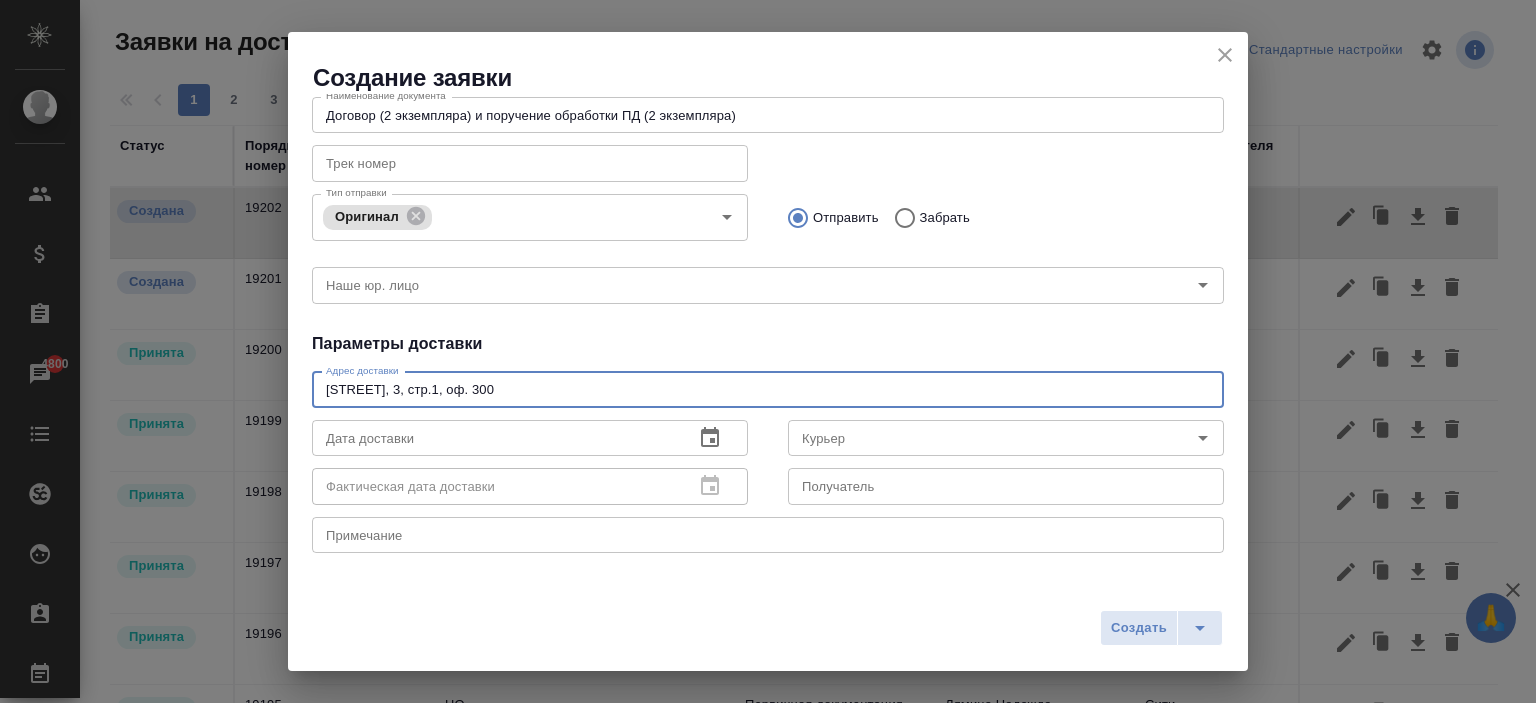 type on "ул. Добролюбова, 3, стр.1, оф. 300" 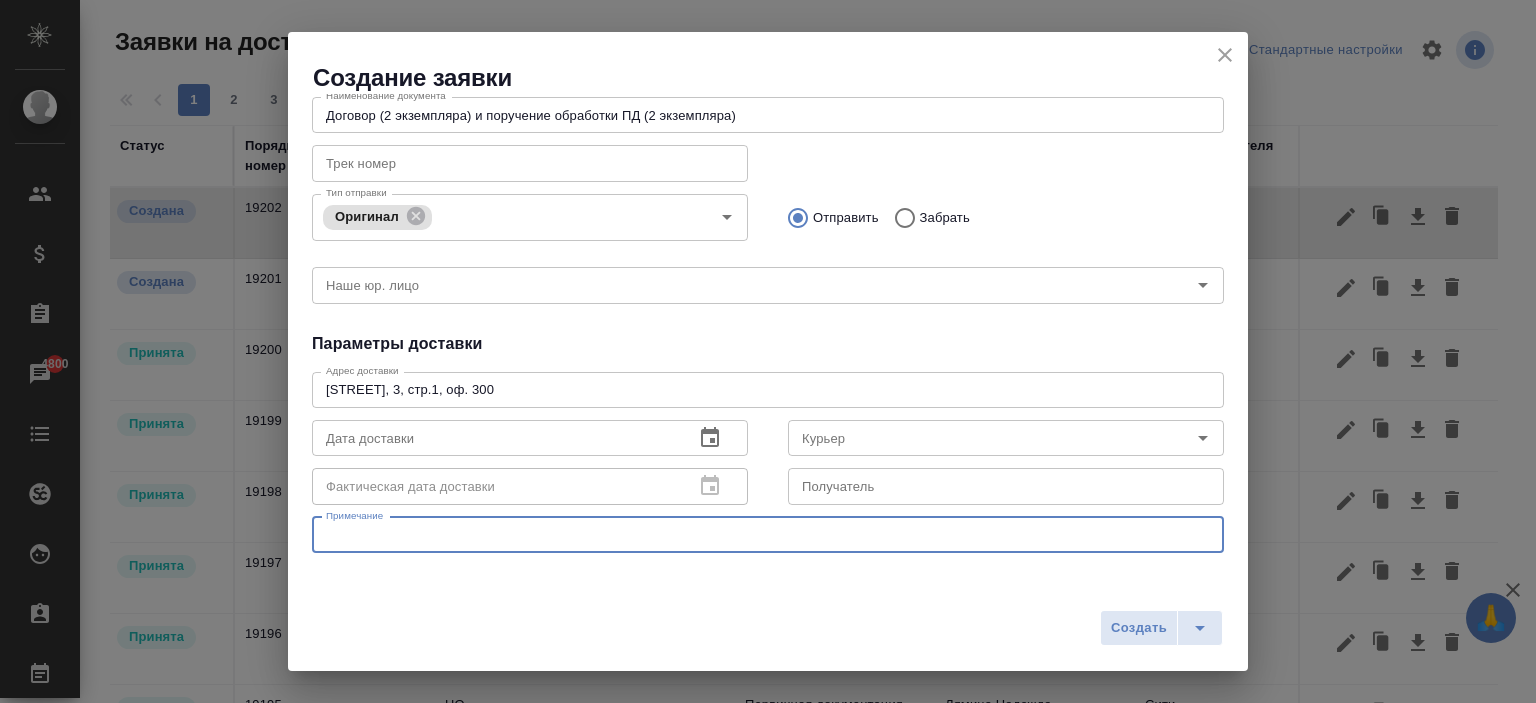 paste on "Голубчикова Елена, + 7 915 300 19 24" 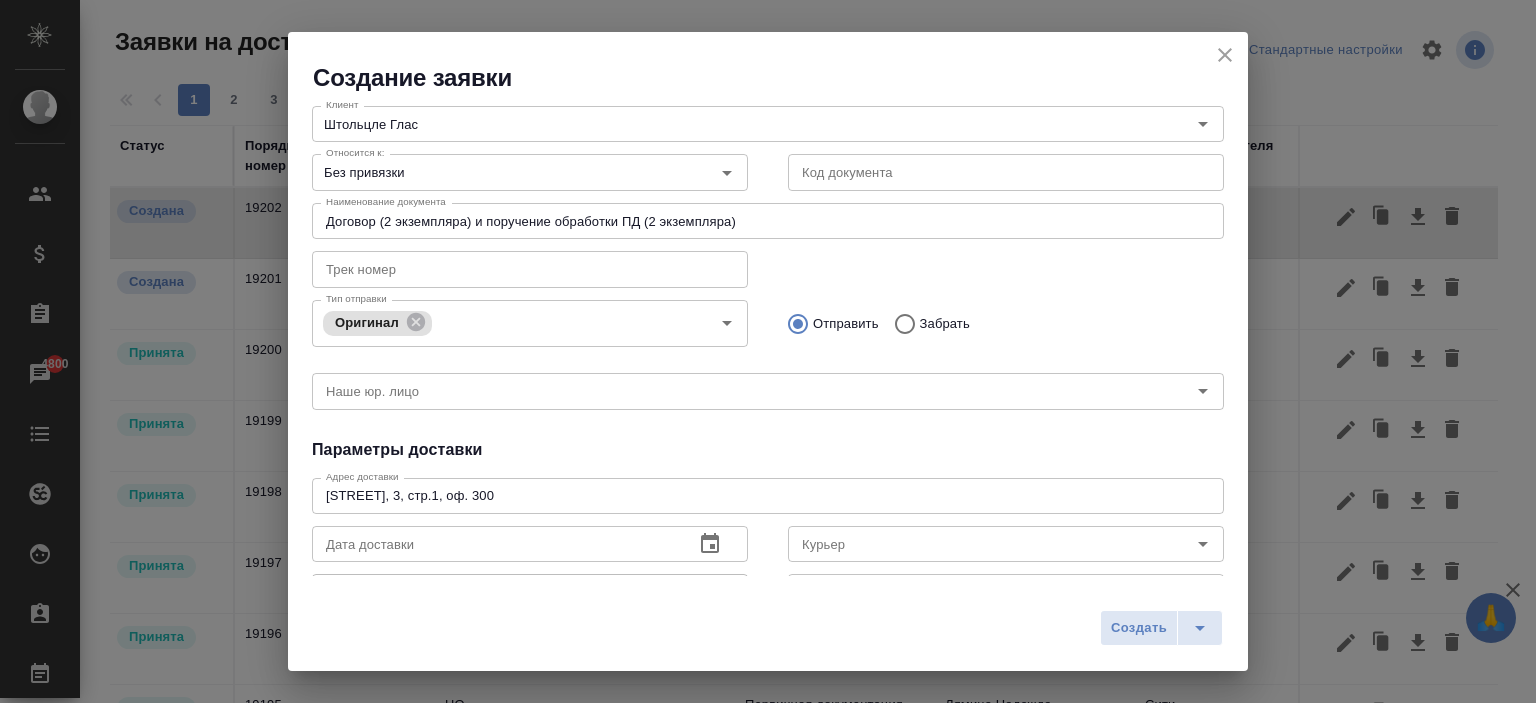 scroll, scrollTop: 0, scrollLeft: 0, axis: both 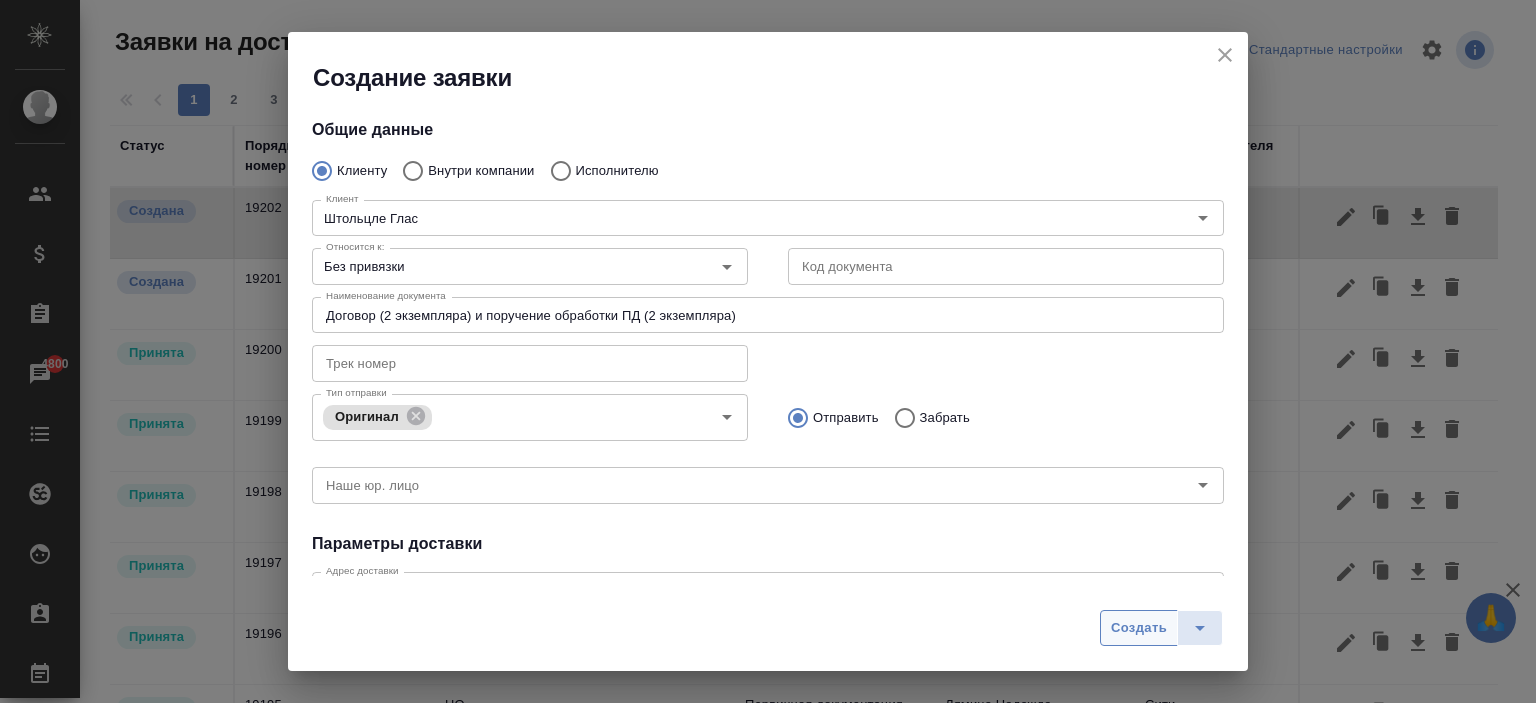 type on "Голубчикова Елена, + 7 915 300 19 24" 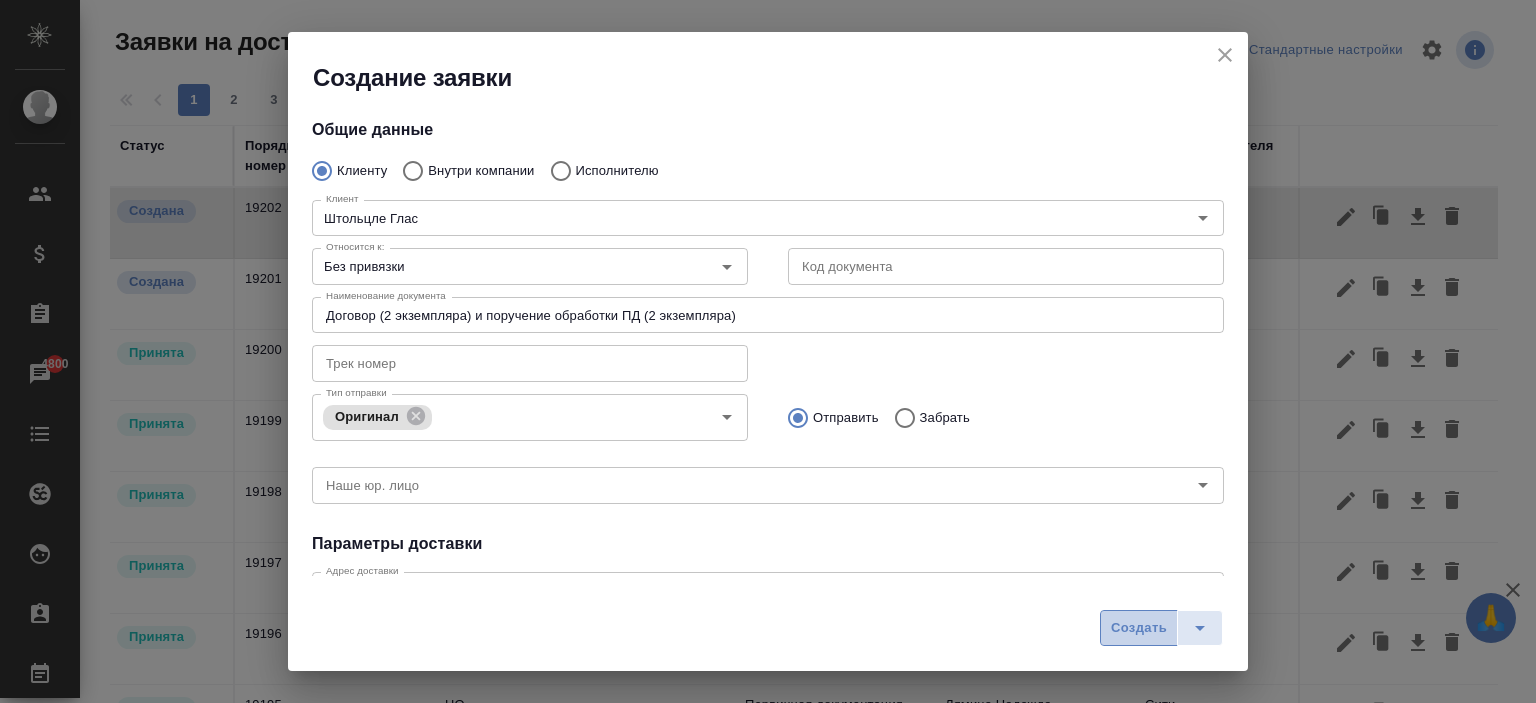 click on "Создать" at bounding box center (1139, 628) 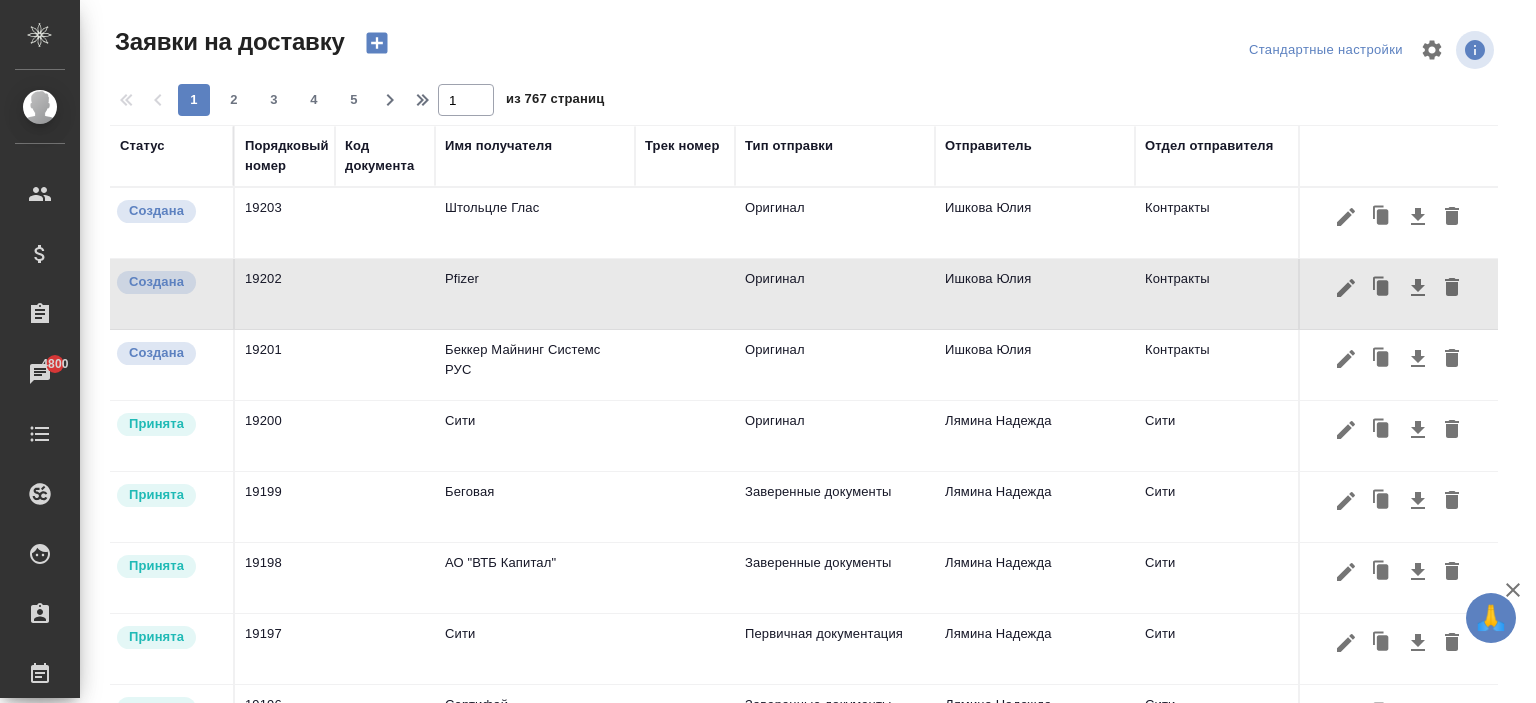 click on "Штольцле Глас" at bounding box center [535, 223] 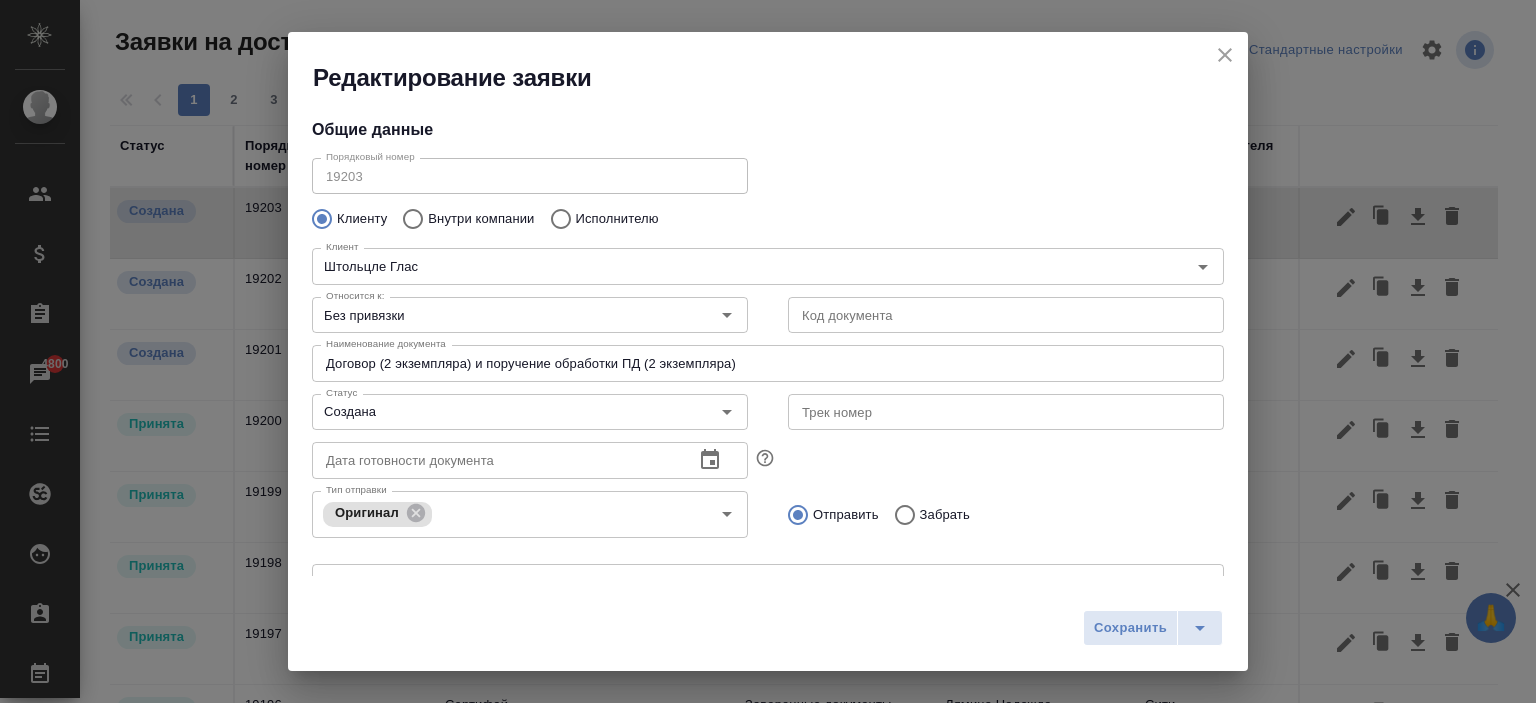 click on "Порядковый номер 19203 Порядковый номер" at bounding box center [530, 174] 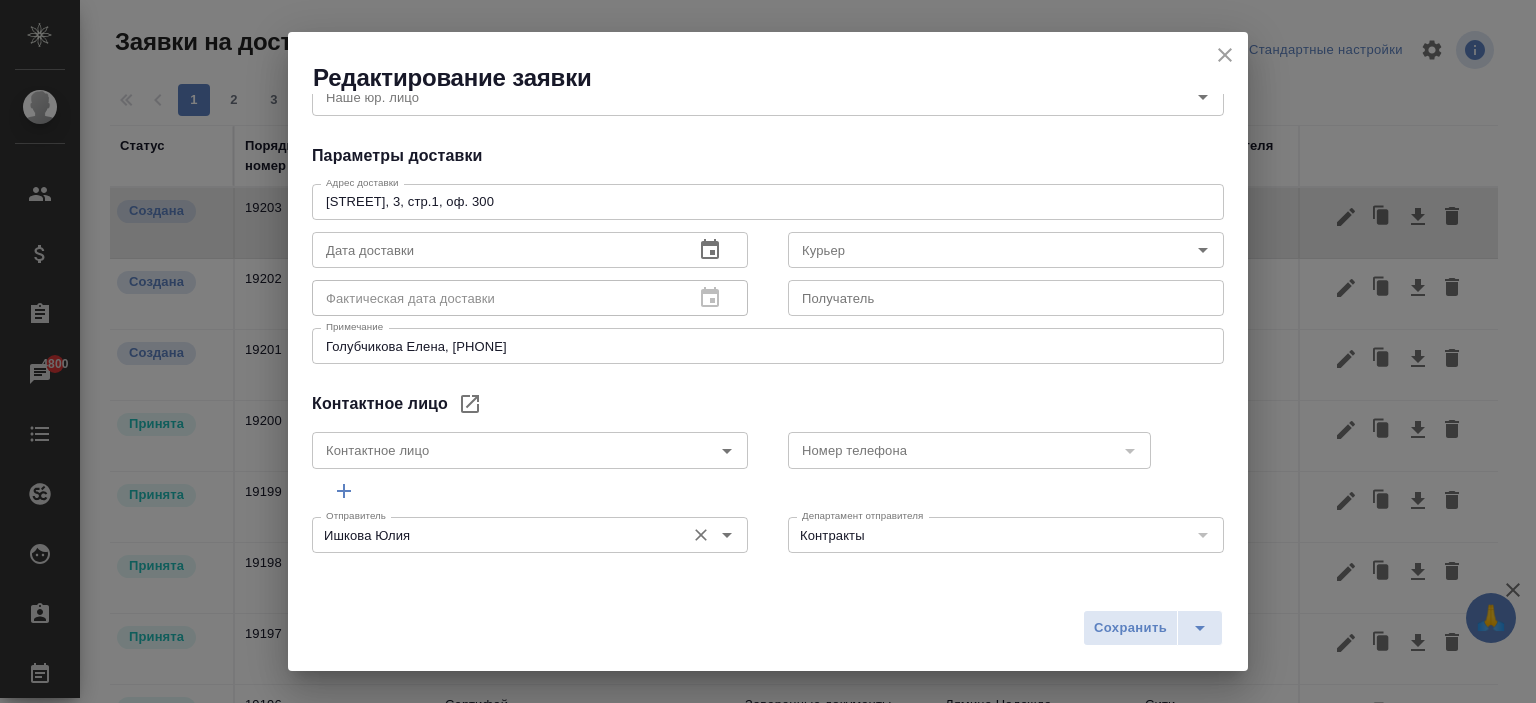 scroll, scrollTop: 0, scrollLeft: 0, axis: both 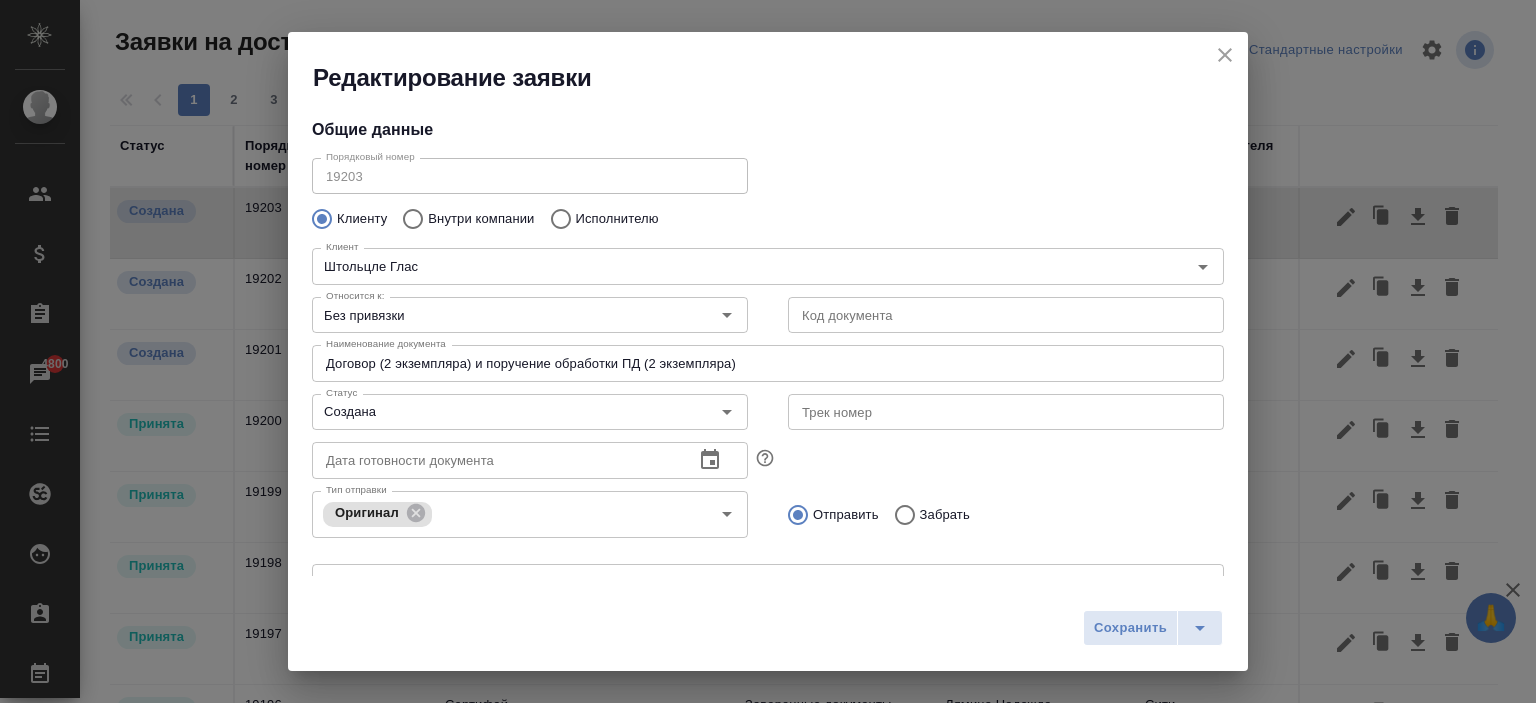 click 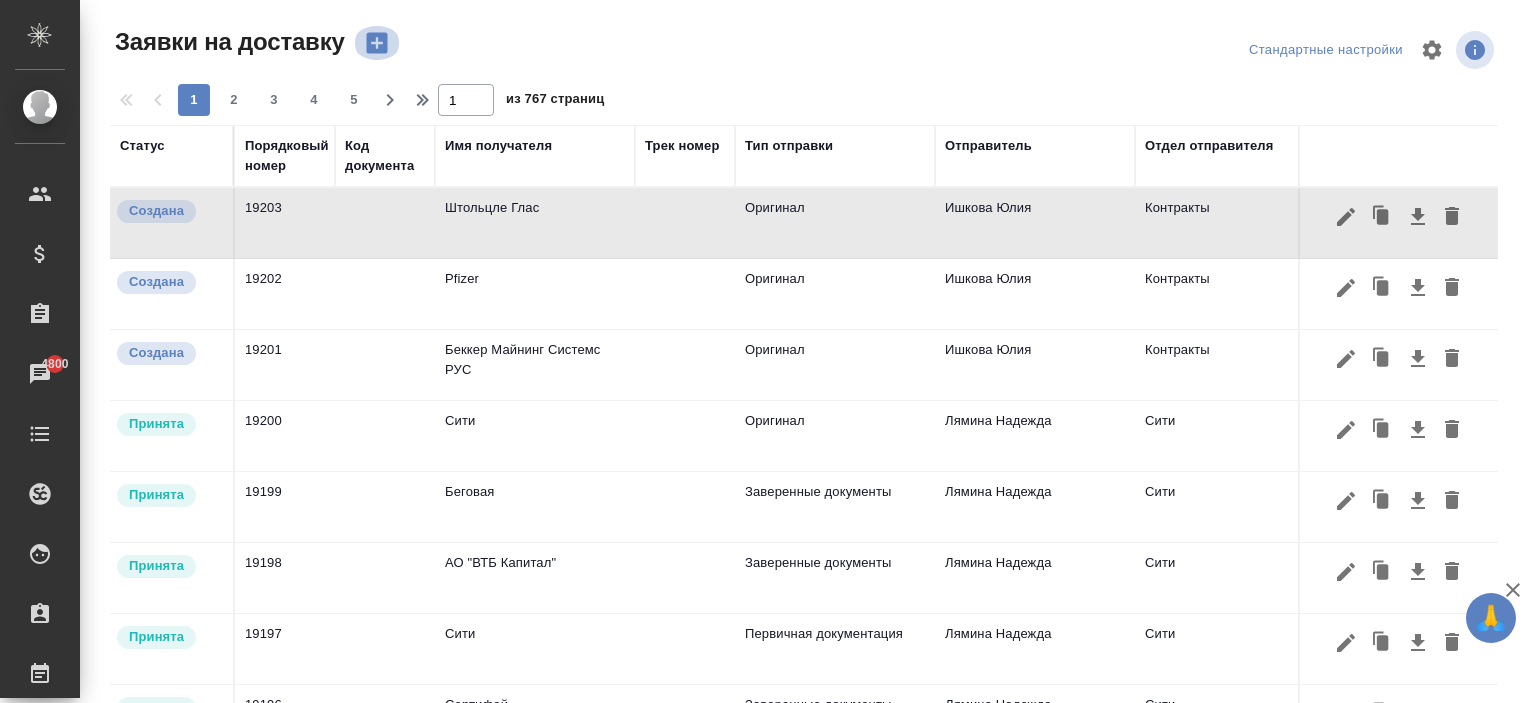 click 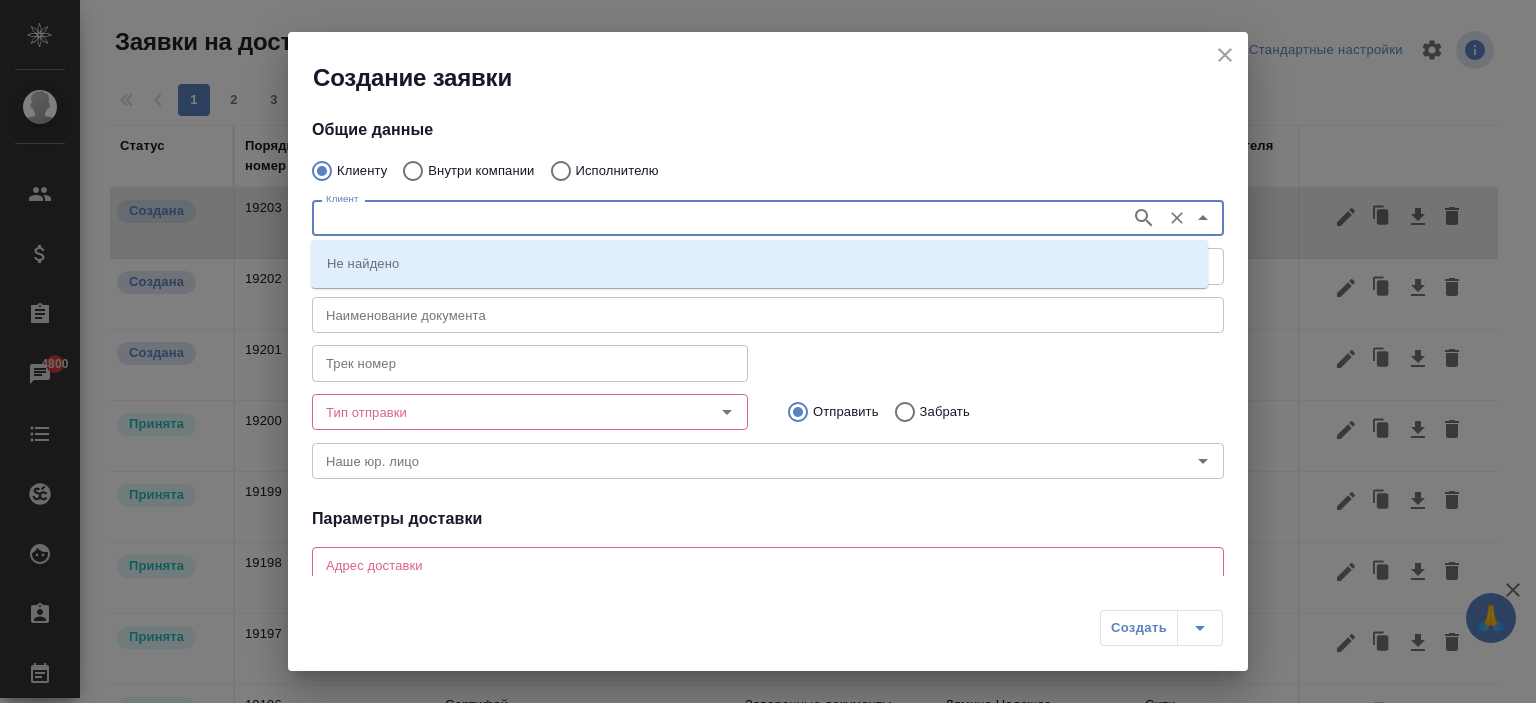 click on "Клиент" at bounding box center [719, 218] 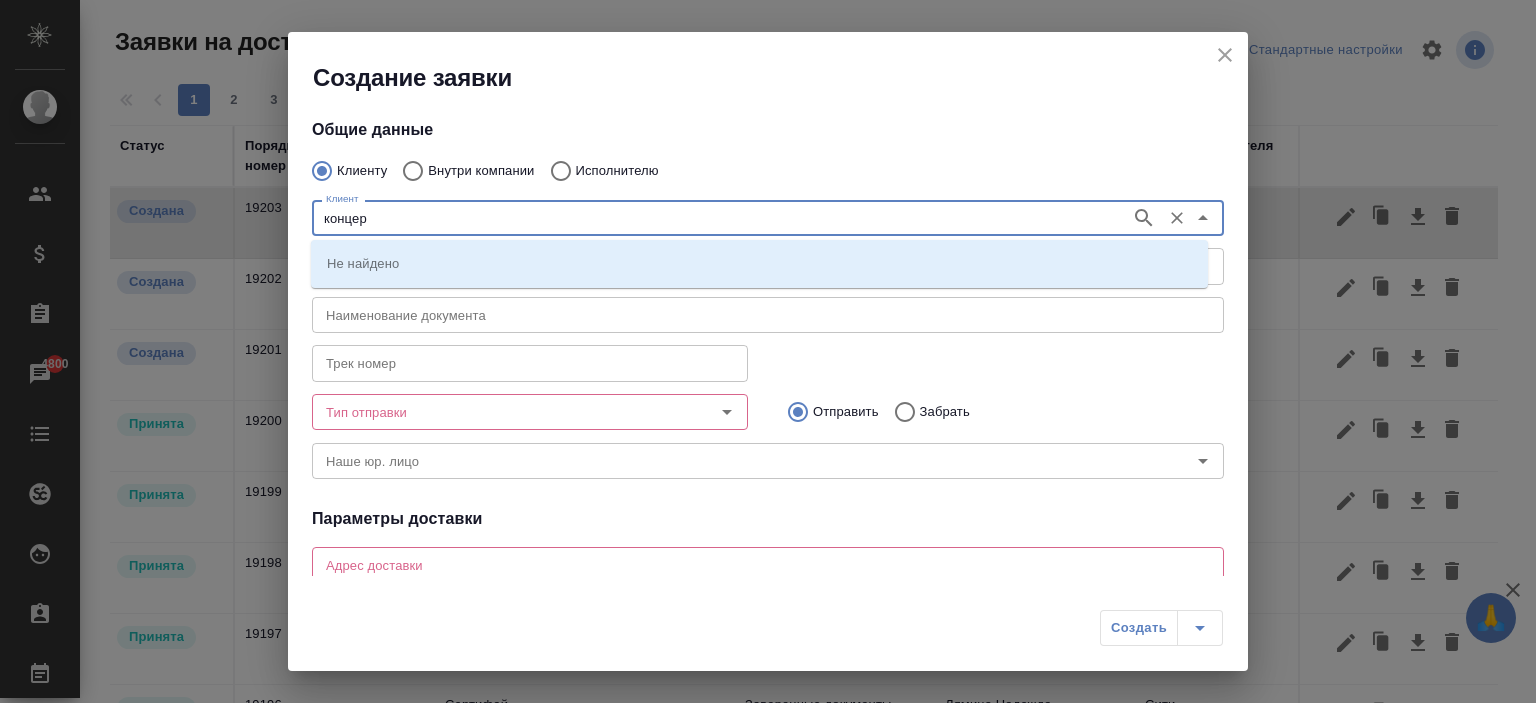 type on "концерн" 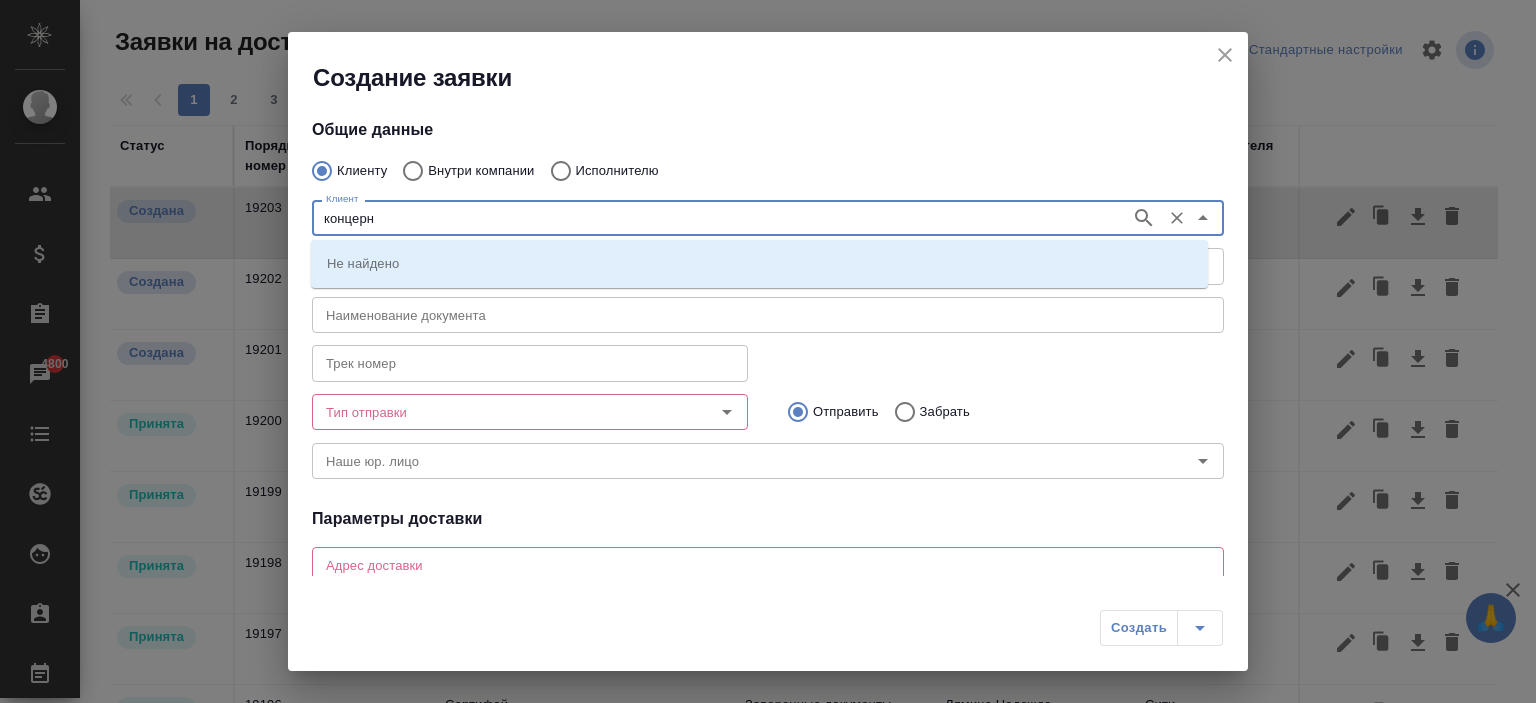 click 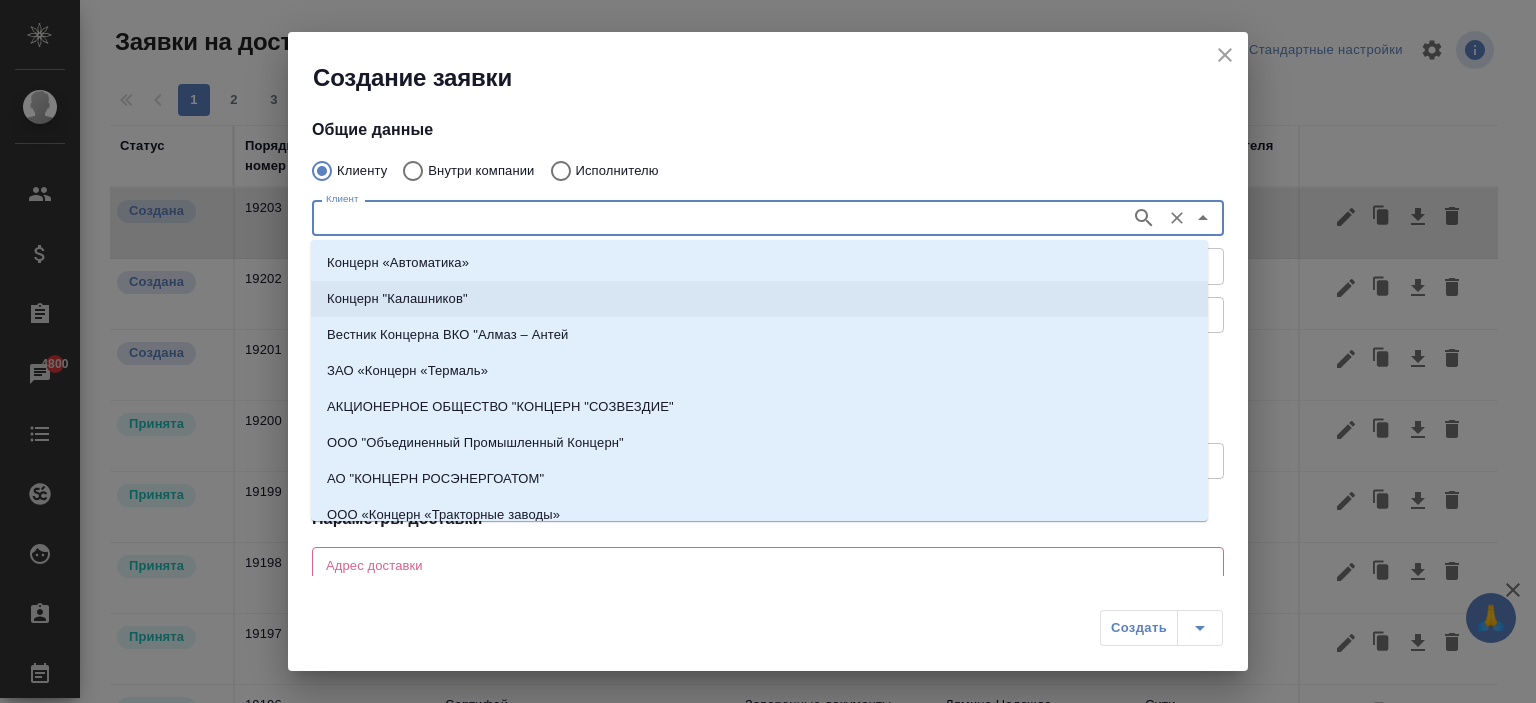 click on "Концерн "Калашников"" at bounding box center (759, 299) 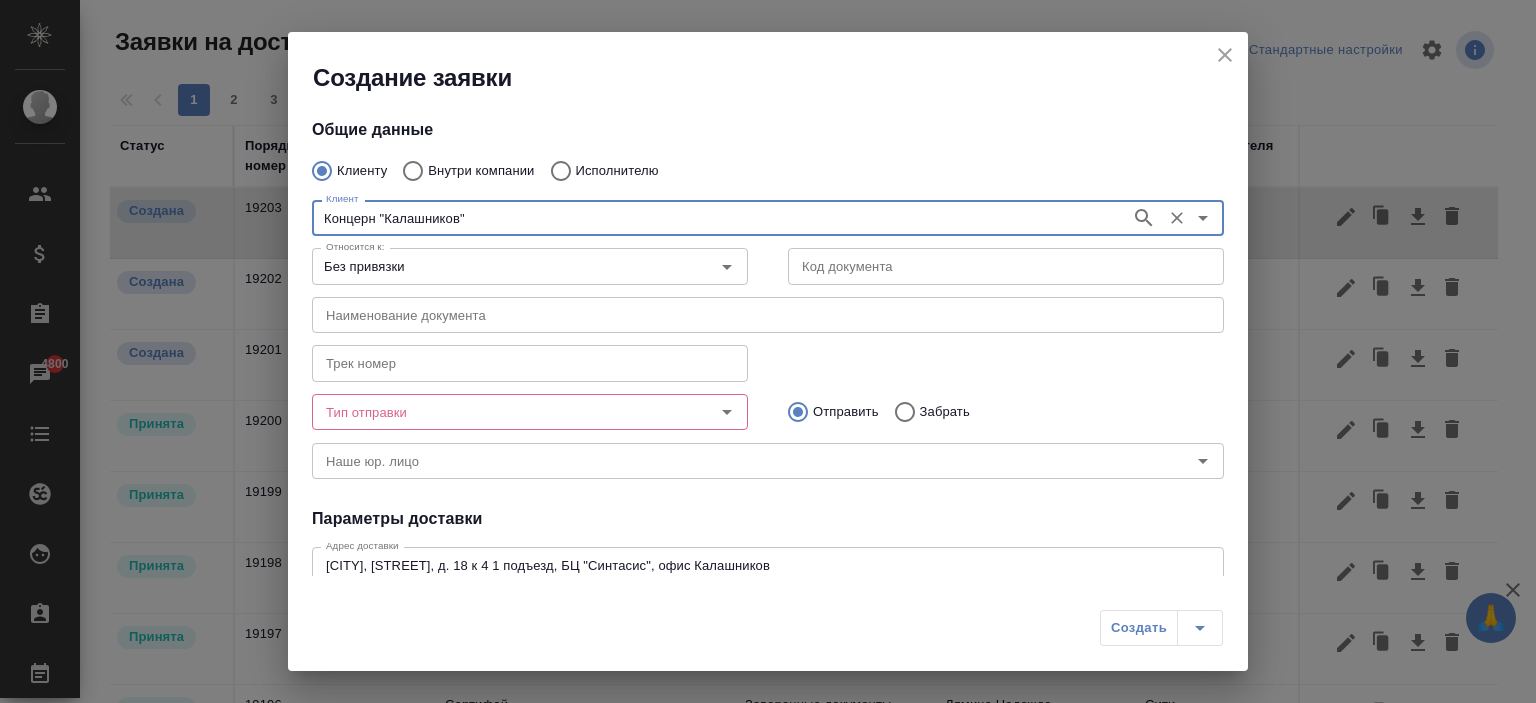 type on "Концерн "Калашников"" 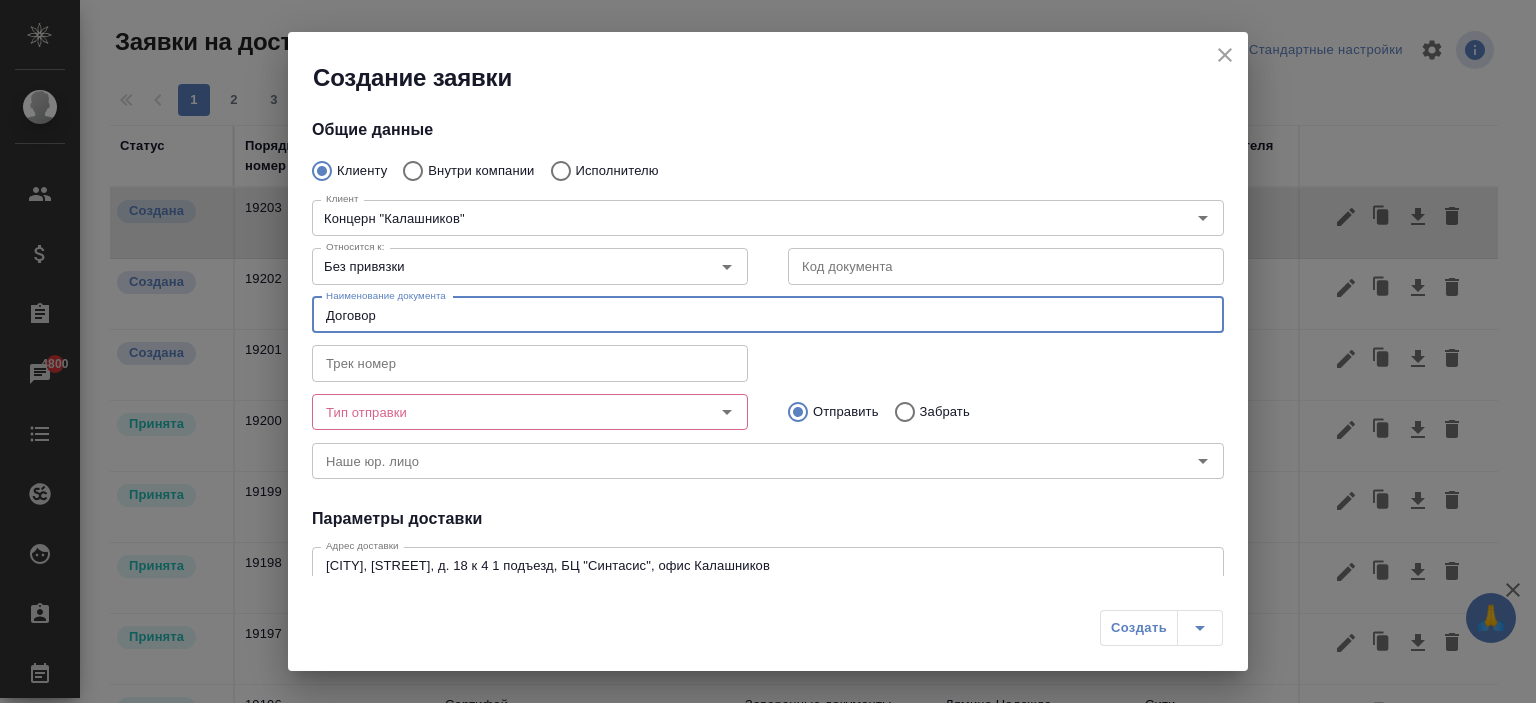type on "Договор" 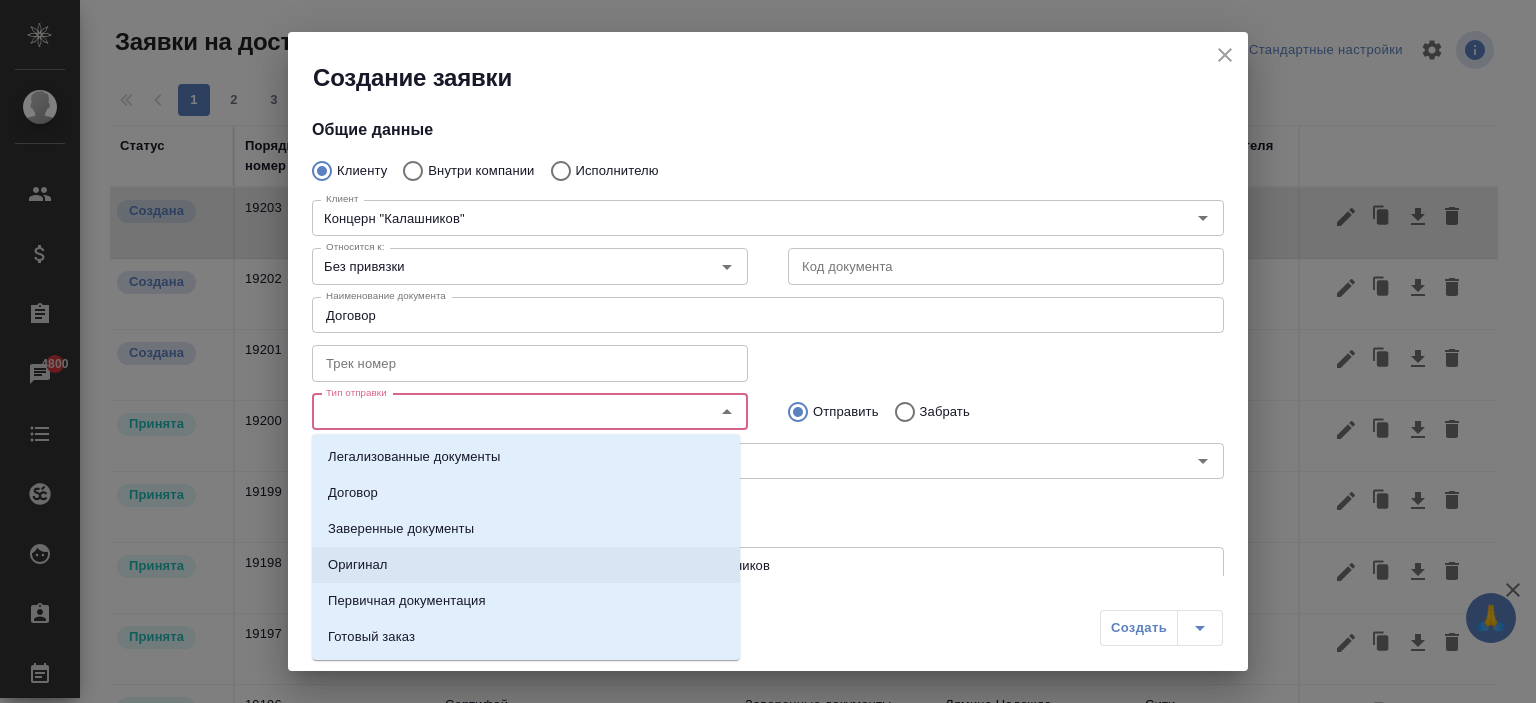 click on "Оригинал" at bounding box center (358, 565) 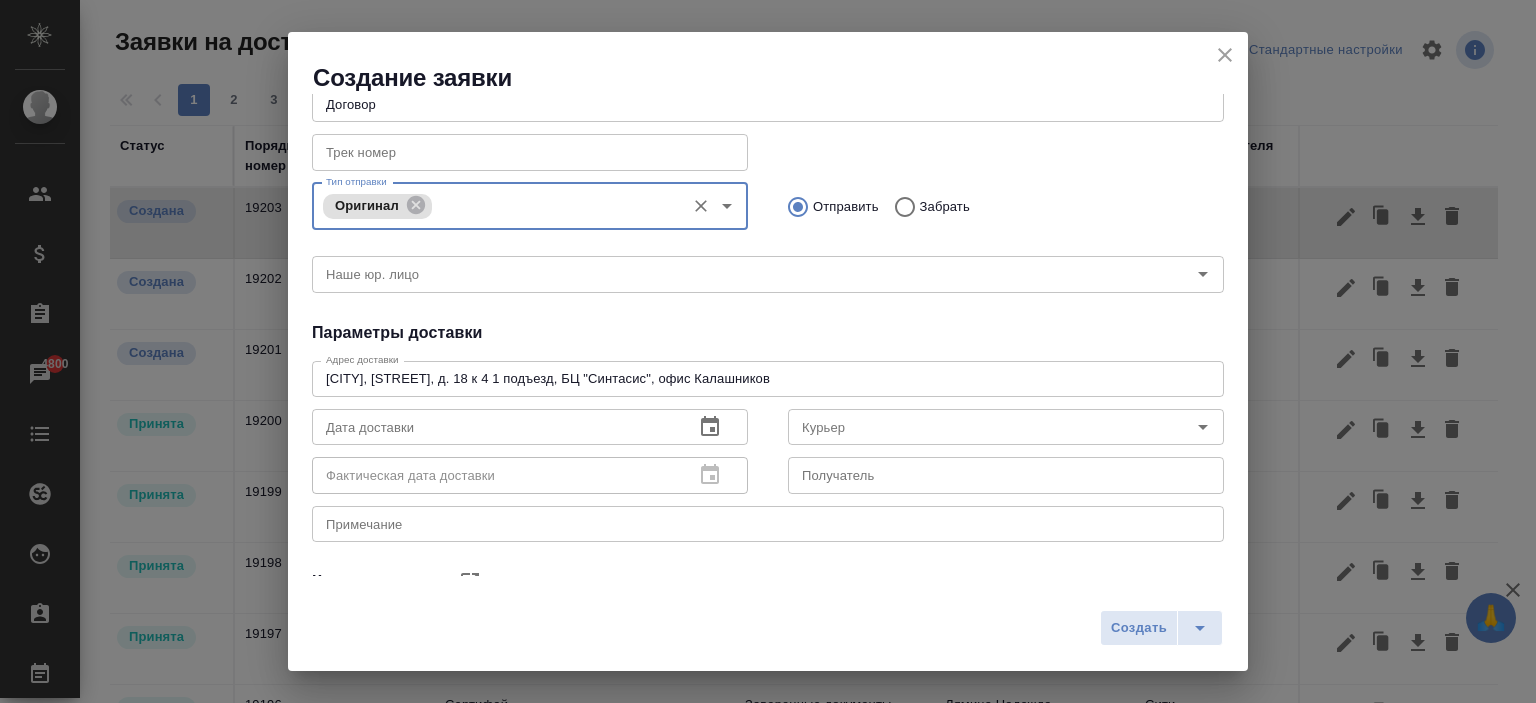 scroll, scrollTop: 300, scrollLeft: 0, axis: vertical 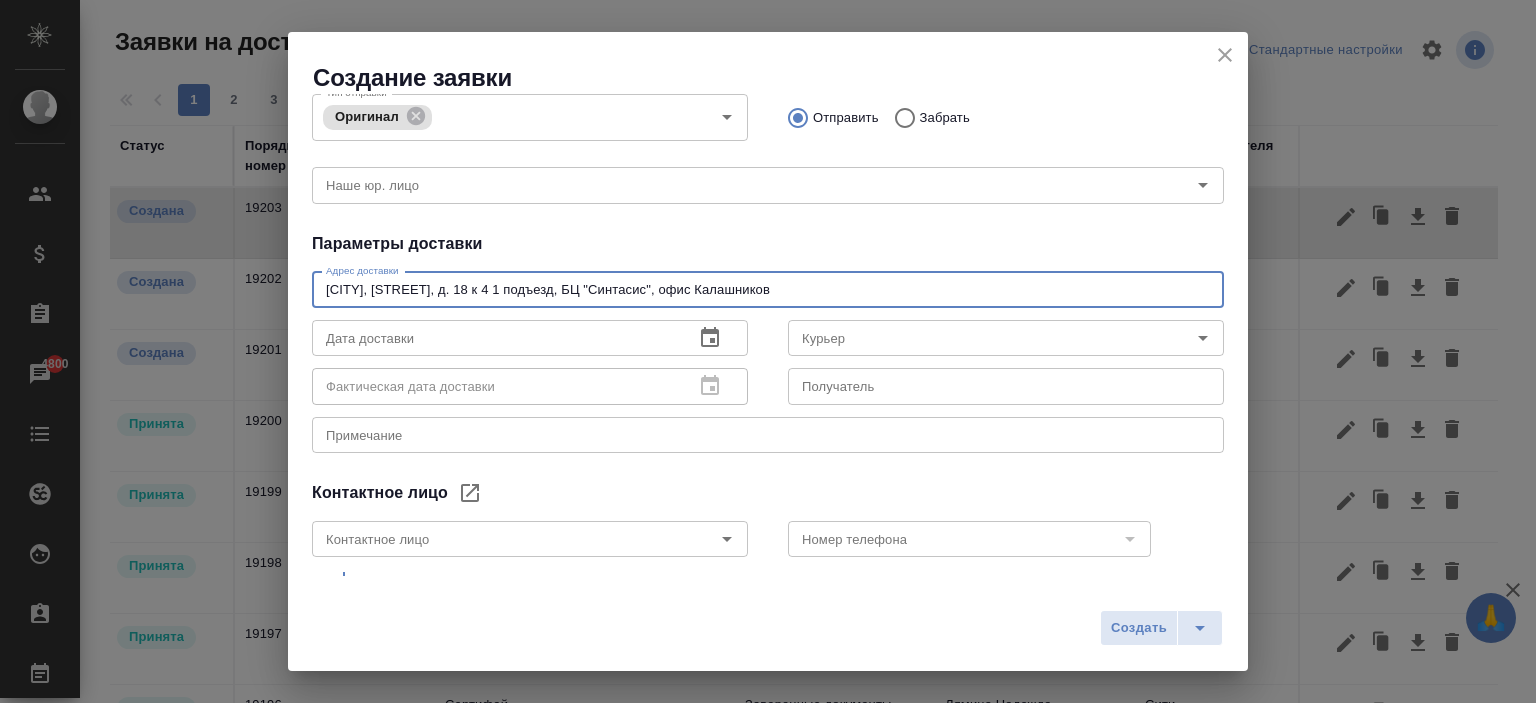 drag, startPoint x: 700, startPoint y: 283, endPoint x: 64, endPoint y: 198, distance: 641.6549 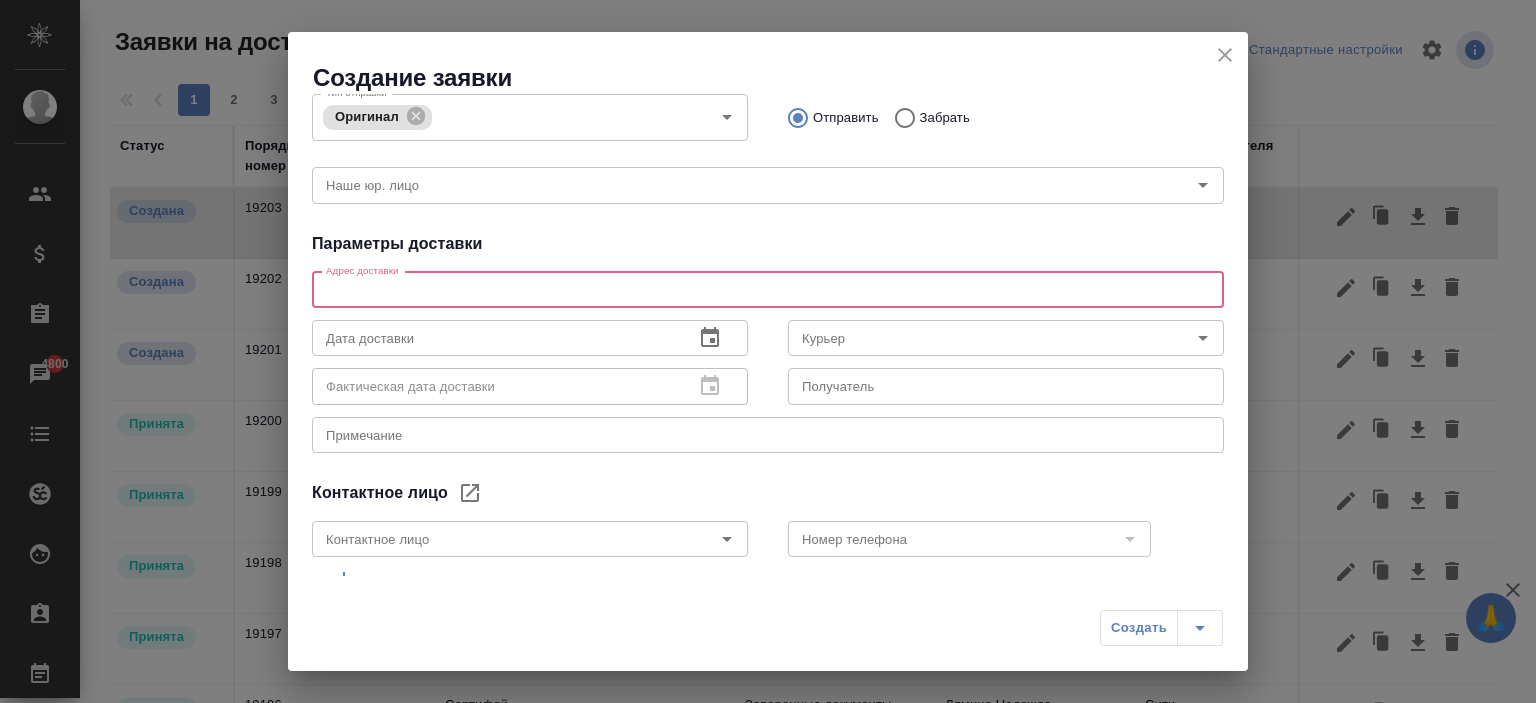 paste on "ул. Кржижановского, д. 18 к 4 1 подъезд, БЦ Синтасис, офис Калашников_Анна Абалихина, +7 905 564-43-74" 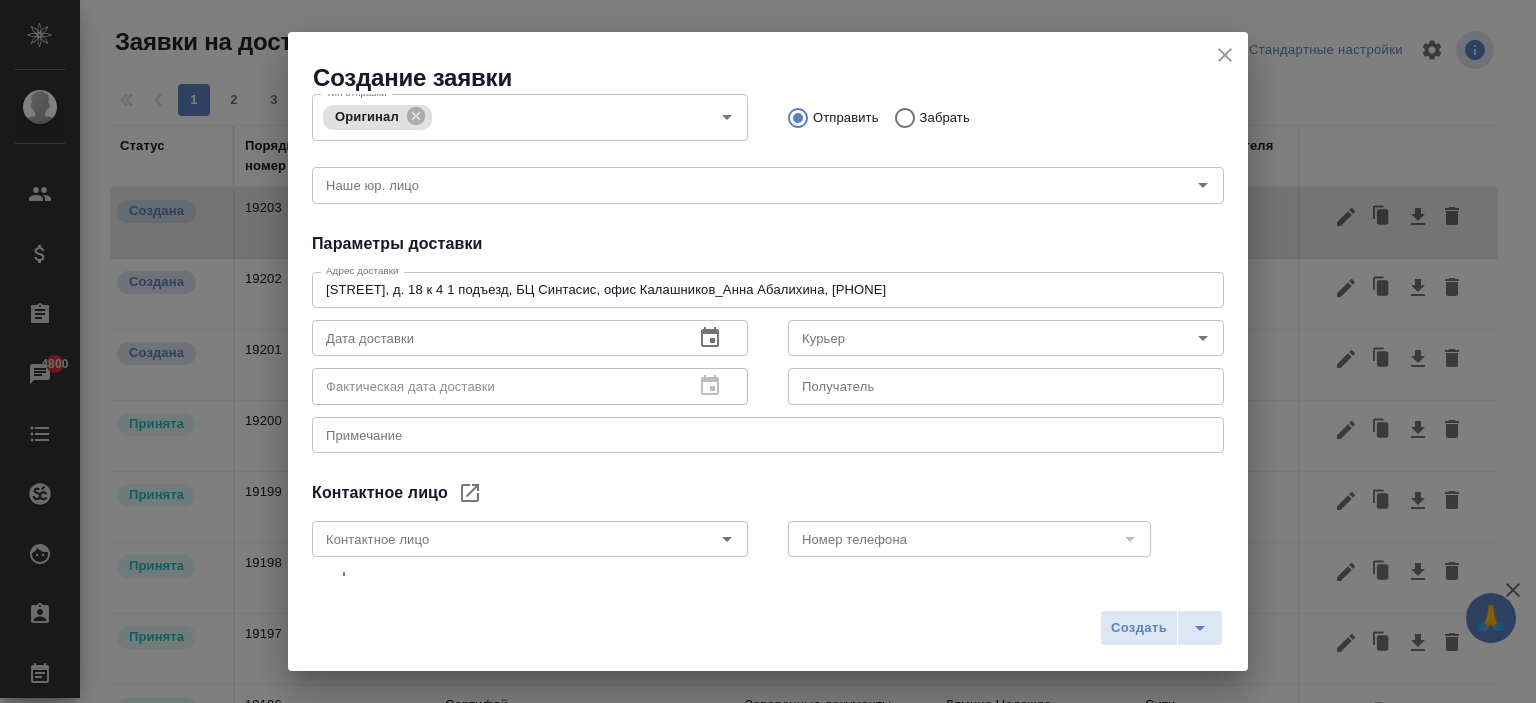 drag, startPoint x: 1042, startPoint y: 276, endPoint x: 791, endPoint y: 289, distance: 251.33643 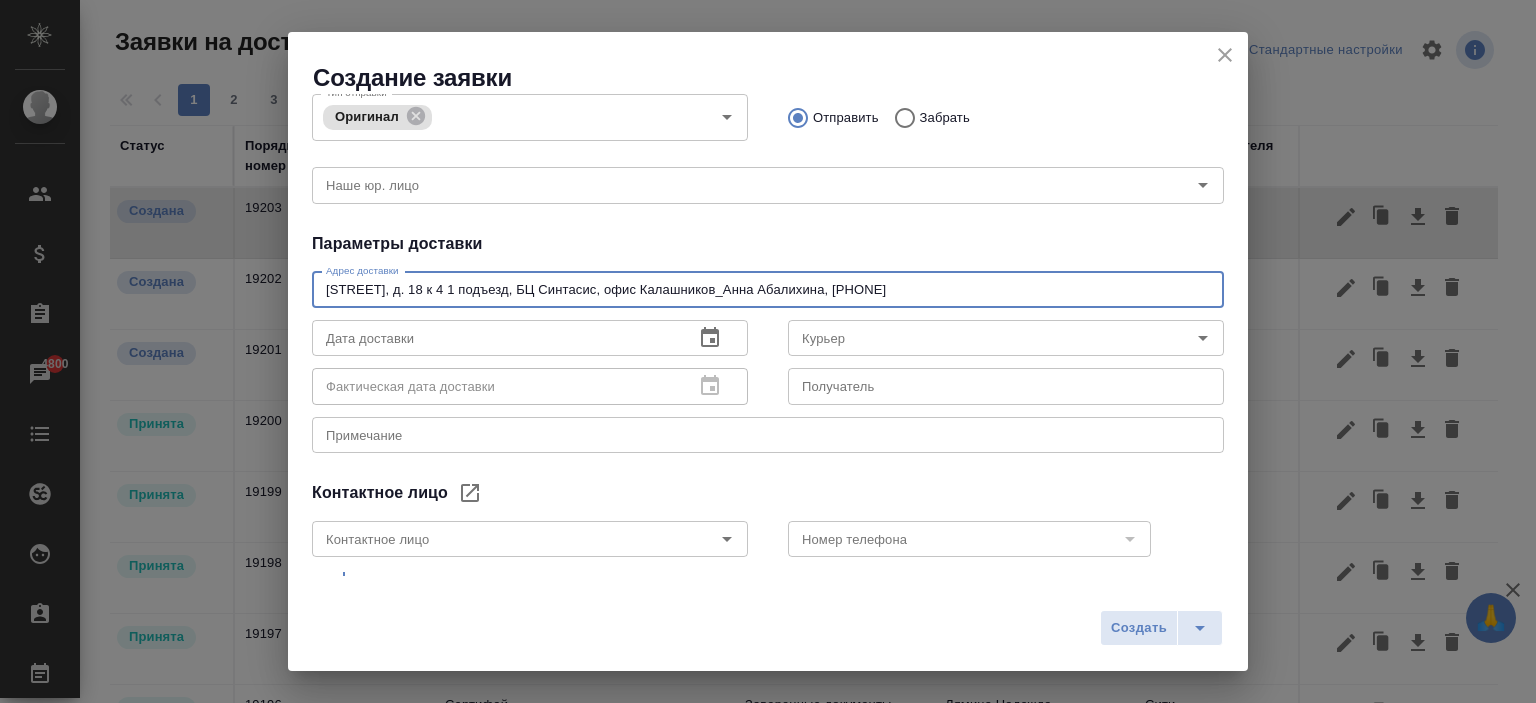drag, startPoint x: 785, startPoint y: 289, endPoint x: 1041, endPoint y: 291, distance: 256.0078 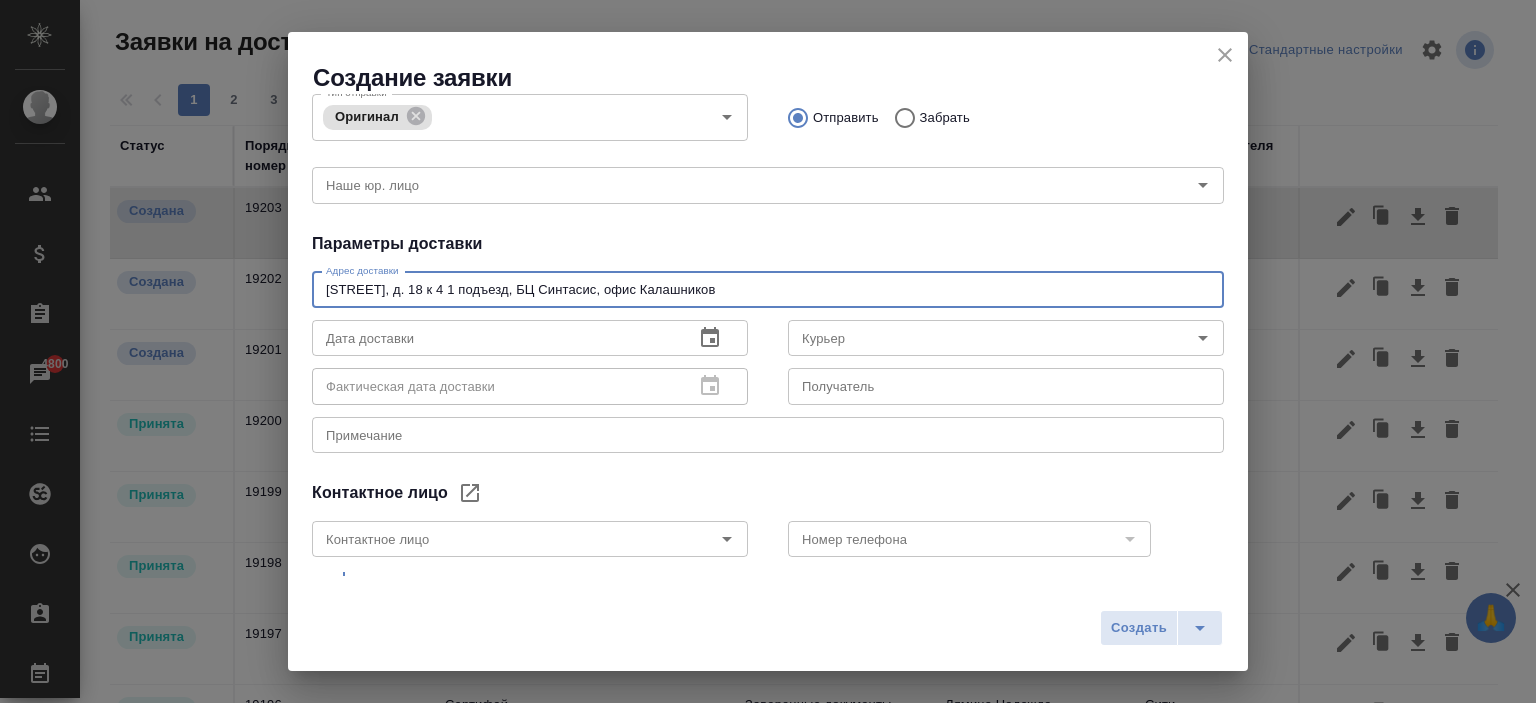 type on "ул. Кржижановского, д. 18 к 4 1 подъезд, БЦ Синтасис, офис Калашников" 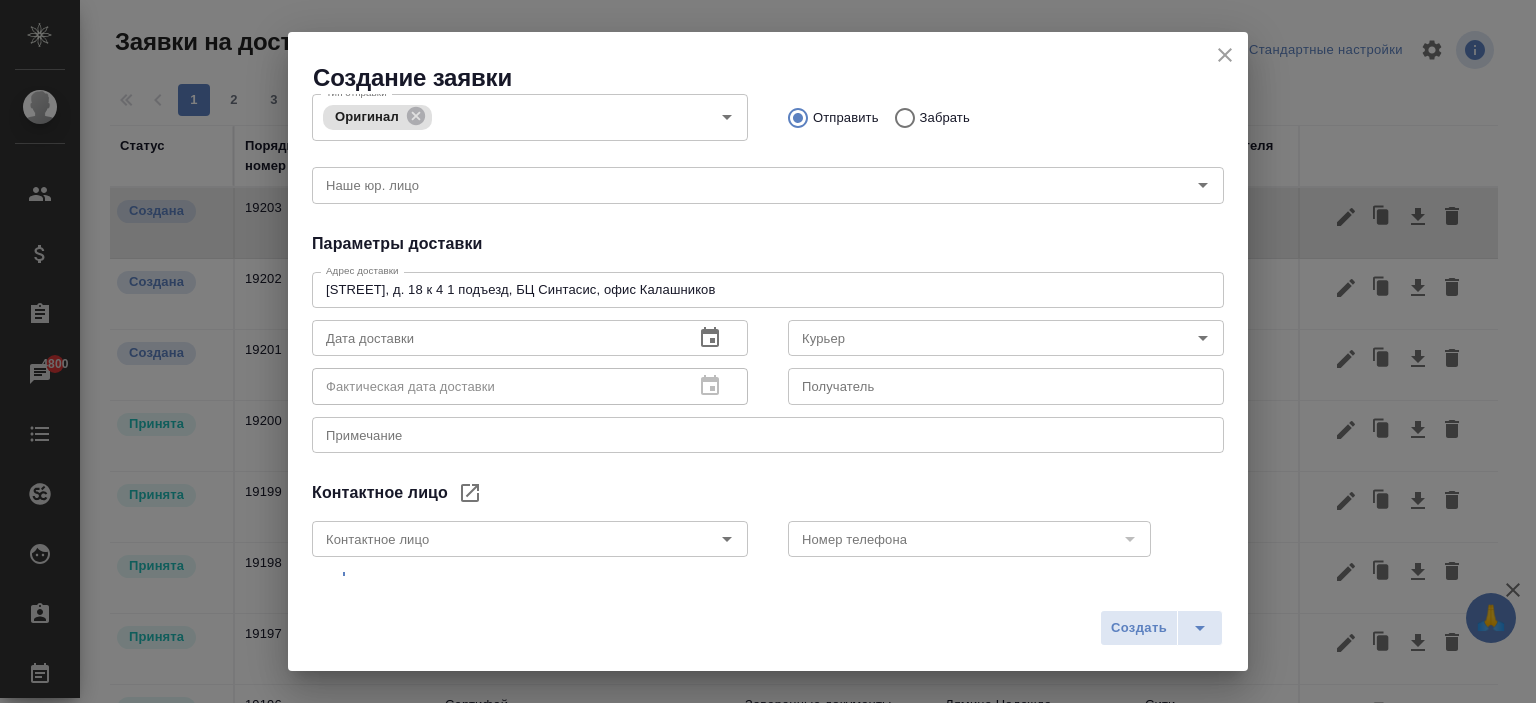 drag, startPoint x: 439, startPoint y: 419, endPoint x: 397, endPoint y: 439, distance: 46.518814 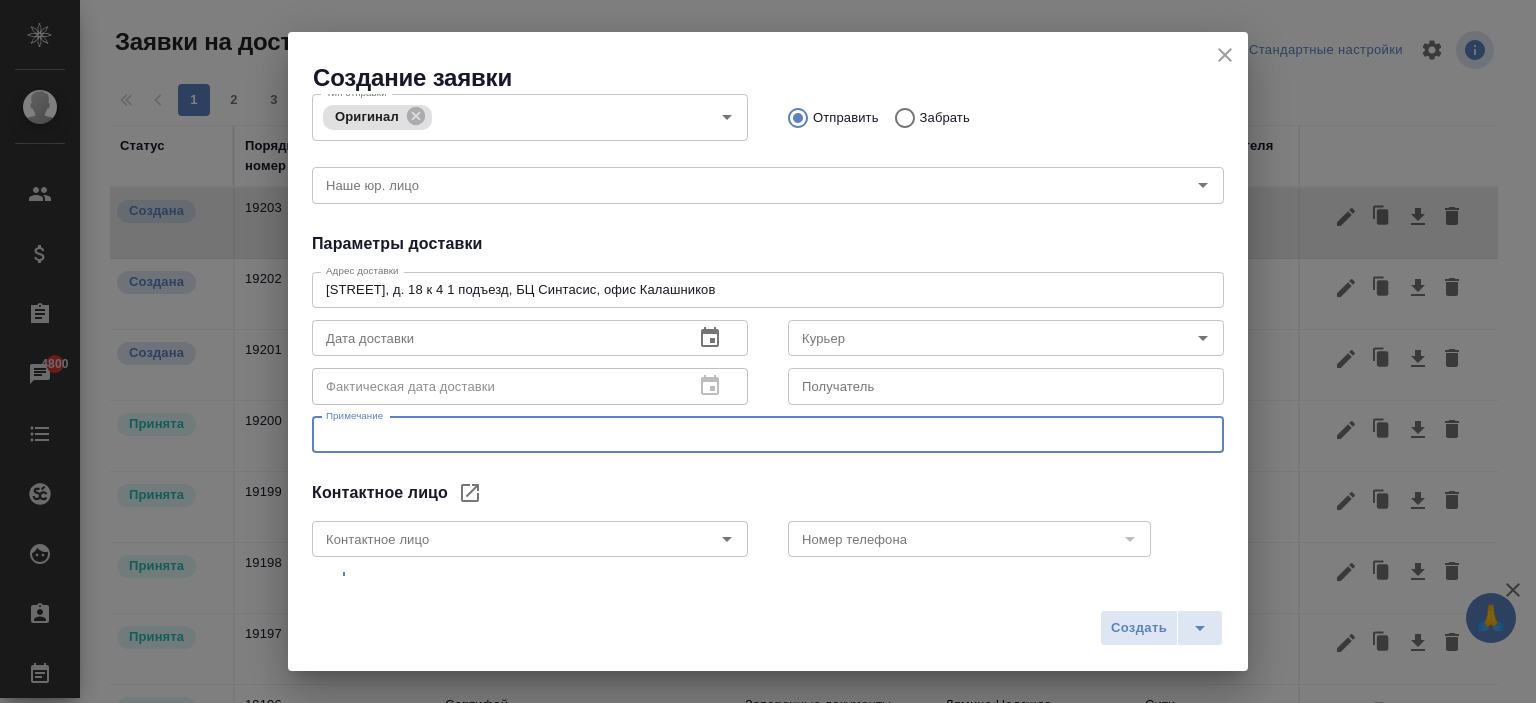 paste on "Анна Абалихина, +7 905 564-43-74" 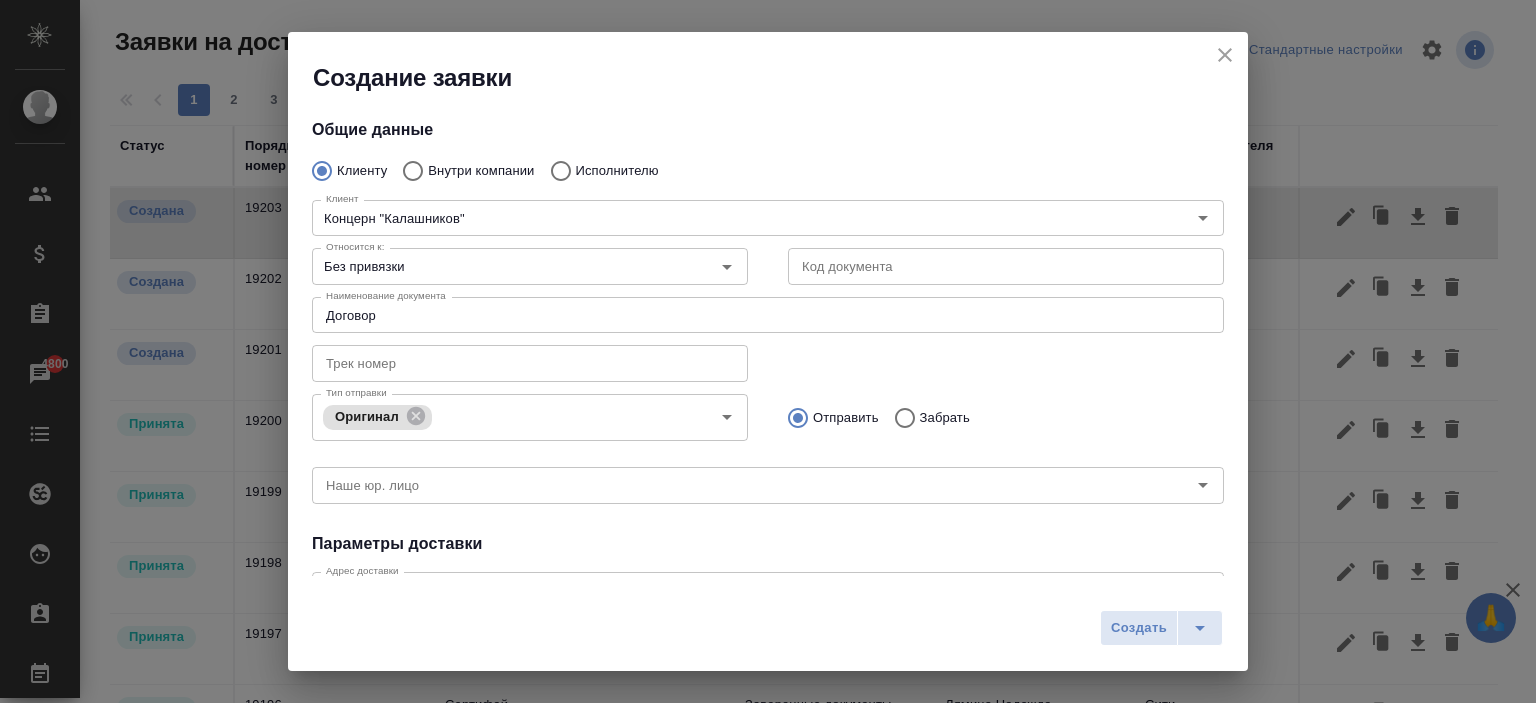 scroll, scrollTop: 388, scrollLeft: 0, axis: vertical 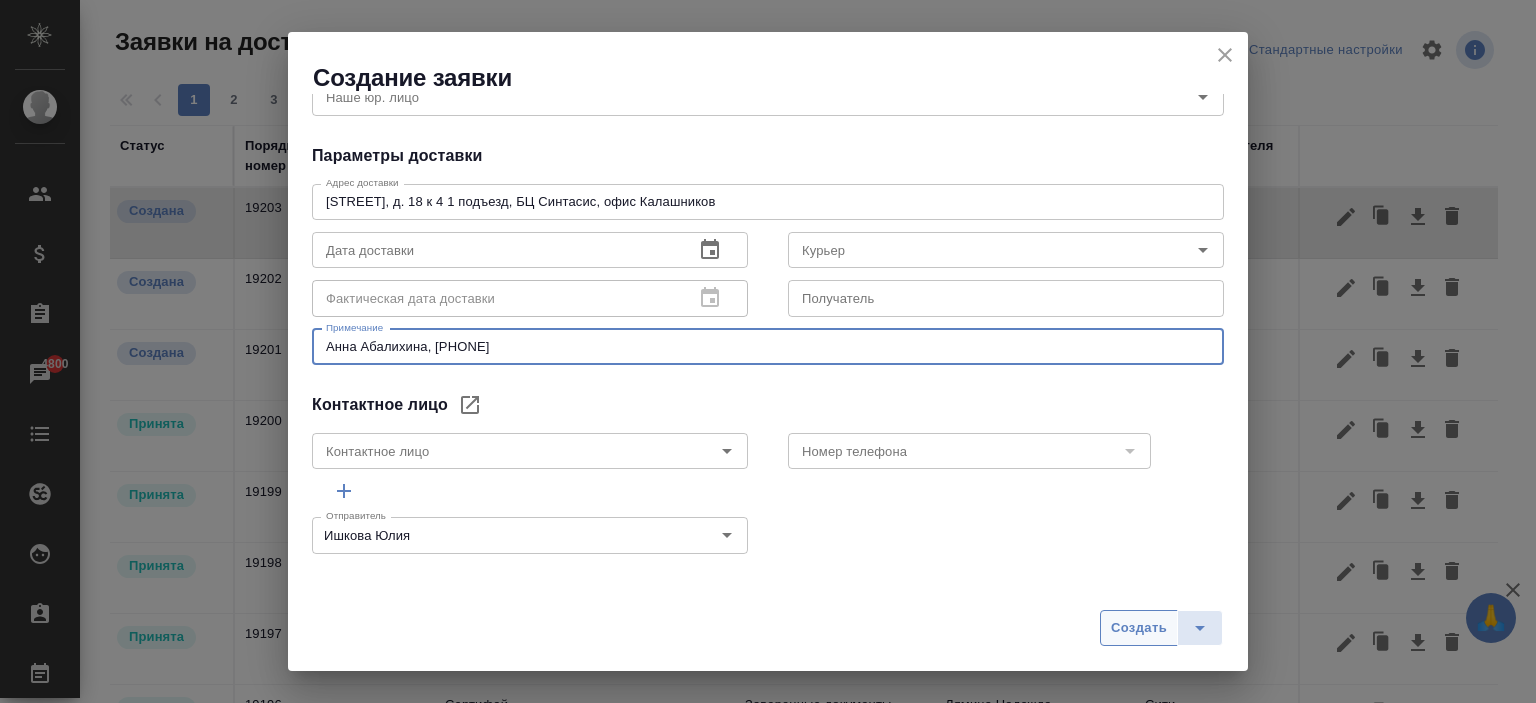 type on "Анна Абалихина, +7 905 564-43-74" 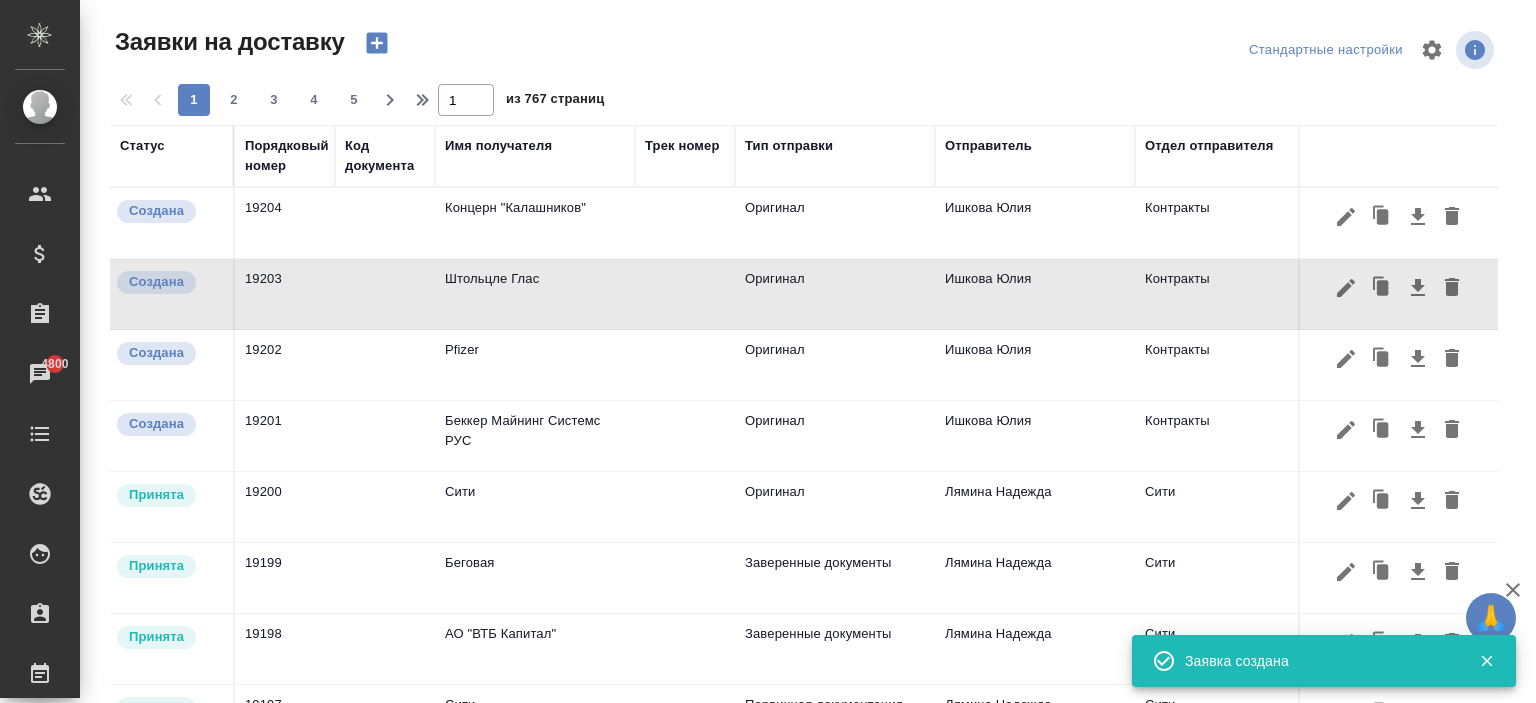 click on "Концерн "Калашников"" at bounding box center (535, 223) 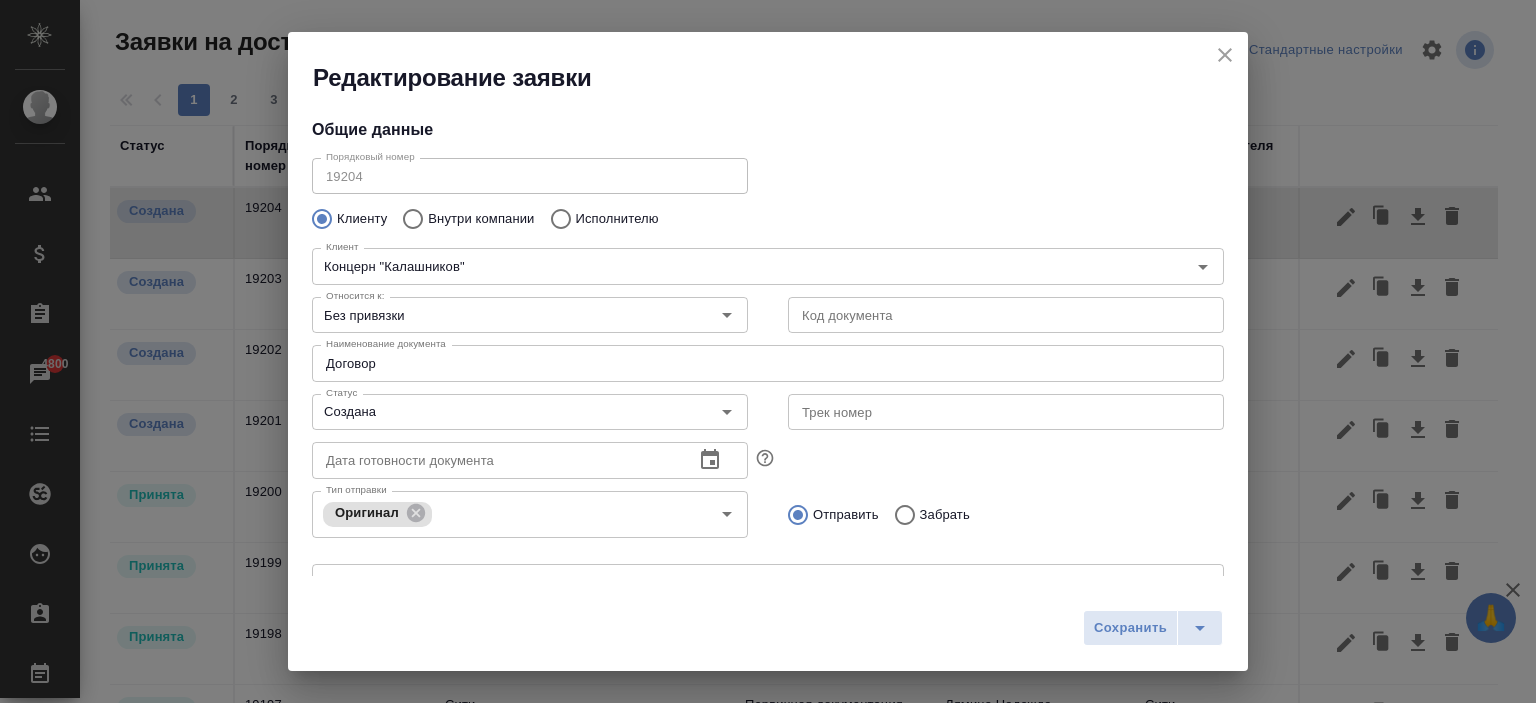 scroll, scrollTop: 0, scrollLeft: 0, axis: both 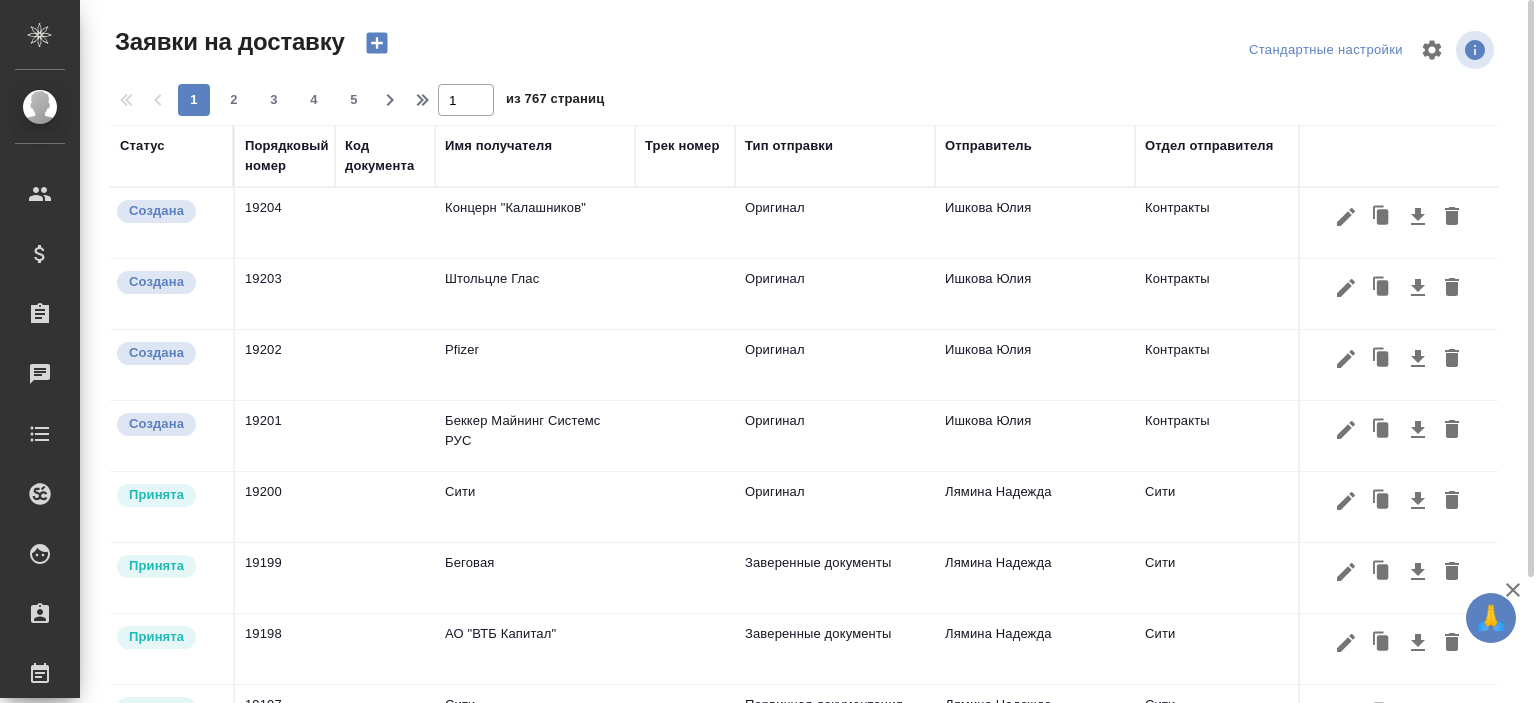 click 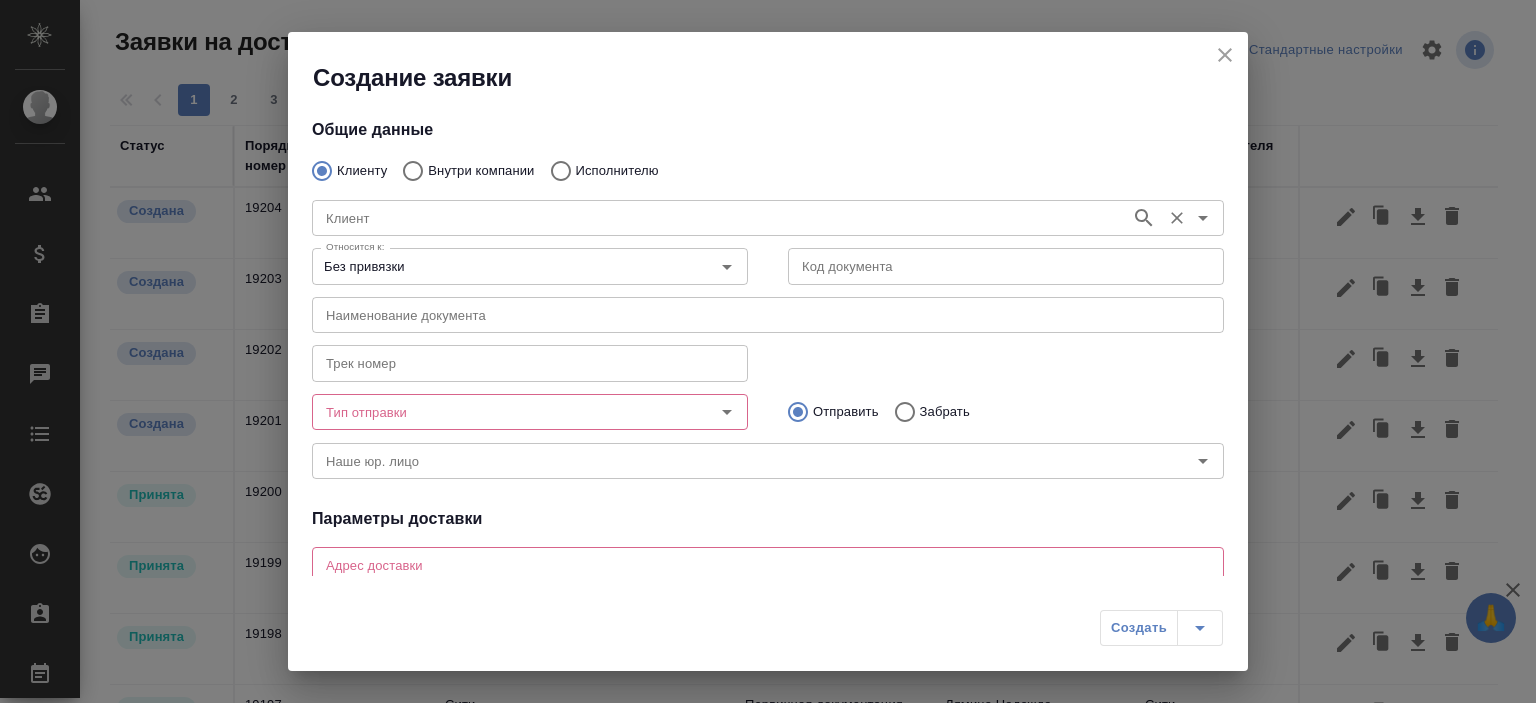 click on "Клиент" at bounding box center (719, 218) 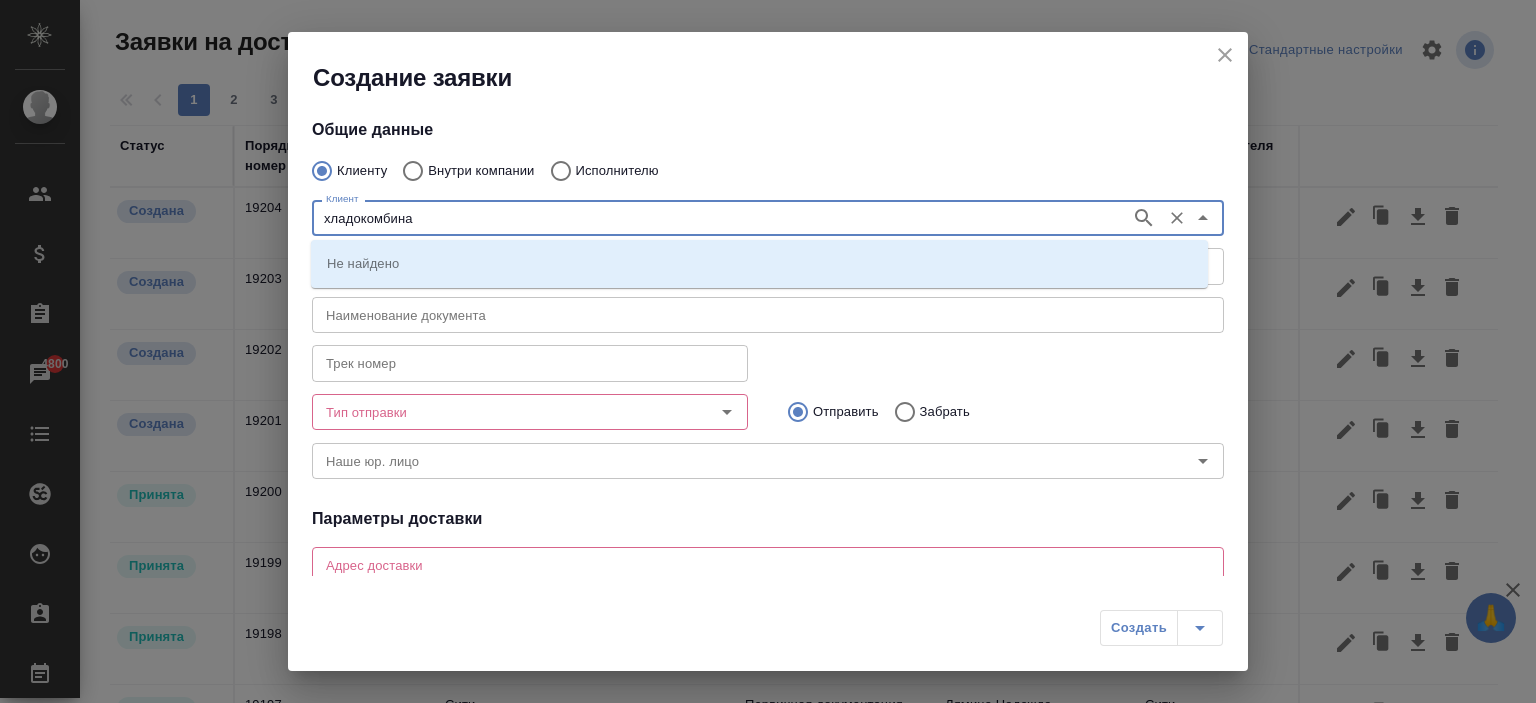 type on "хладокомбинат" 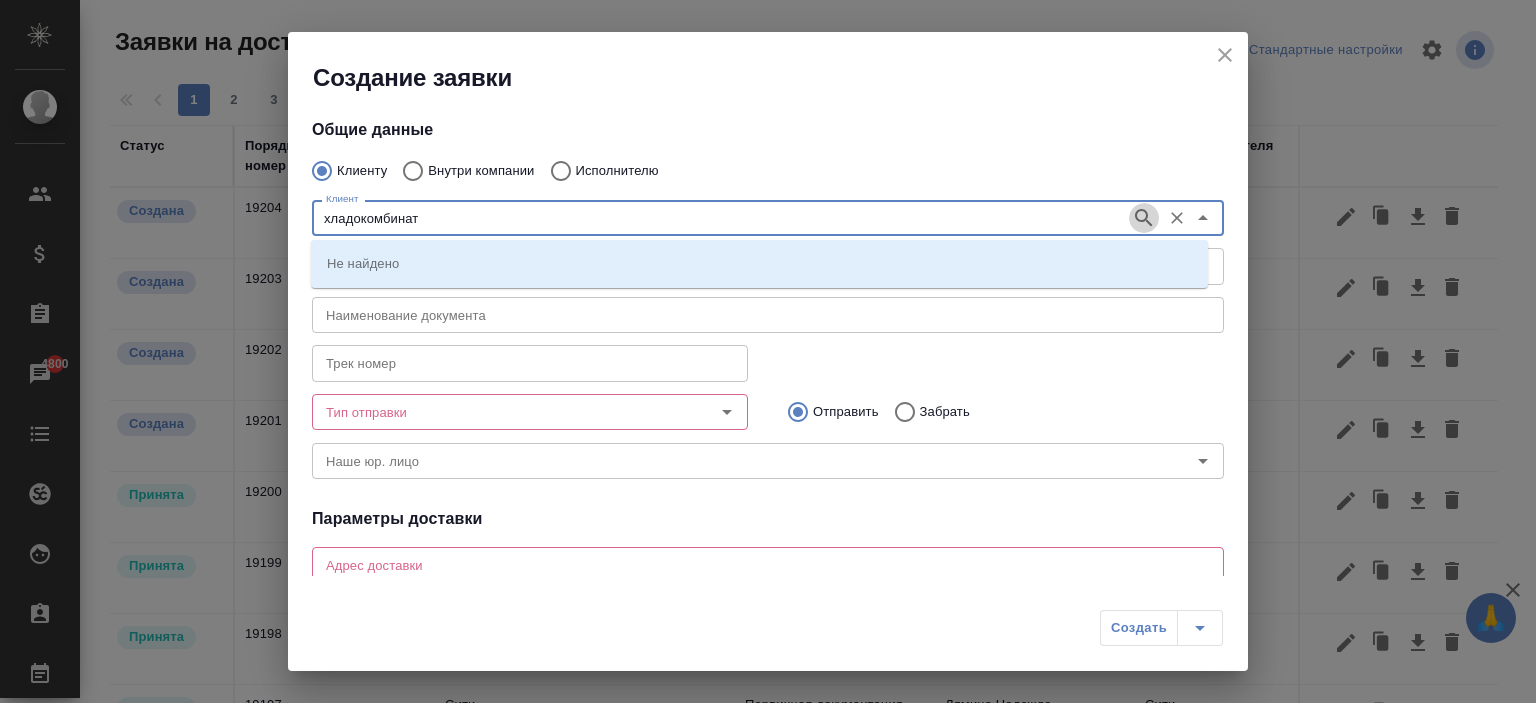 click at bounding box center (1144, 218) 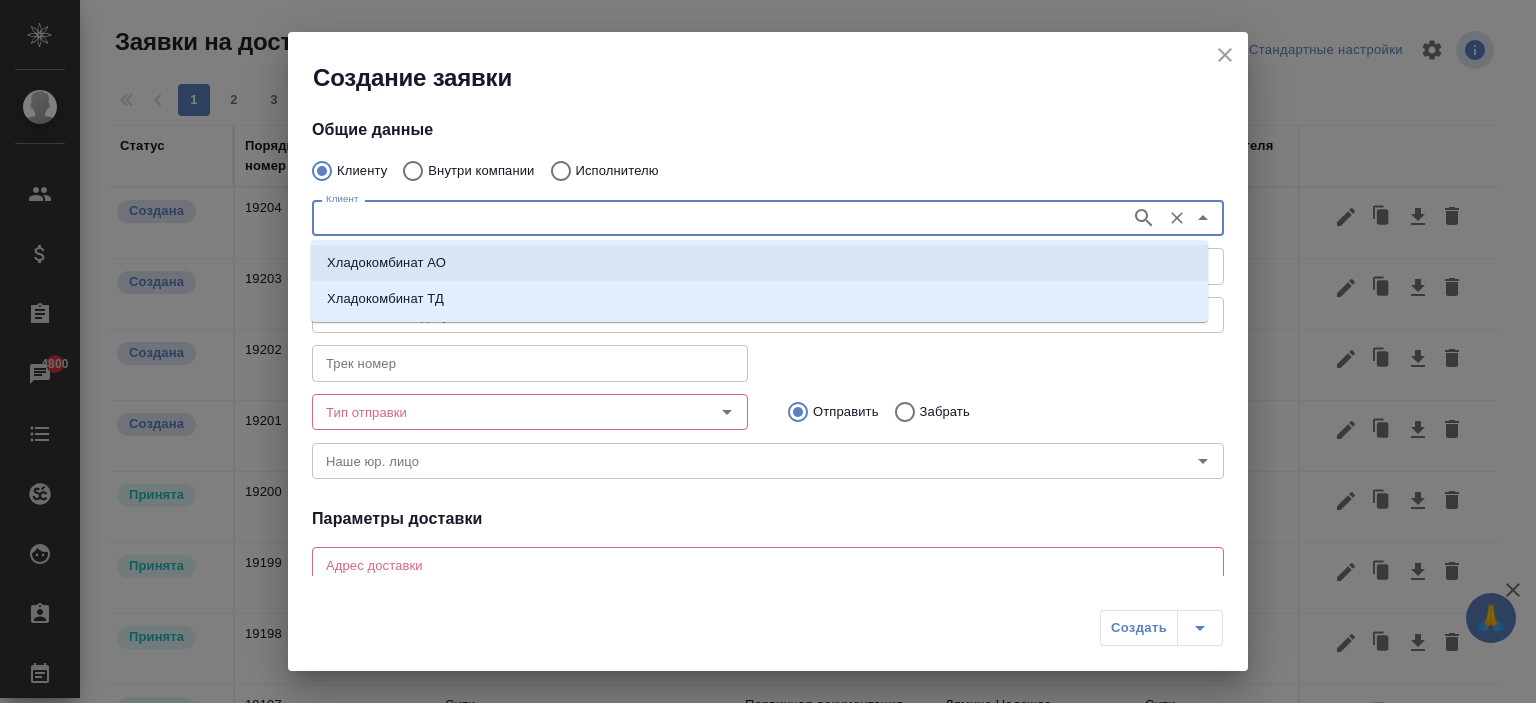 click on "Хладокомбинат АО" at bounding box center (386, 263) 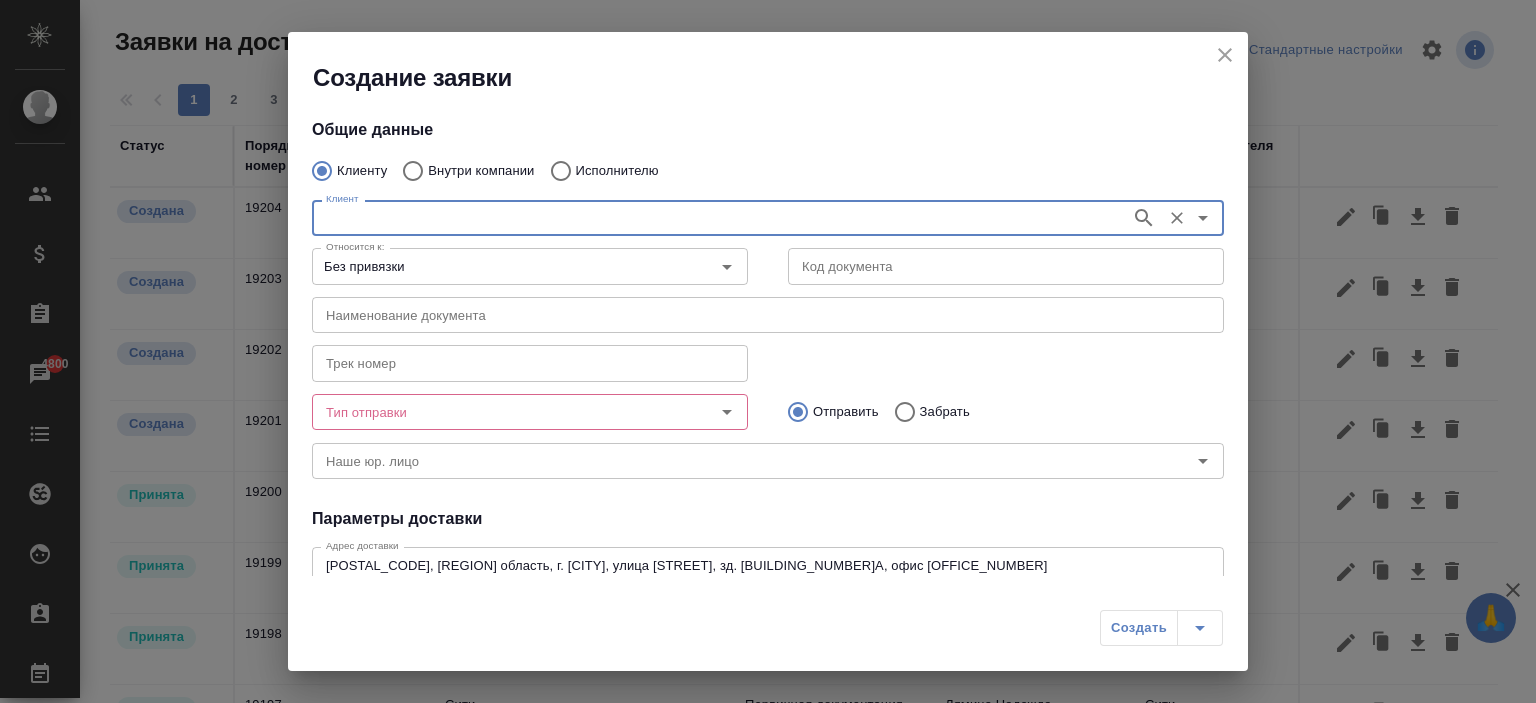 type on "Хладокомбинат АО" 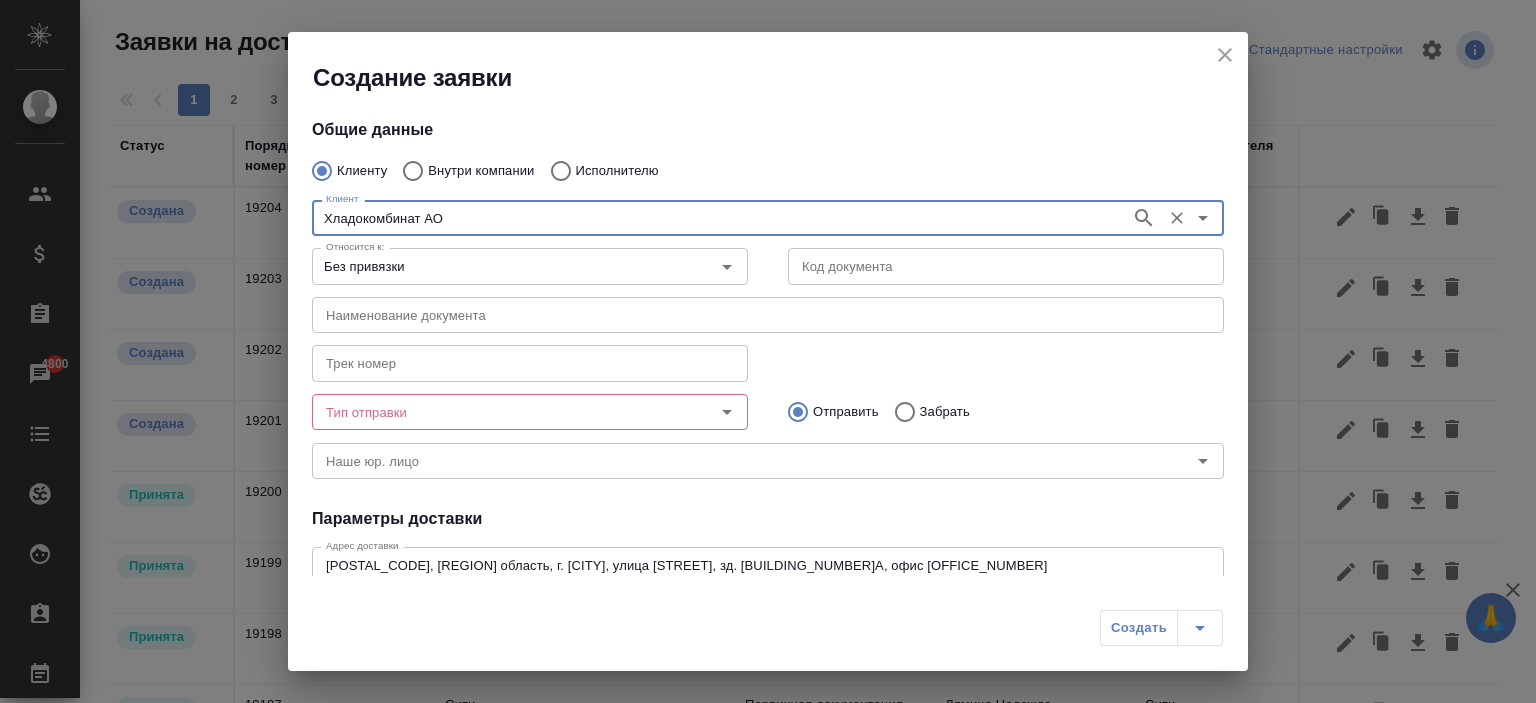 type on "Хладокомбинат АО" 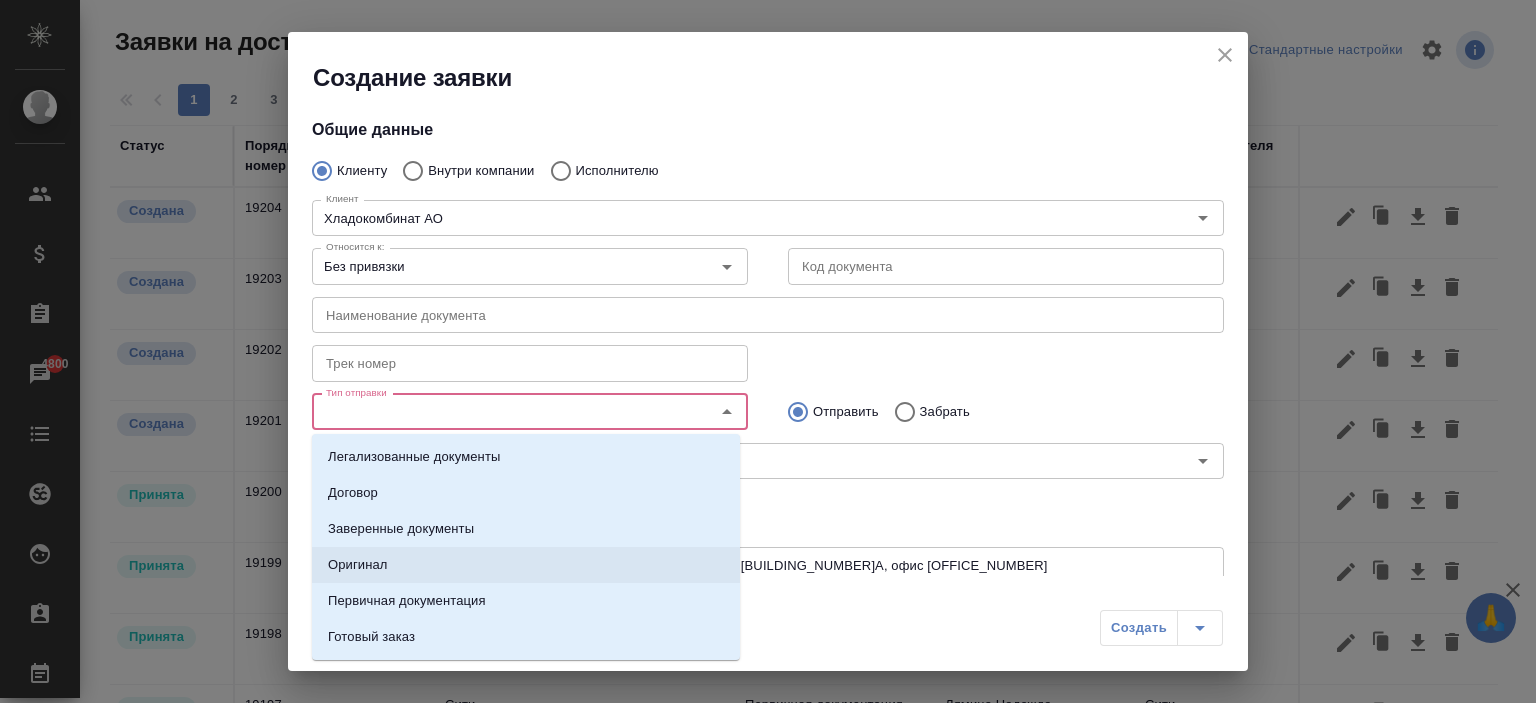 click on "Оригинал" at bounding box center [358, 565] 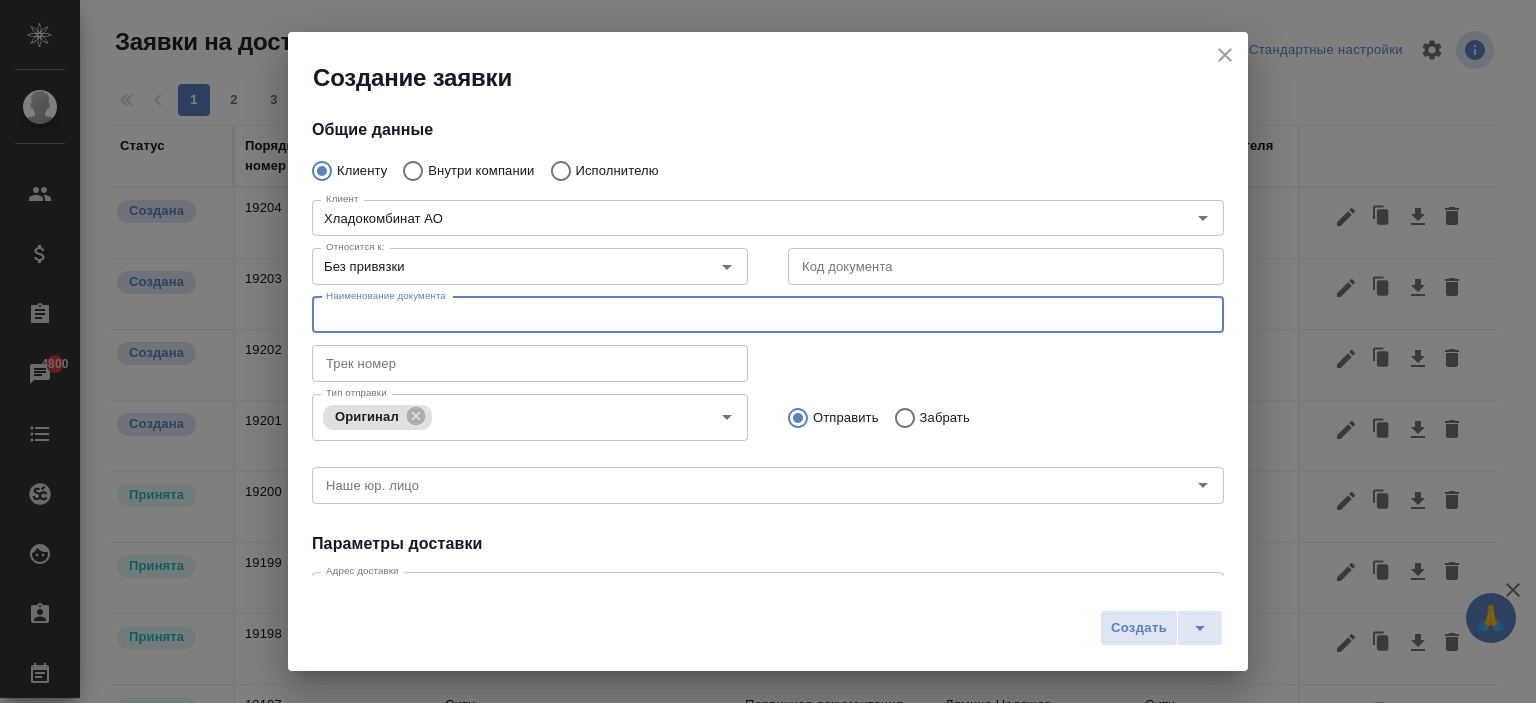 click at bounding box center (768, 315) 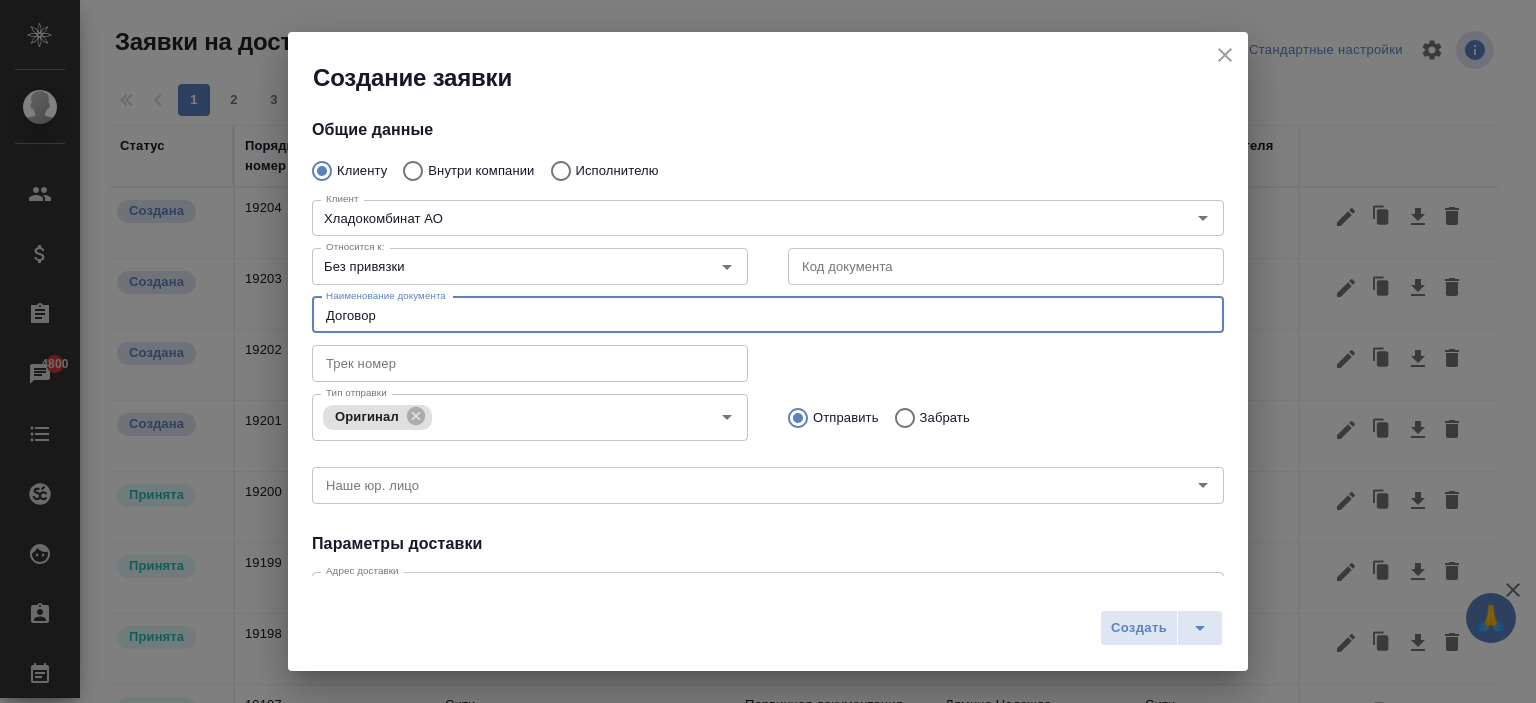 type on "Договор" 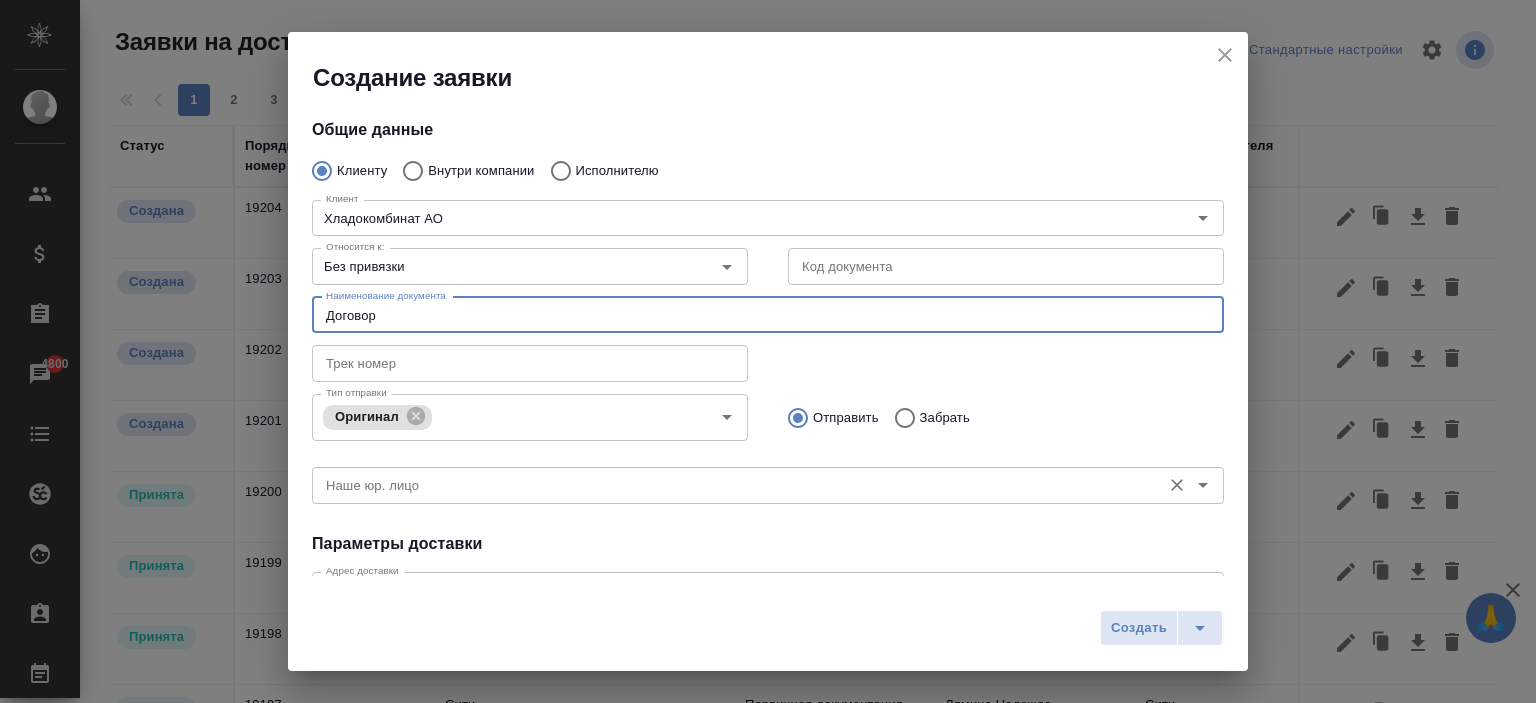 scroll, scrollTop: 200, scrollLeft: 0, axis: vertical 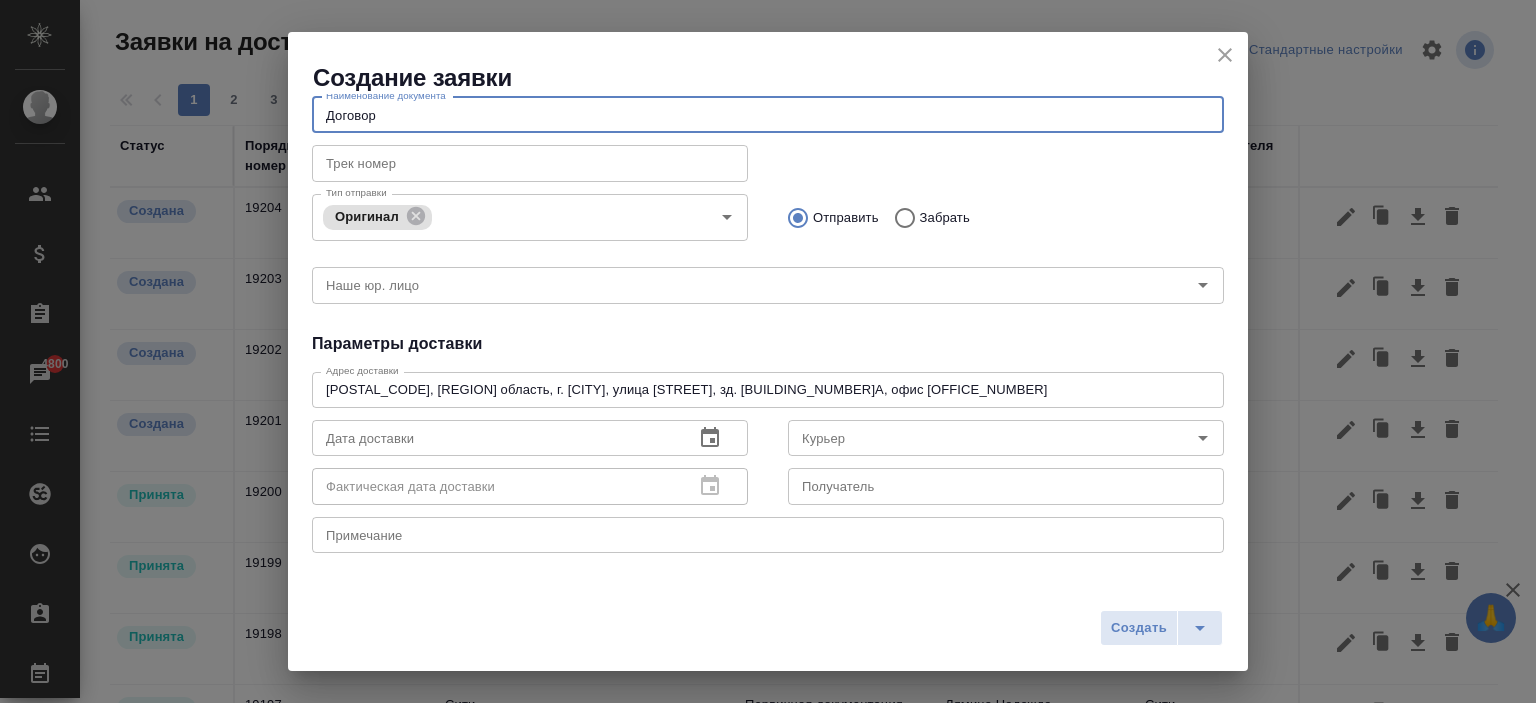 drag, startPoint x: 816, startPoint y: 382, endPoint x: 88, endPoint y: 339, distance: 729.2688 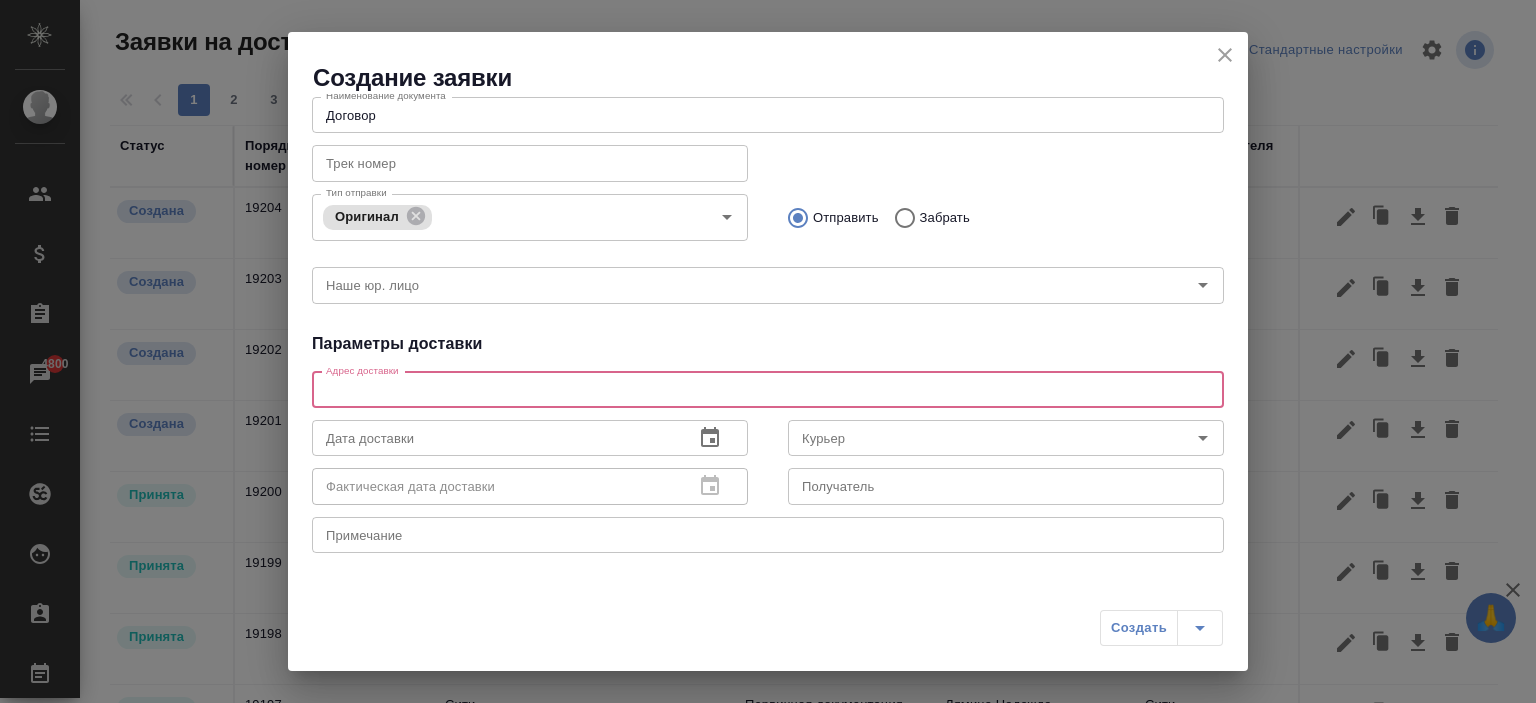 paste on "308017, Белгородская область, г. Белгород, улица Дзгоева, зд. 1А, офис 203" 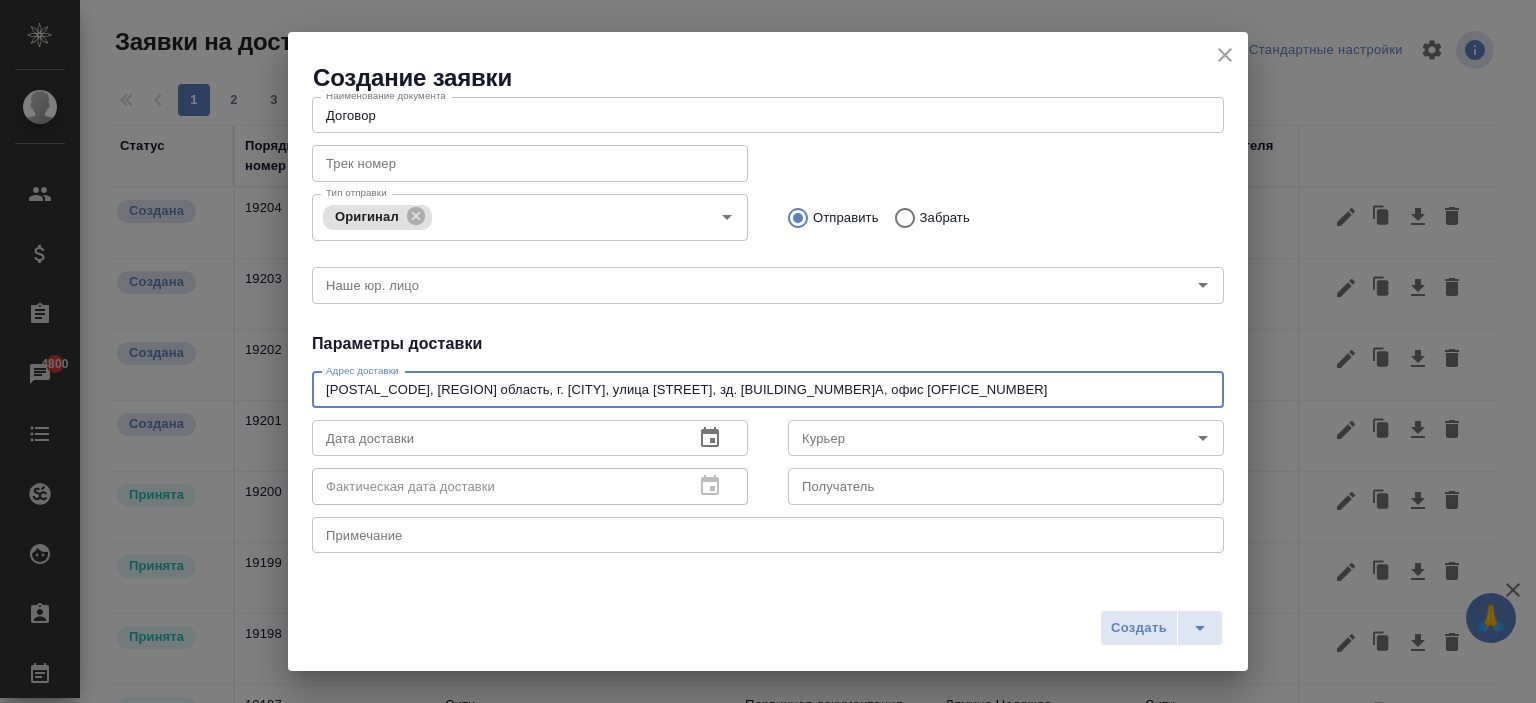 type on "308017, Белгородская область, г. Белгород, улица Дзгоева, зд. 1А, офис 203" 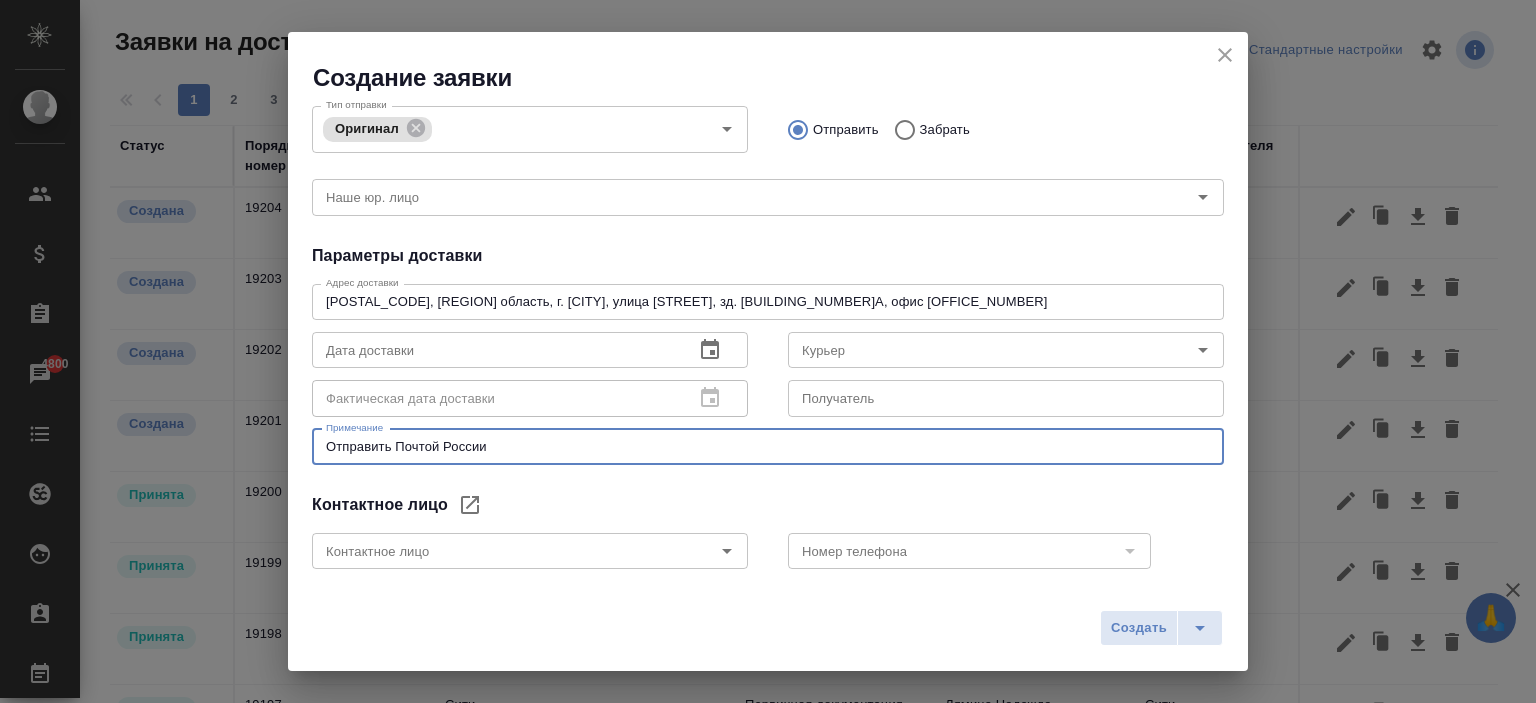 scroll, scrollTop: 0, scrollLeft: 0, axis: both 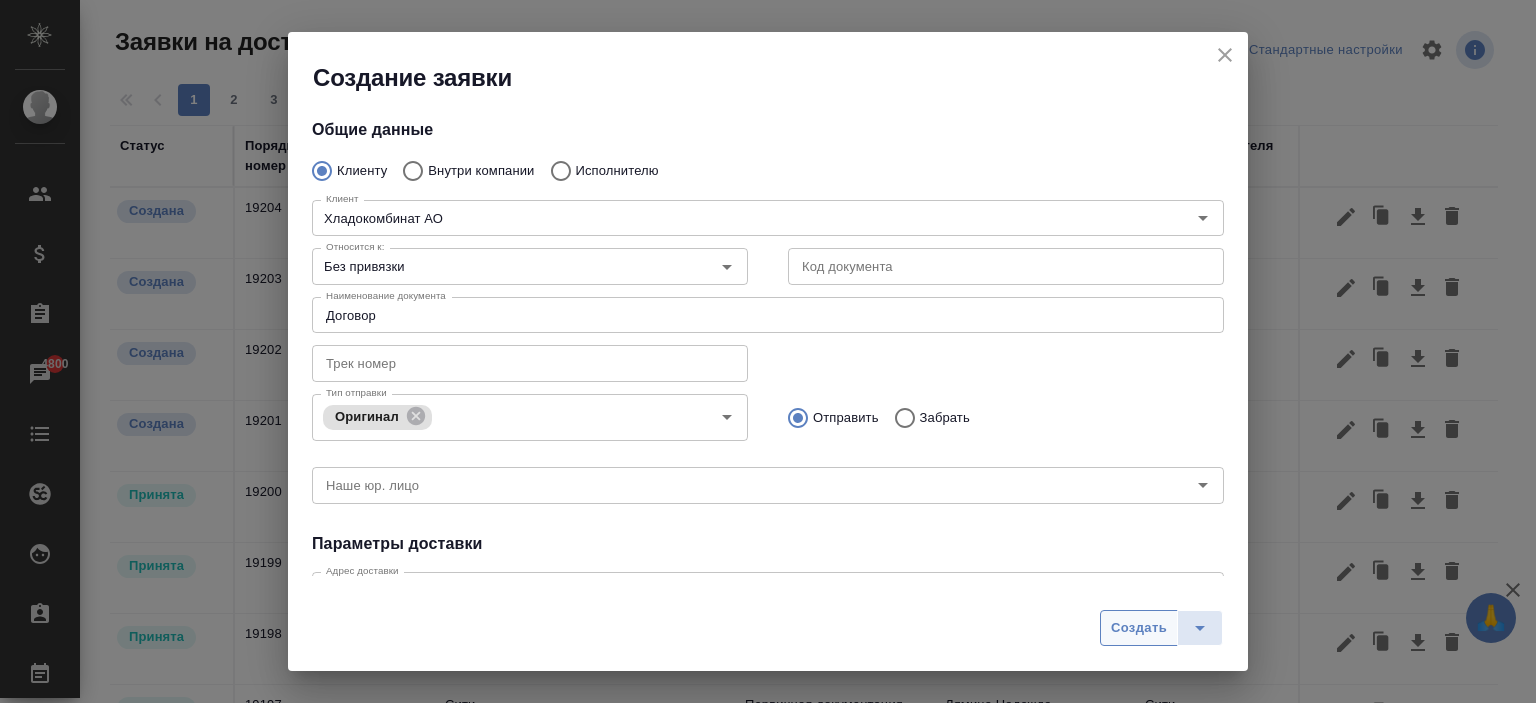type on "Отправить Почтой России" 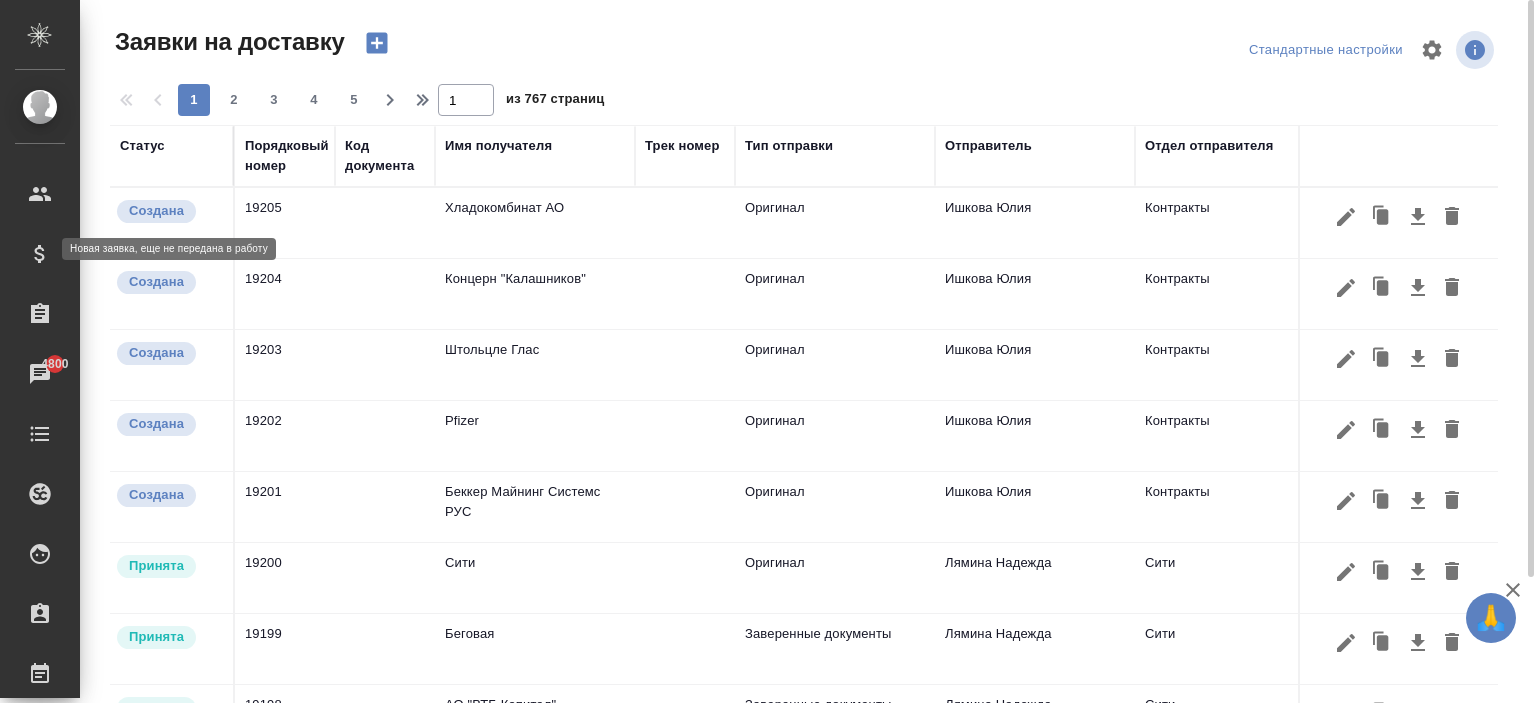 click on "Создана" at bounding box center [156, 211] 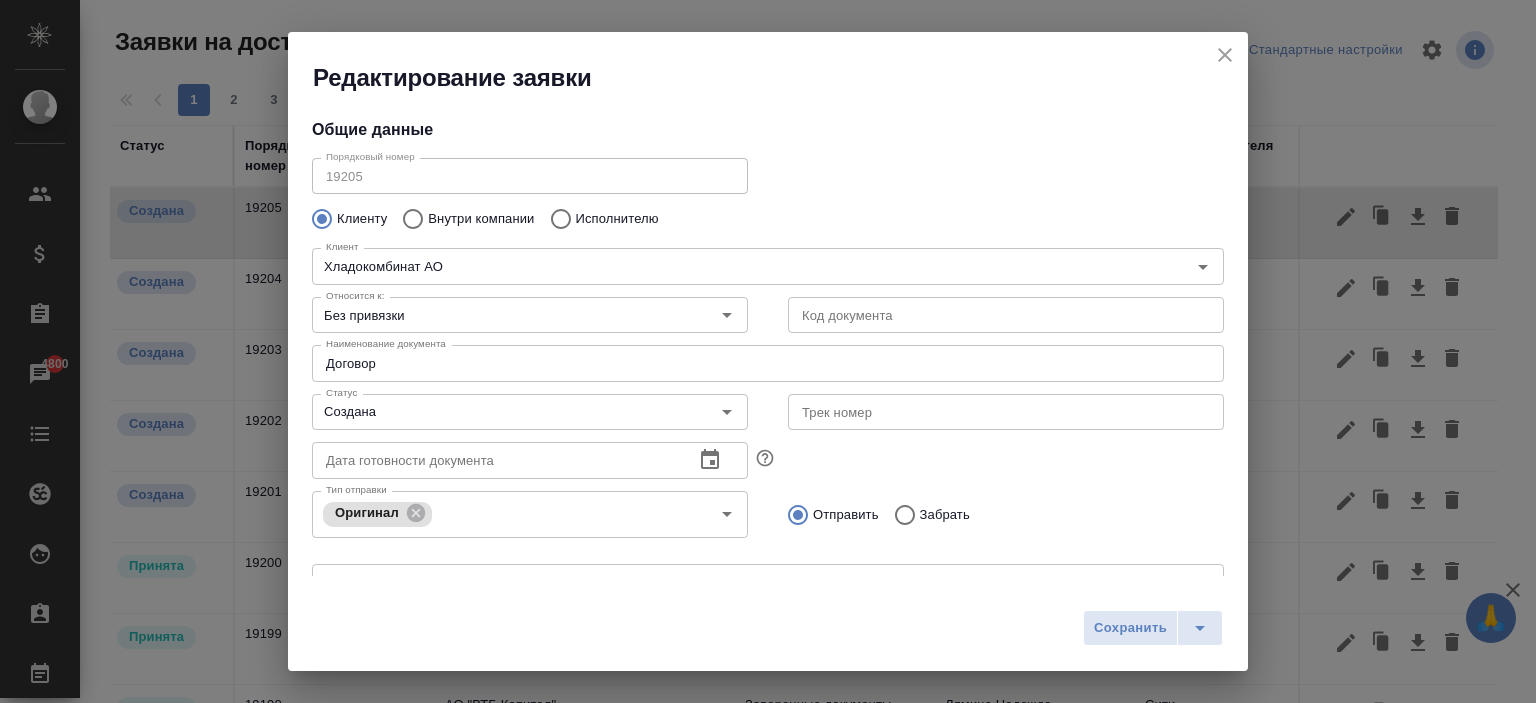 click on "Порядковый номер 19205 Порядковый номер" at bounding box center (530, 174) 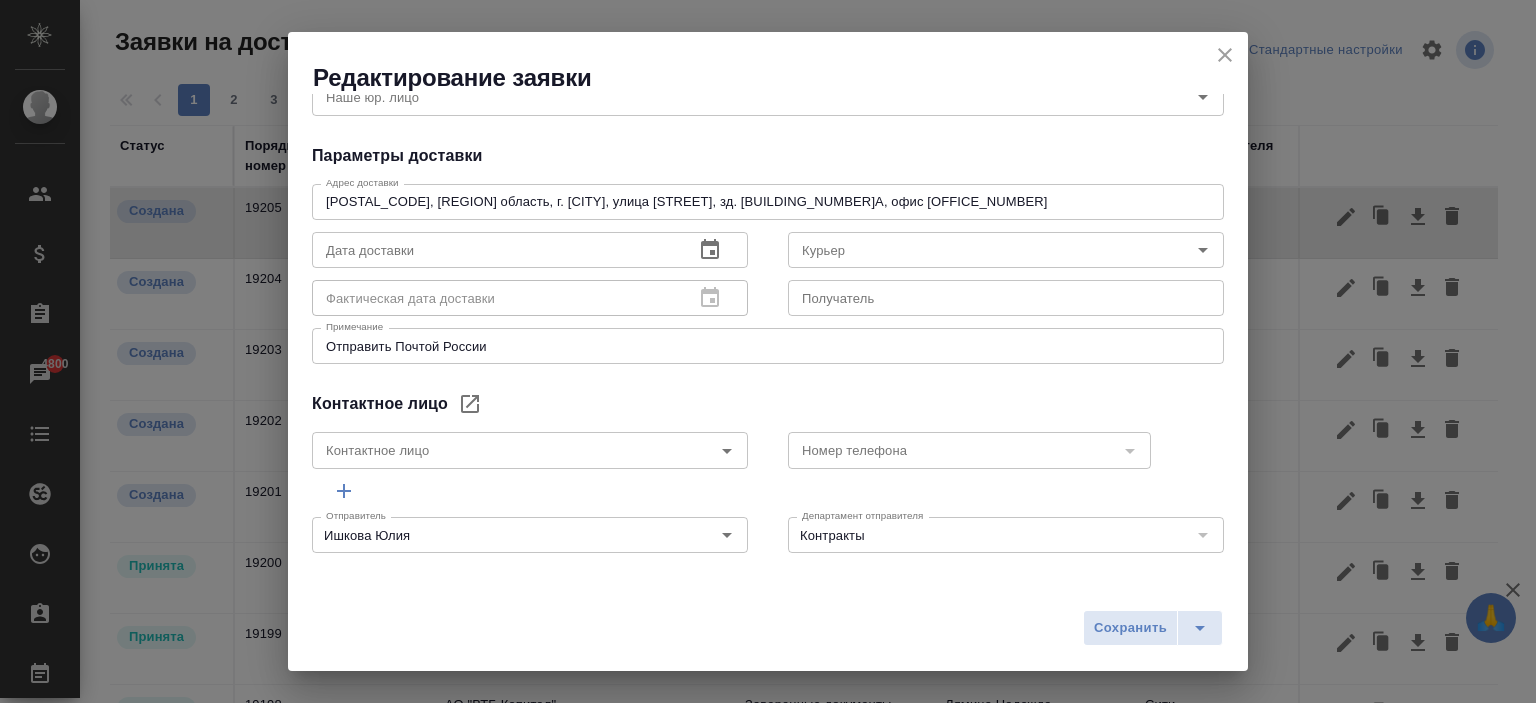 scroll, scrollTop: 0, scrollLeft: 0, axis: both 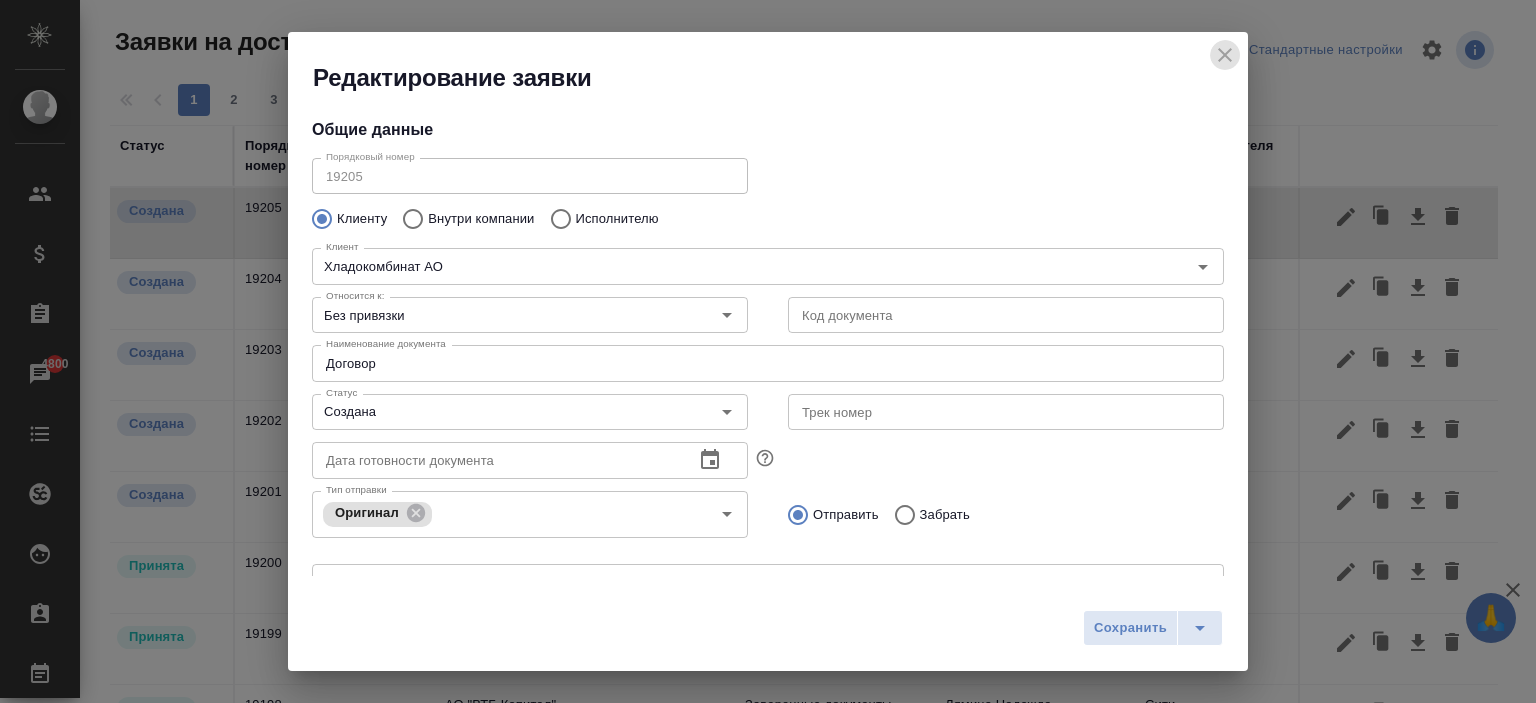 drag, startPoint x: 1231, startPoint y: 59, endPoint x: 1123, endPoint y: 0, distance: 123.065025 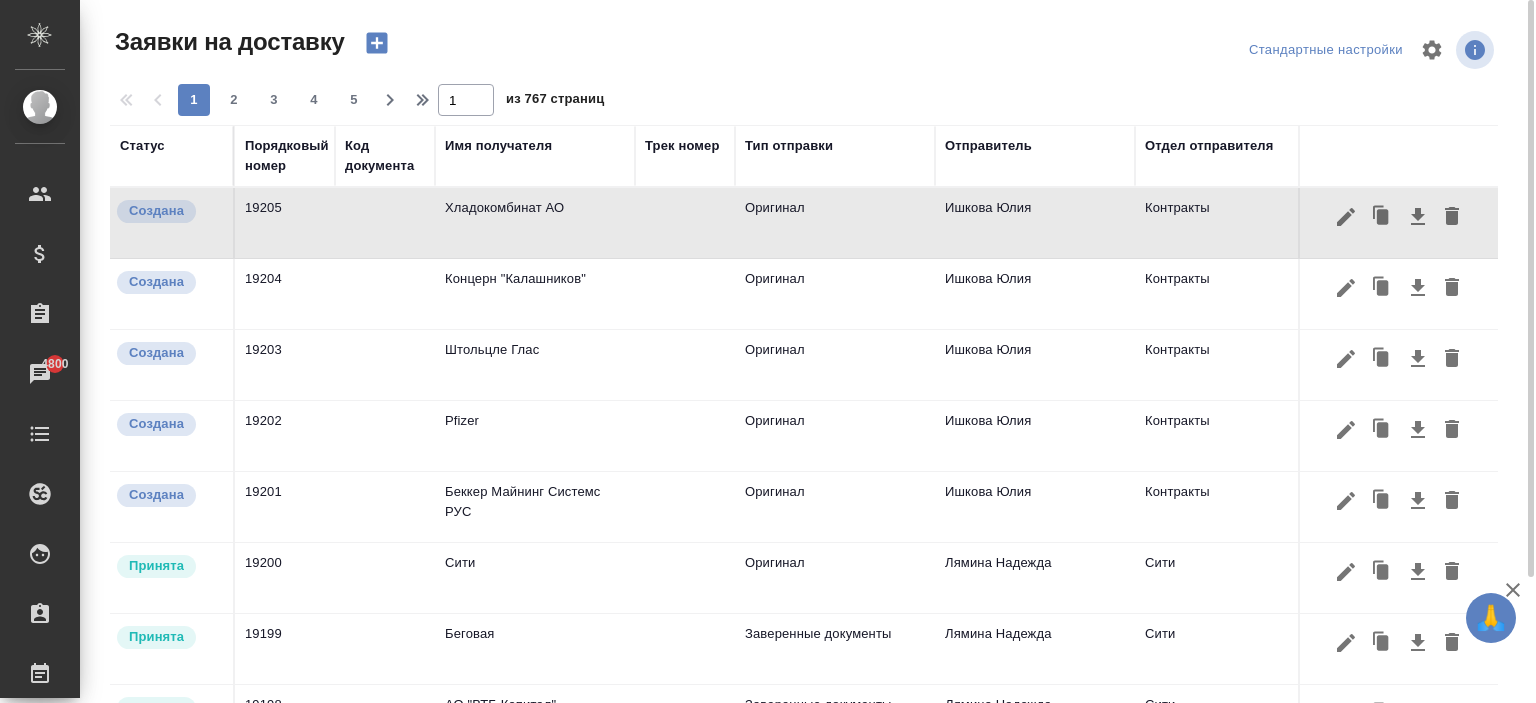 click on "Хладокомбинат АО" at bounding box center [535, 223] 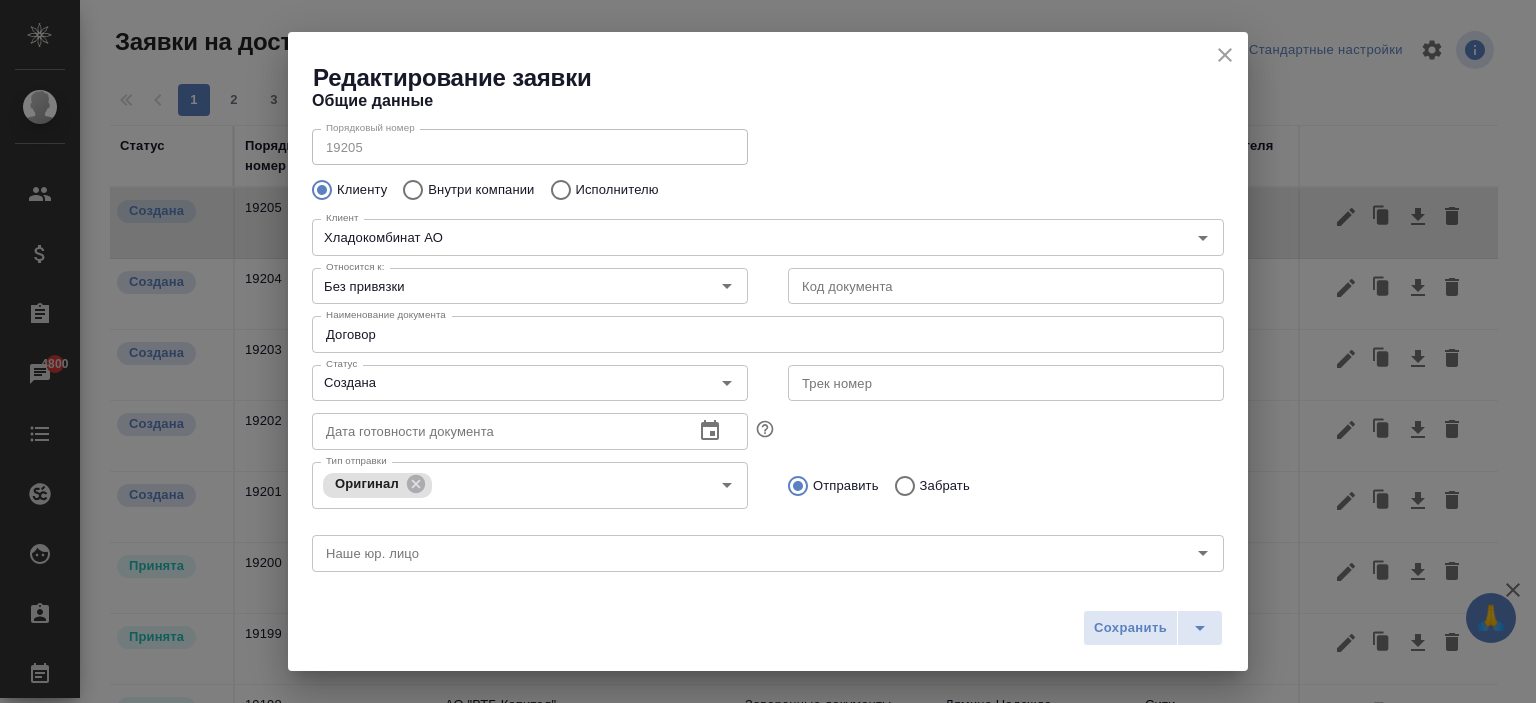 scroll, scrollTop: 0, scrollLeft: 0, axis: both 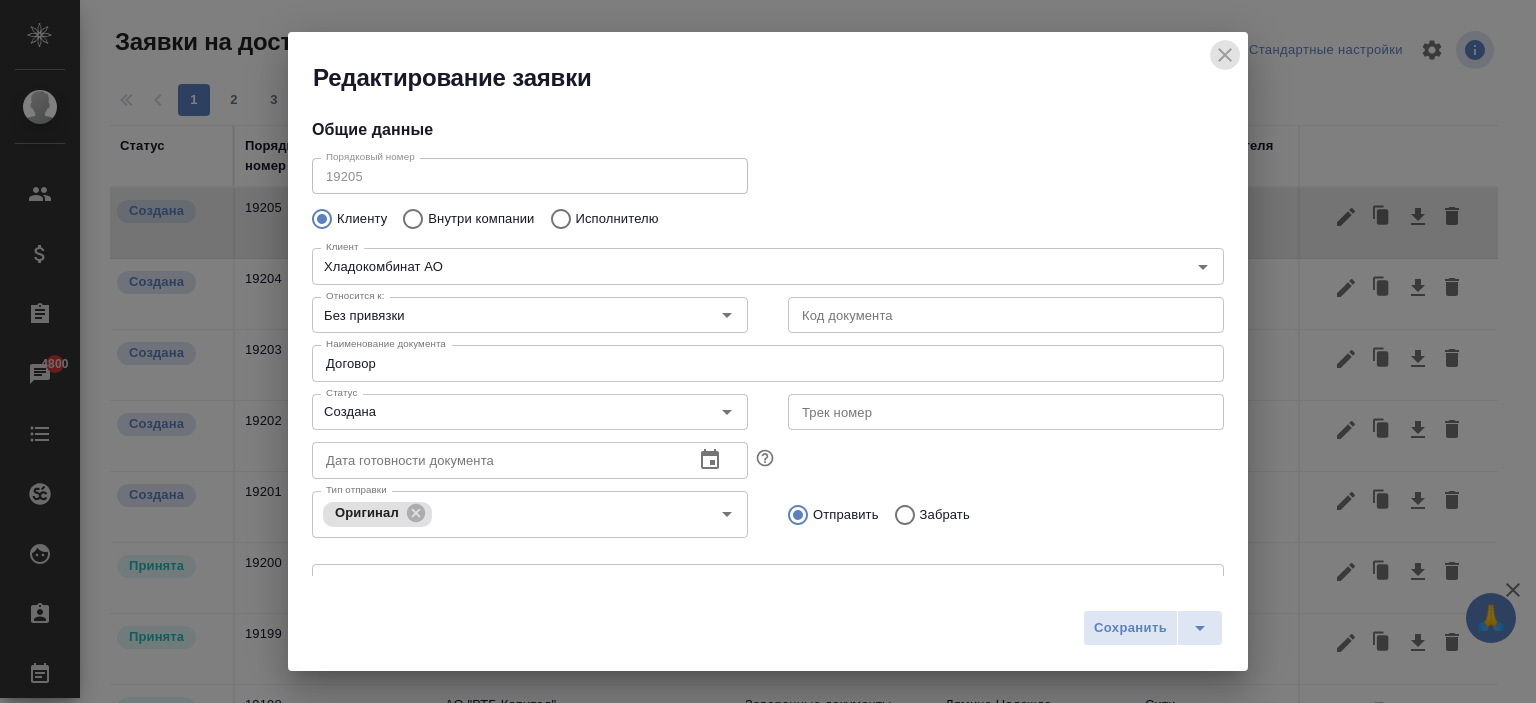 click at bounding box center [1225, 55] 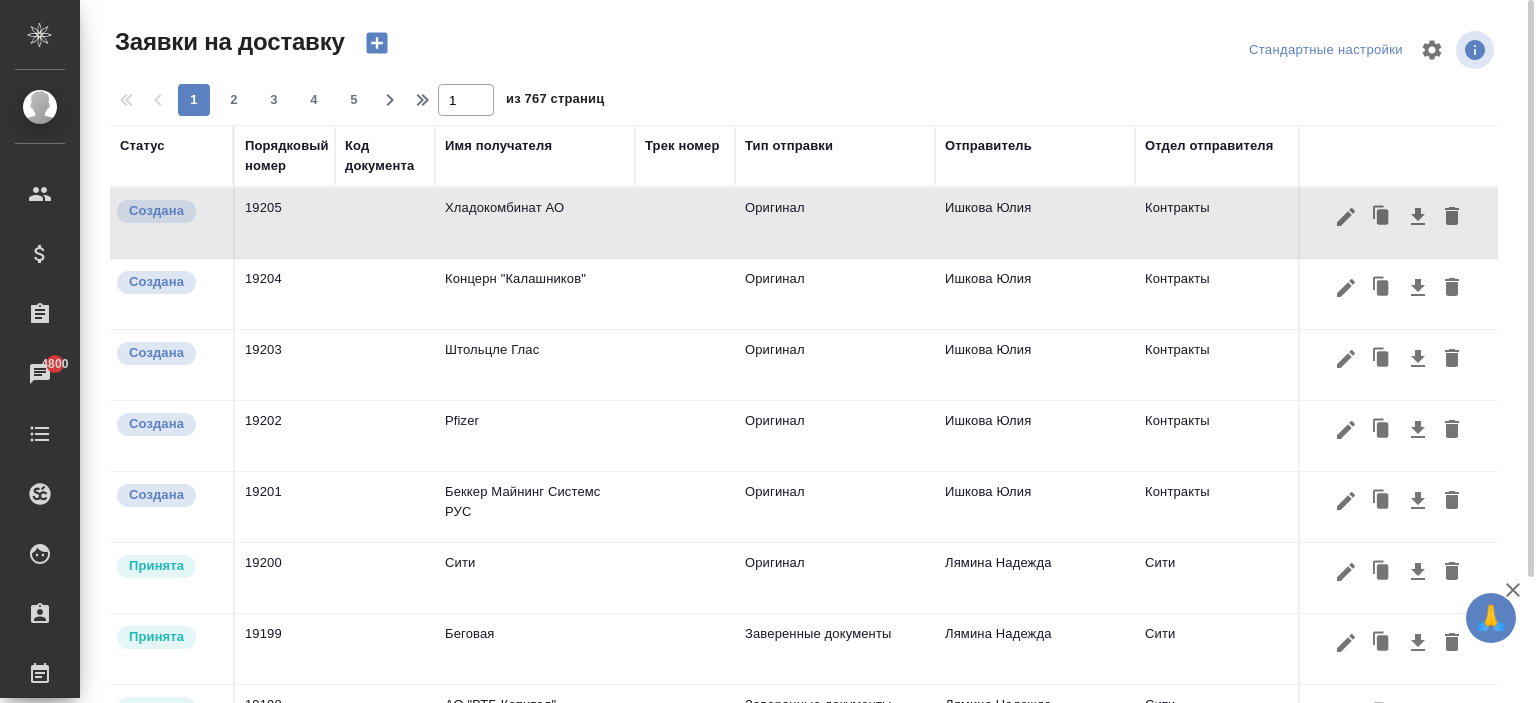 click on "Хладокомбинат АО" at bounding box center (535, 223) 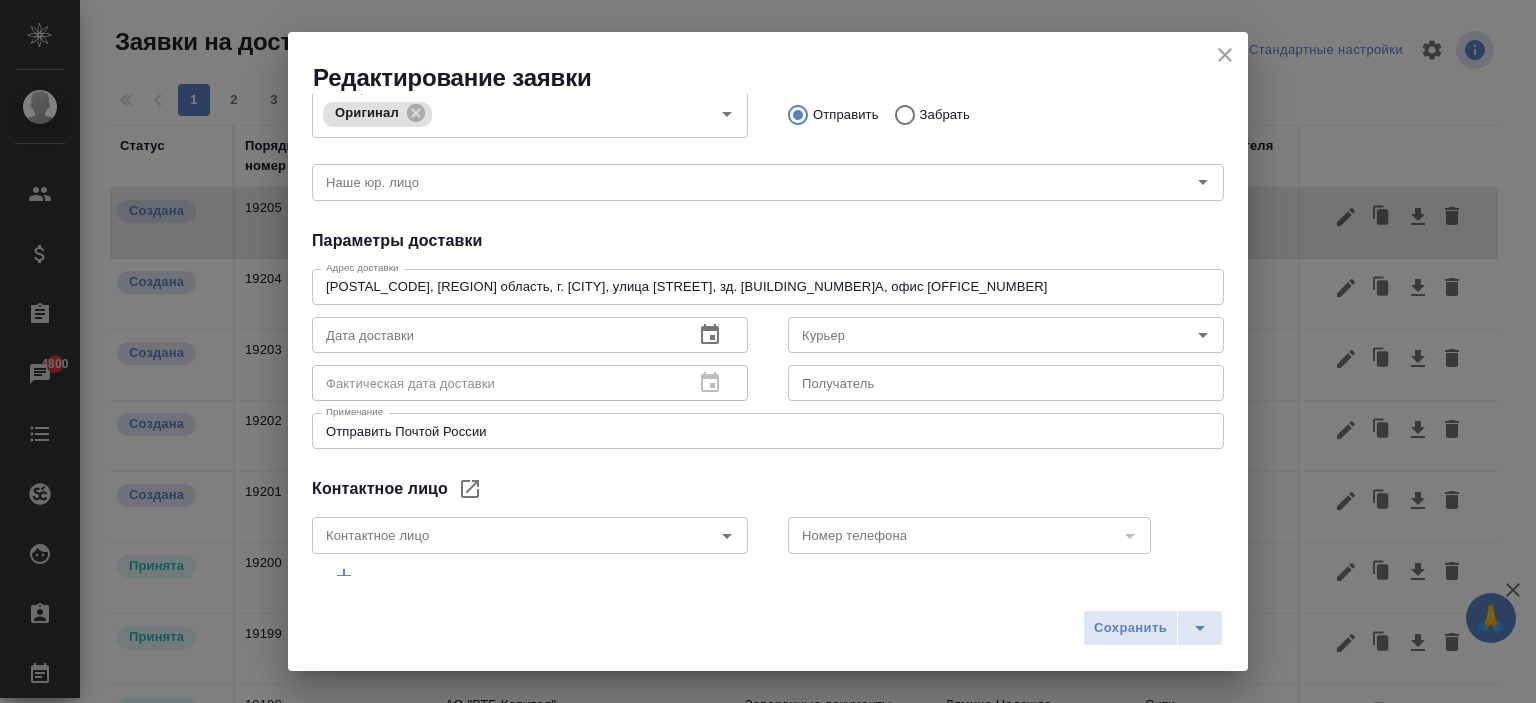 scroll, scrollTop: 0, scrollLeft: 0, axis: both 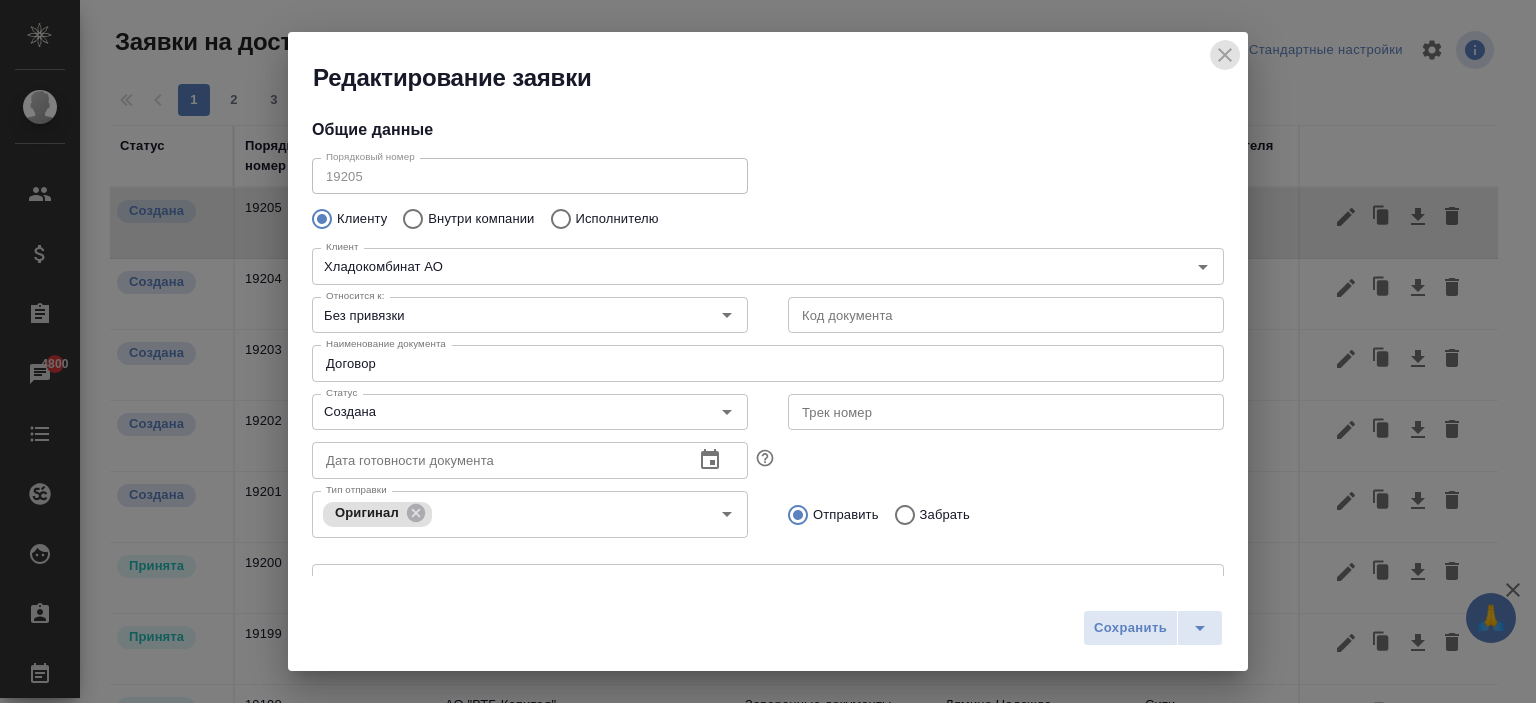 click 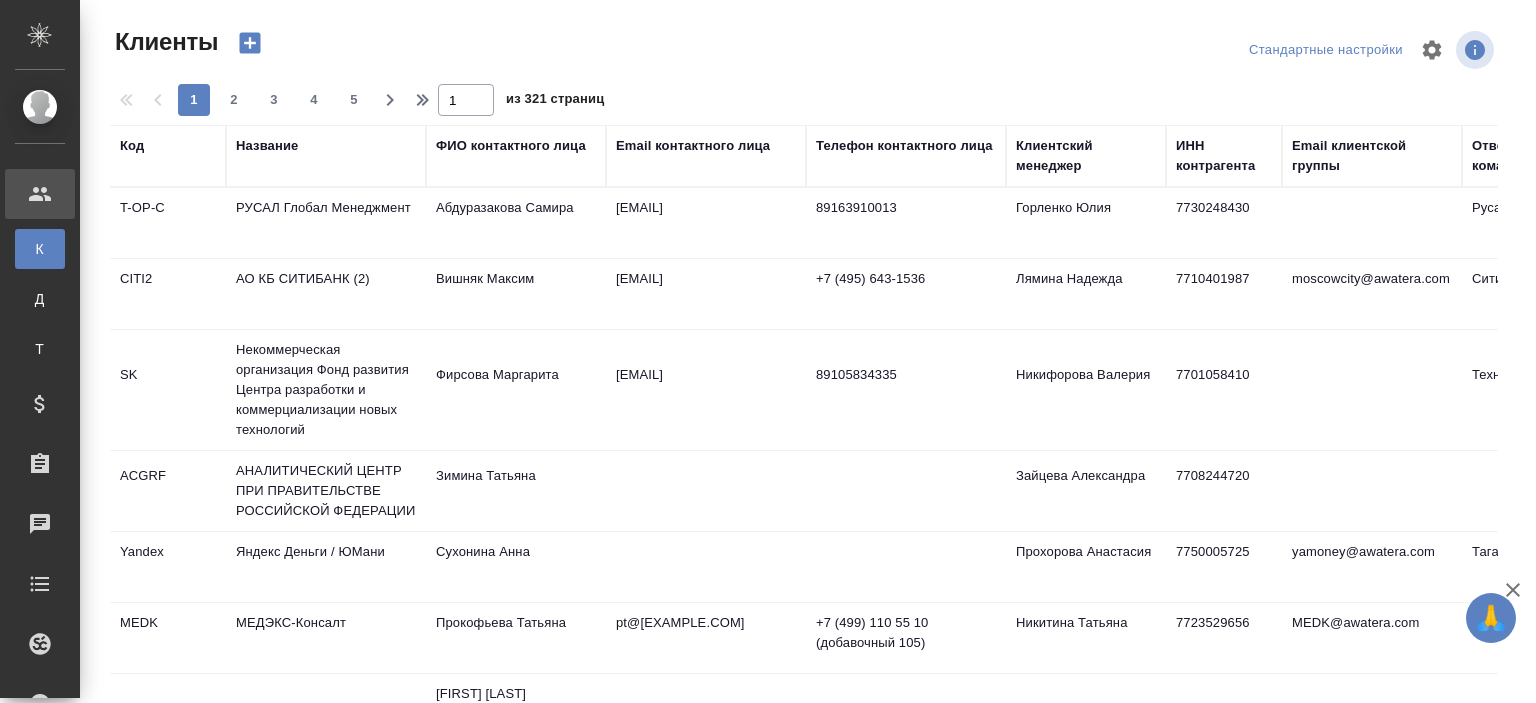 select on "RU" 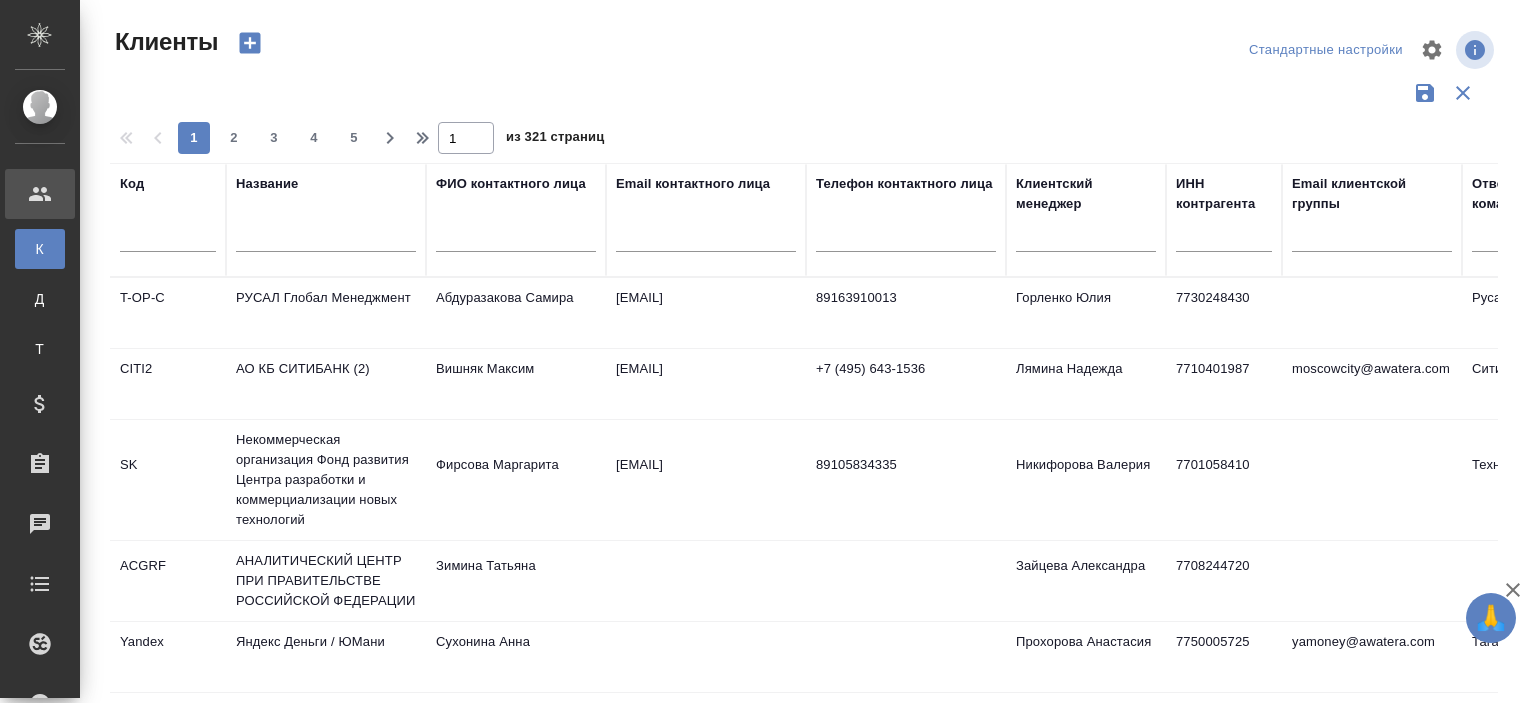 click at bounding box center (326, 239) 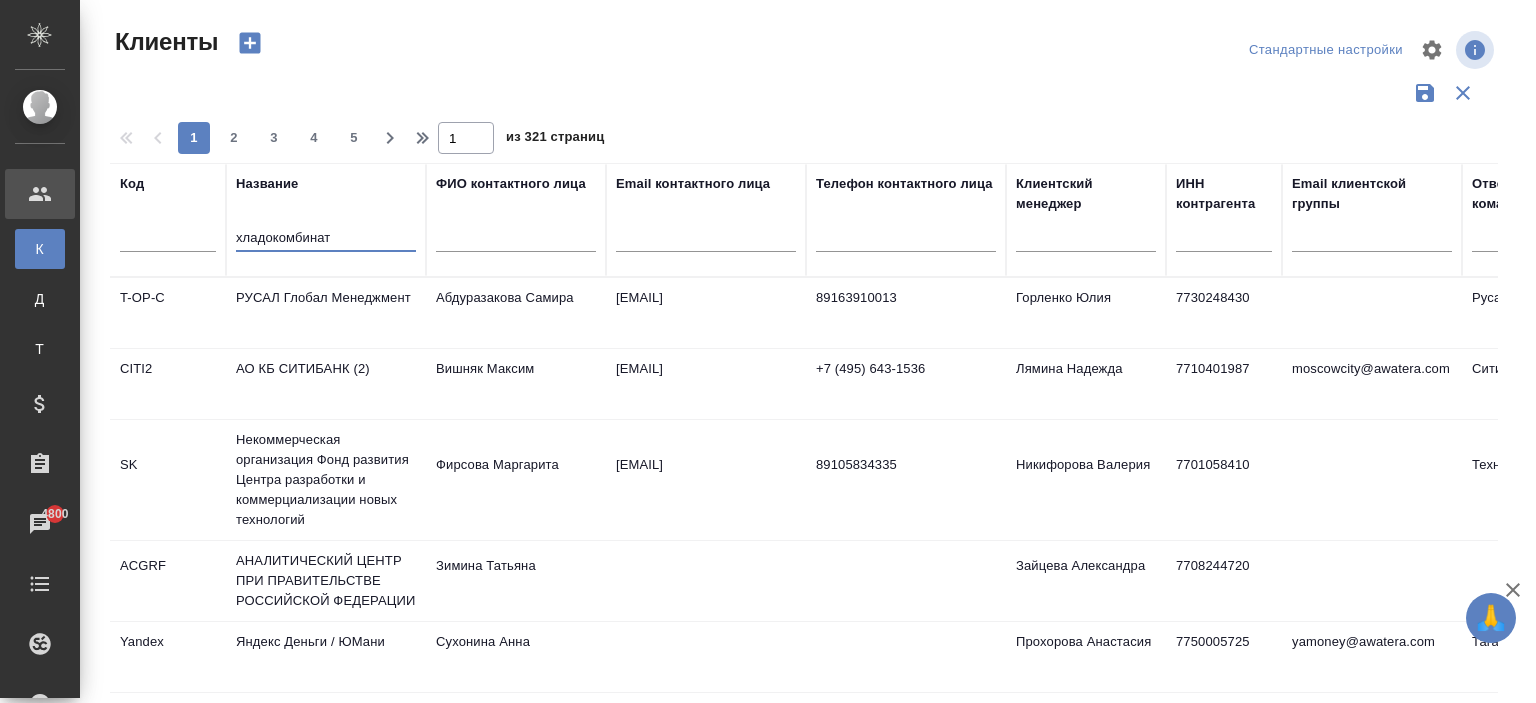 type on "хладокомбинат" 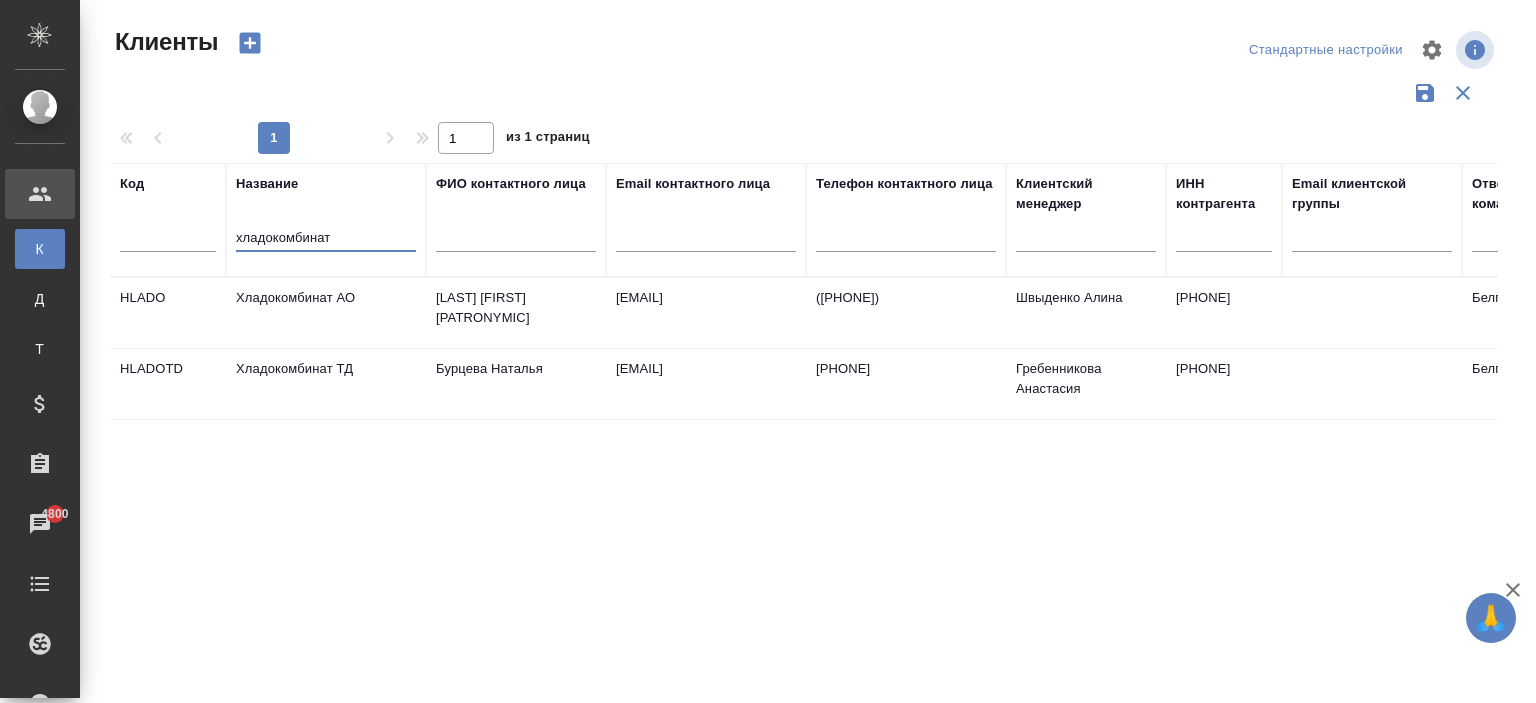 scroll, scrollTop: 100, scrollLeft: 0, axis: vertical 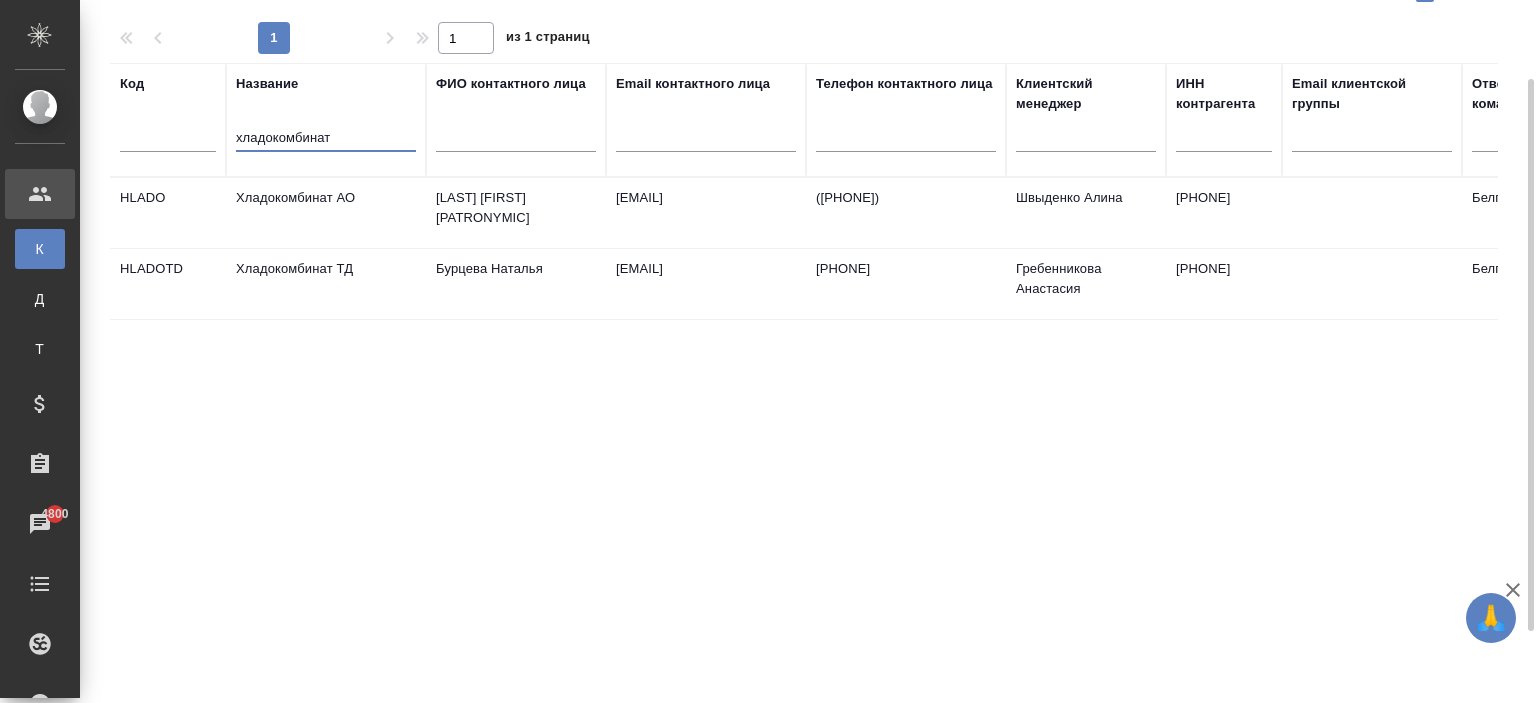 click on "[LAST] [FIRST] [PATRONYMIC]" at bounding box center [516, 213] 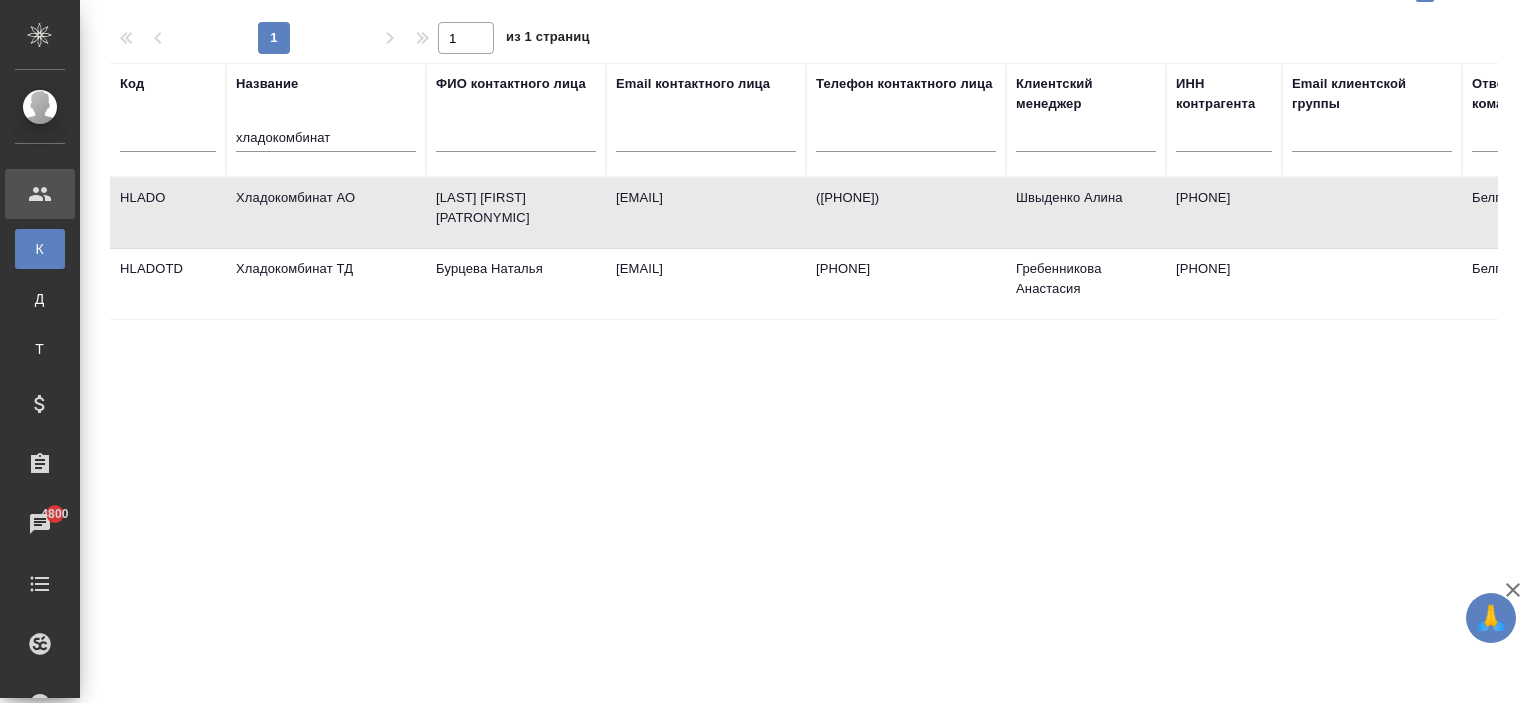 click on "[LAST] [FIRST] [PATRONYMIC]" at bounding box center [516, 213] 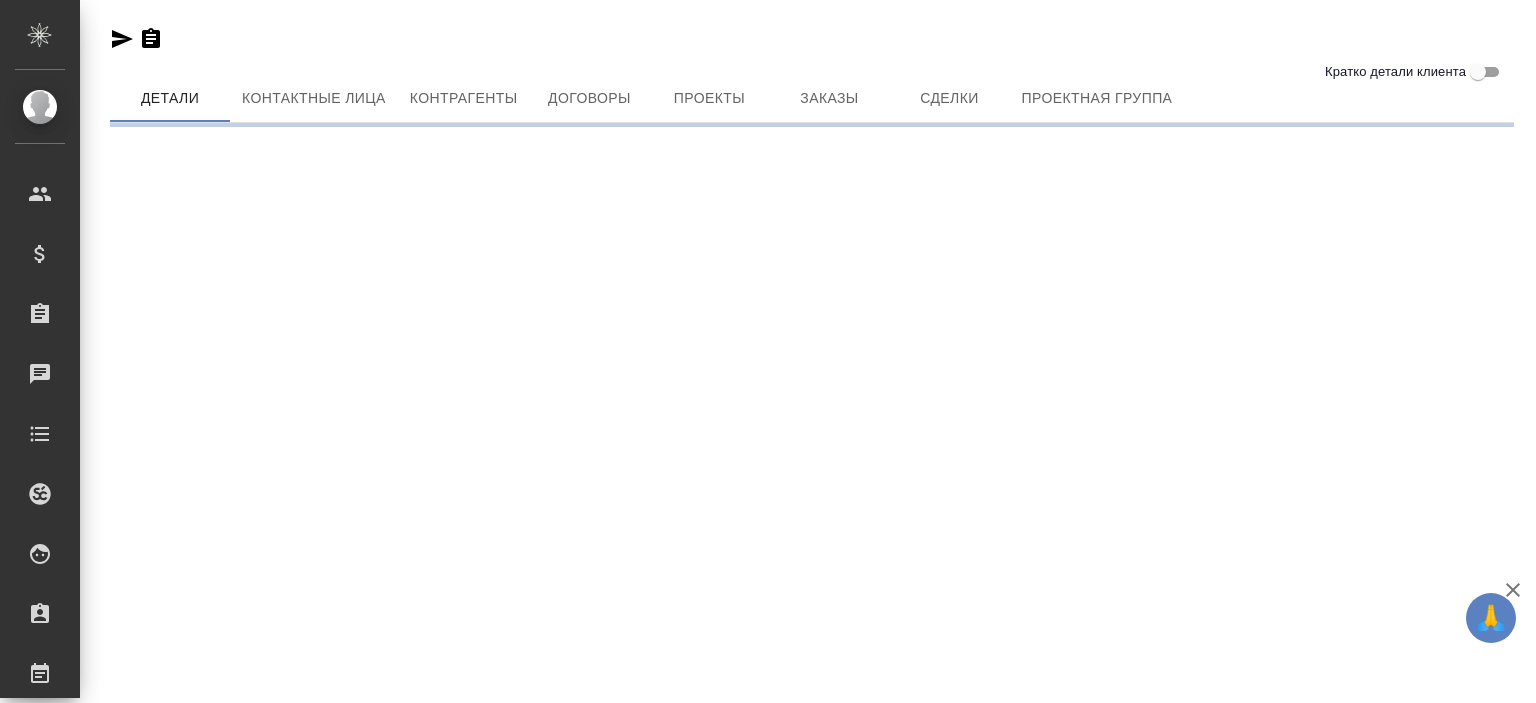 scroll, scrollTop: 0, scrollLeft: 0, axis: both 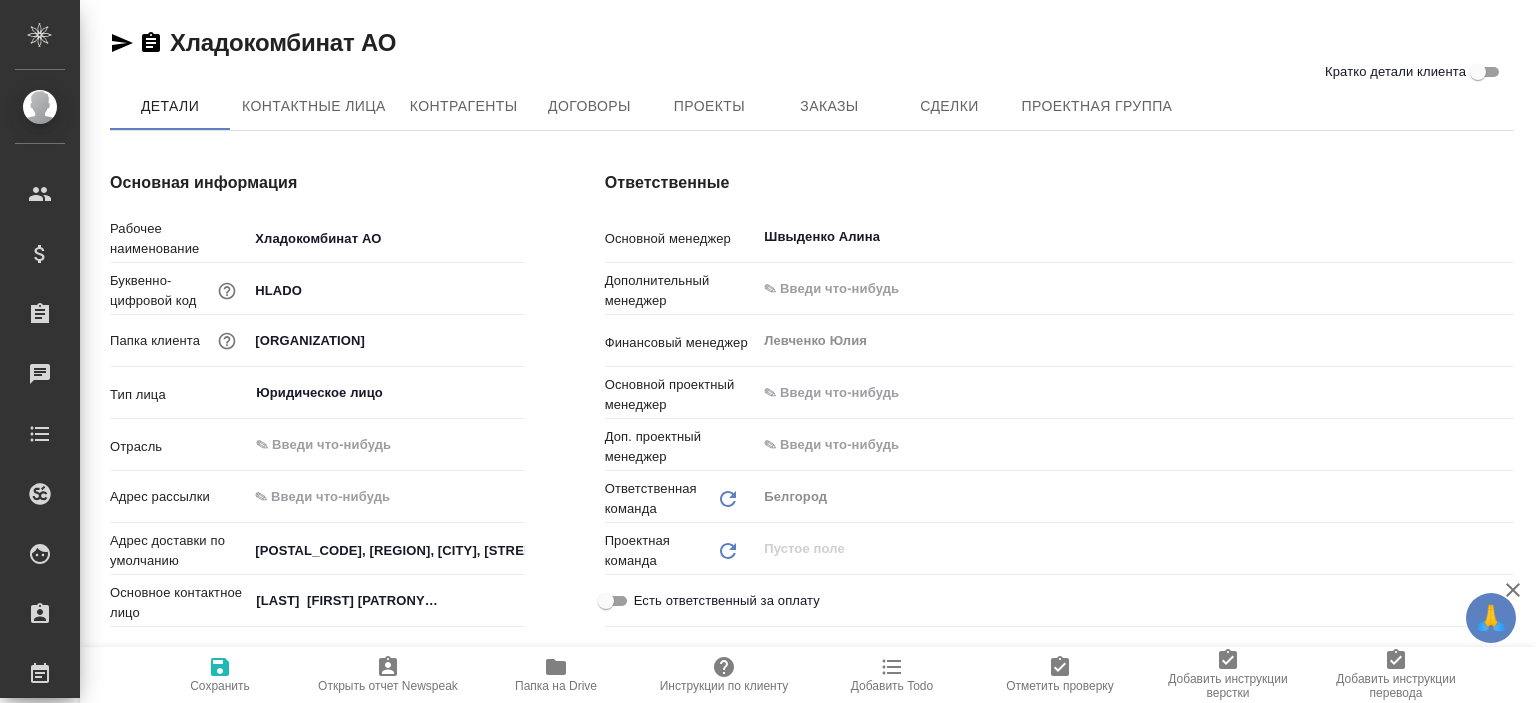 type on "x" 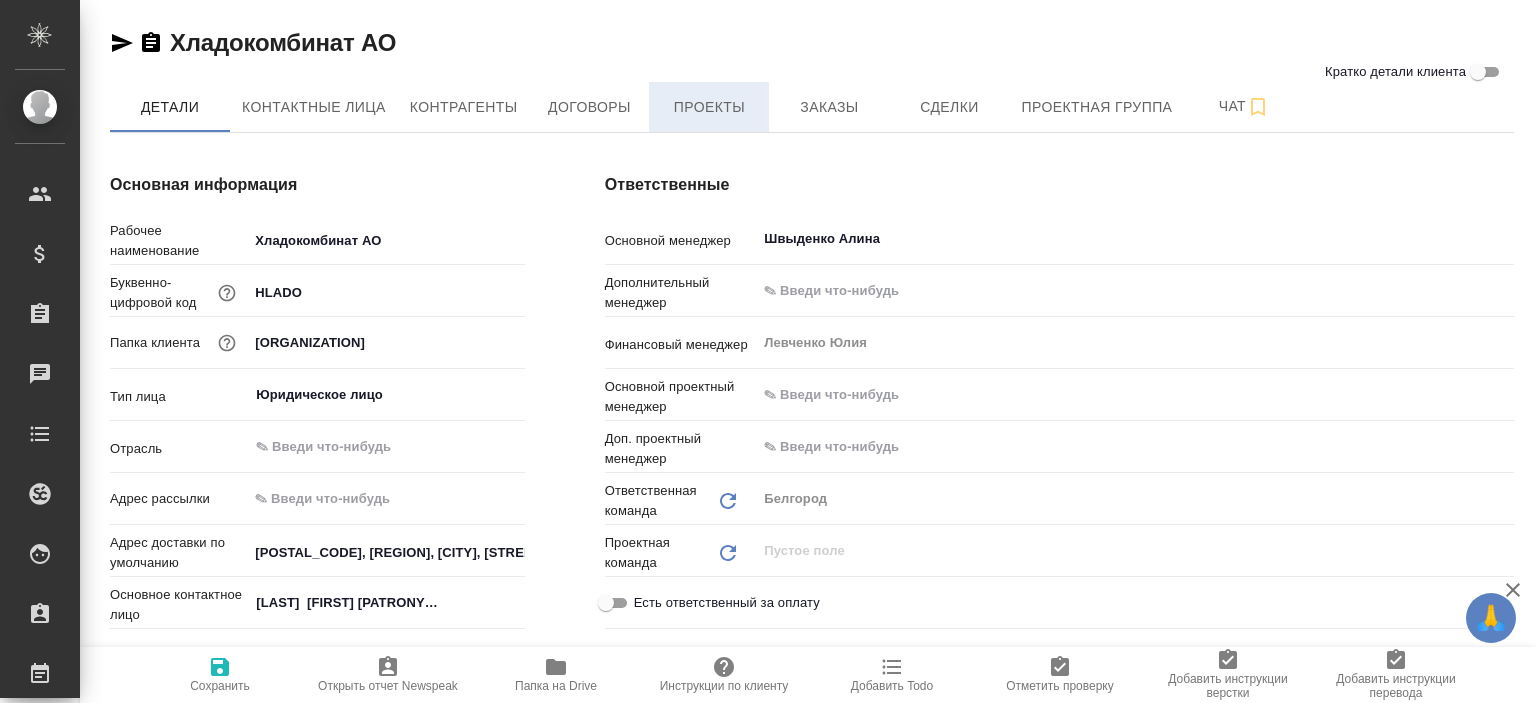 type on "x" 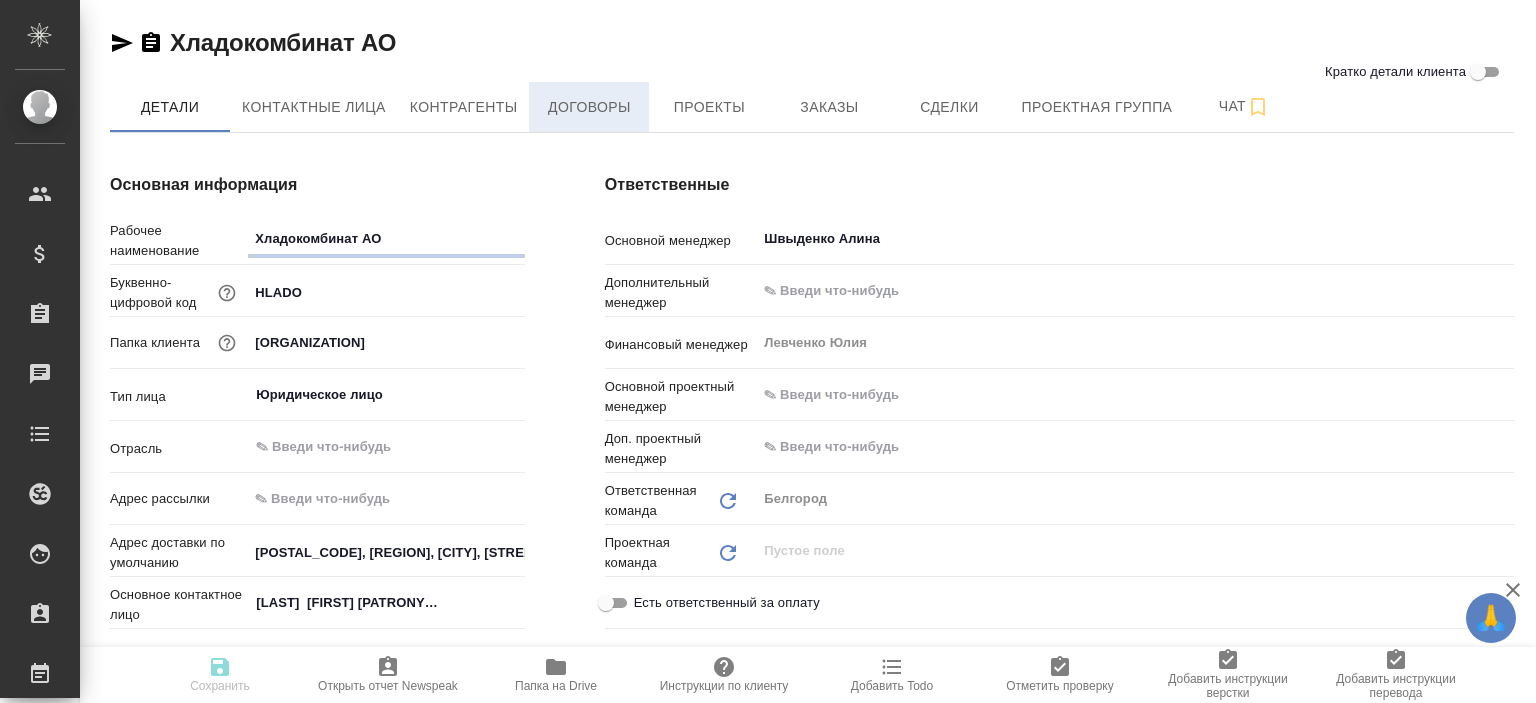 type on "x" 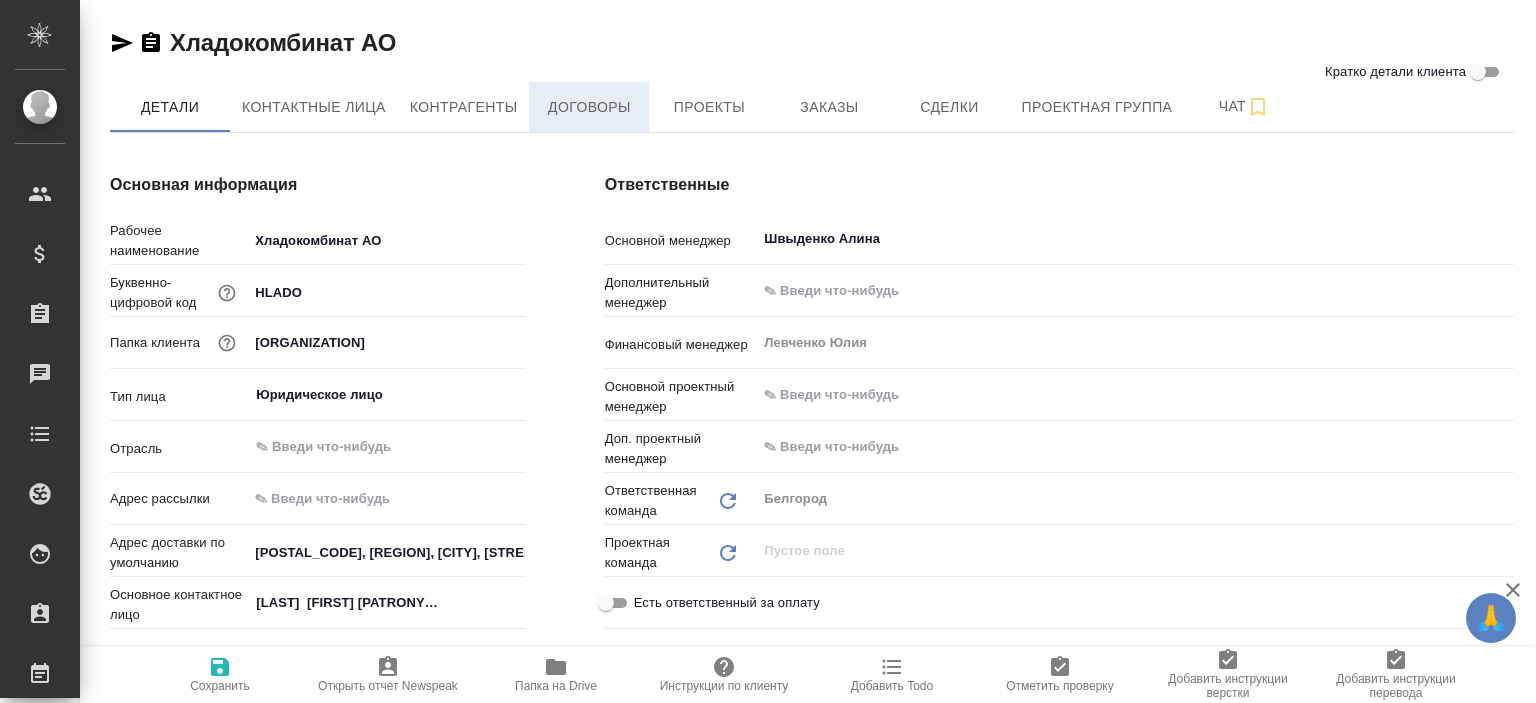 click on "Договоры" at bounding box center (589, 107) 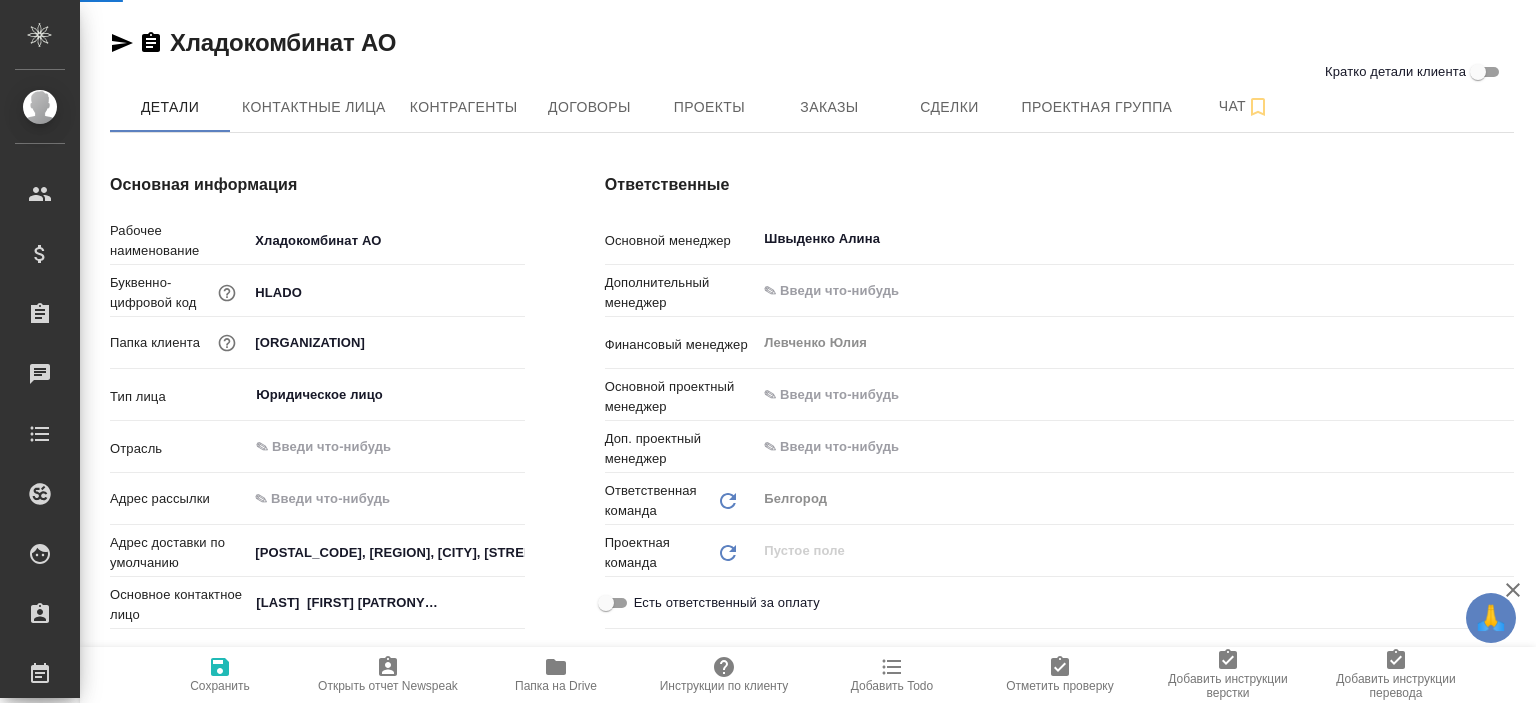 type on "x" 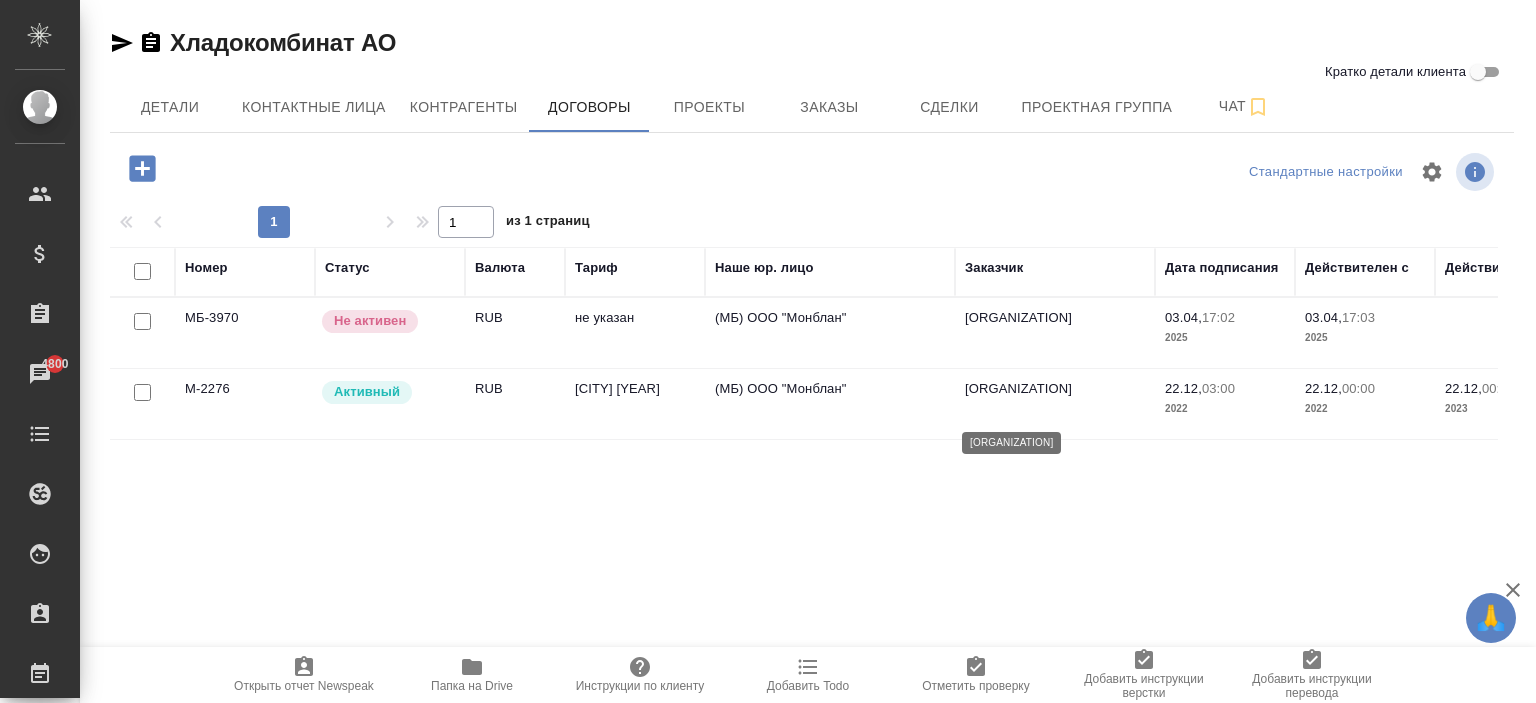 click on "[ORGANIZATION]" at bounding box center (1055, 389) 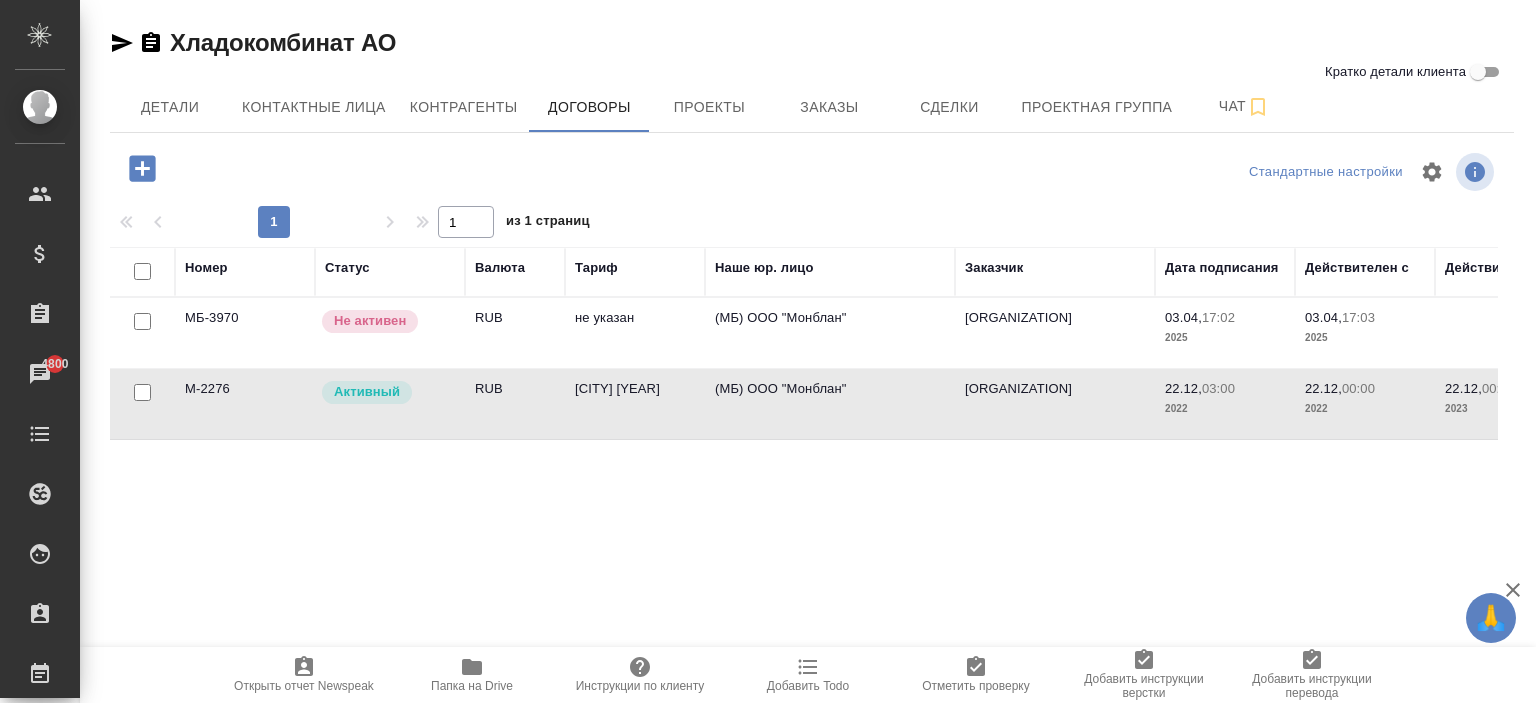 click on "не указан" at bounding box center [635, 333] 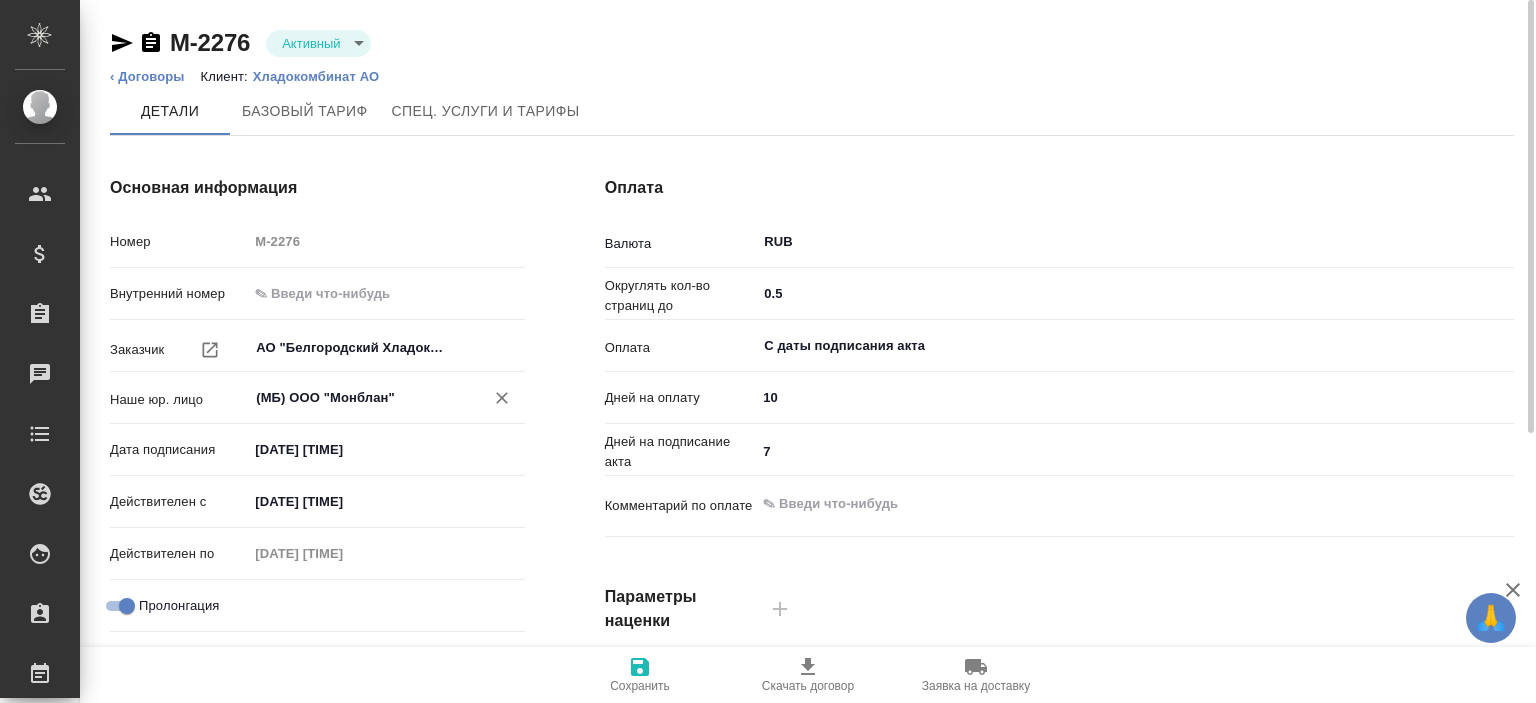 scroll, scrollTop: 0, scrollLeft: 0, axis: both 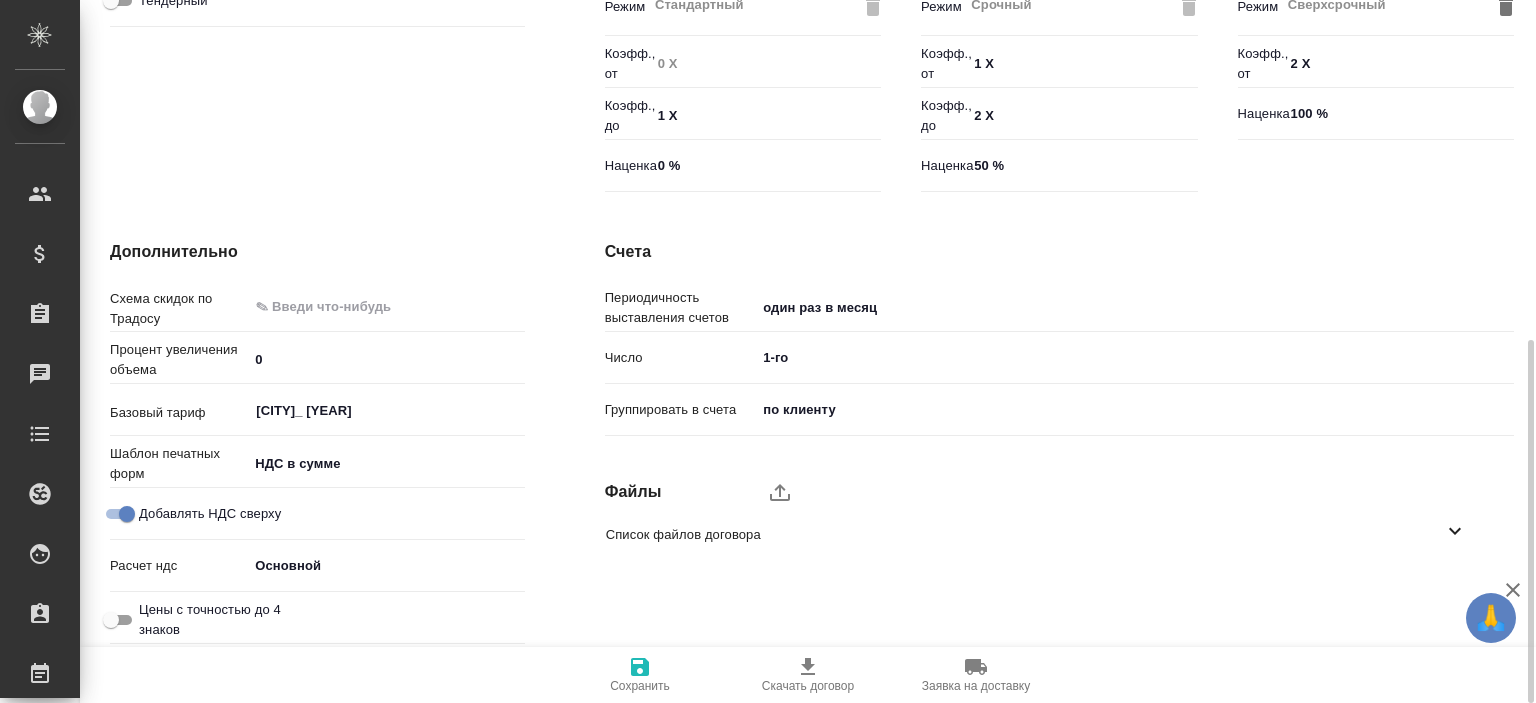 click on "Список файлов договора" at bounding box center (1044, 534) 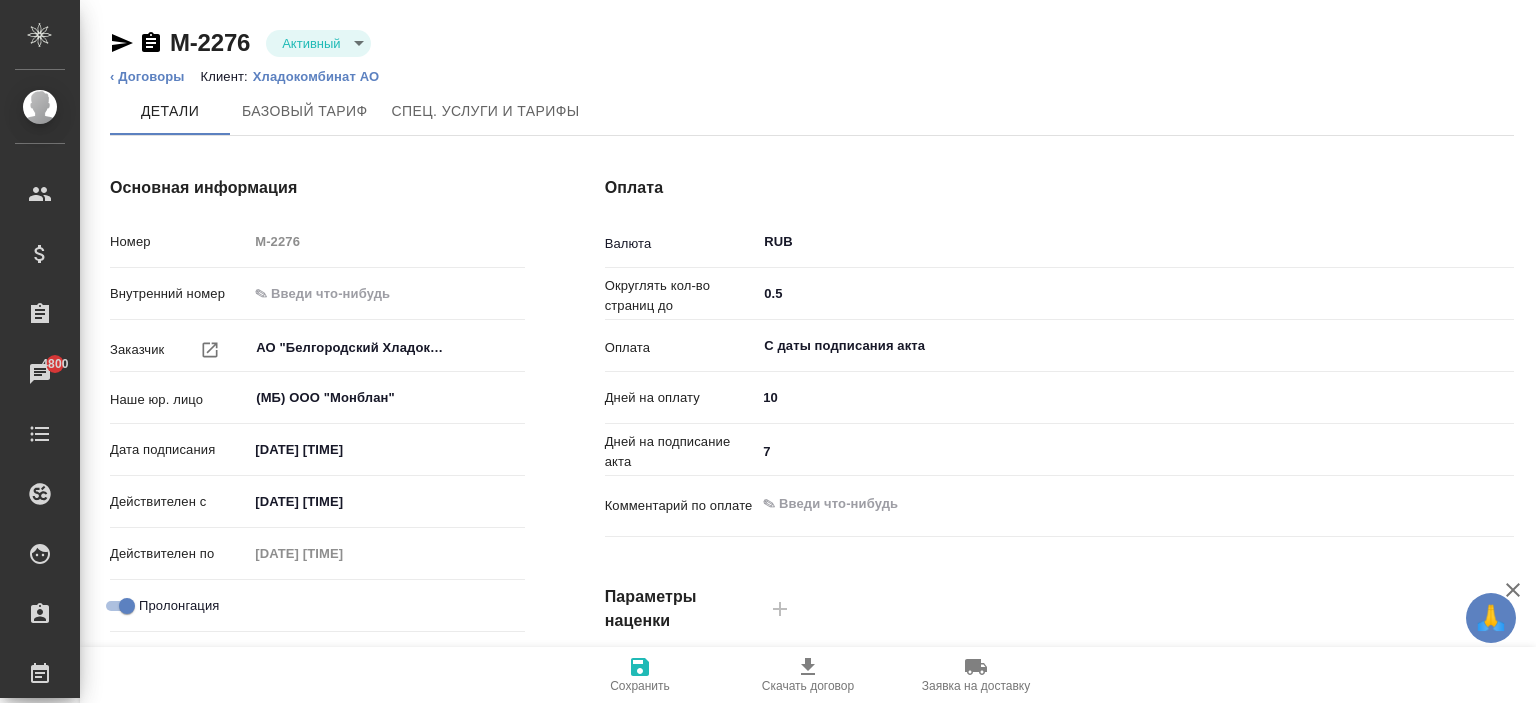 scroll, scrollTop: 657, scrollLeft: 0, axis: vertical 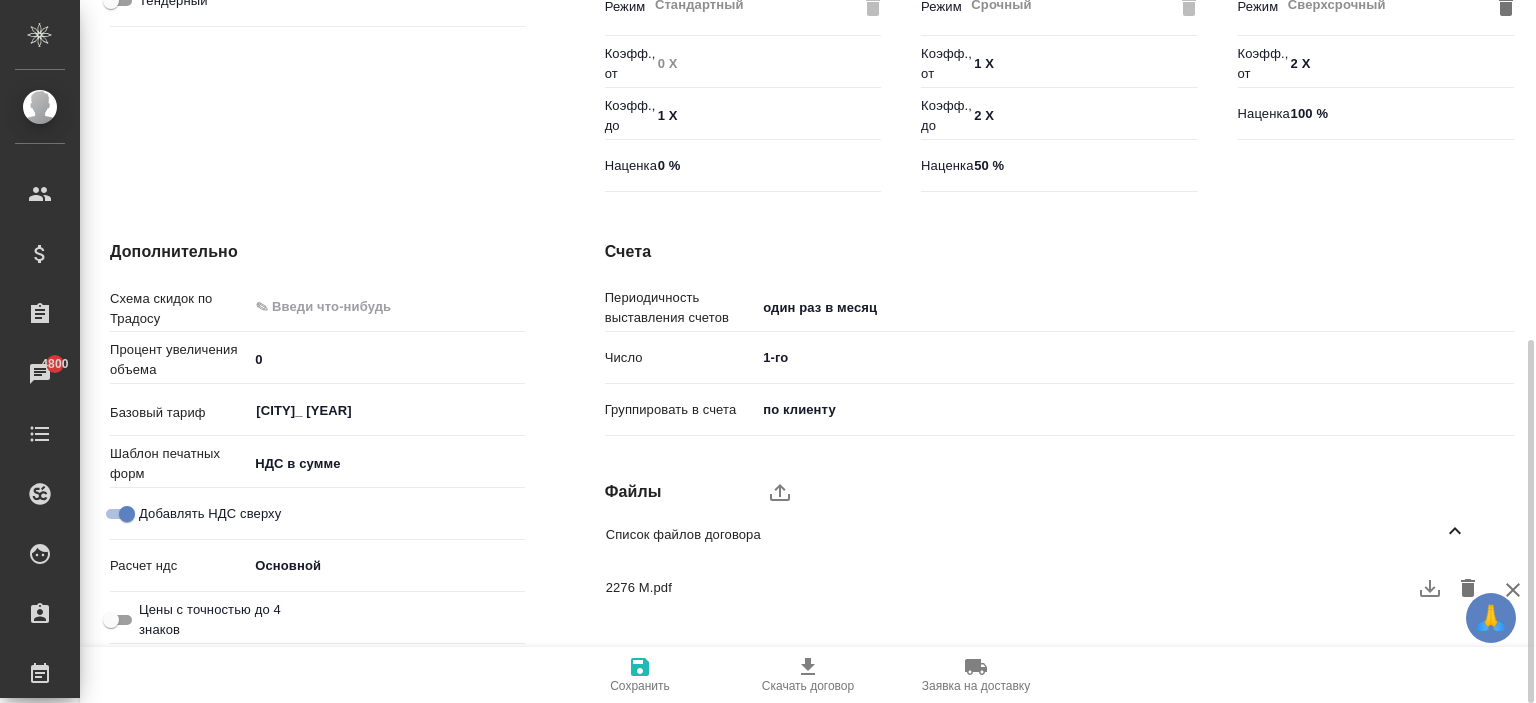 click 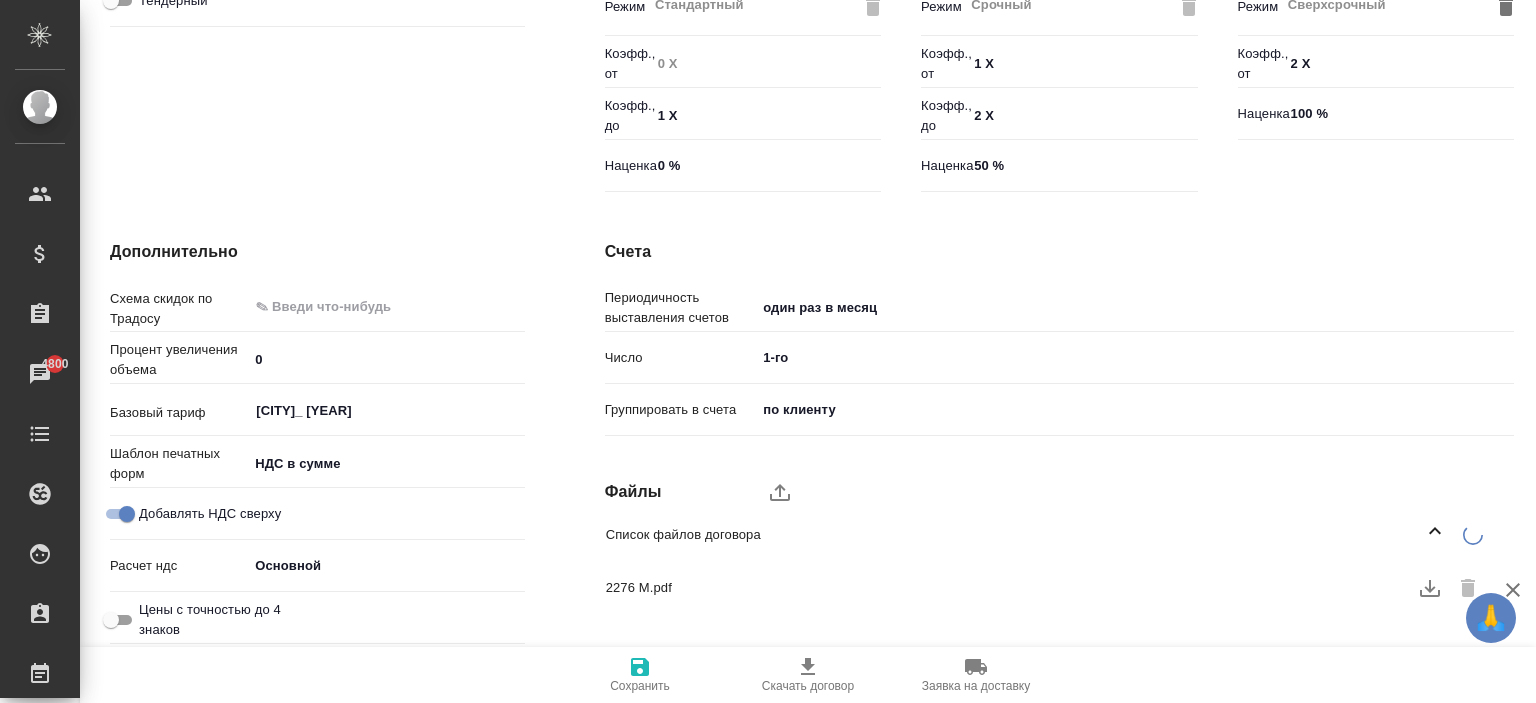 scroll, scrollTop: 0, scrollLeft: 0, axis: both 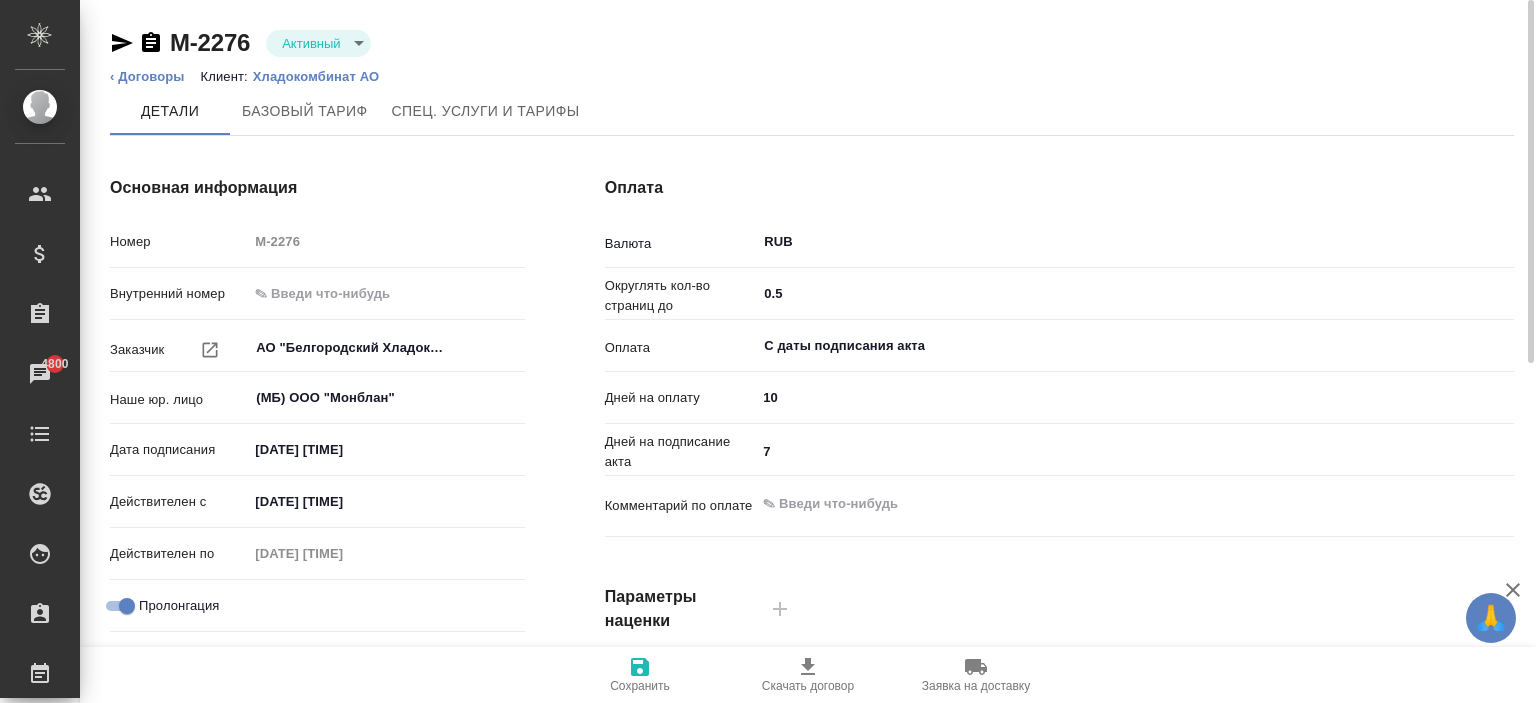 click on "Договор М-2276 АО "Белгородский Хладокомбинат" М-2276 [FIRST] [LAST] Хладокомбинат АО Детали Базовый тариф Спец. услуги и тарифы Основная информация Номер М-2276 Внутренний номер Заказчик АО "Белгородский Хладокомбинат" ​ Наше юр. лицо (МБ) ООО "Монблан" ​ Дата подписания [DATE] [TIME] Действителен с [DATE] [TIME] Действителен по [DATE] [TIME] Пролонгация Тендерный Оплата Валюта RUB ​ Округлять кол-во страниц до 0.5 ​ Оплата С даты подписания акта ​ Дней на оплату 10 Дней на подписание акта 7 Комментарий по оплате x Параметры наценки Режим Стандартный ​ Коэфф., от 0 X Коэфф., до 1 X Наценка 0 % Режим Срочный ​ 0" at bounding box center (812, 680) 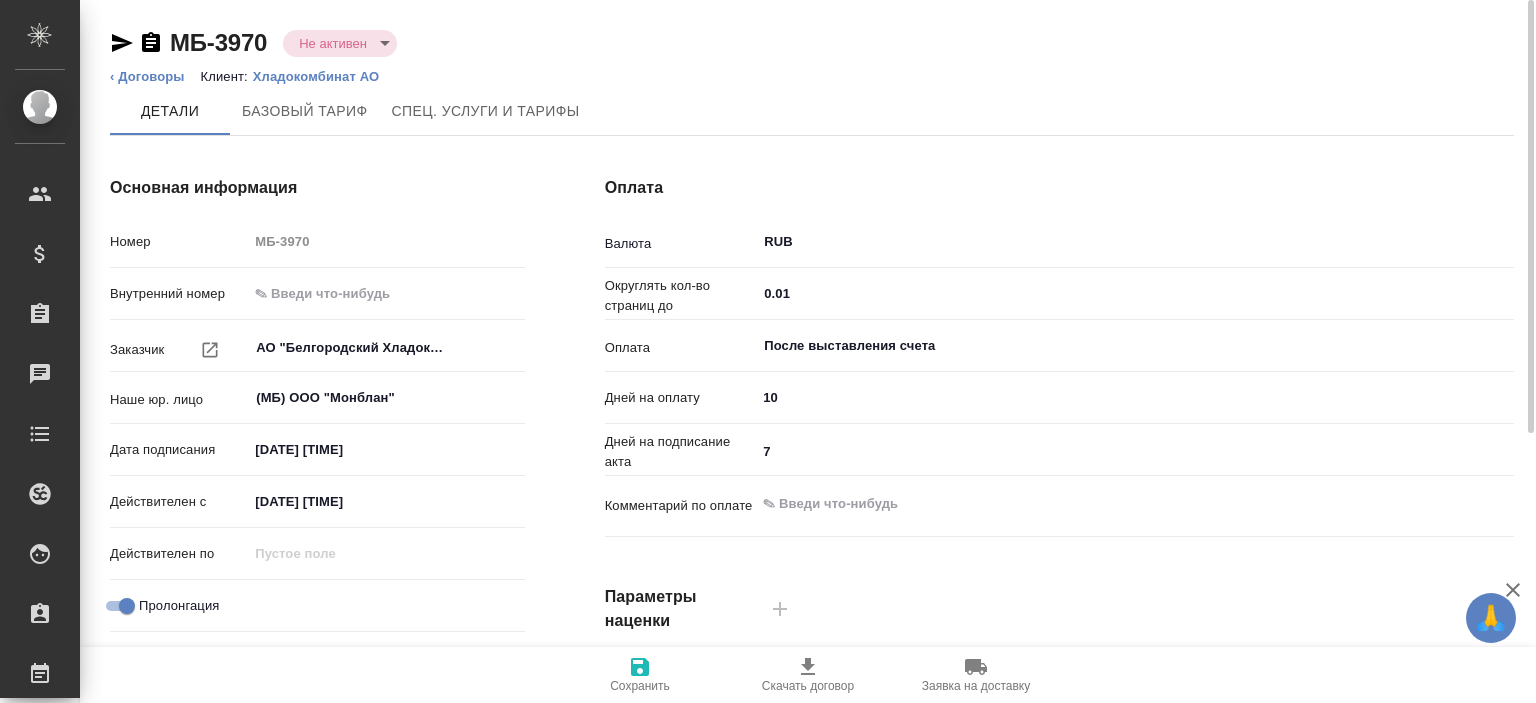 scroll, scrollTop: 0, scrollLeft: 0, axis: both 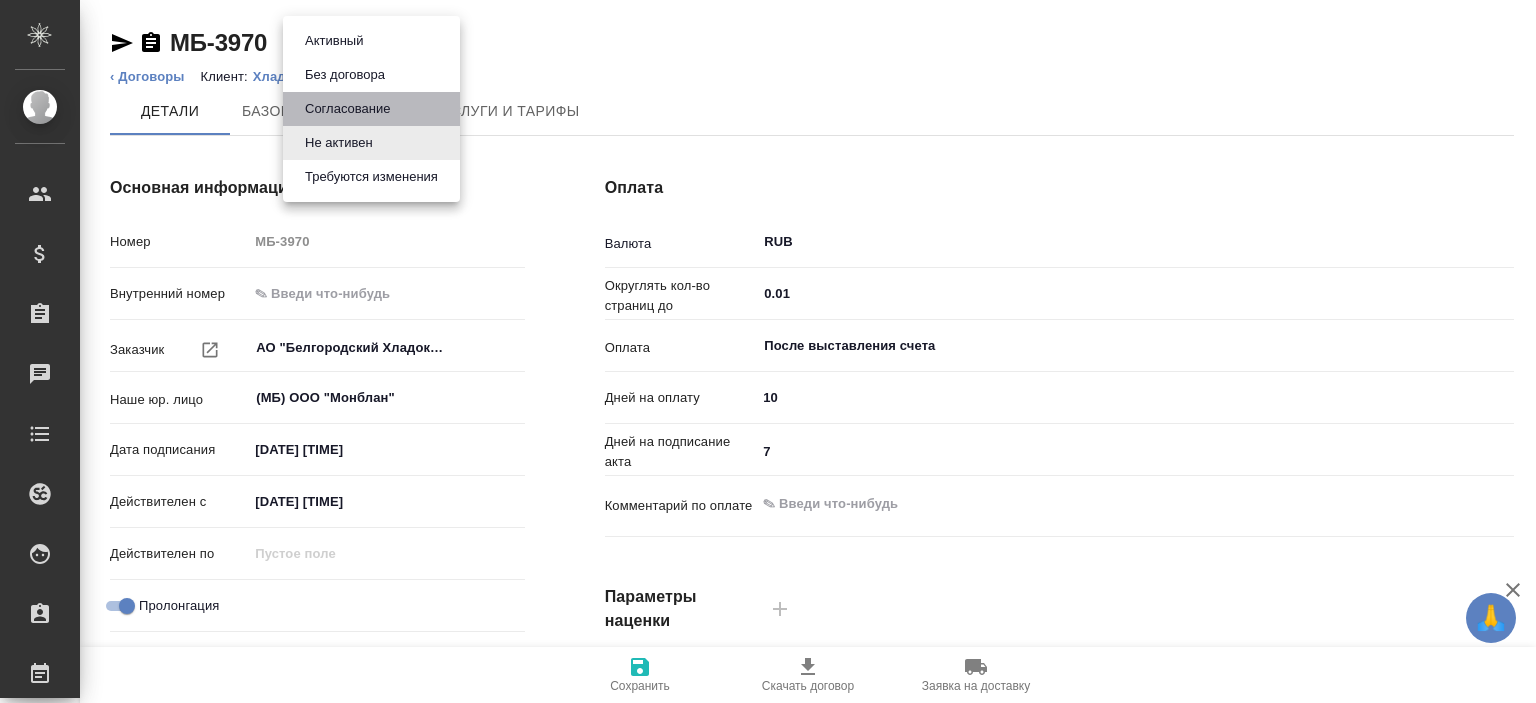 click on "Согласование" at bounding box center [334, 41] 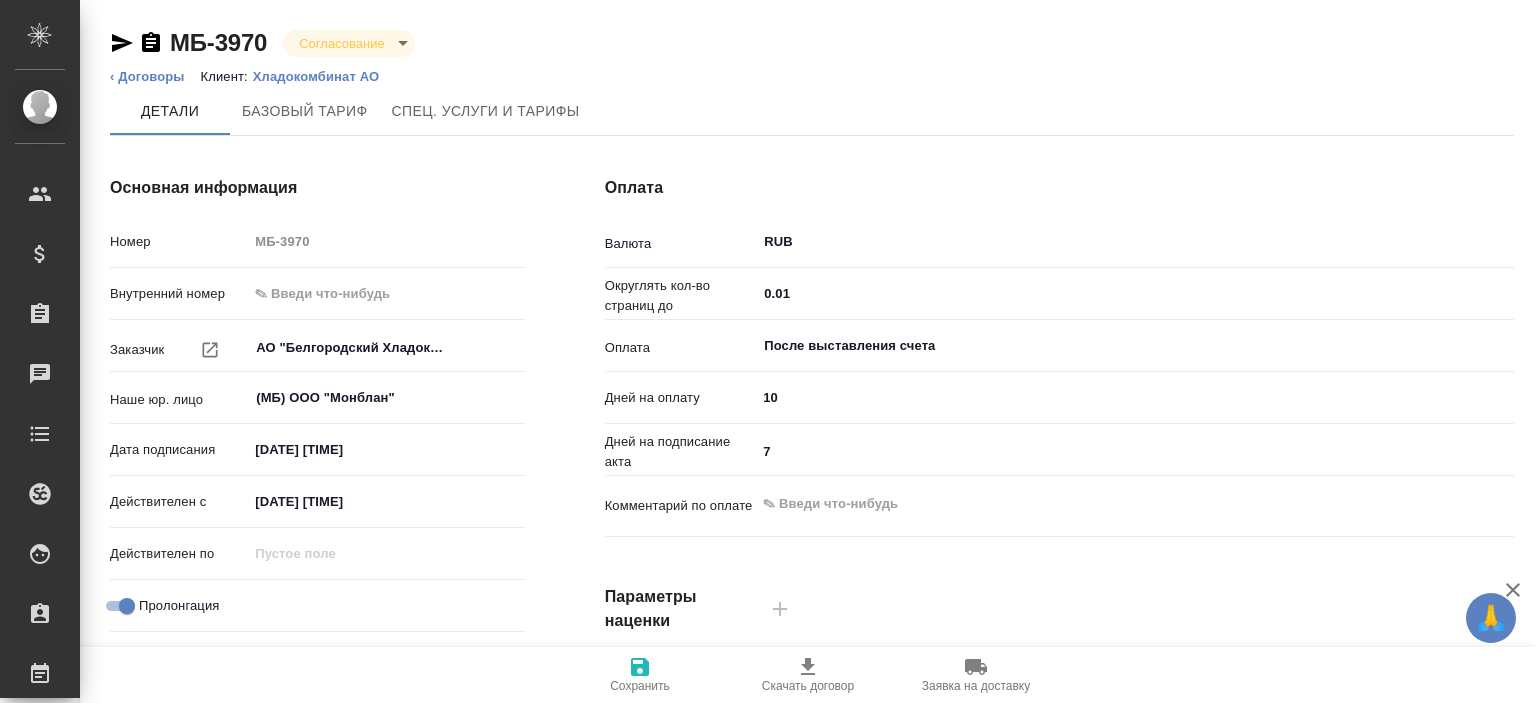 click 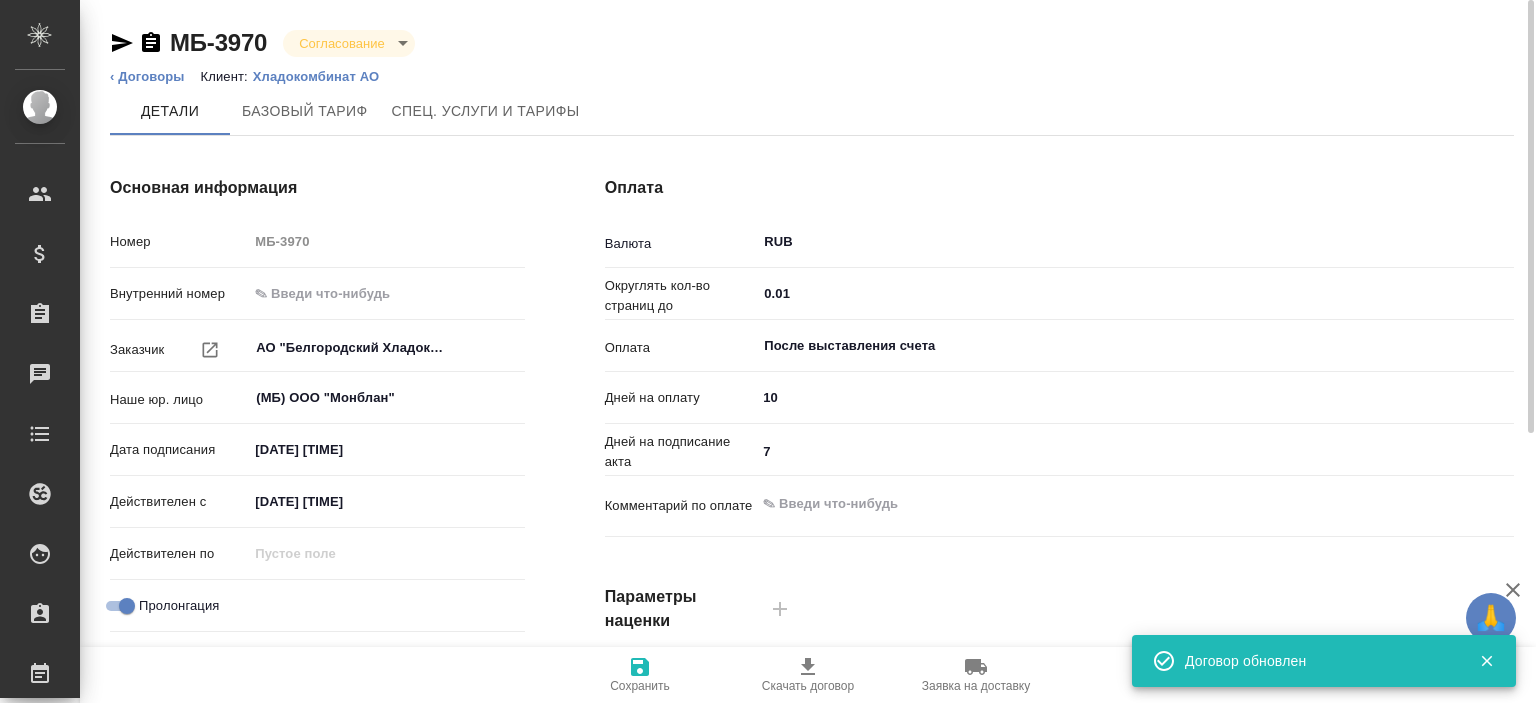scroll, scrollTop: 657, scrollLeft: 0, axis: vertical 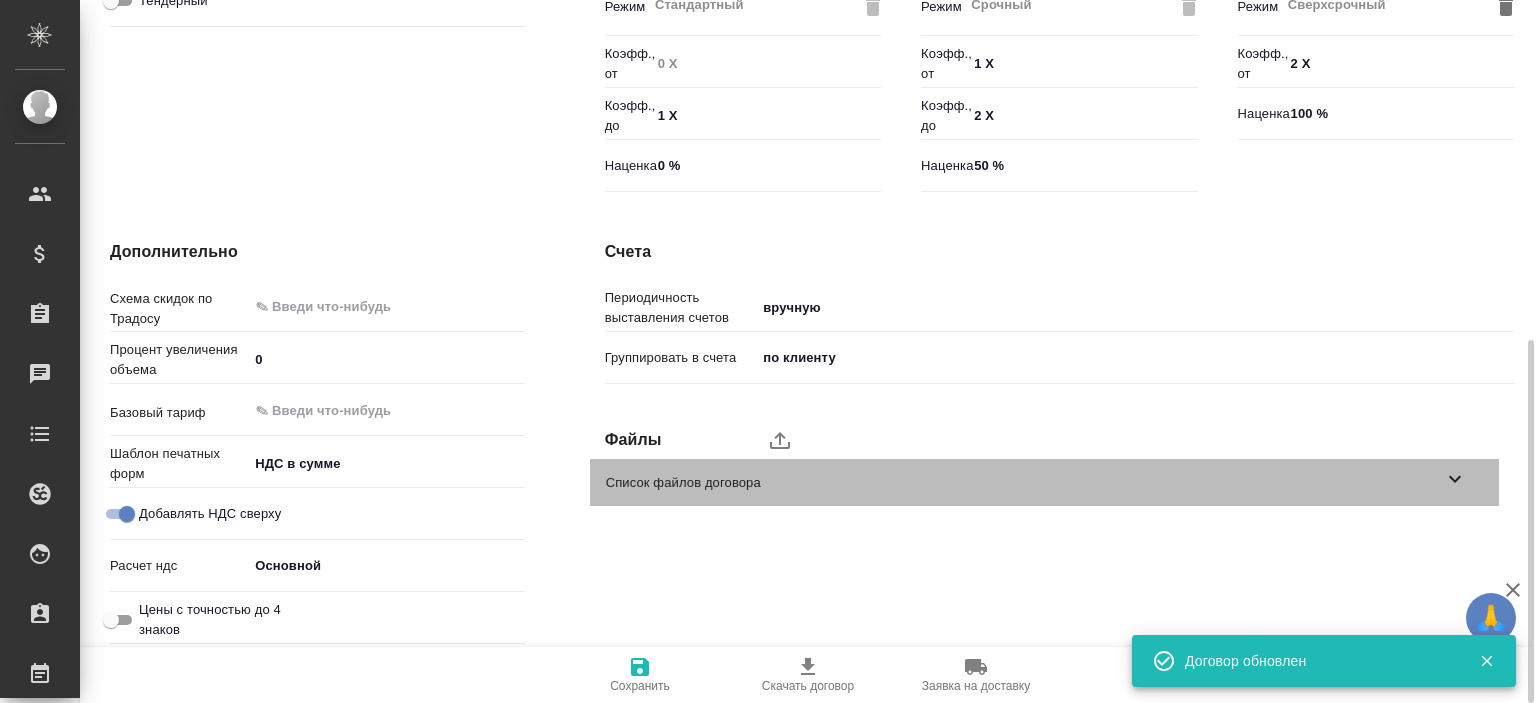 click on "Список файлов договора" at bounding box center [1044, 482] 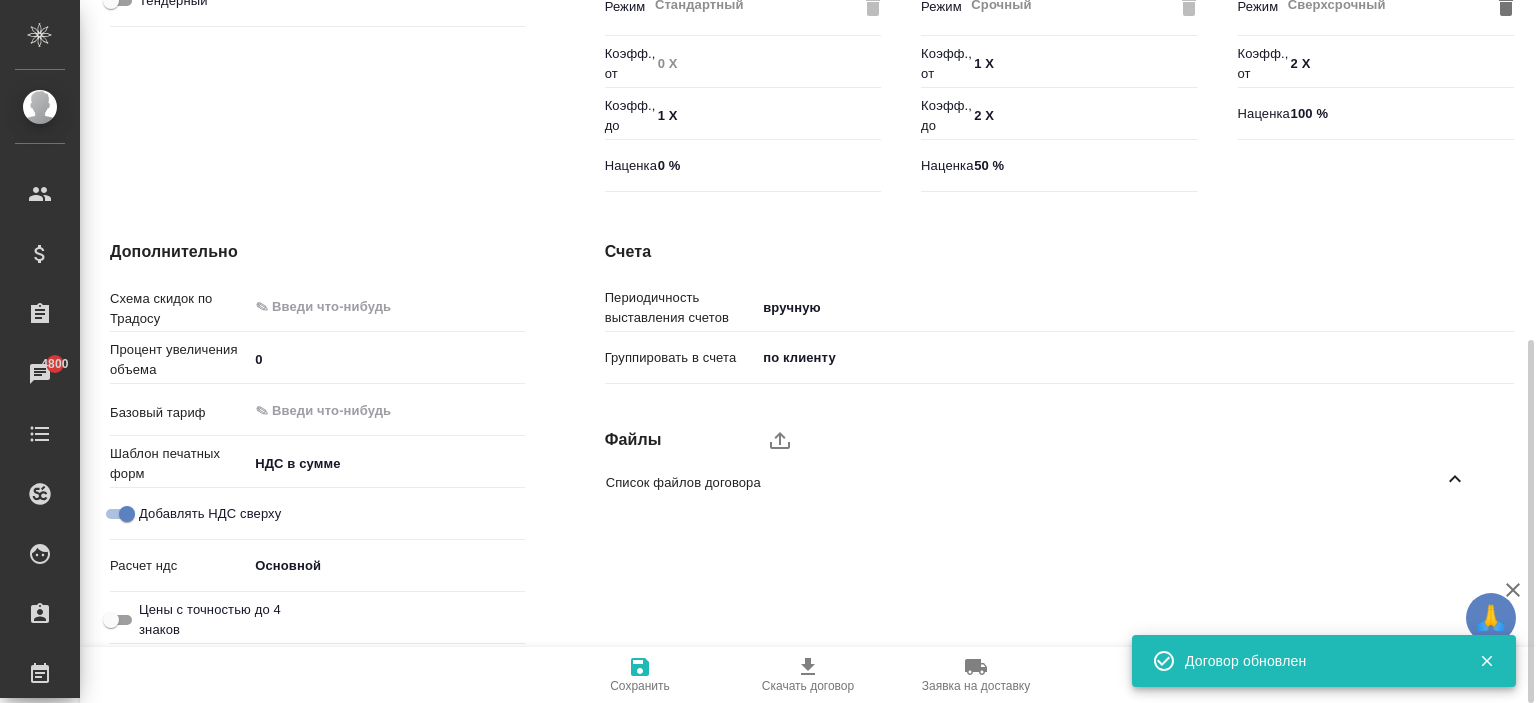 scroll, scrollTop: 0, scrollLeft: 0, axis: both 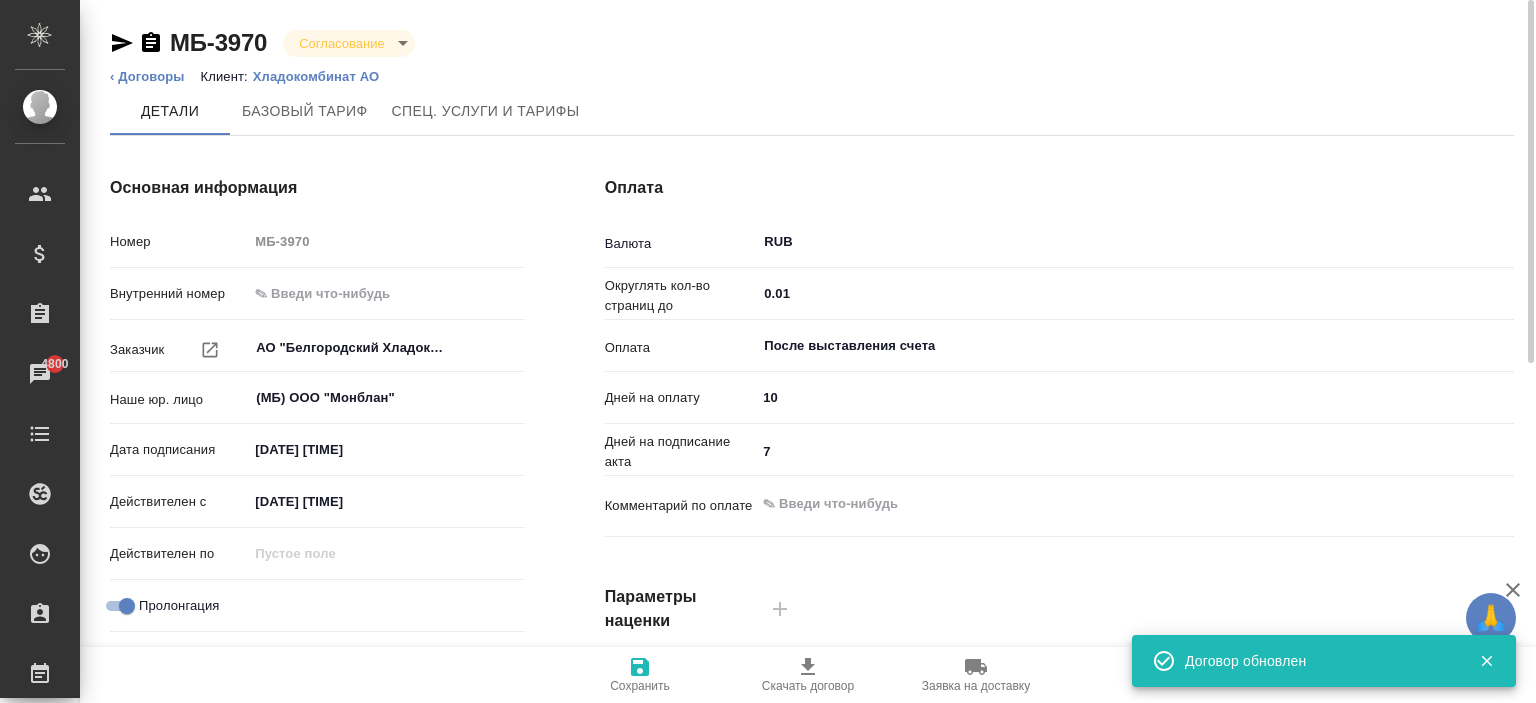 click on "МБ-3970 Согласование confirmation" at bounding box center [812, 43] 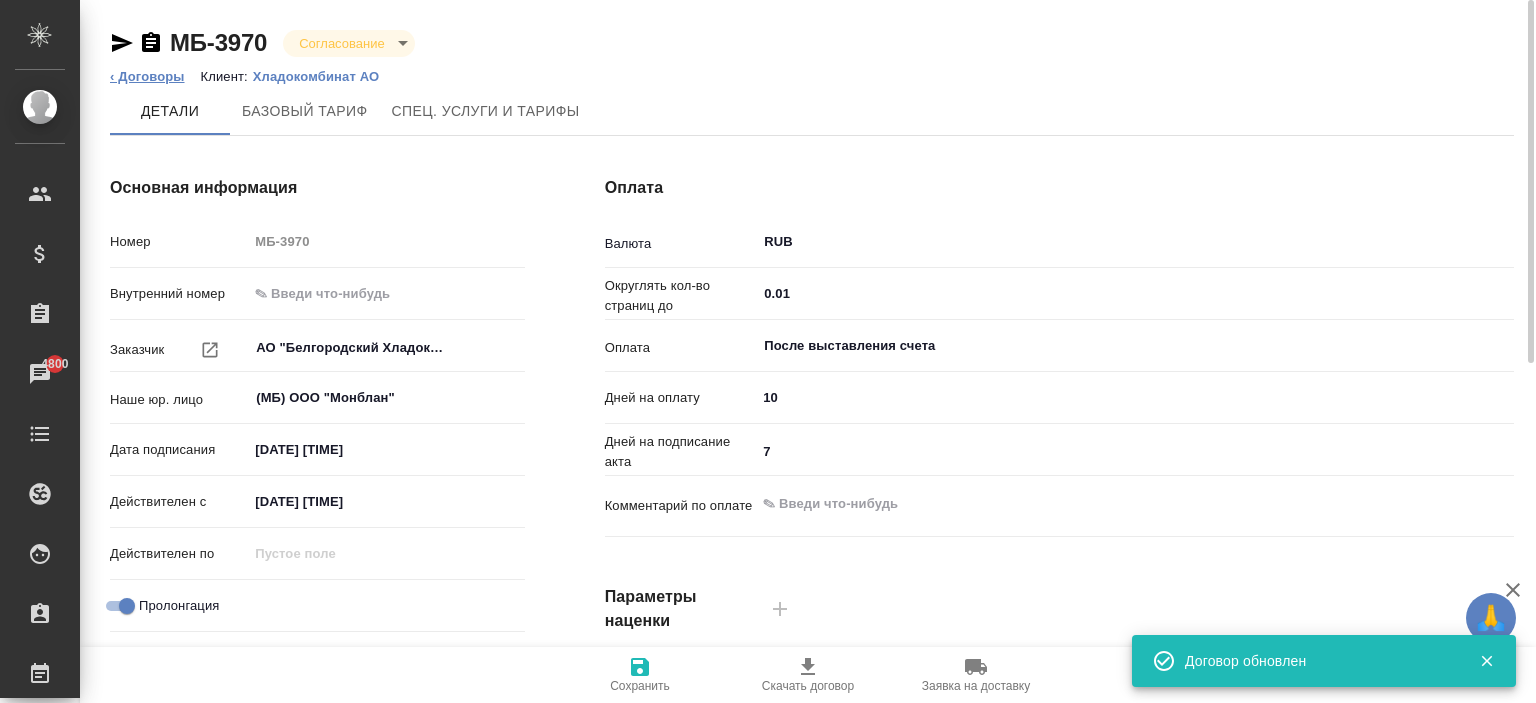 click on "‹ Договоры" at bounding box center (147, 76) 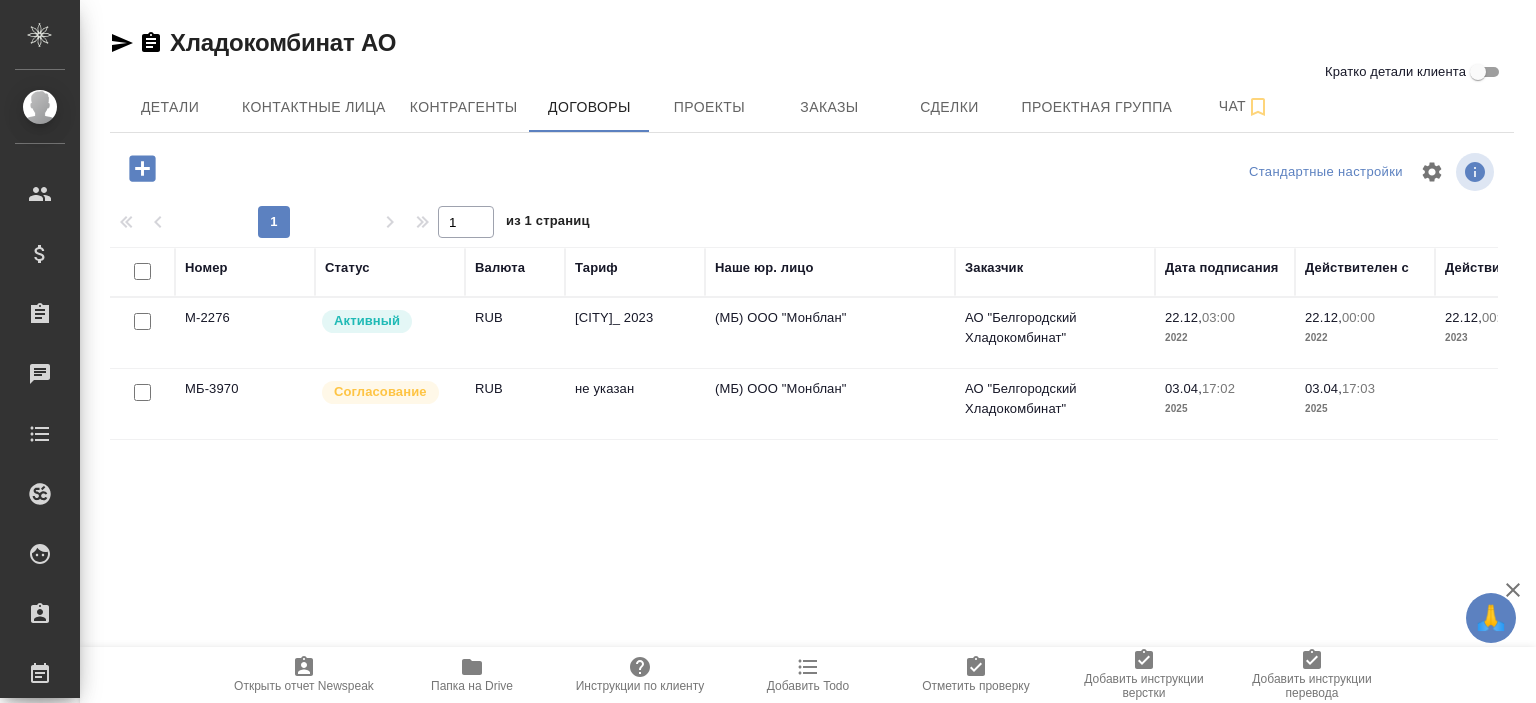 scroll, scrollTop: 0, scrollLeft: 0, axis: both 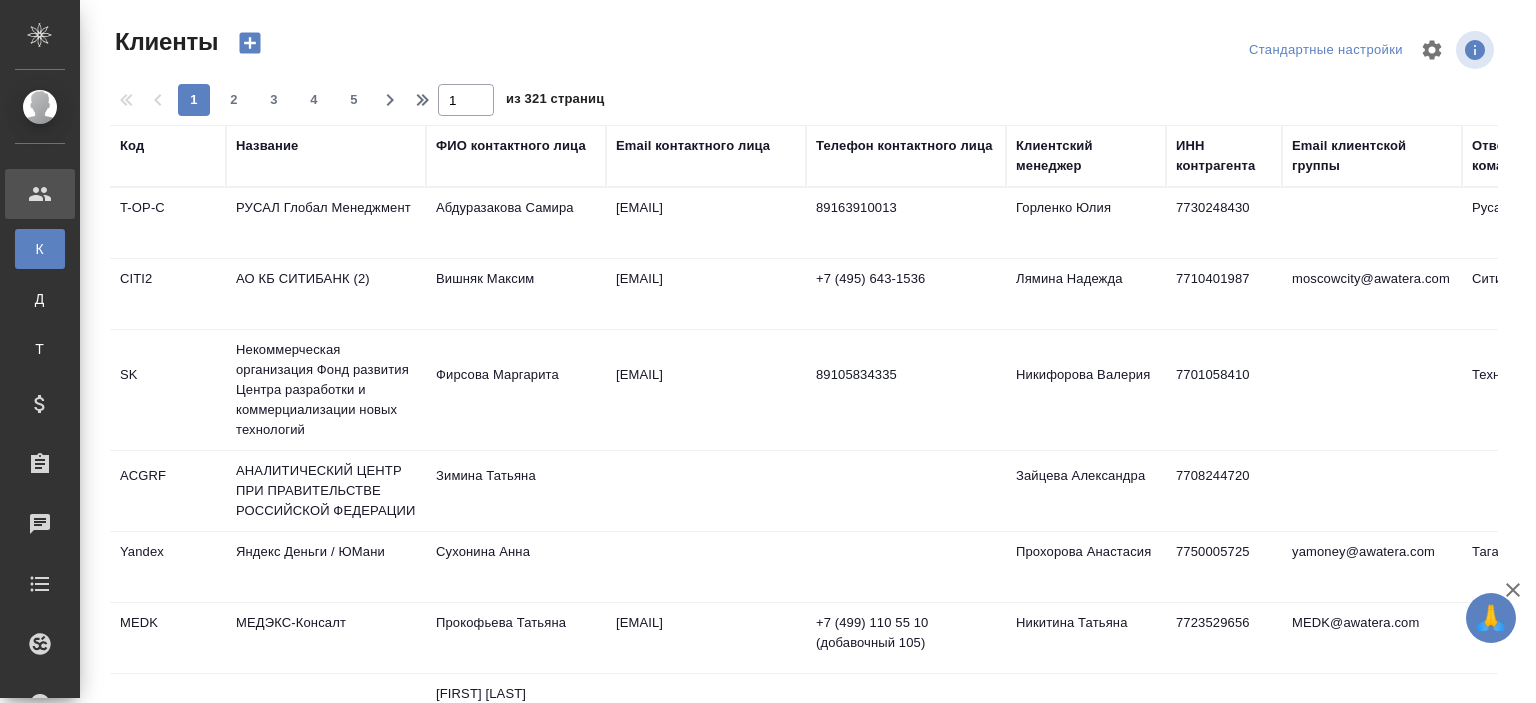 select on "RU" 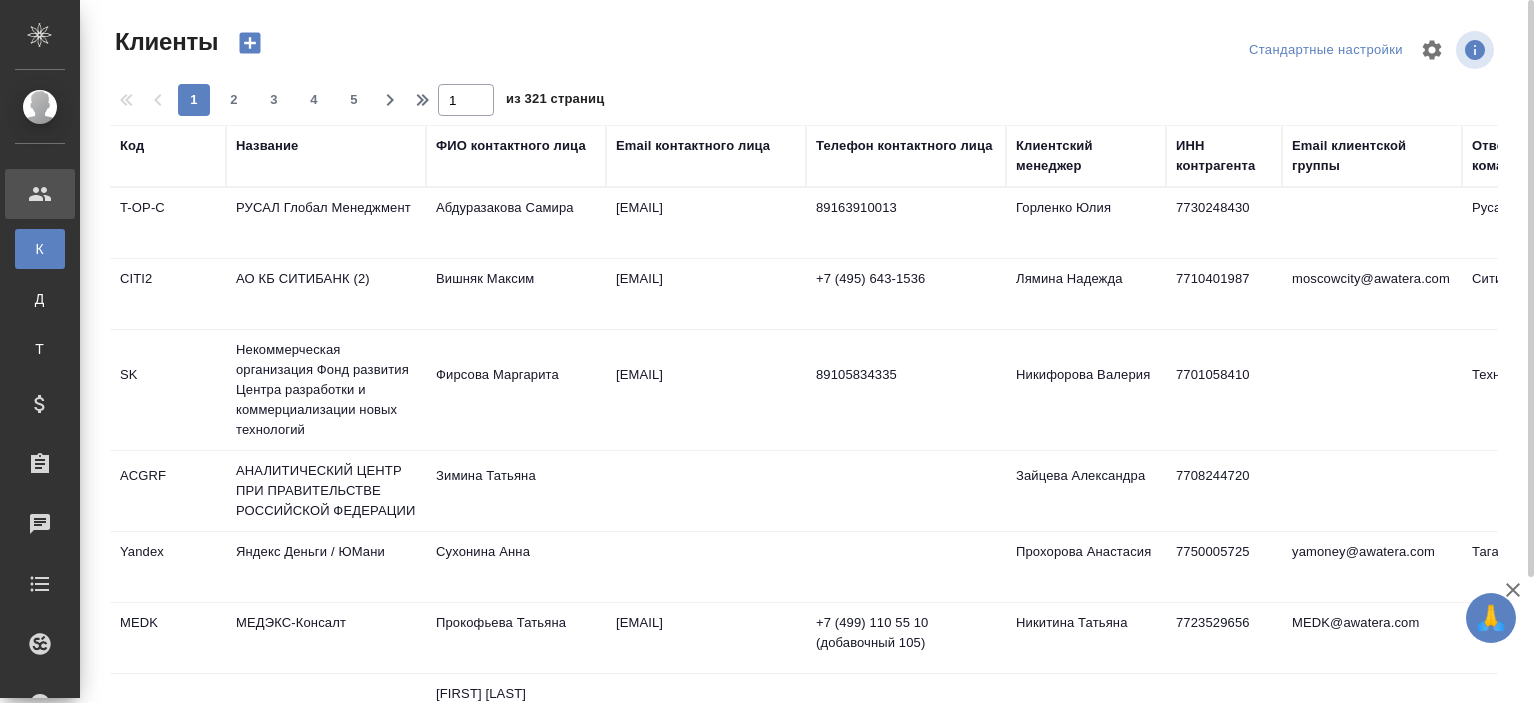 scroll, scrollTop: 0, scrollLeft: 0, axis: both 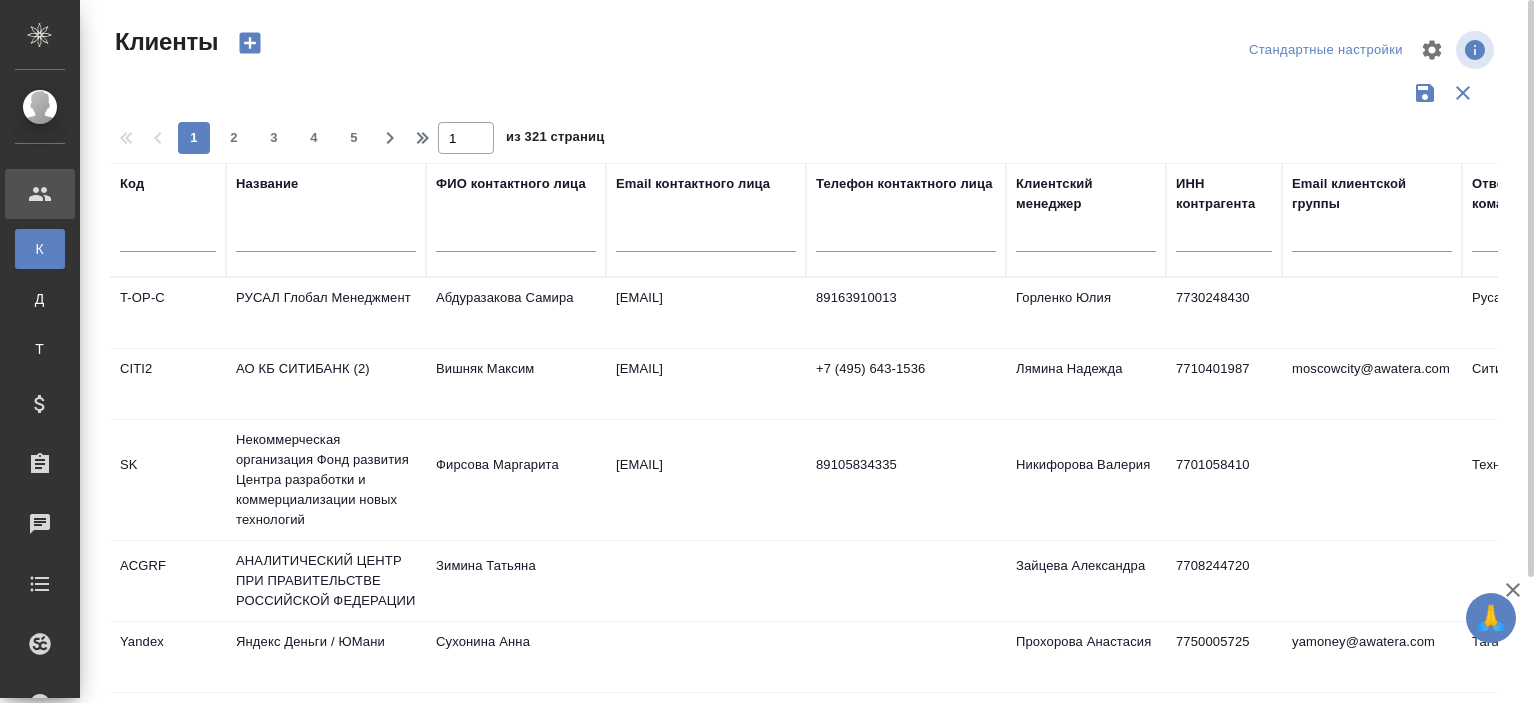click at bounding box center (326, 241) 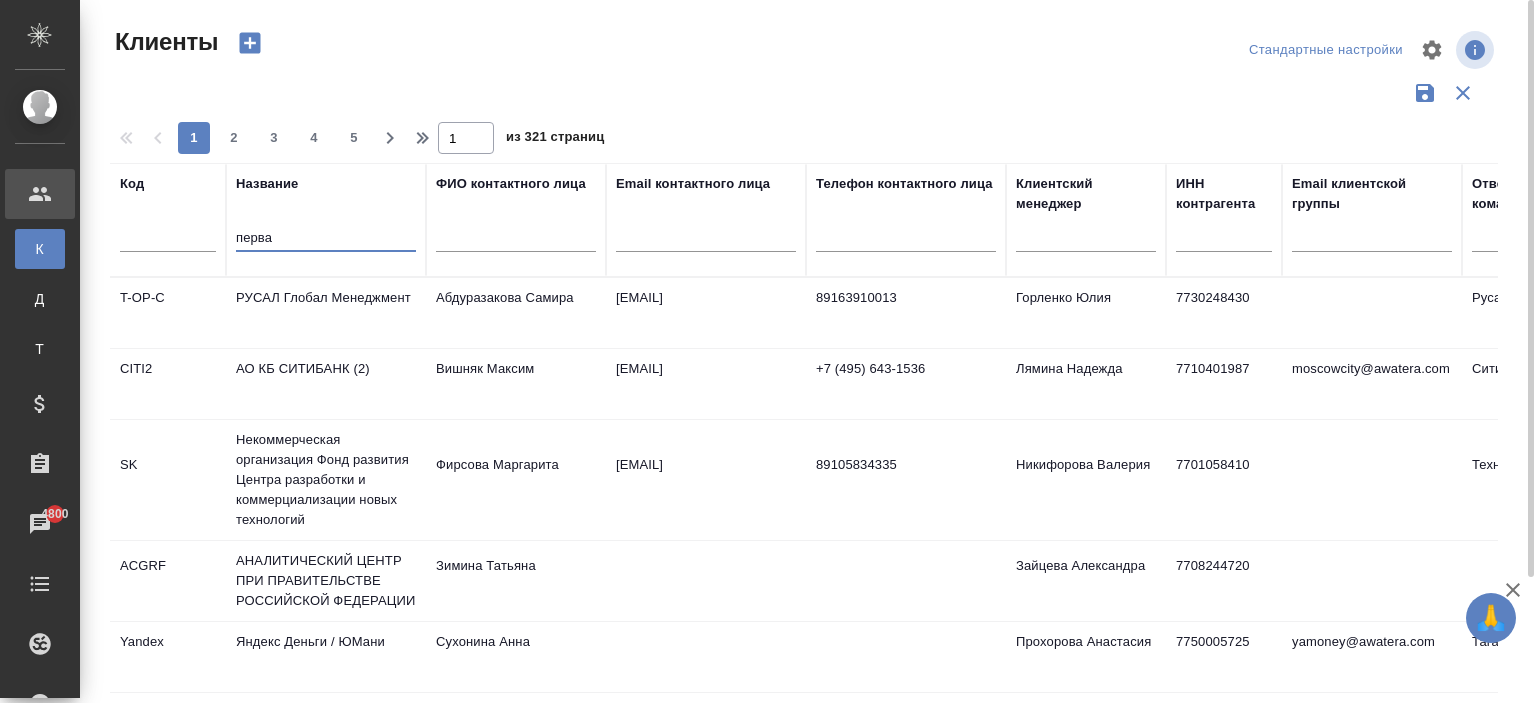 type on "первая" 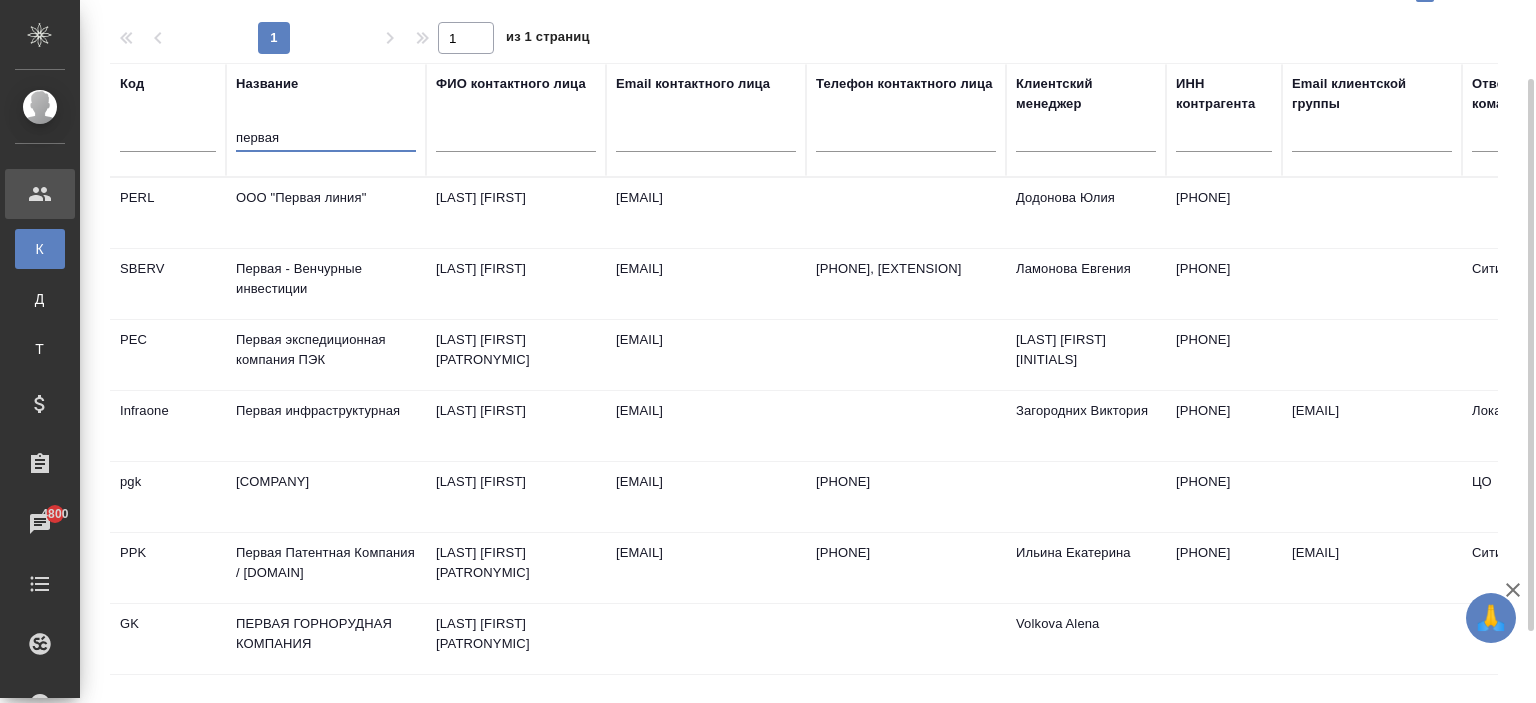 scroll, scrollTop: 191, scrollLeft: 0, axis: vertical 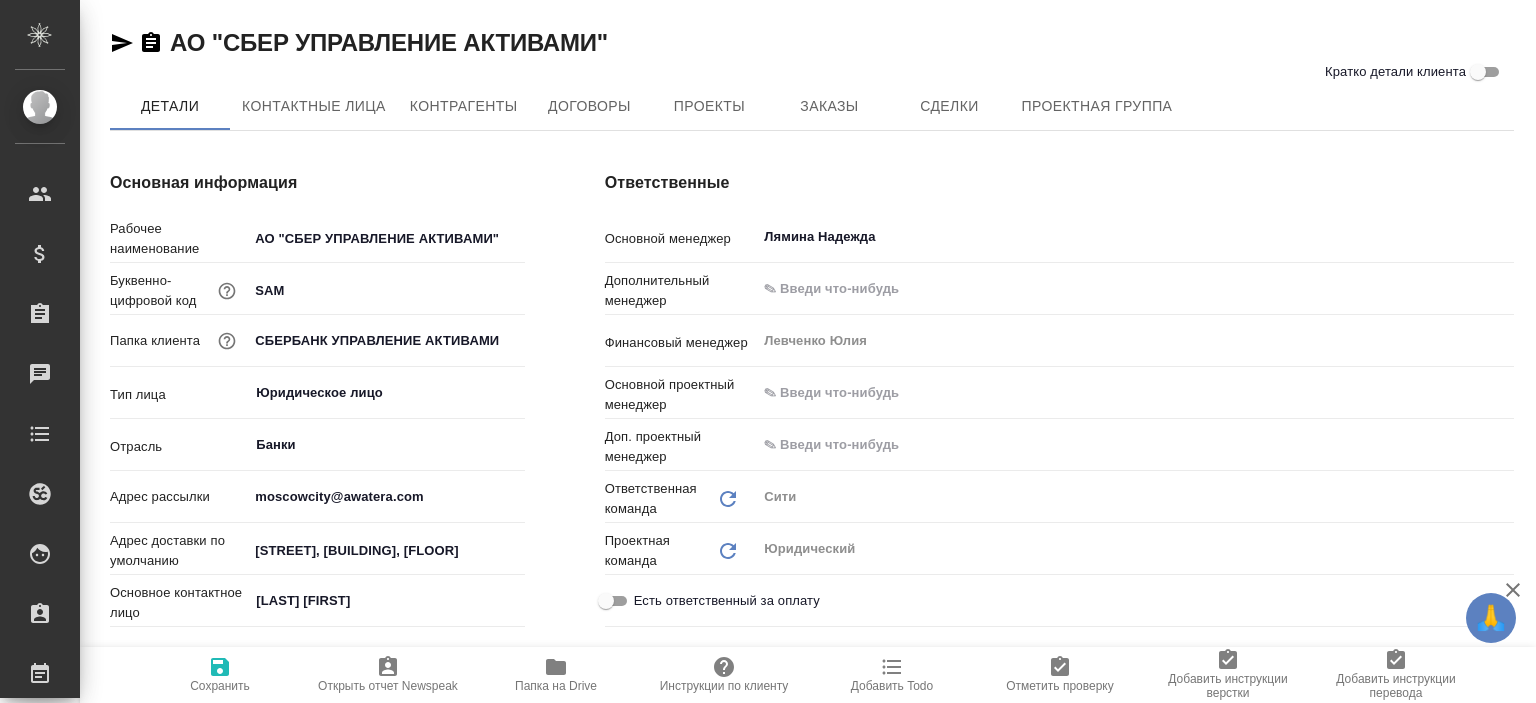 type on "x" 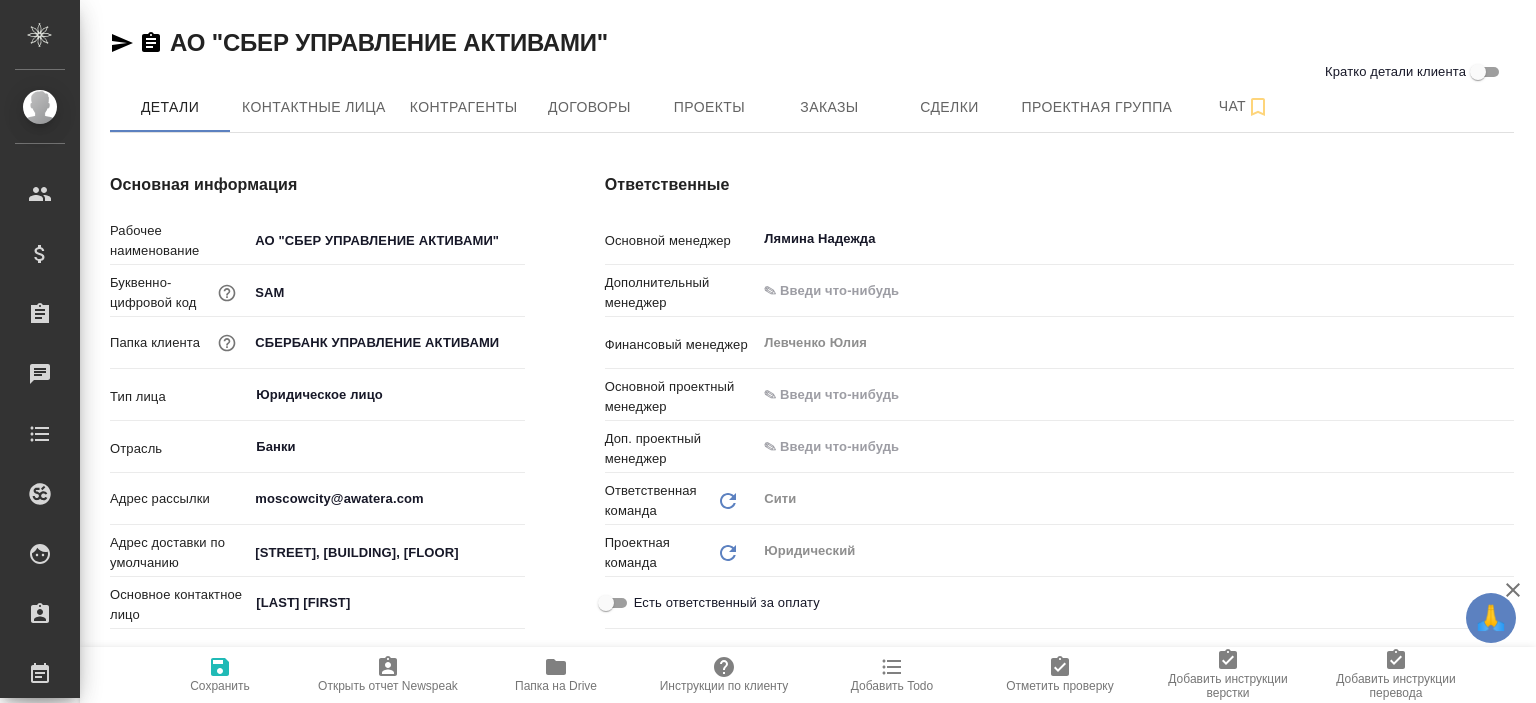 type on "x" 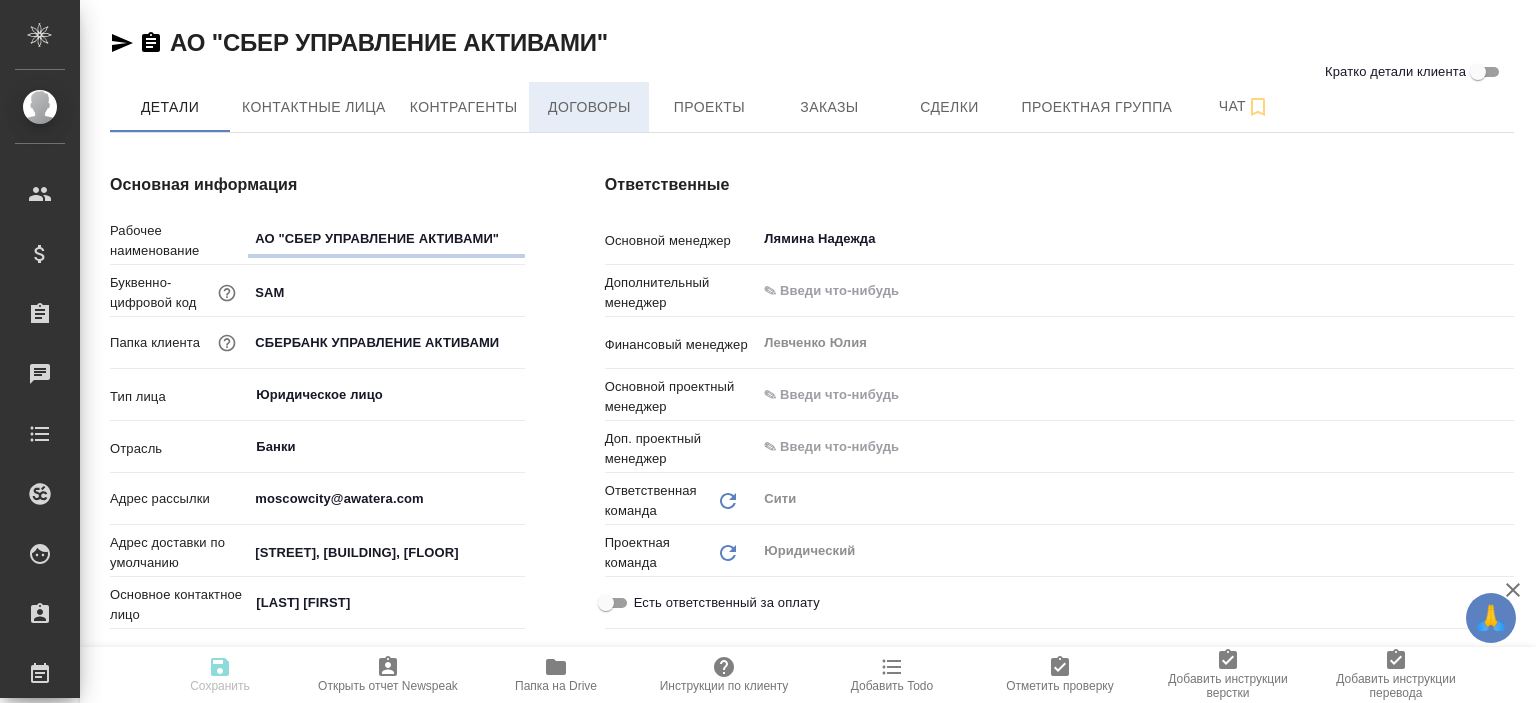 type on "x" 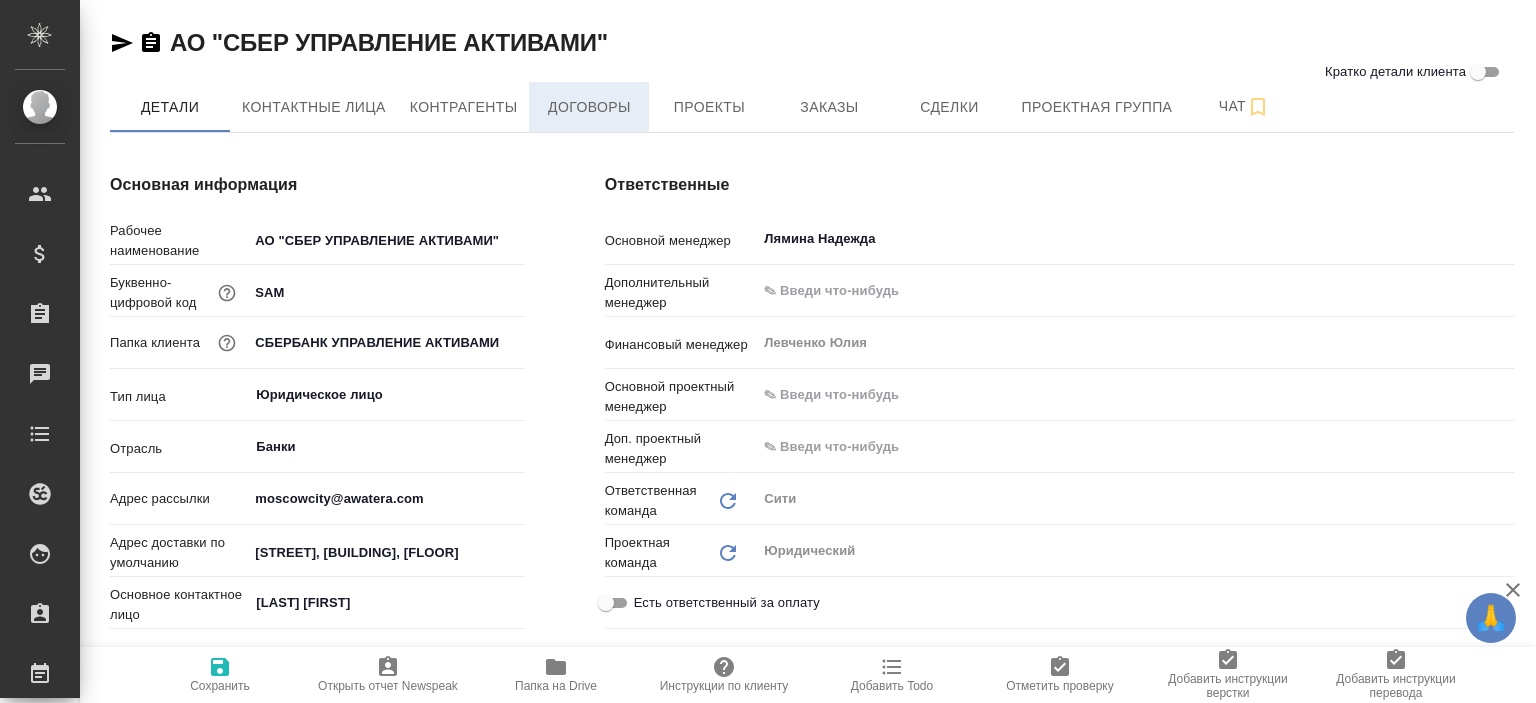 click on "Договоры" at bounding box center [589, 107] 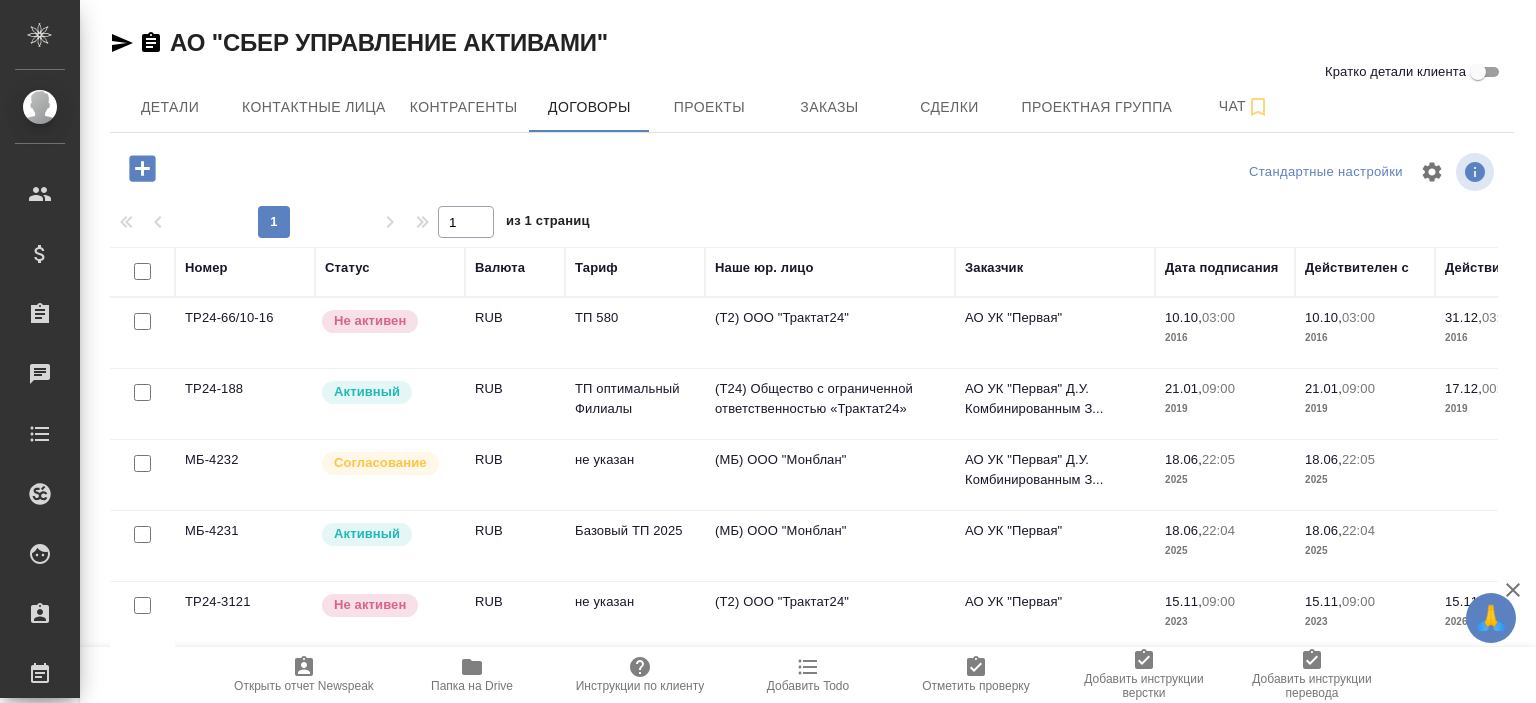 scroll, scrollTop: 44, scrollLeft: 0, axis: vertical 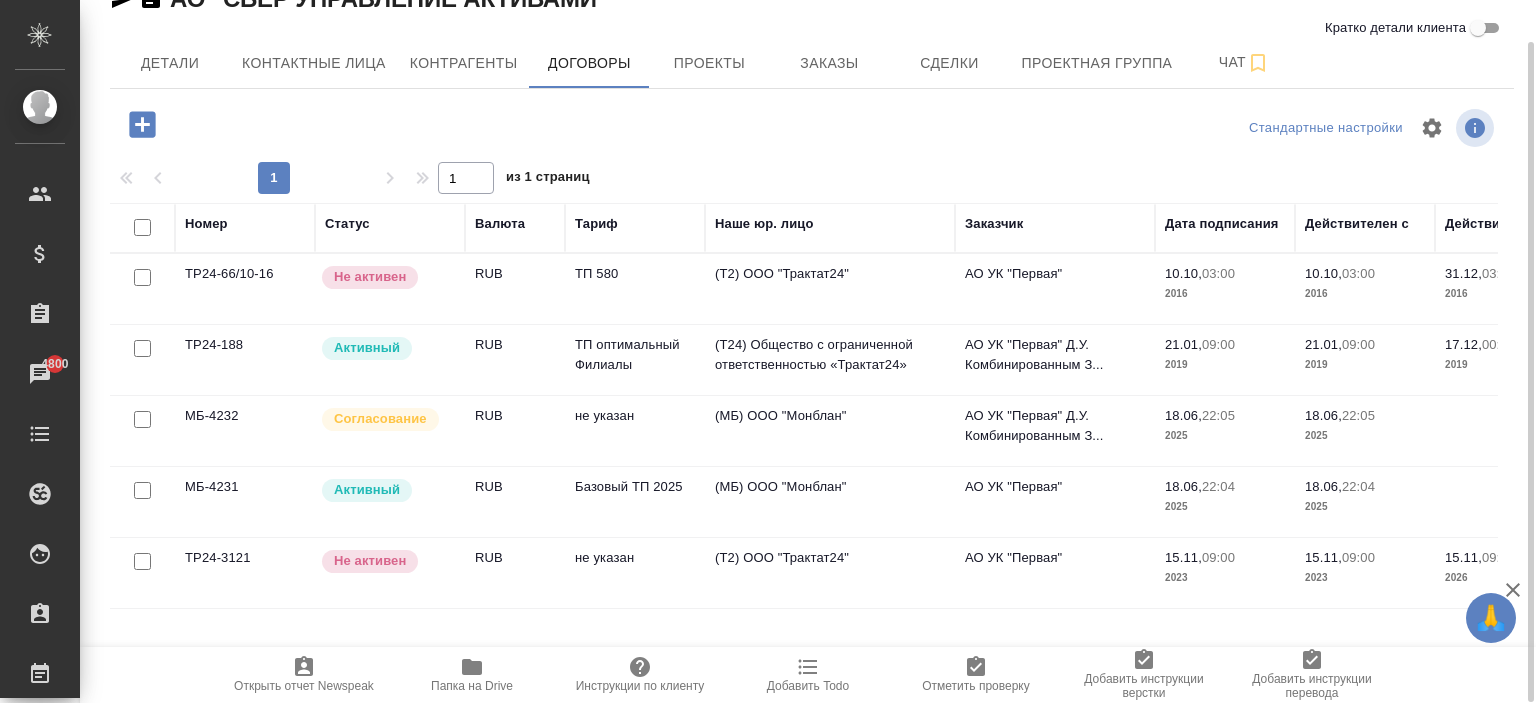 click on "АО УК "Первая"" at bounding box center [1055, 289] 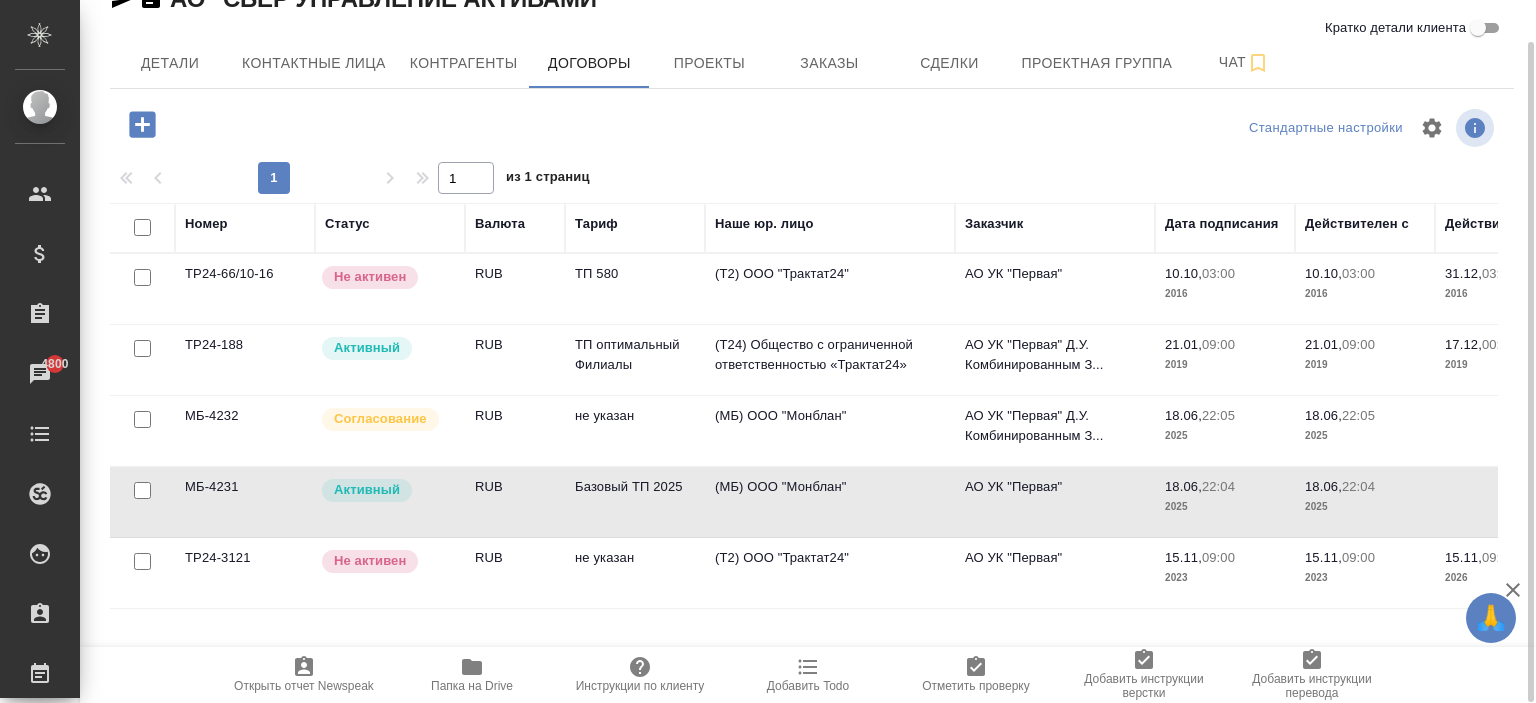 click on "АО УК "Первая"" at bounding box center [1055, 289] 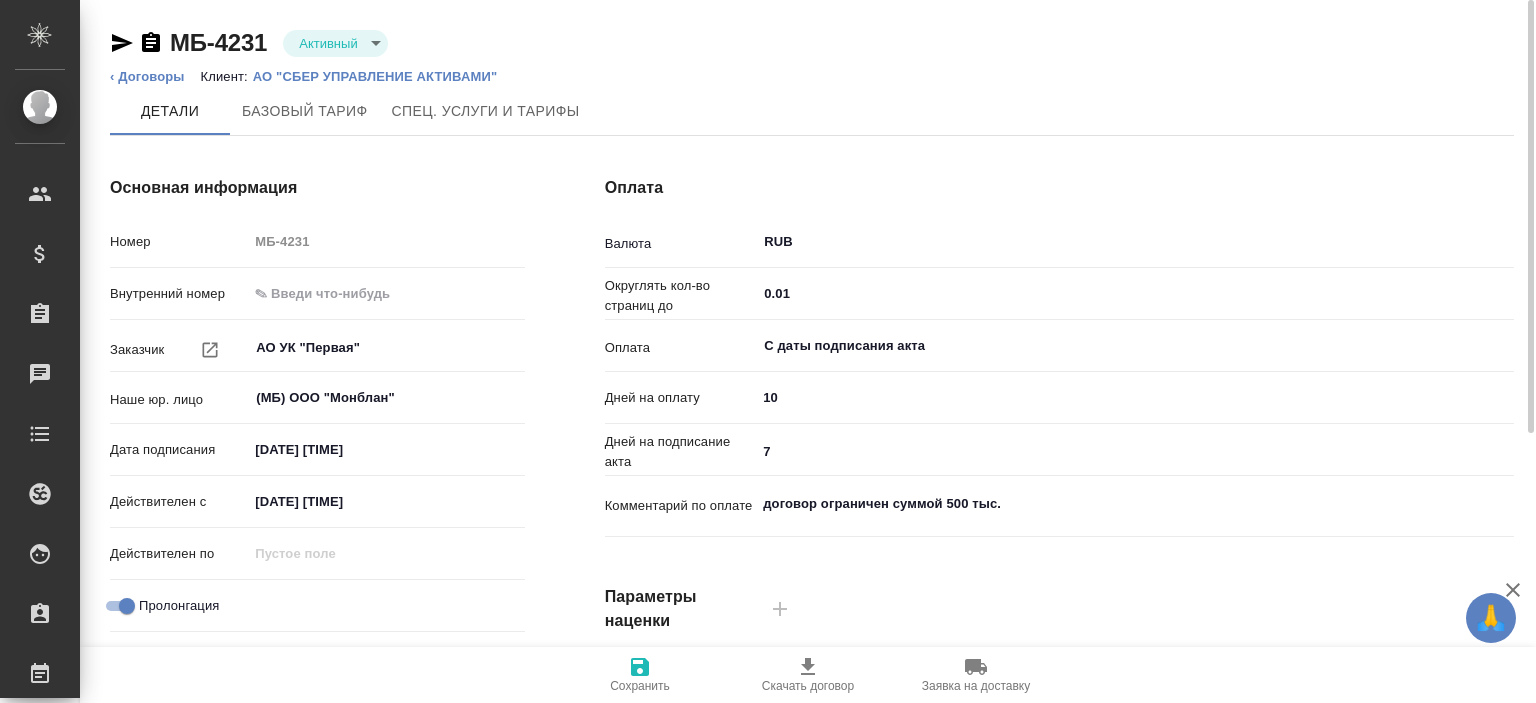 scroll, scrollTop: 0, scrollLeft: 0, axis: both 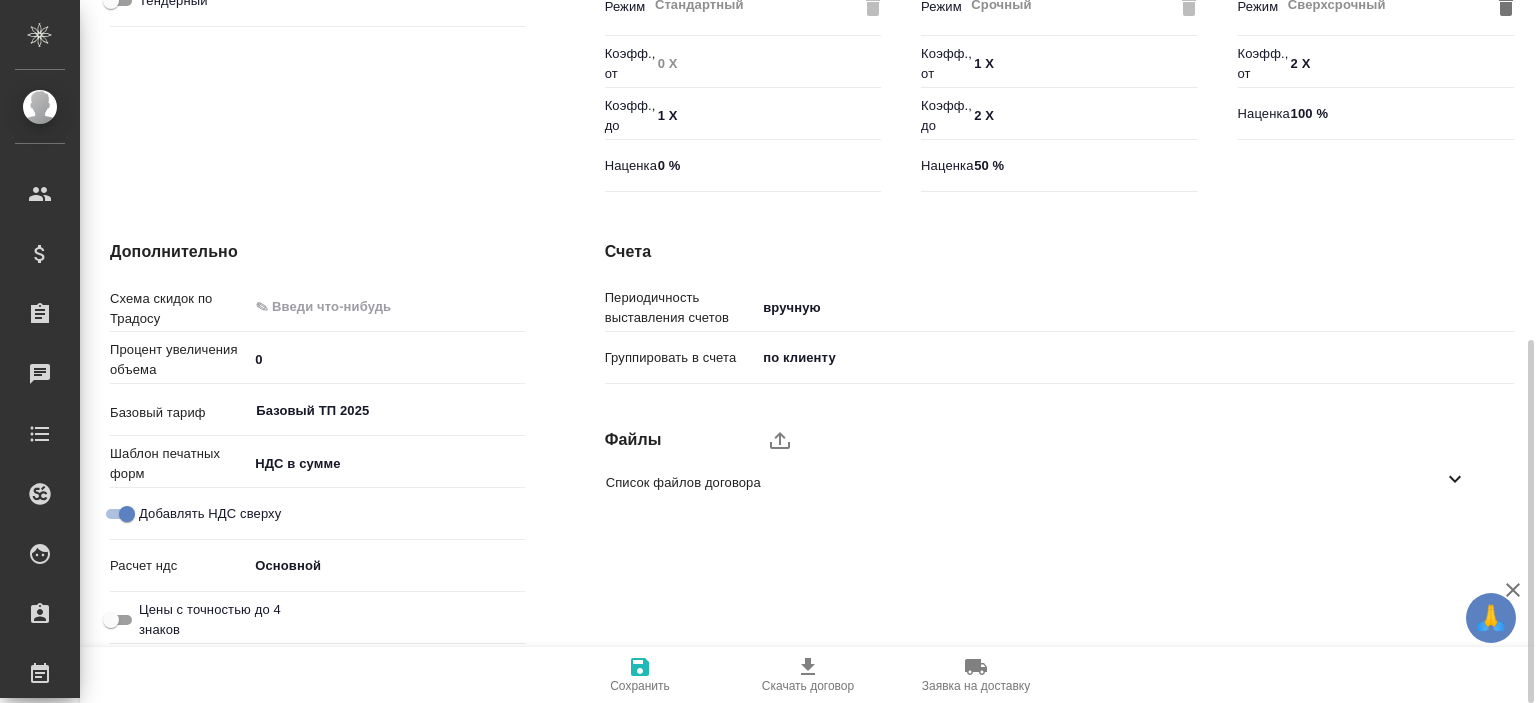click on "Список файлов договора" at bounding box center [1024, 483] 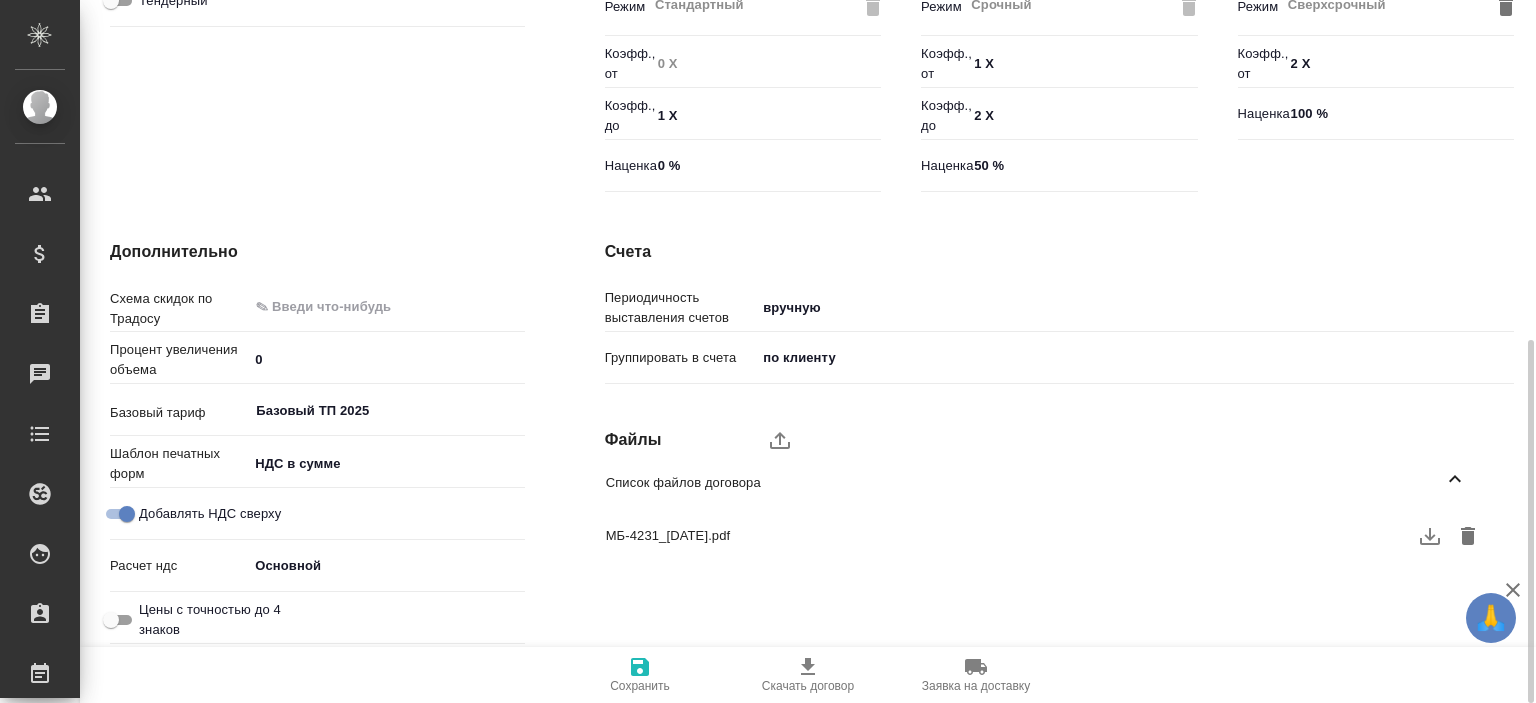 click 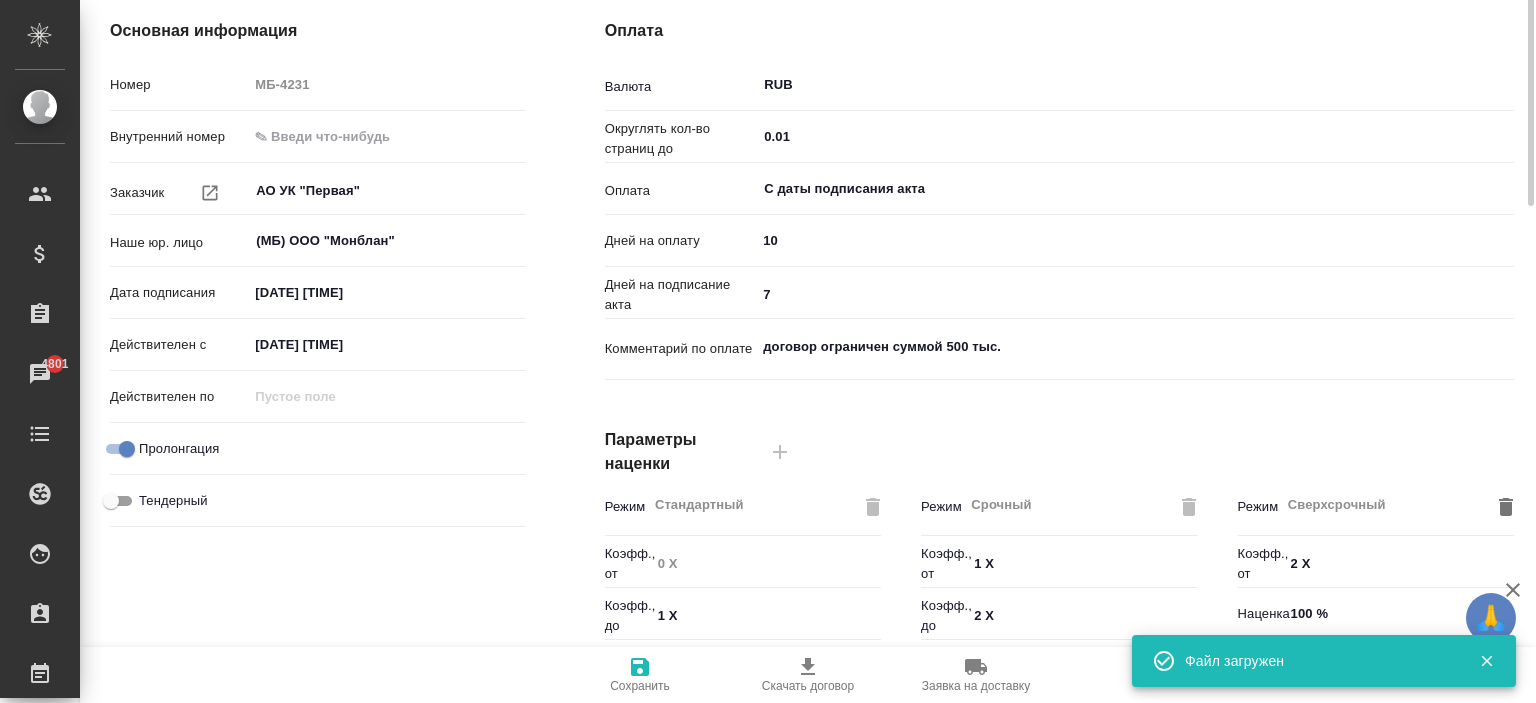 scroll, scrollTop: 0, scrollLeft: 0, axis: both 